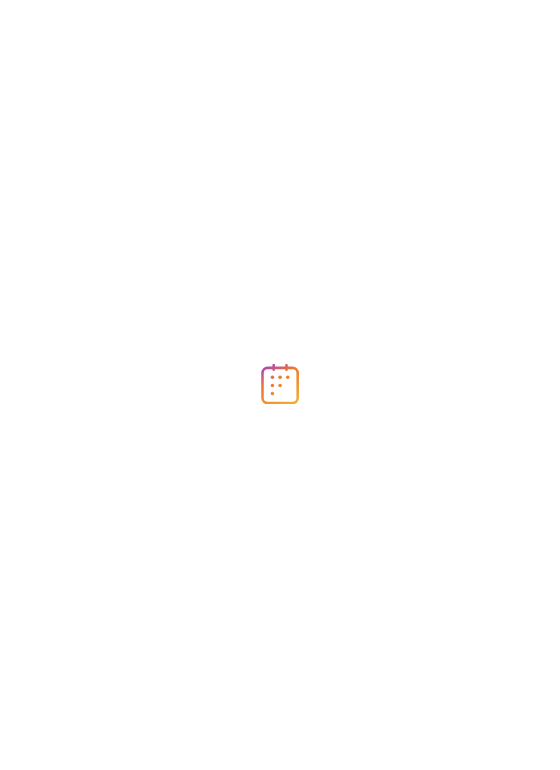 scroll, scrollTop: 0, scrollLeft: 0, axis: both 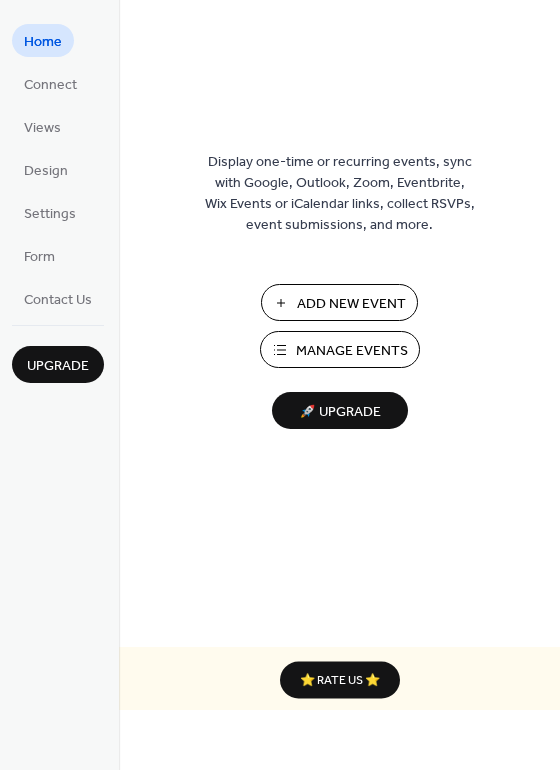click on "Add New Event" at bounding box center [351, 304] 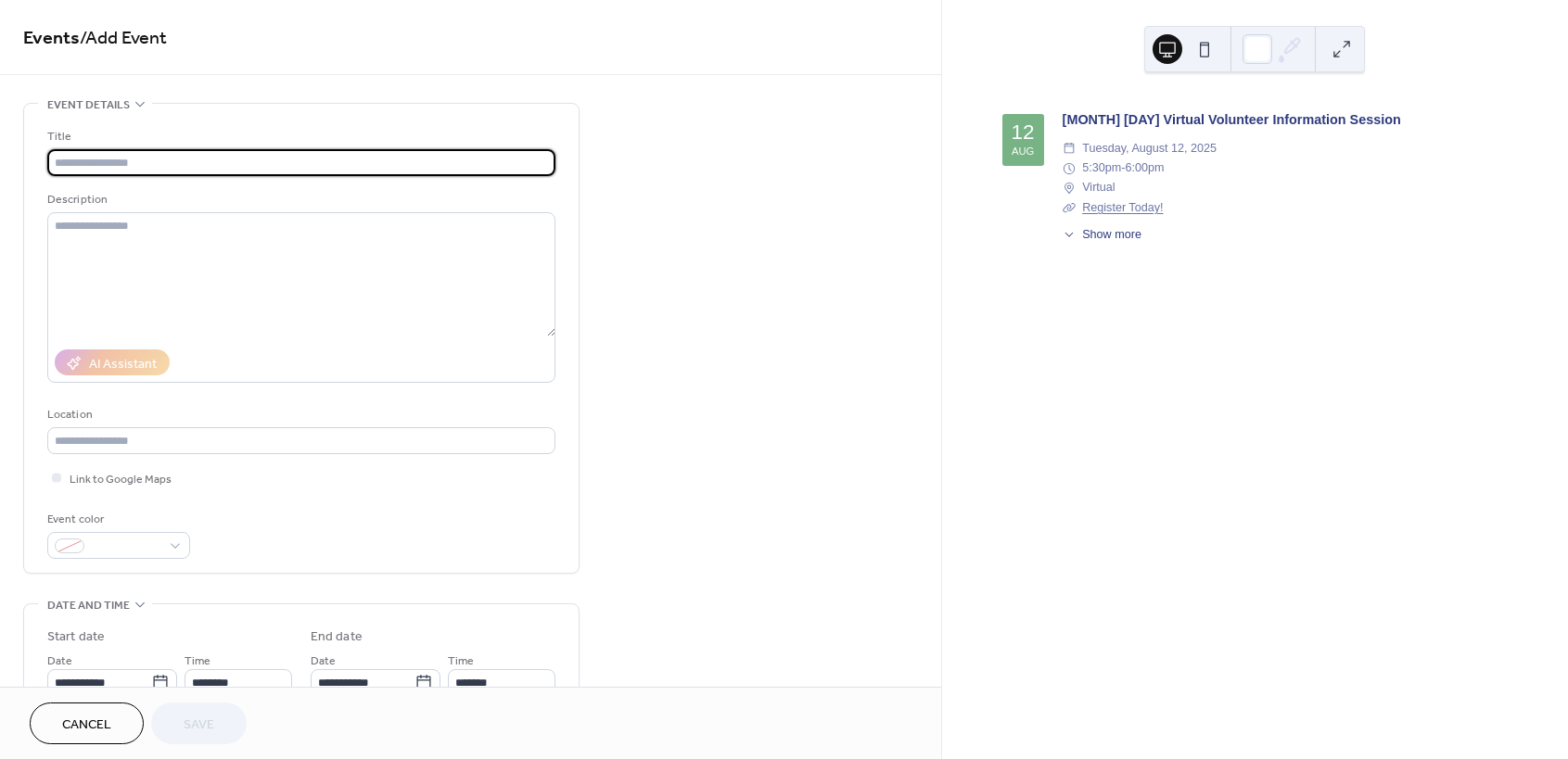 scroll, scrollTop: 0, scrollLeft: 0, axis: both 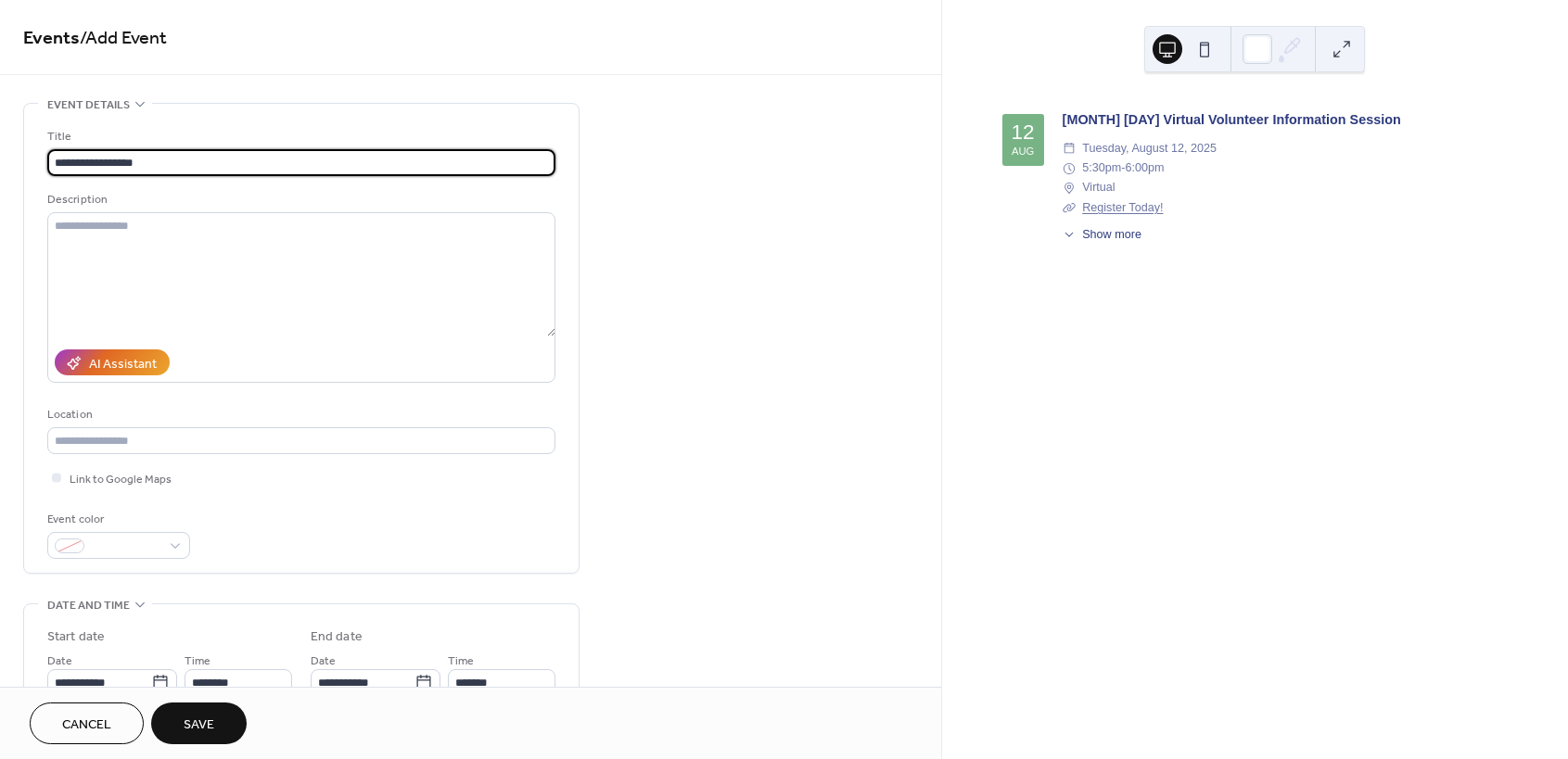 type on "**********" 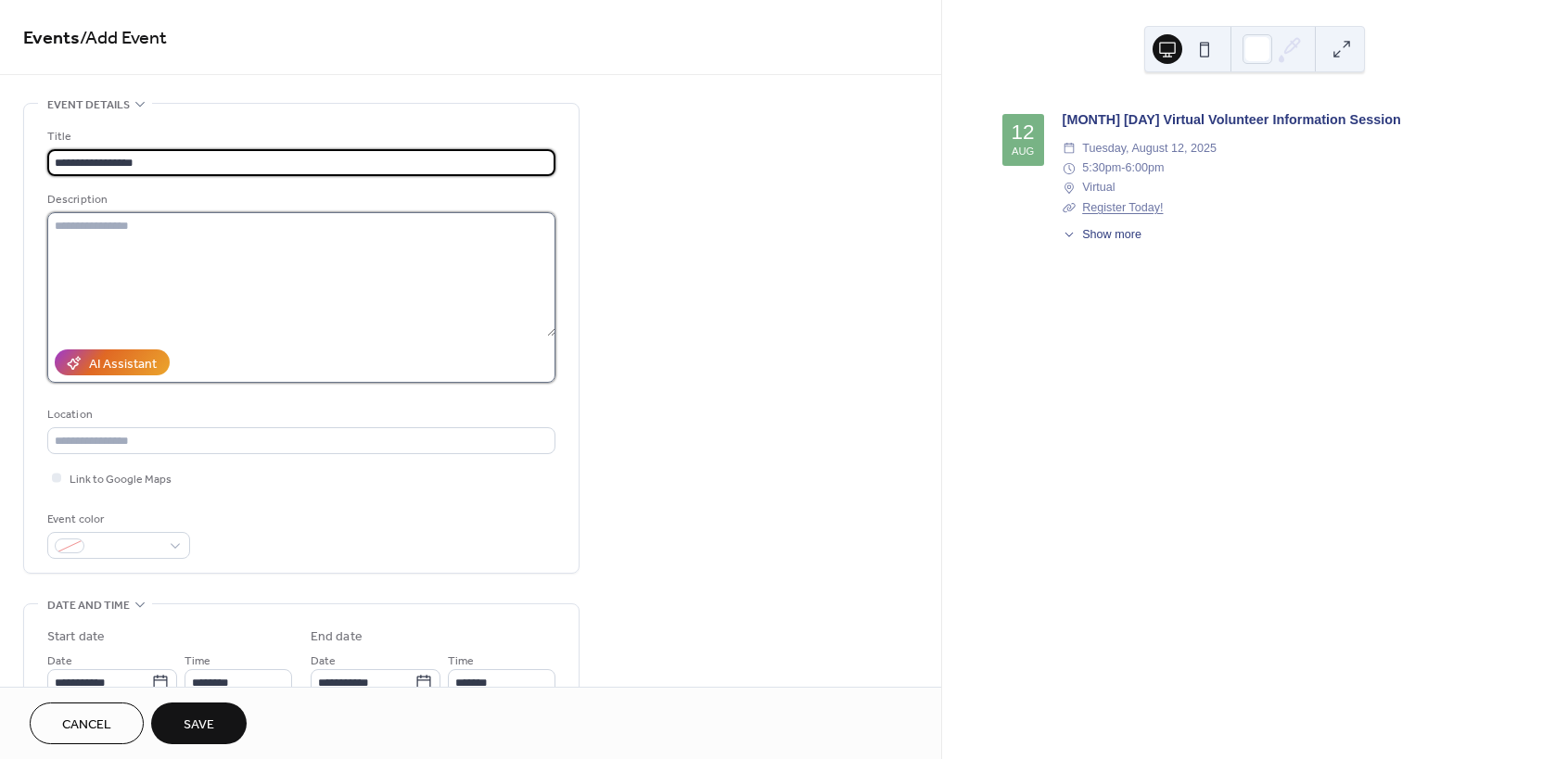 click at bounding box center [301, 274] 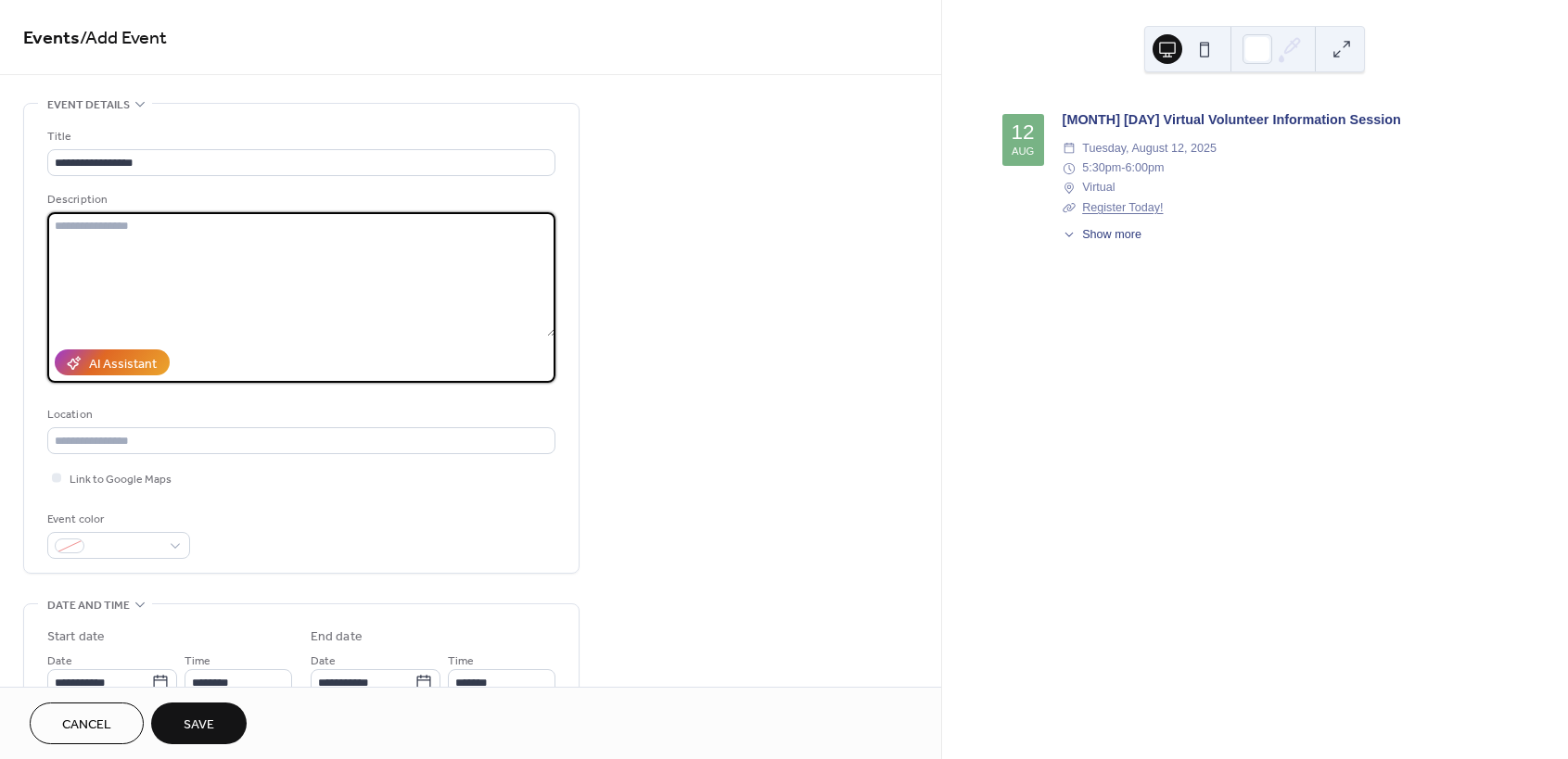 click at bounding box center (301, 274) 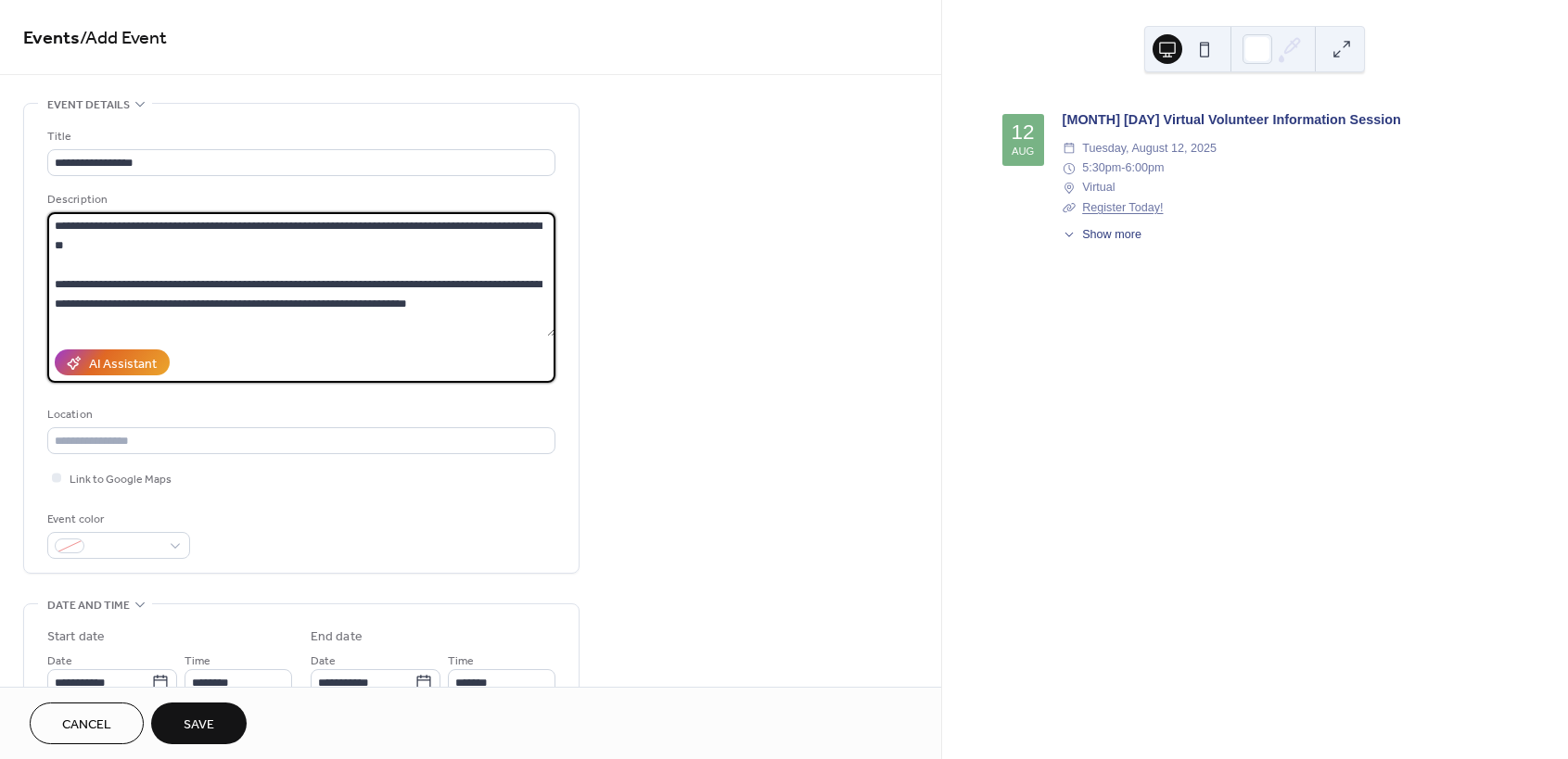 scroll, scrollTop: 17, scrollLeft: 0, axis: vertical 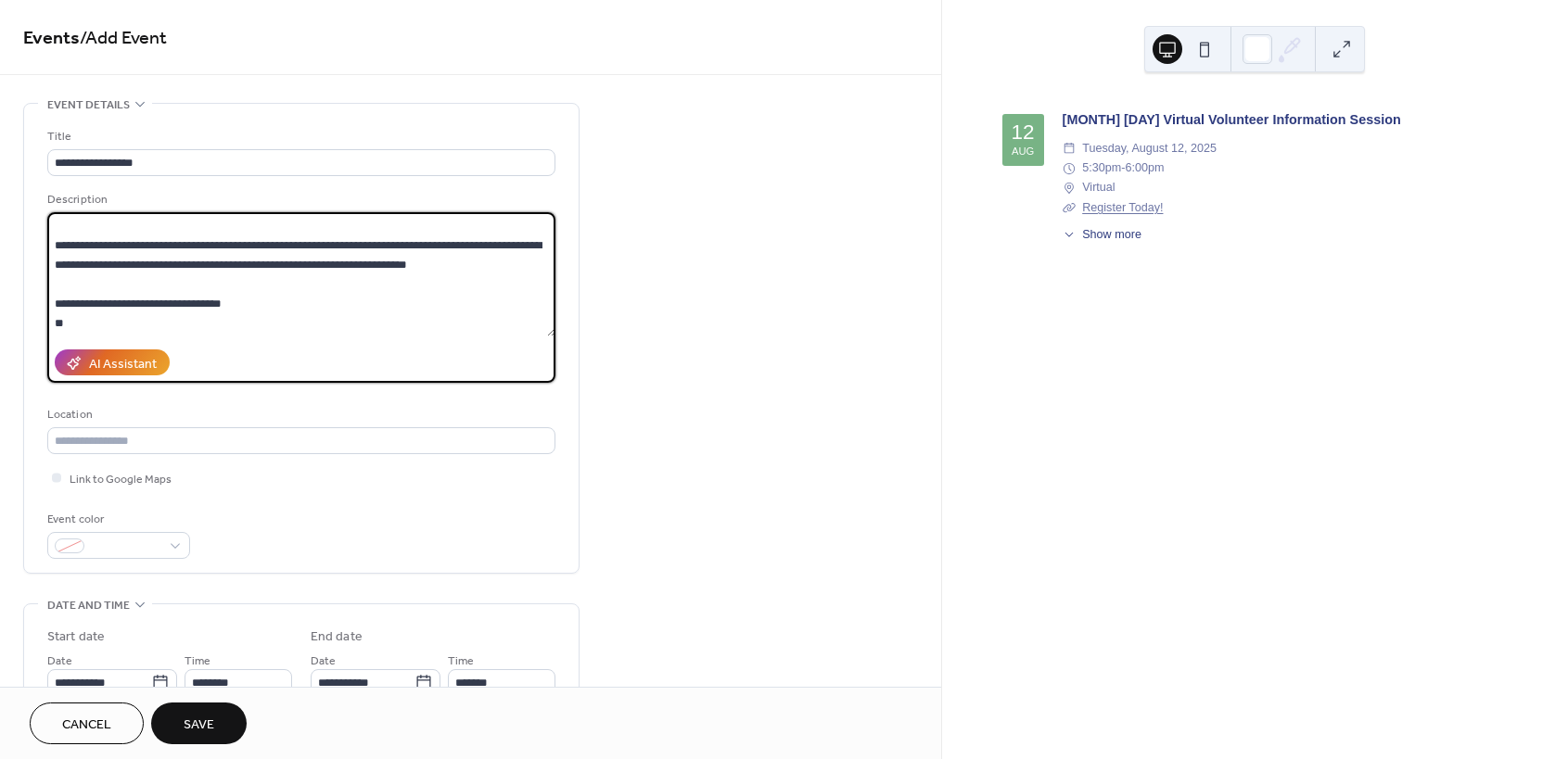 paste on "**********" 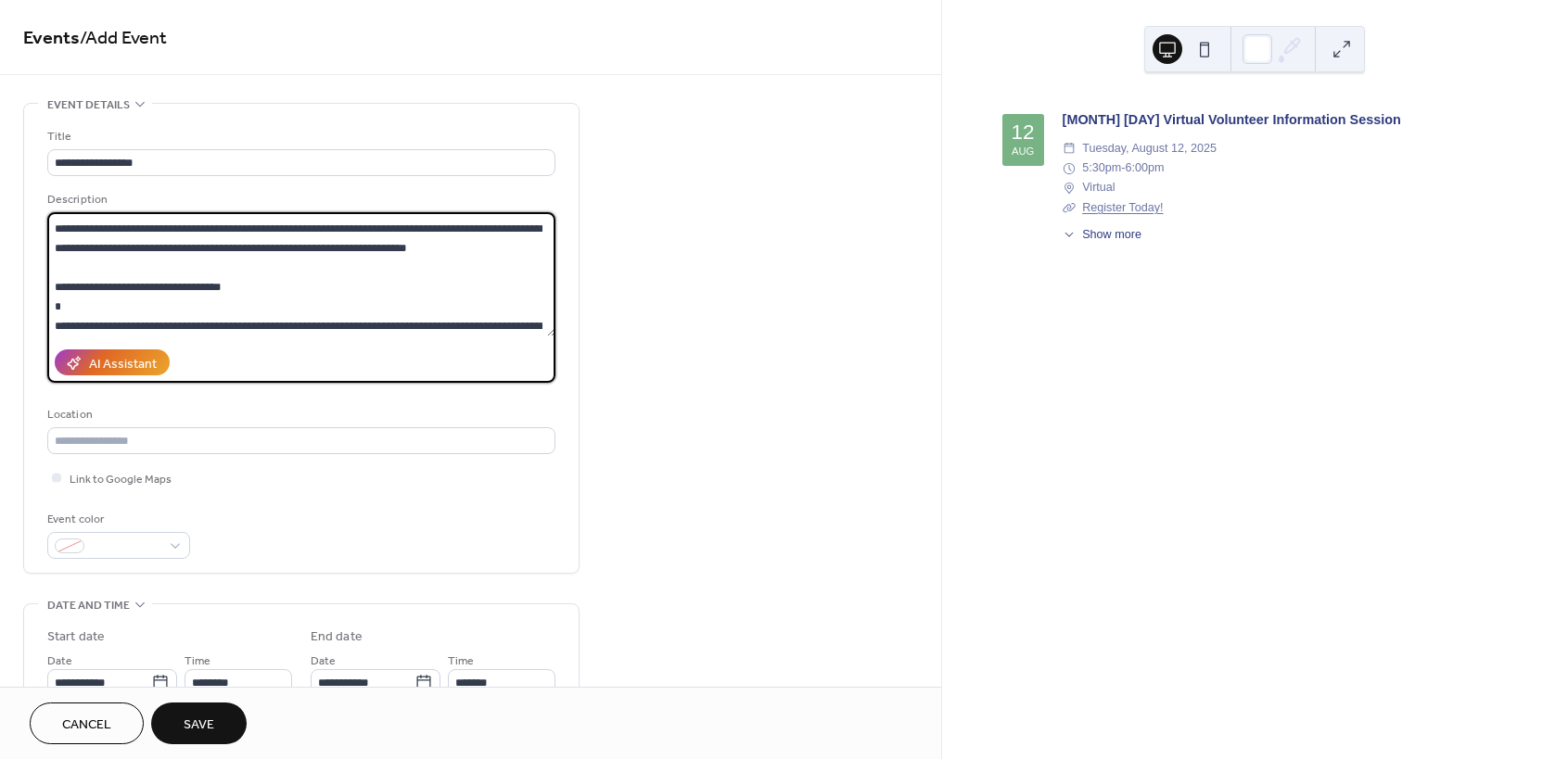 scroll, scrollTop: 192, scrollLeft: 0, axis: vertical 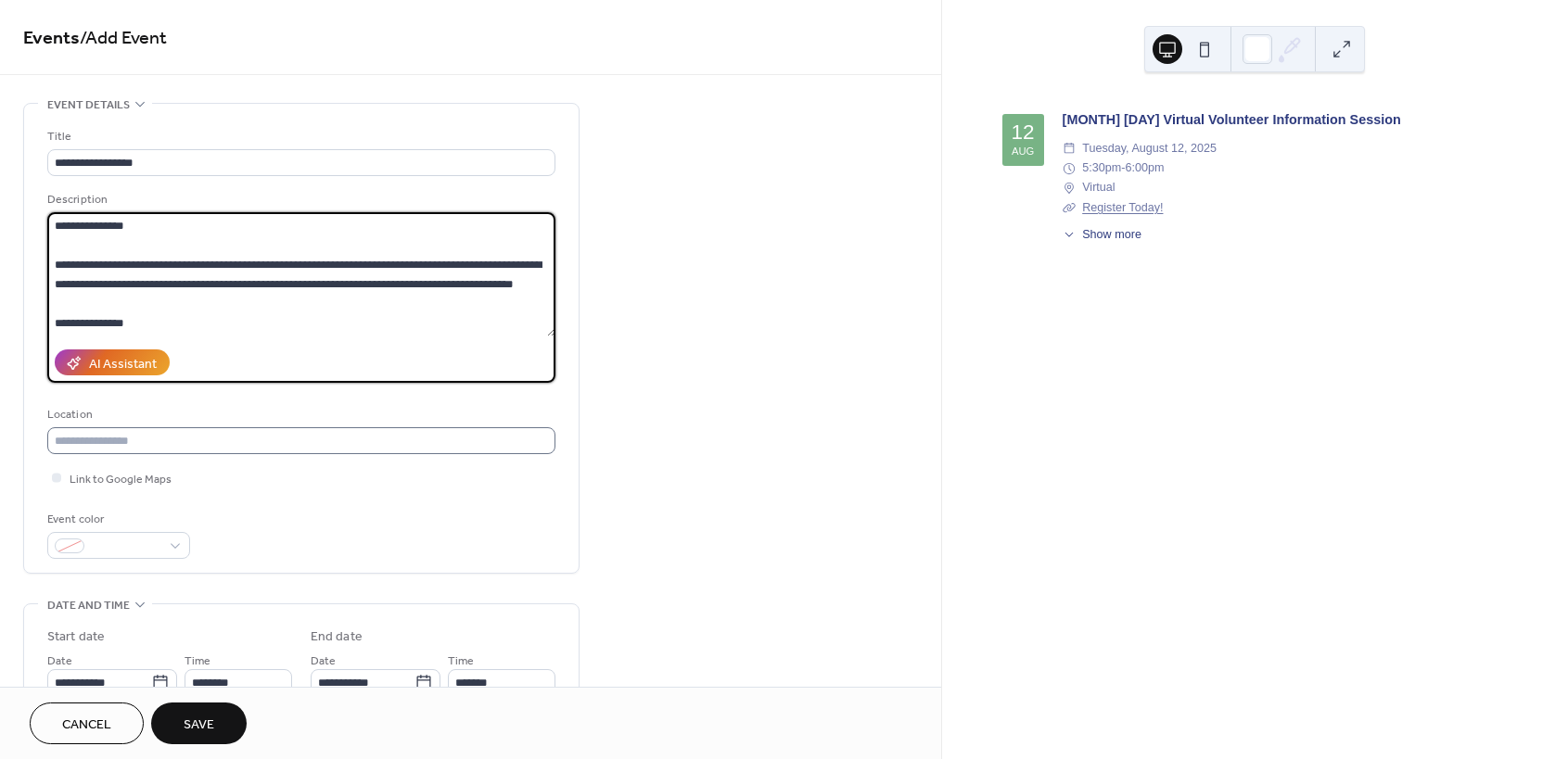 type on "**********" 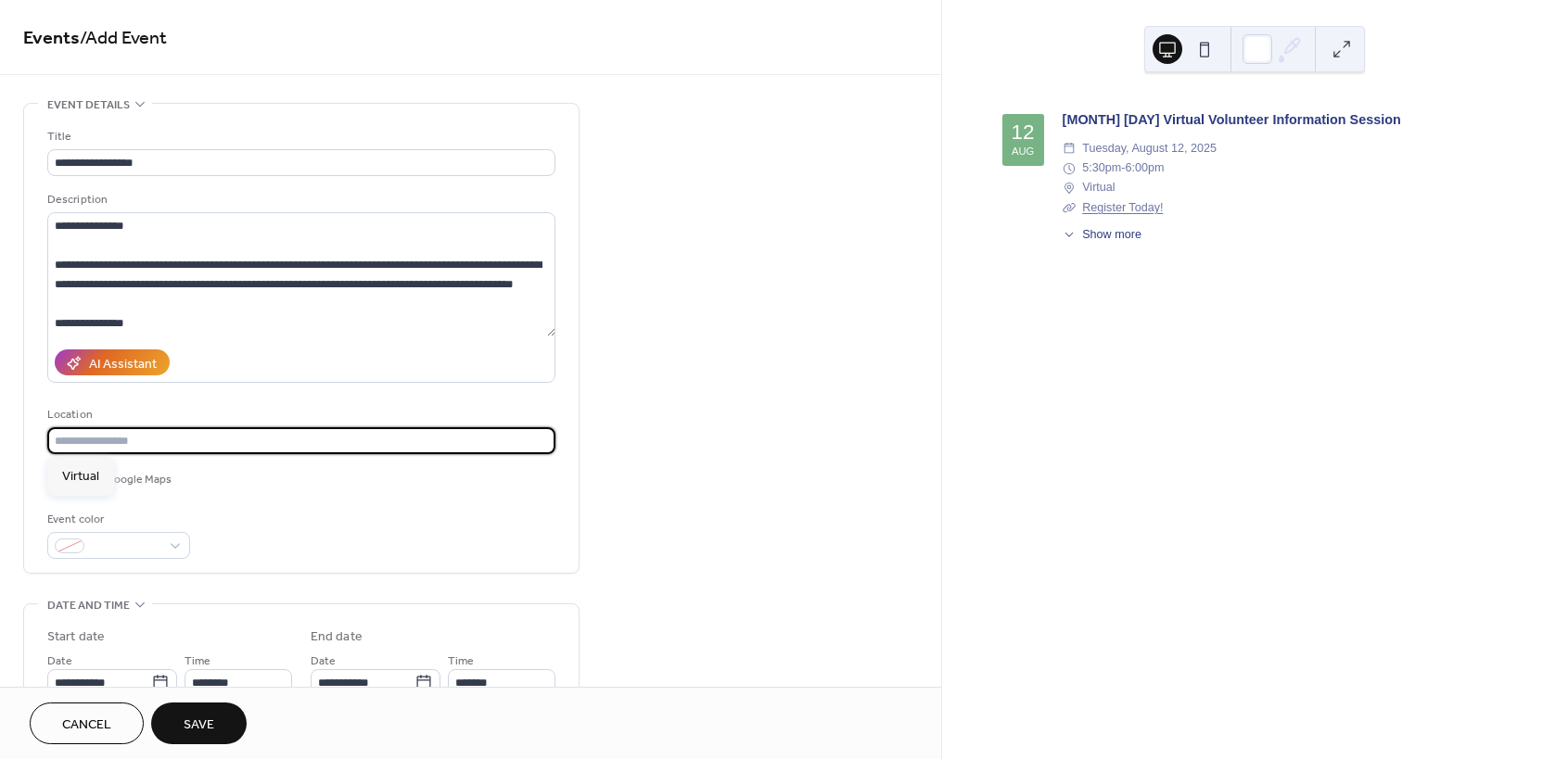 click at bounding box center [301, 440] 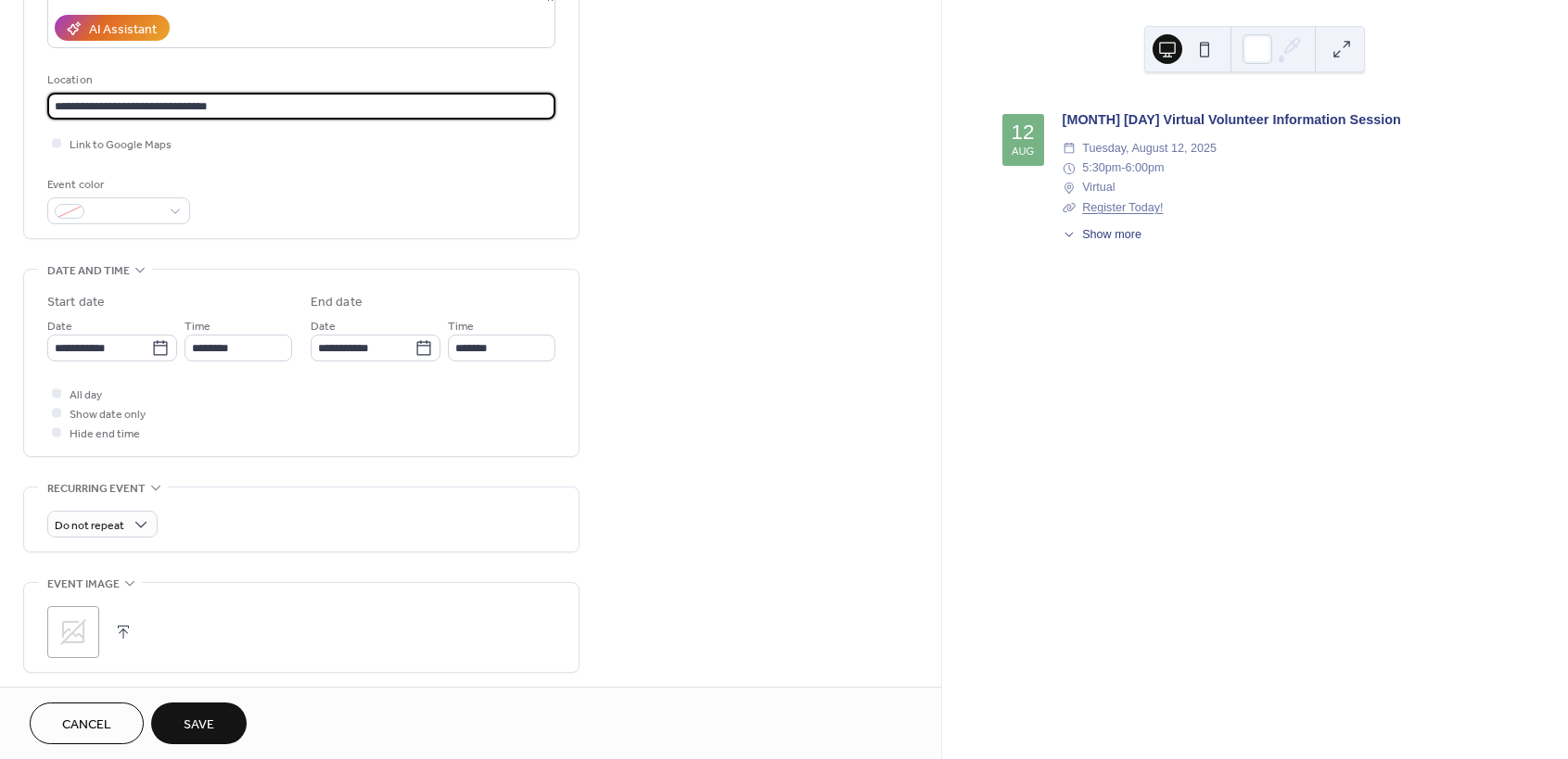 scroll, scrollTop: 342, scrollLeft: 0, axis: vertical 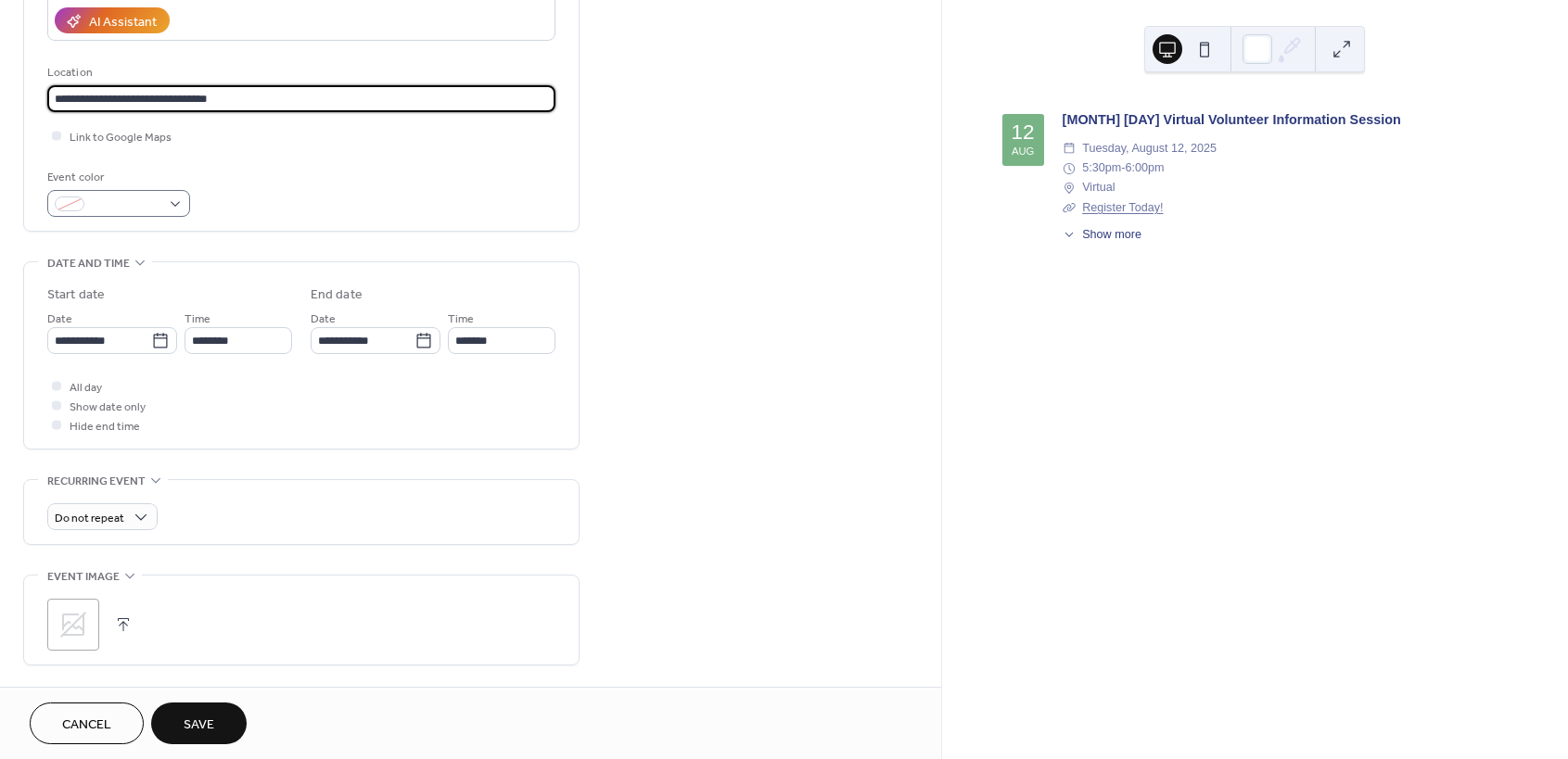 type on "**********" 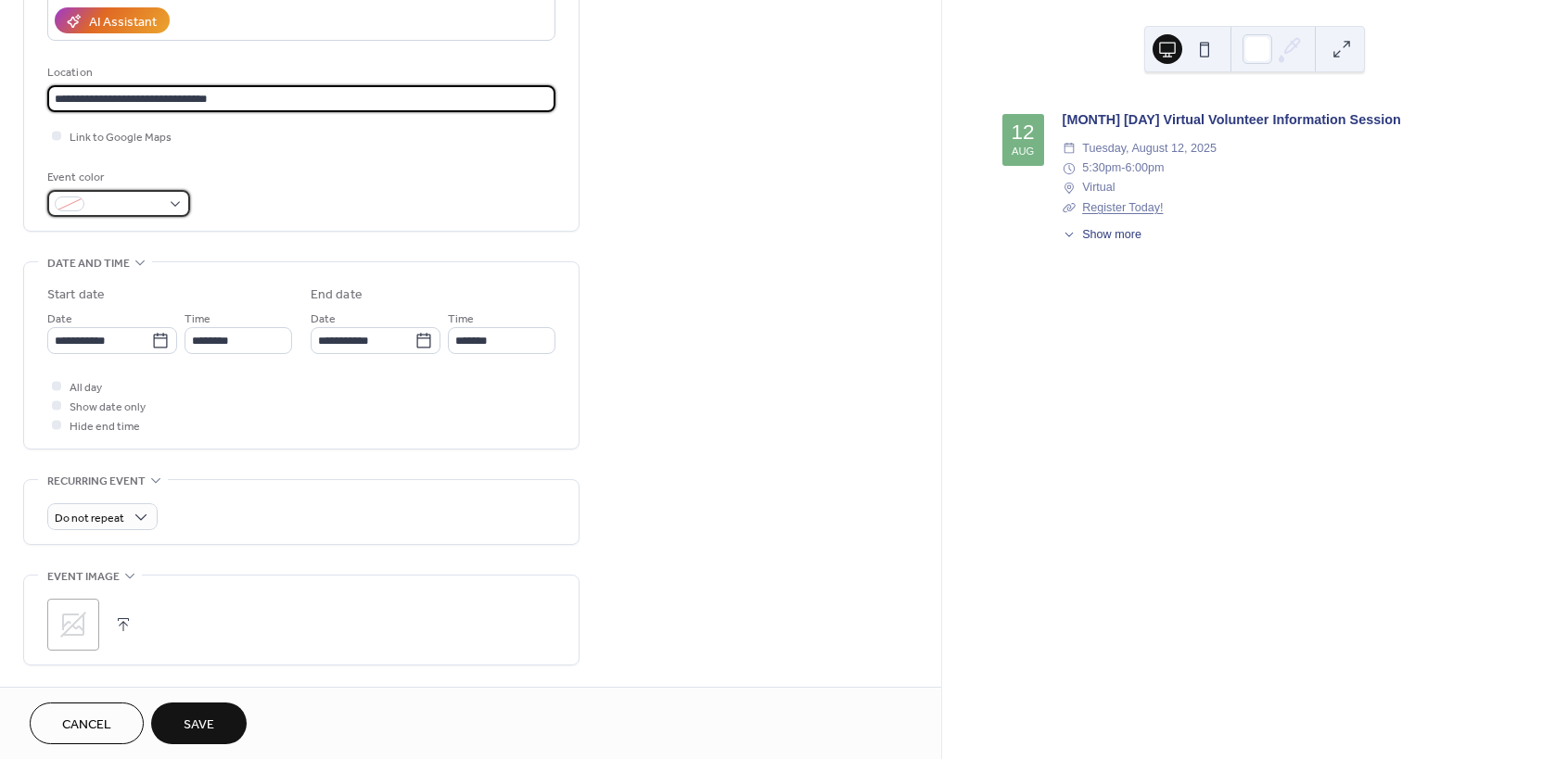 click at bounding box center (119, 203) 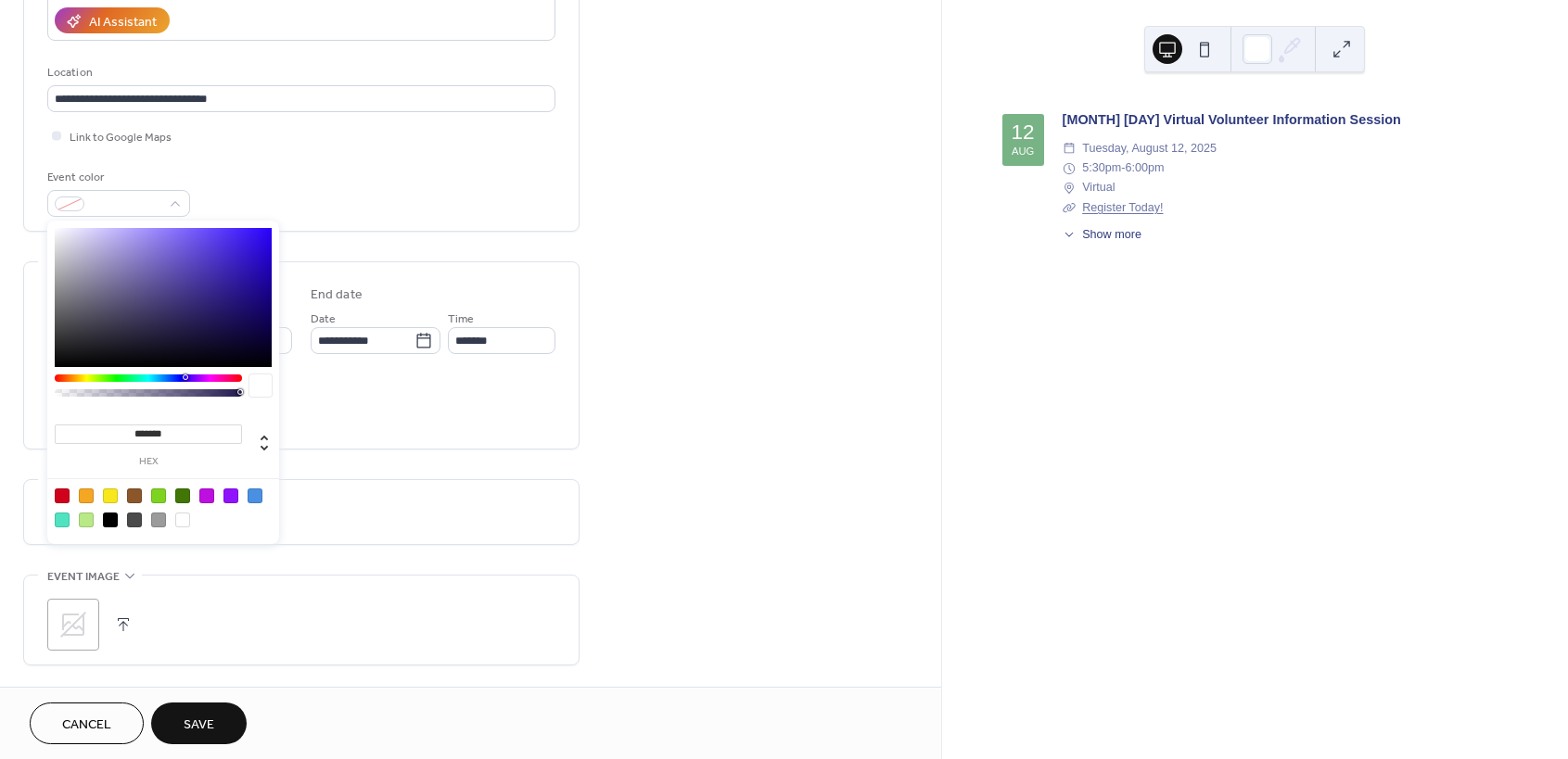 click on "Event color" at bounding box center (301, 192) 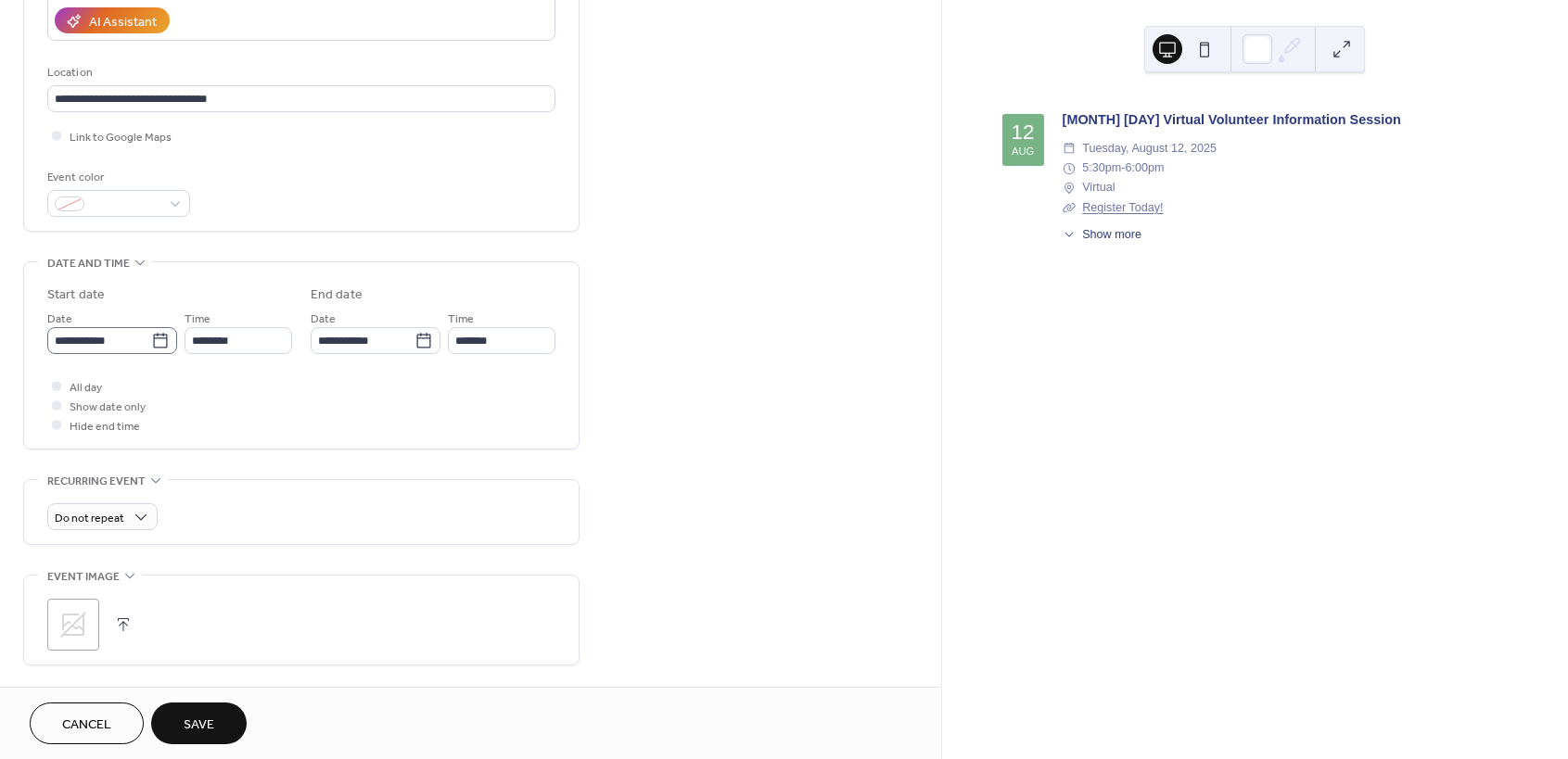 click 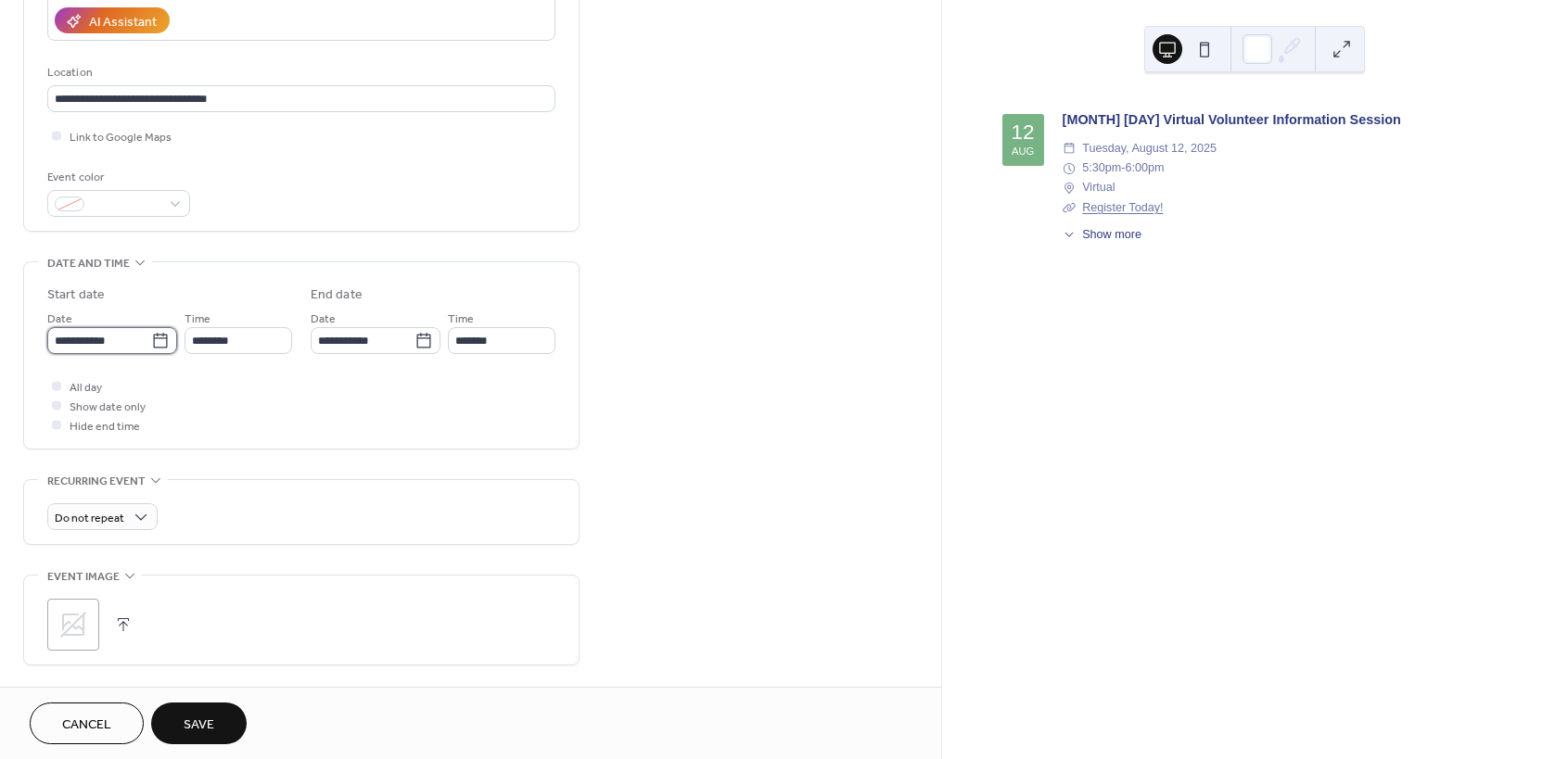 click on "**********" at bounding box center [99, 340] 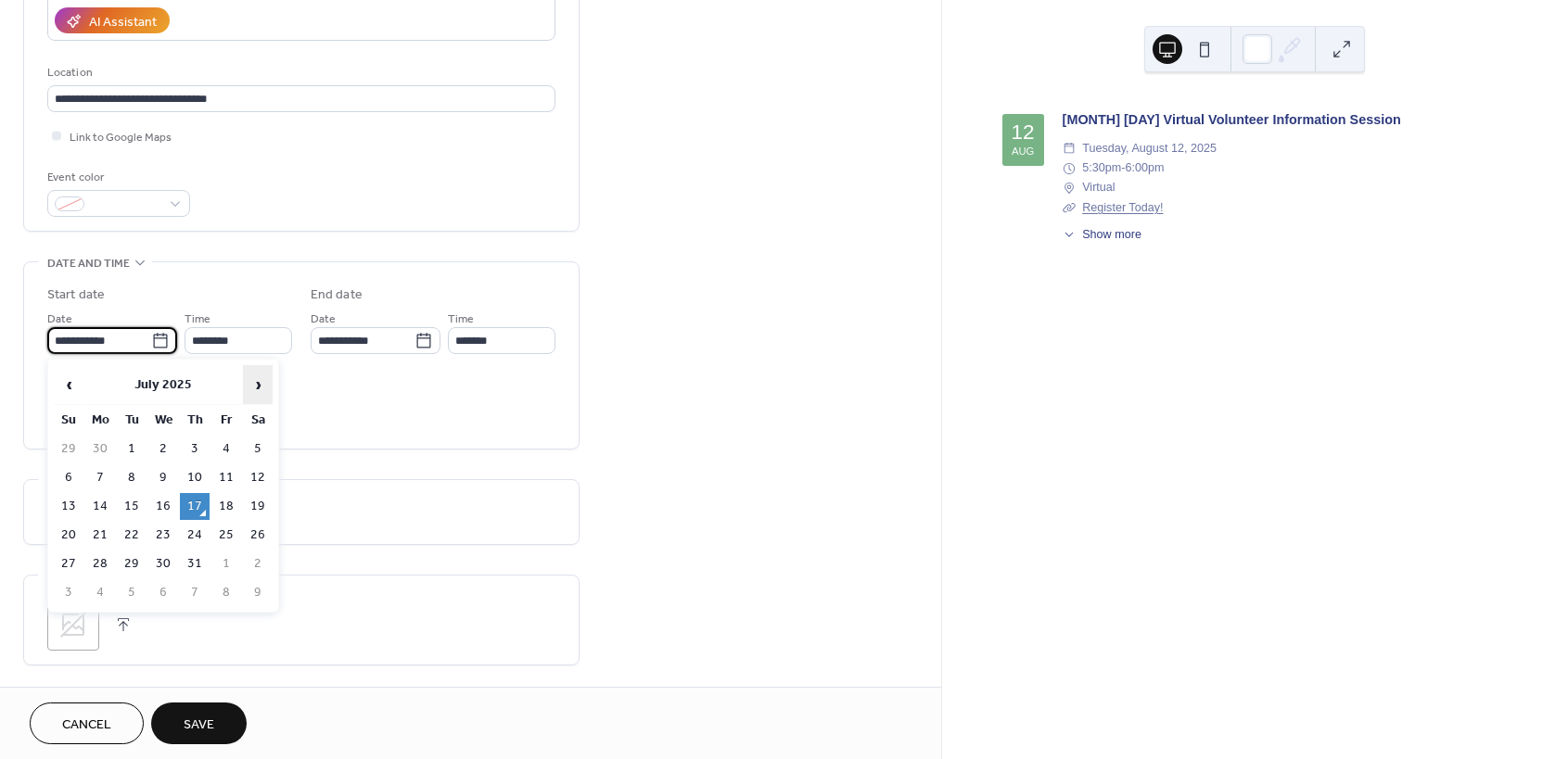 click on "›" at bounding box center (258, 385) 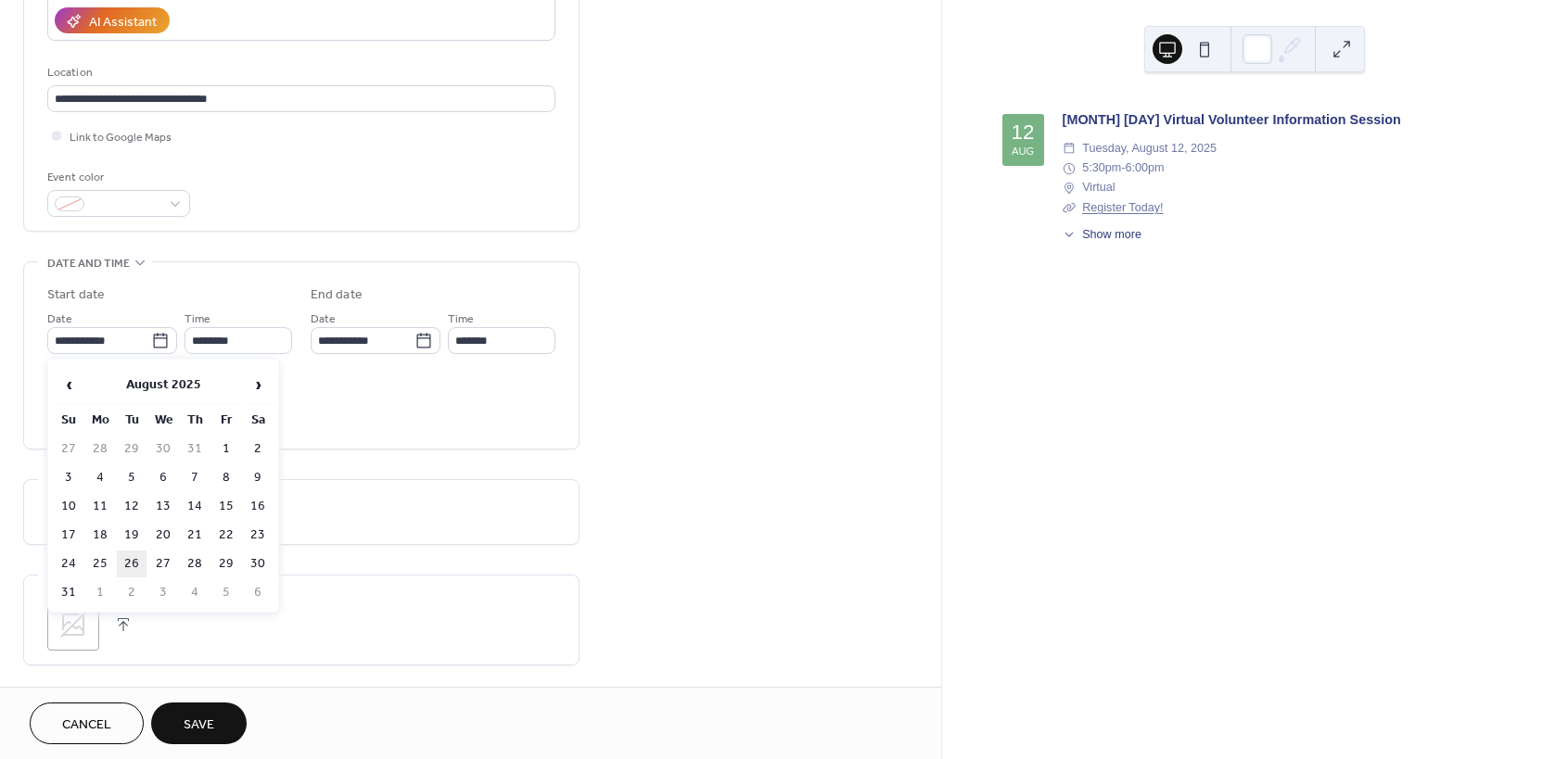 click on "26" at bounding box center (132, 563) 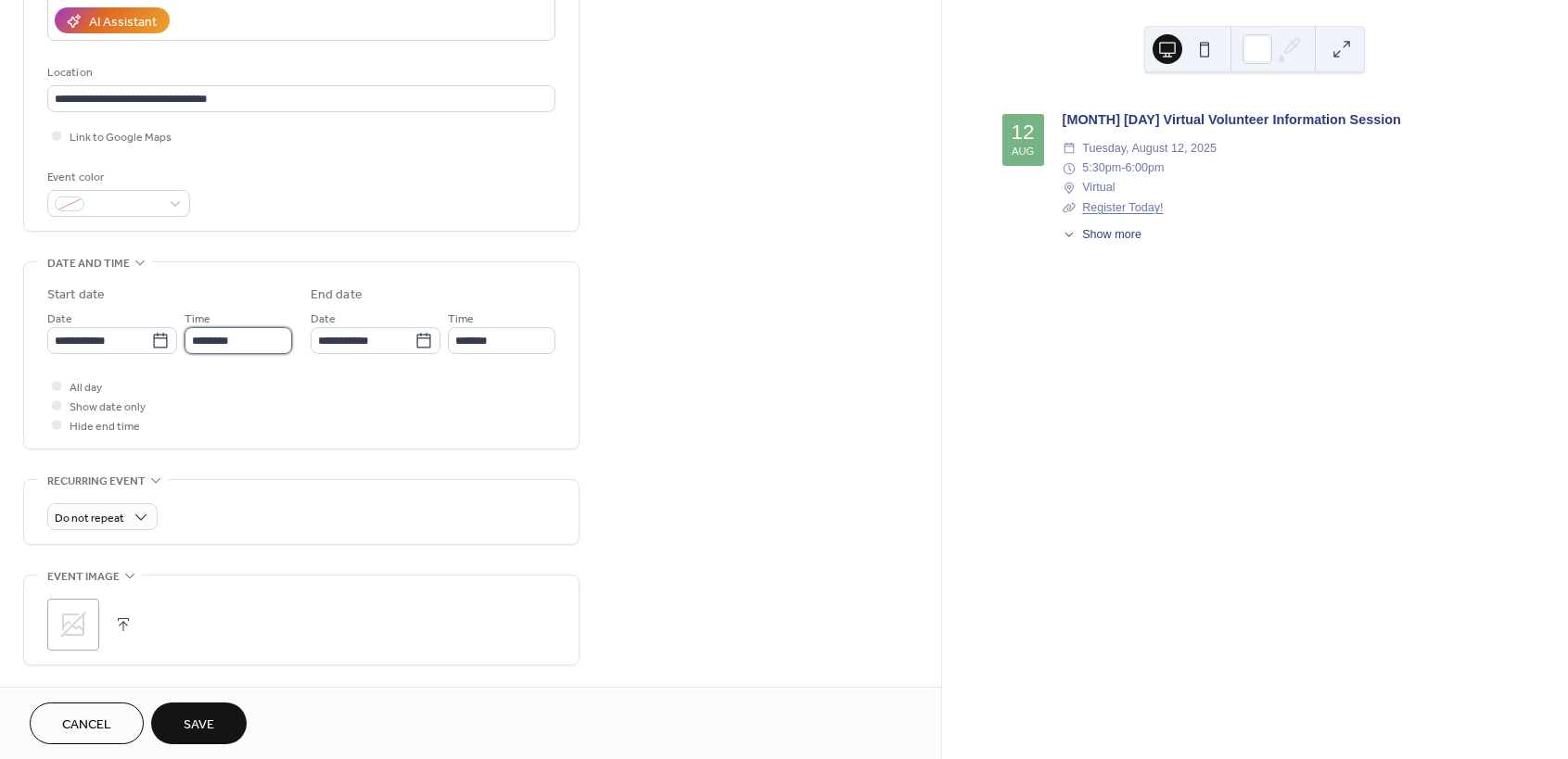 click on "********" at bounding box center (238, 340) 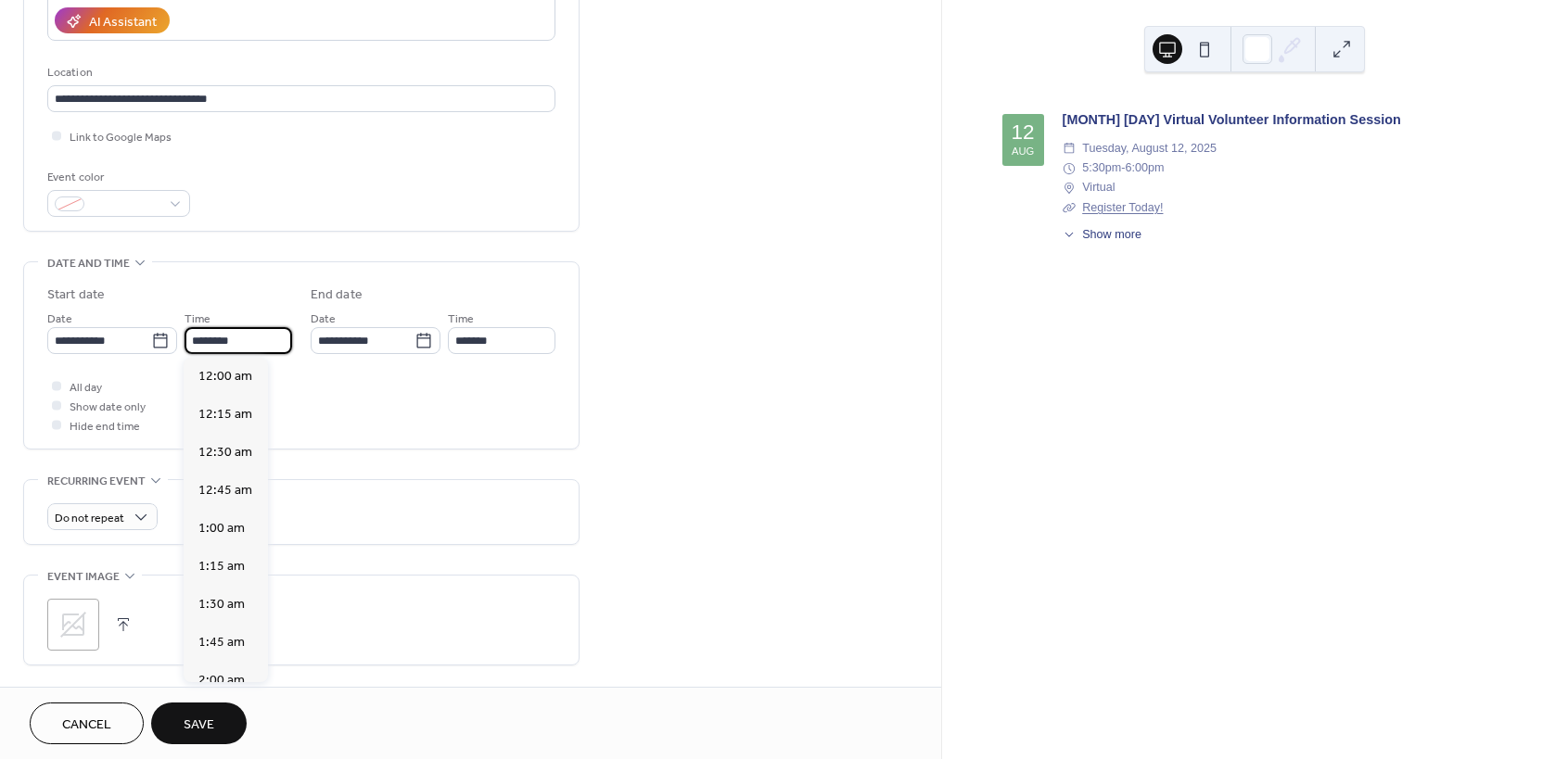 scroll, scrollTop: 1824, scrollLeft: 0, axis: vertical 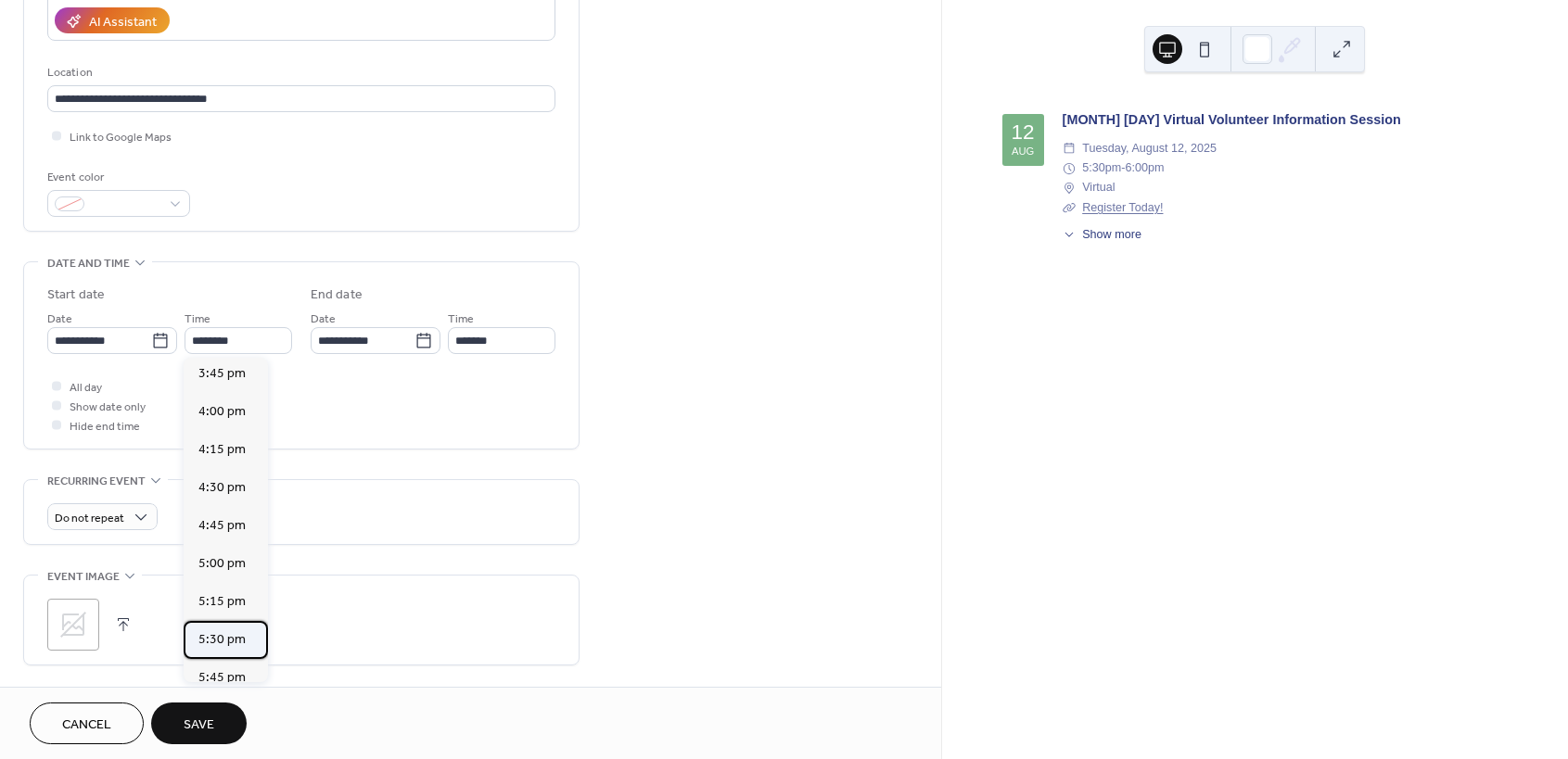click on "5:30 pm" at bounding box center [222, 639] 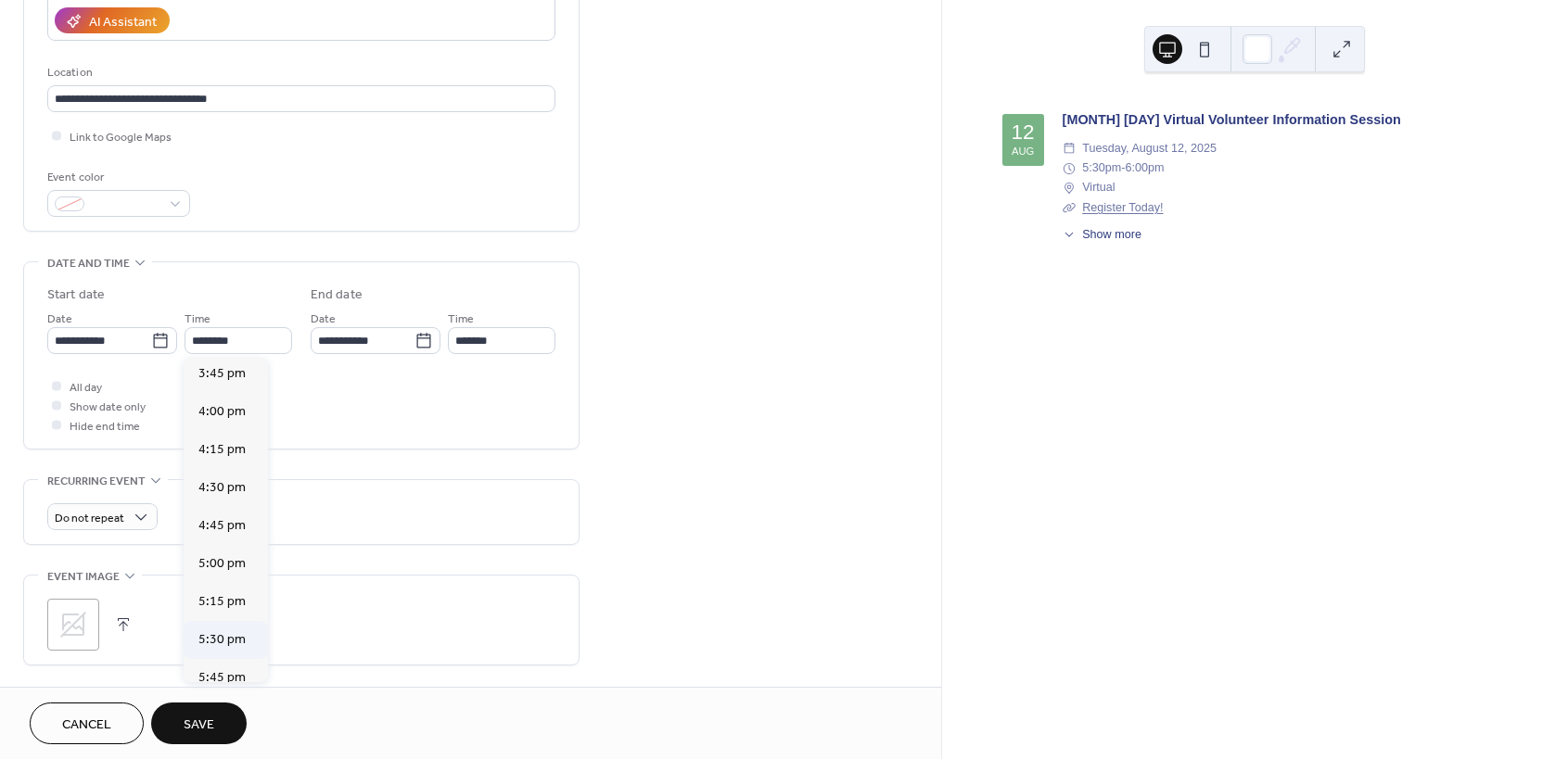 type on "*******" 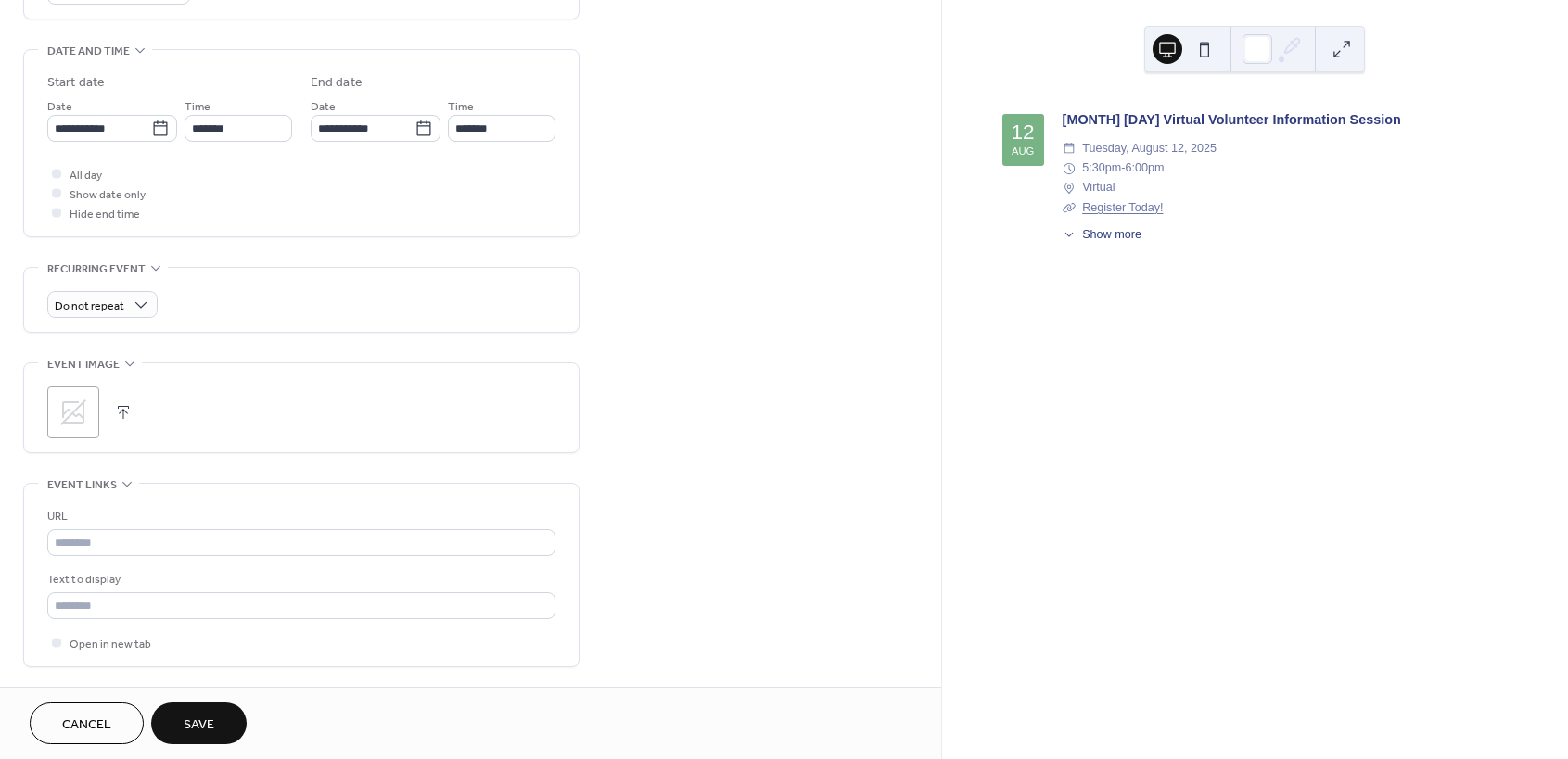 scroll, scrollTop: 768, scrollLeft: 0, axis: vertical 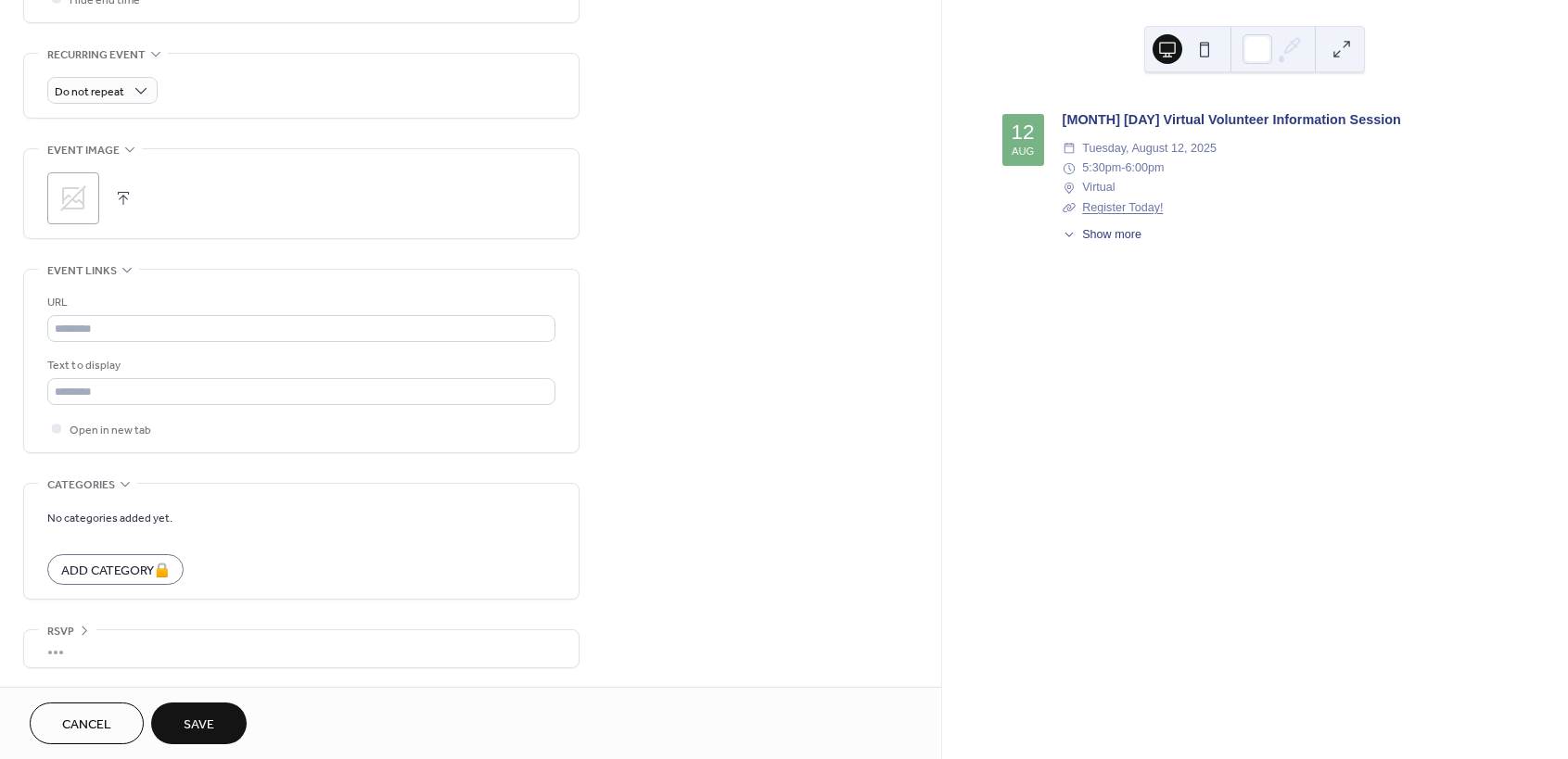 click on "Save" at bounding box center (198, 725) 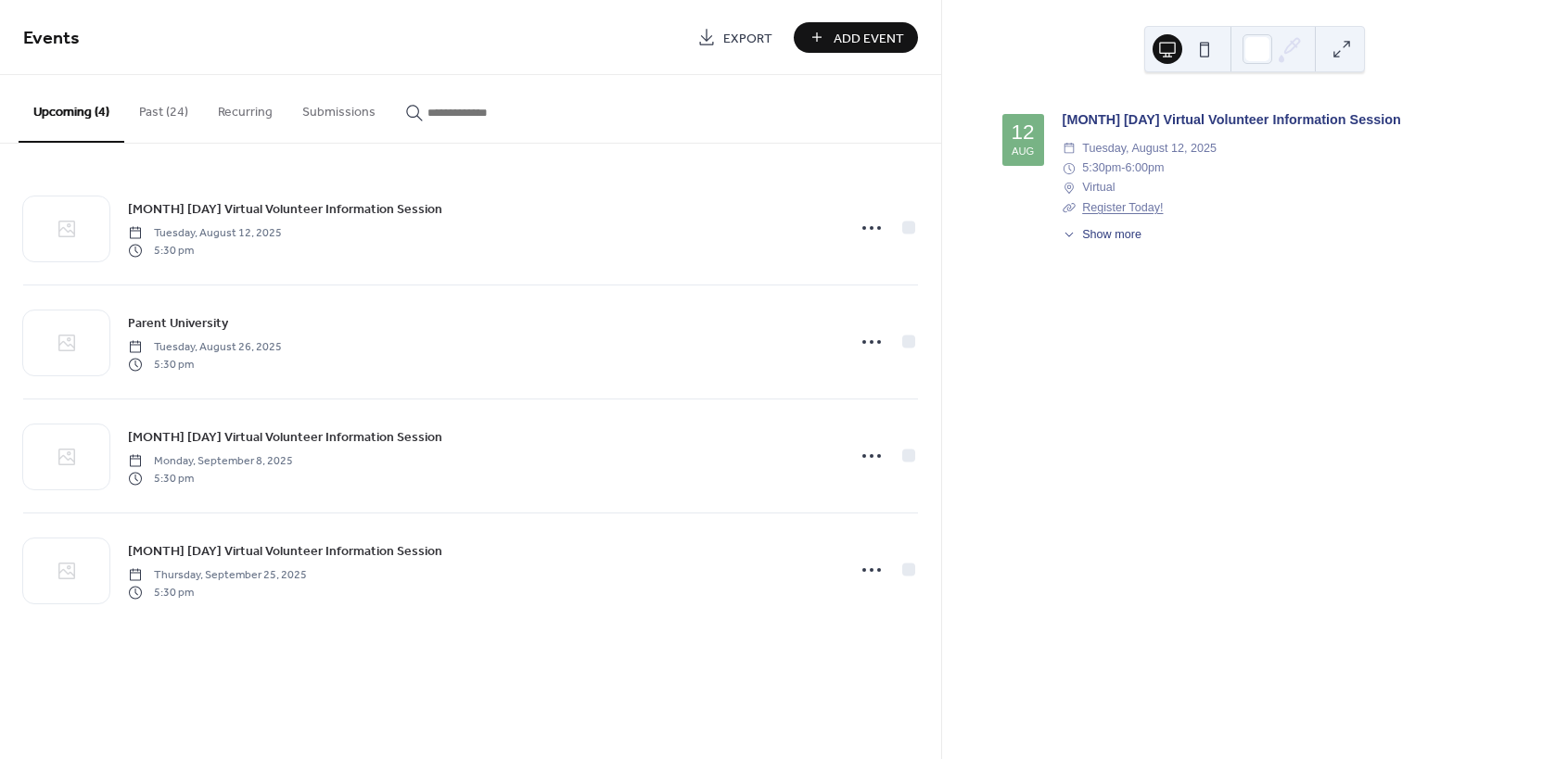 click on "Add Event" at bounding box center [869, 38] 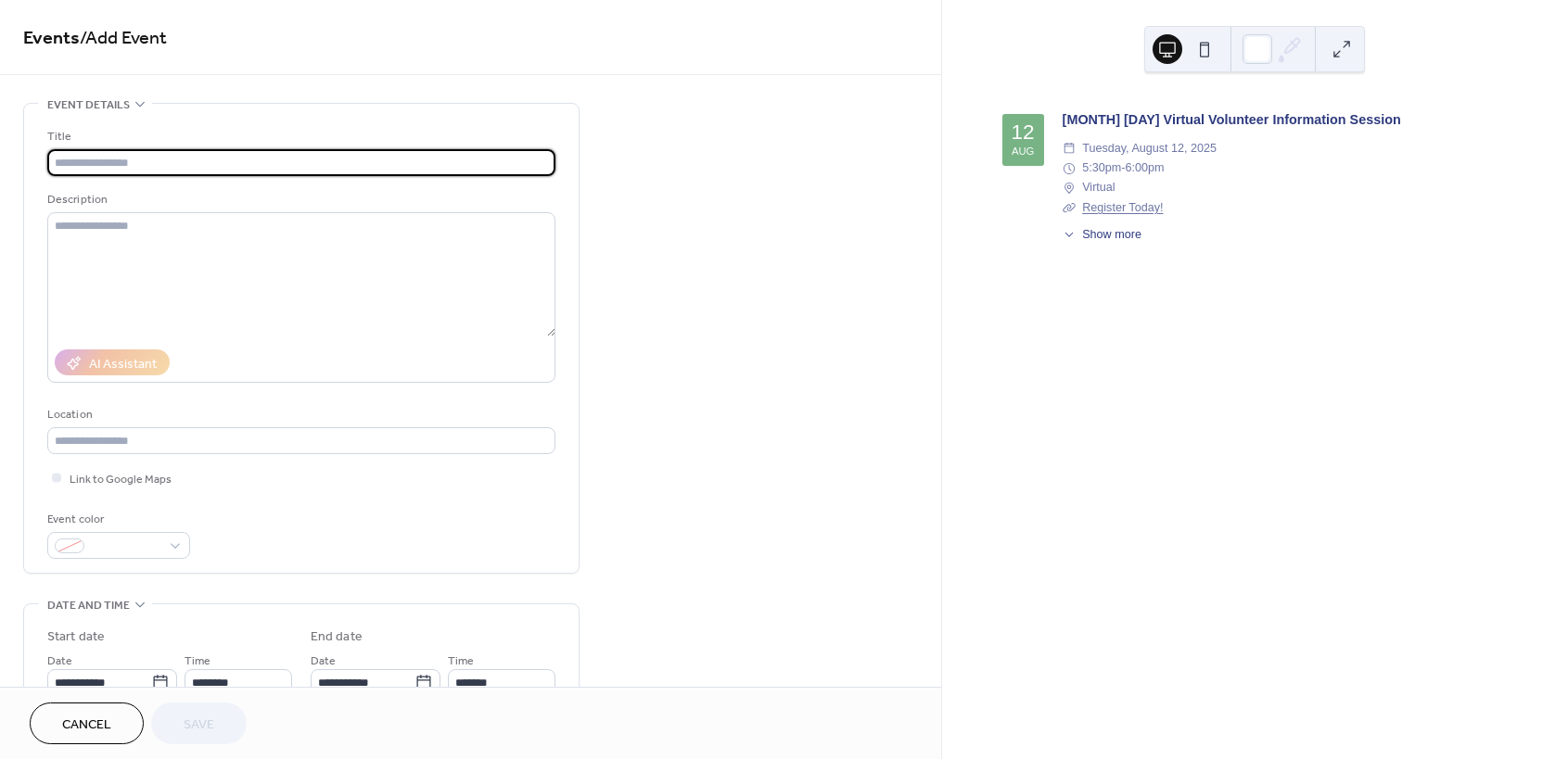 click at bounding box center (301, 162) 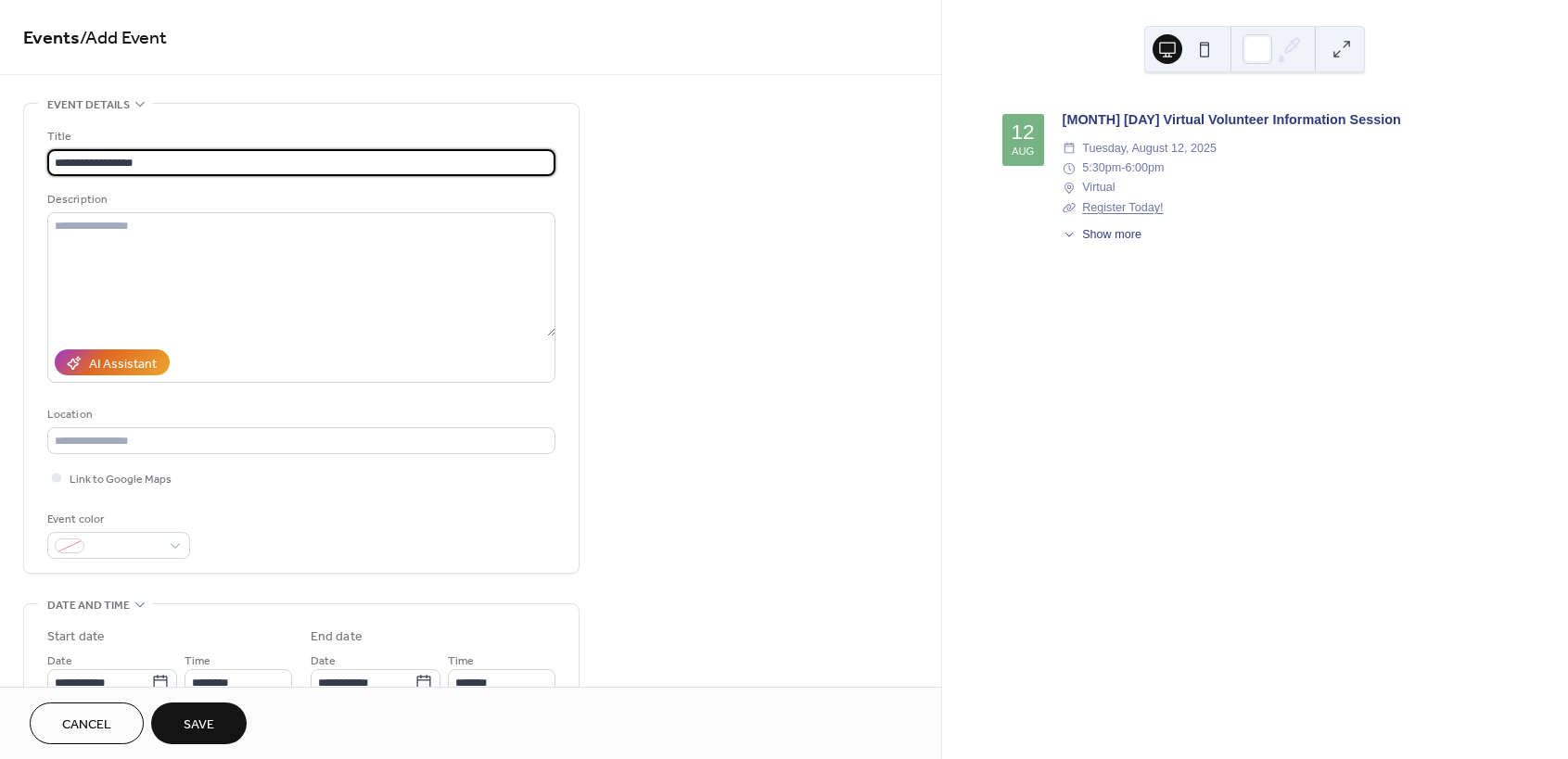 type on "**********" 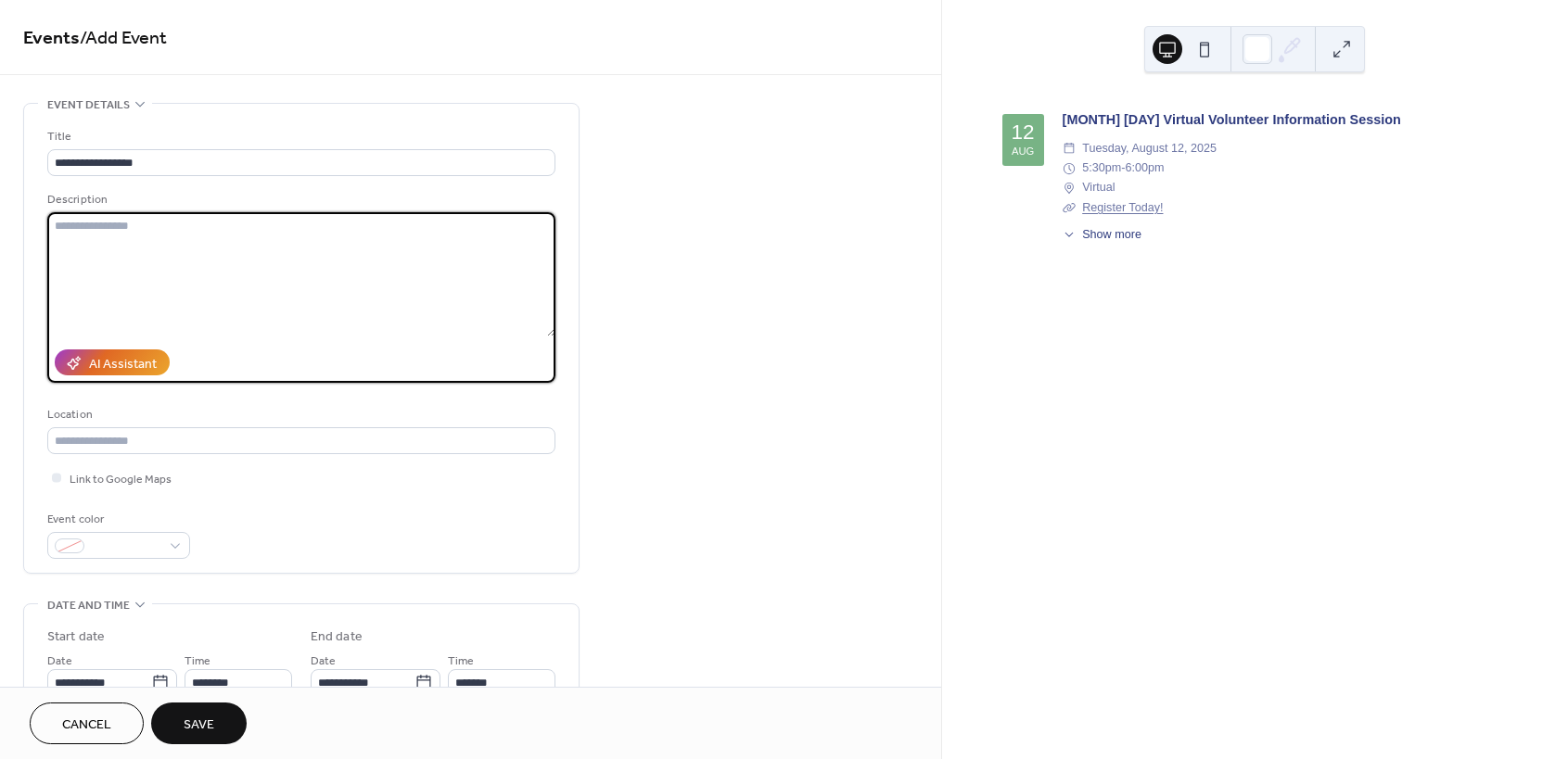 click at bounding box center [301, 274] 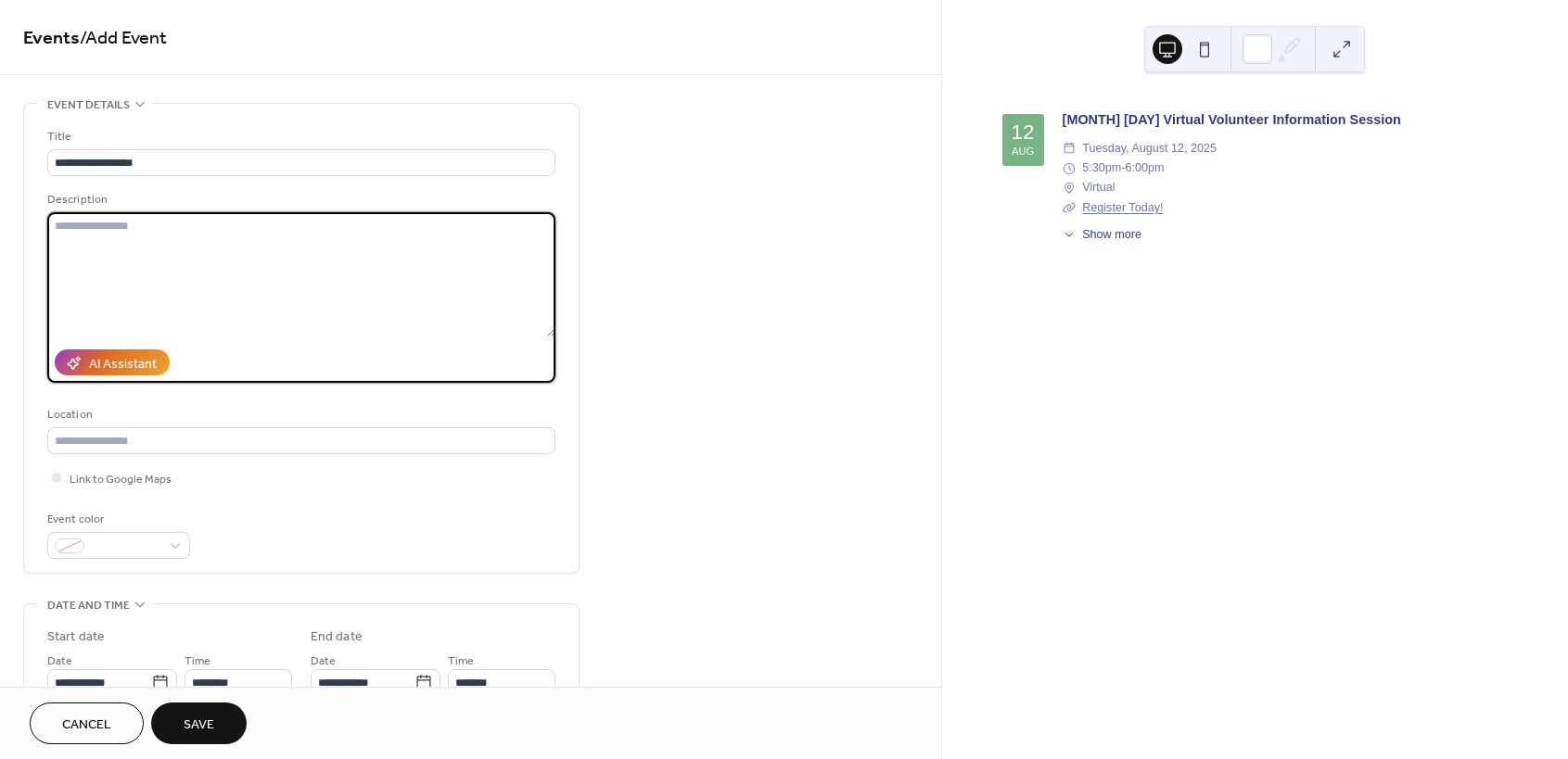 type on "*" 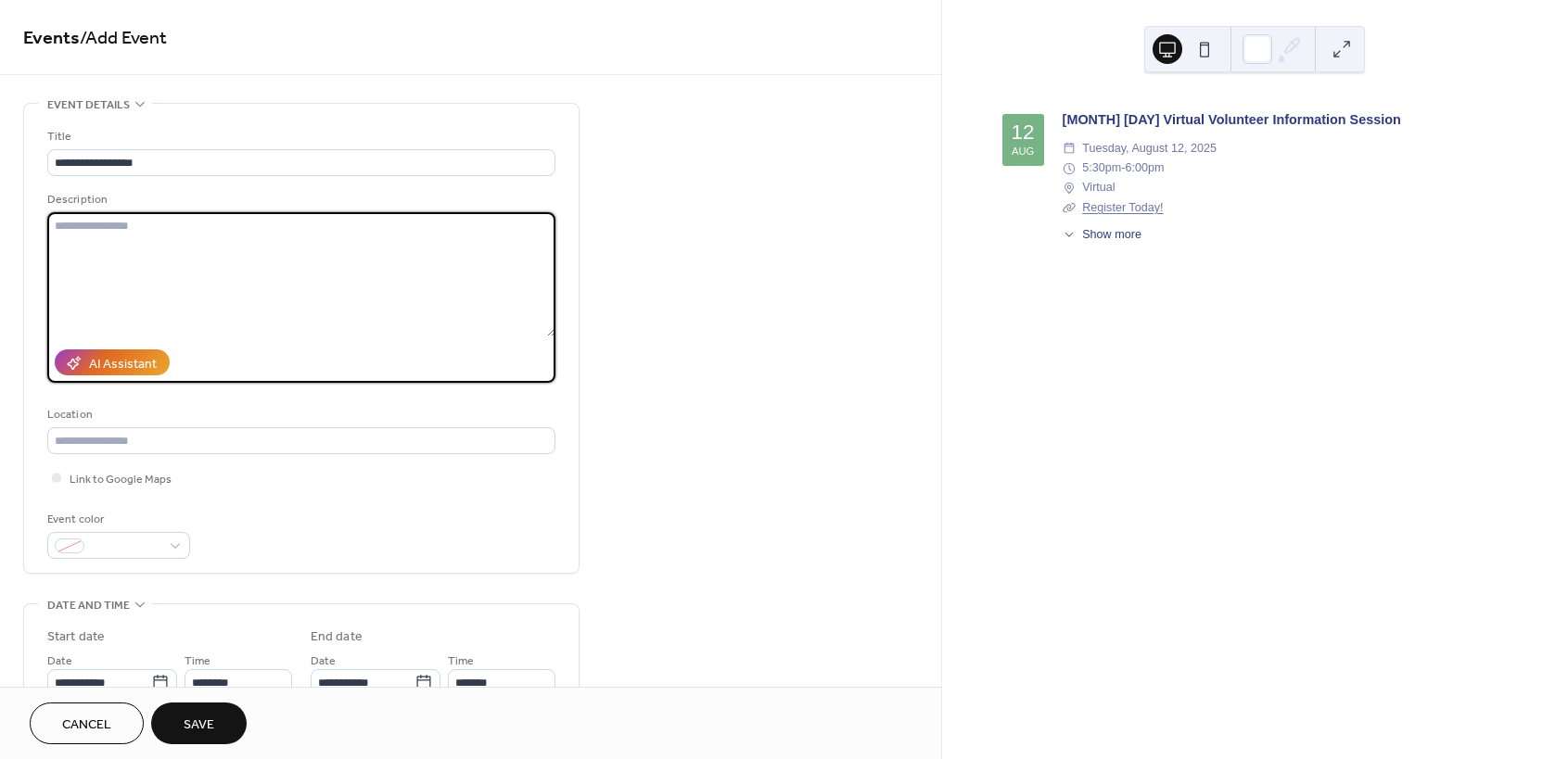paste on "**********" 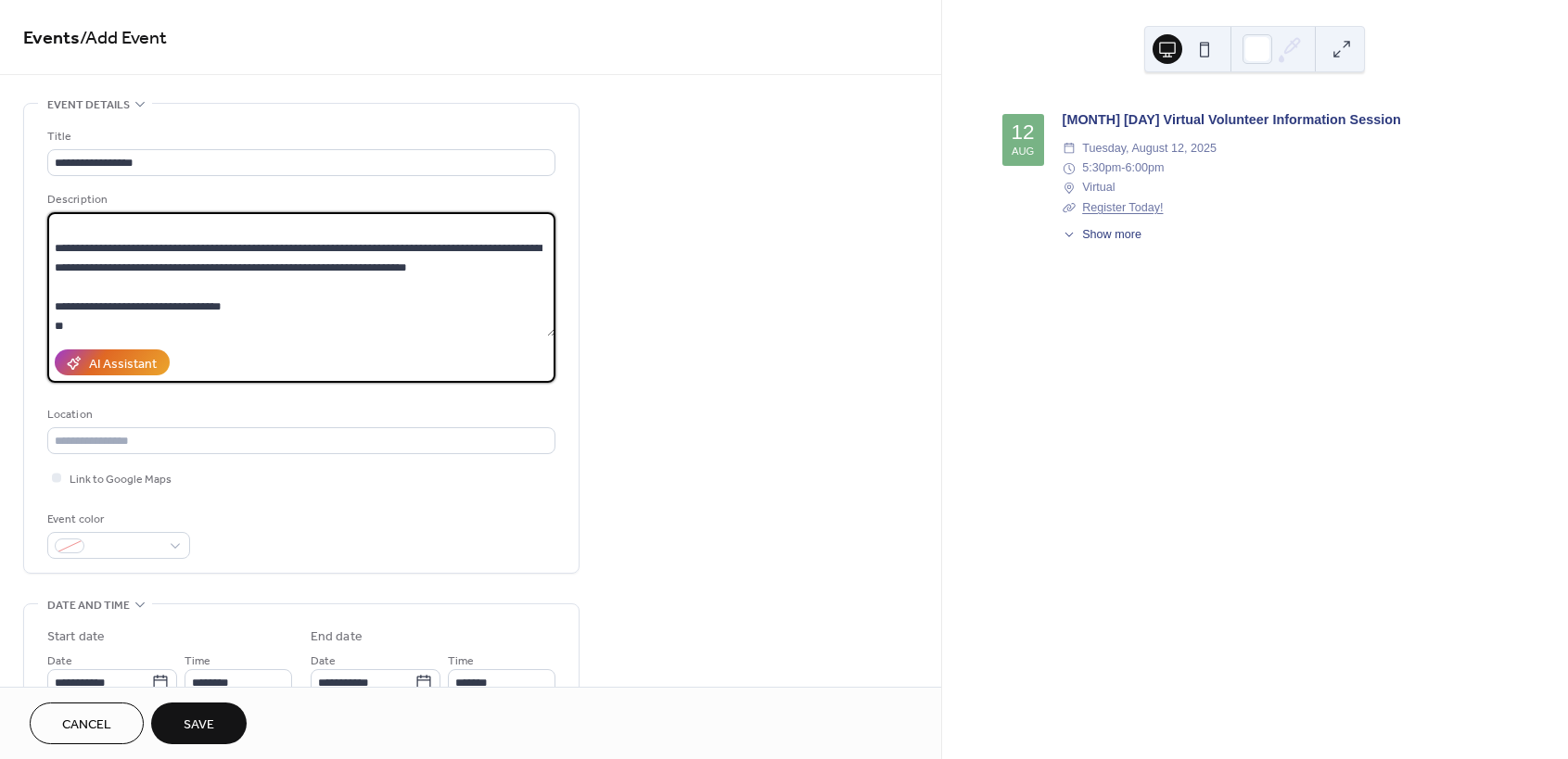scroll, scrollTop: 56, scrollLeft: 0, axis: vertical 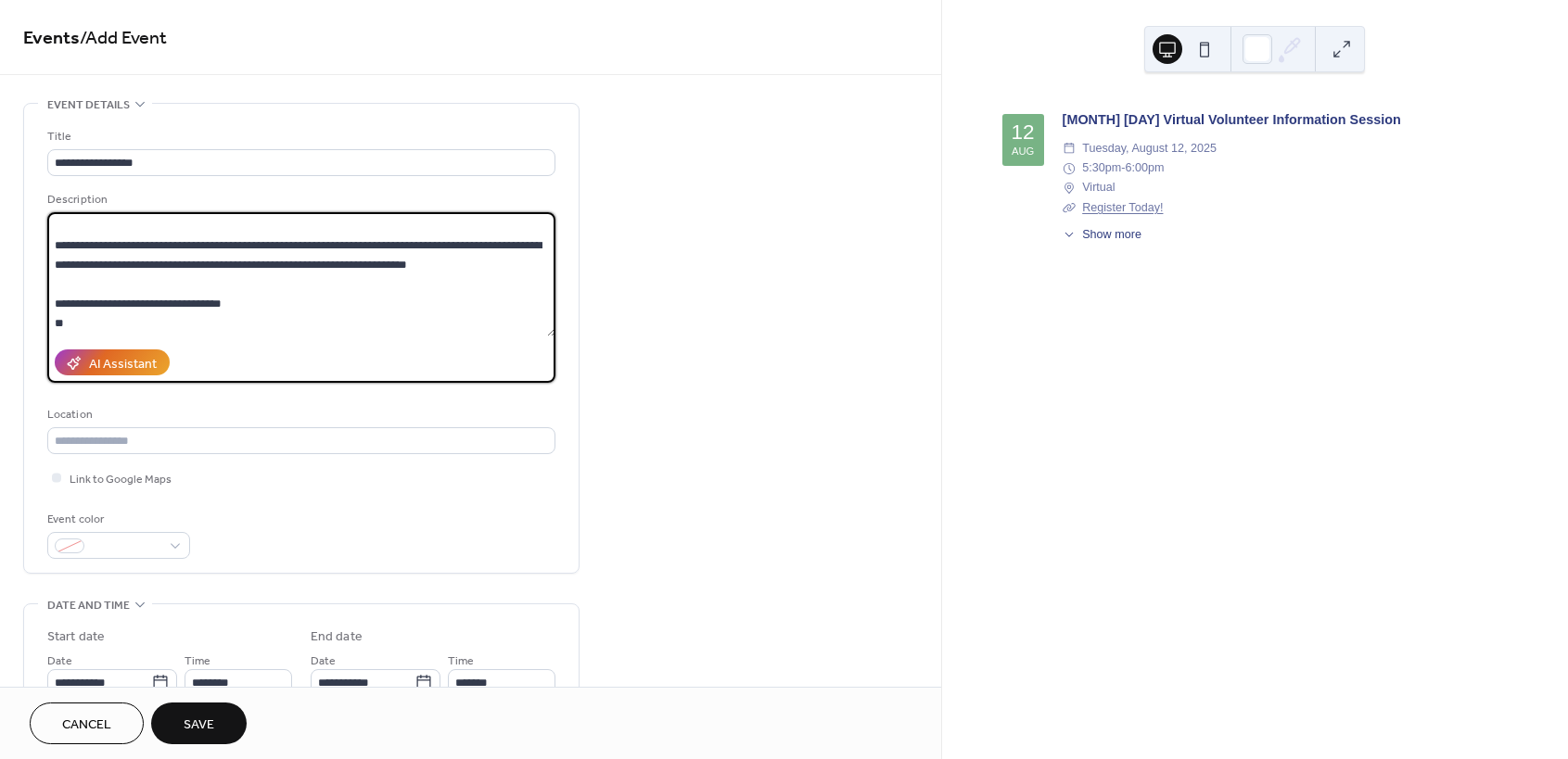 paste on "**********" 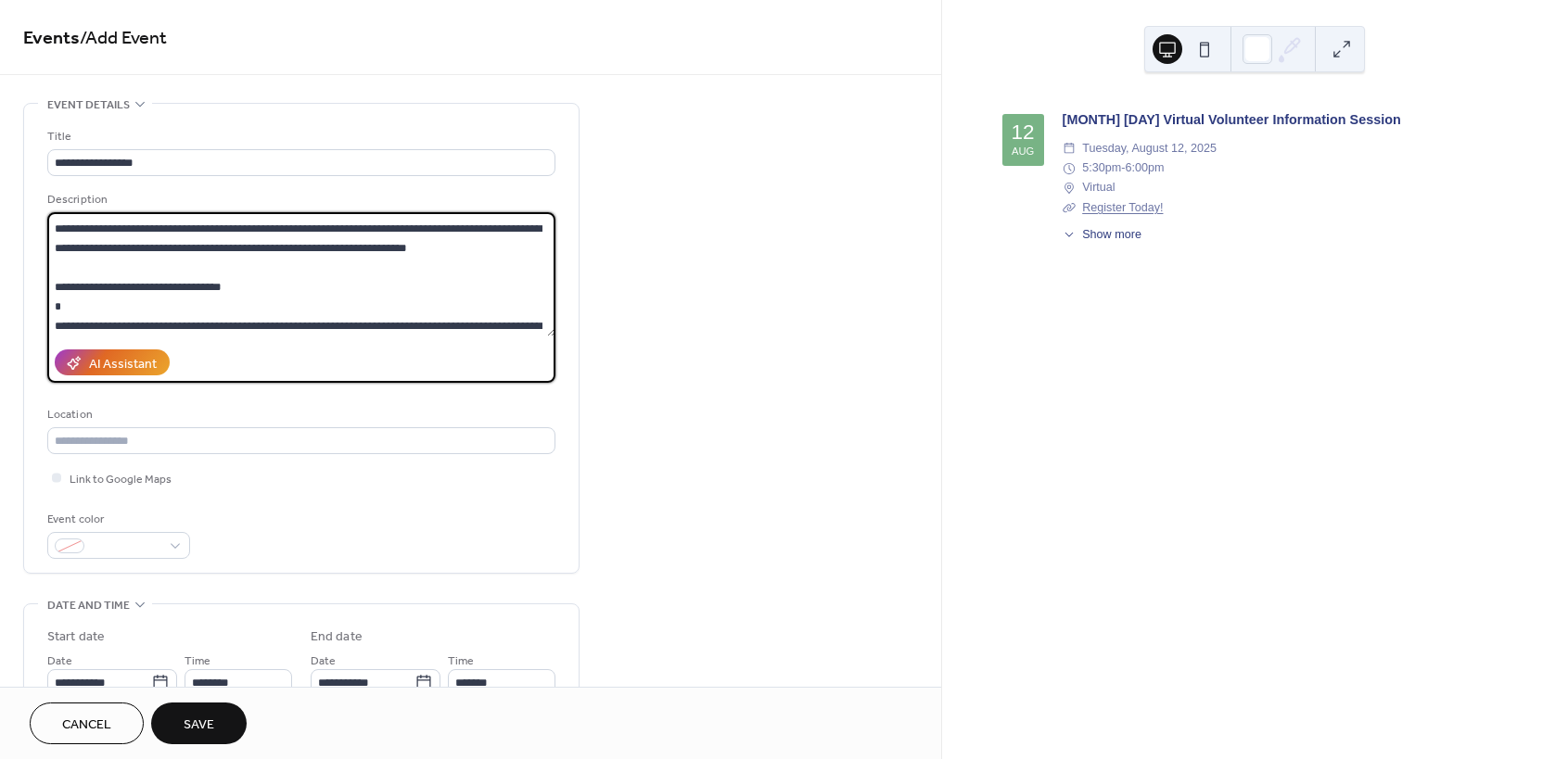 scroll, scrollTop: 192, scrollLeft: 0, axis: vertical 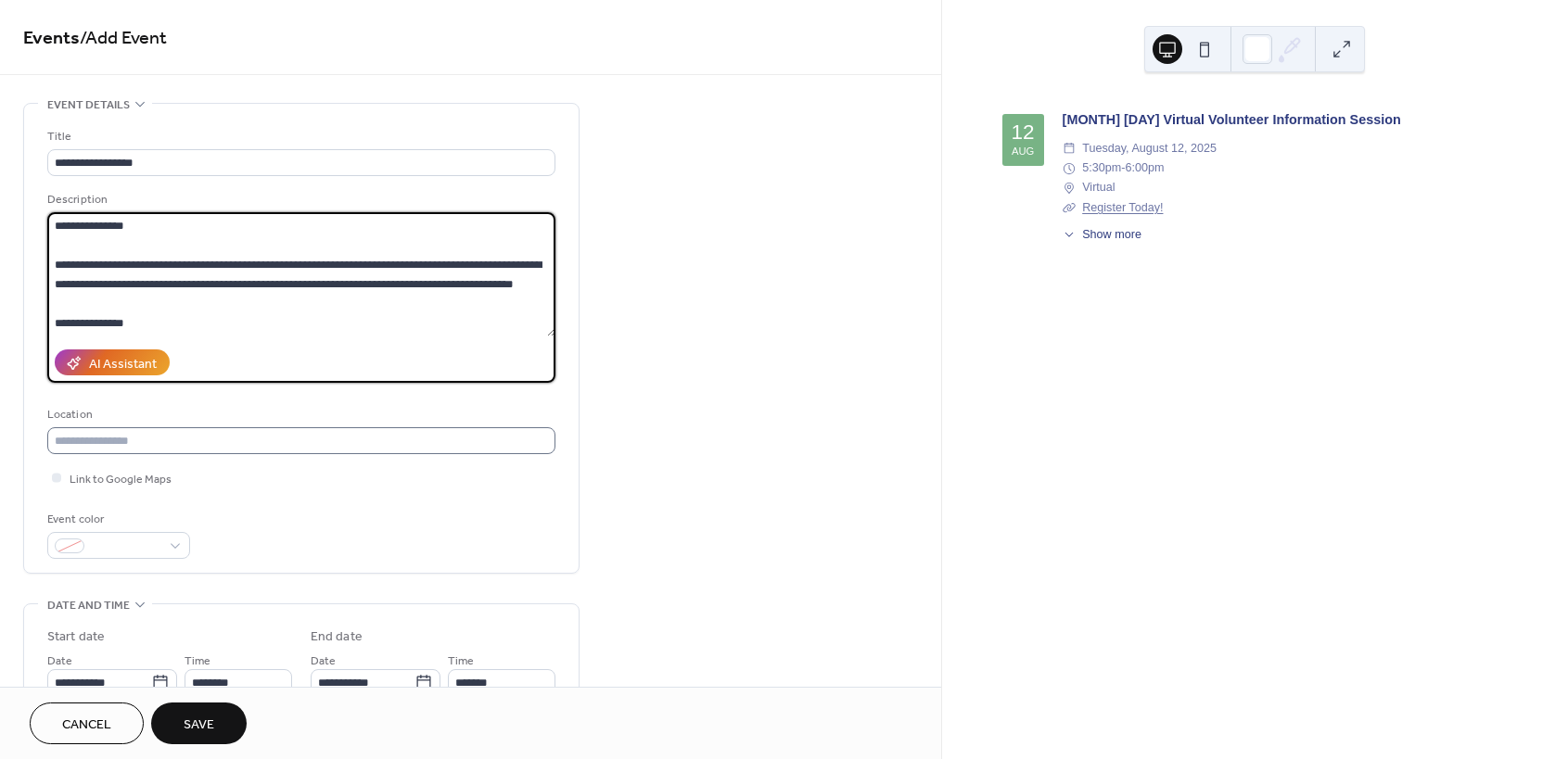 type on "**********" 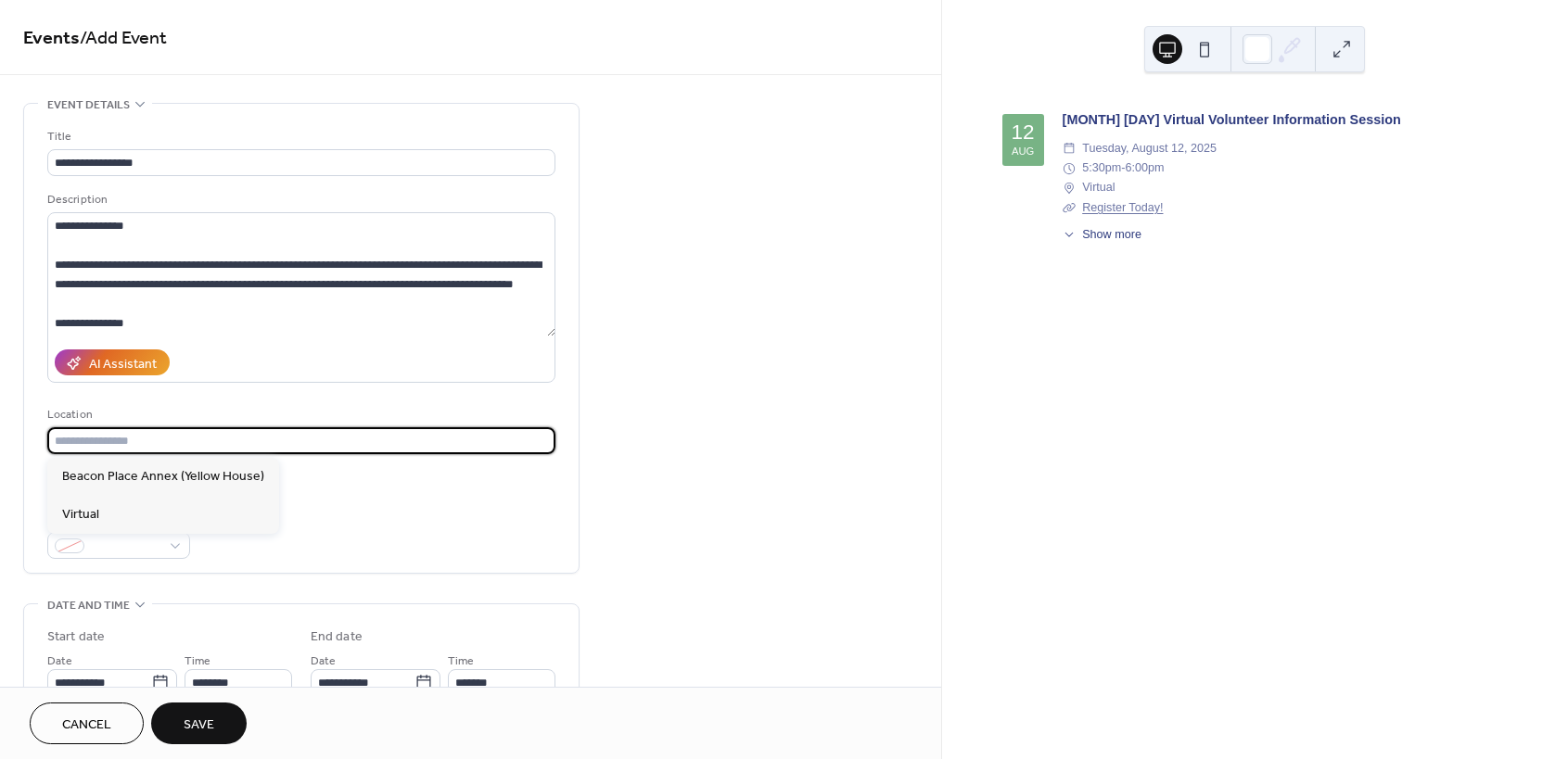 click at bounding box center (301, 440) 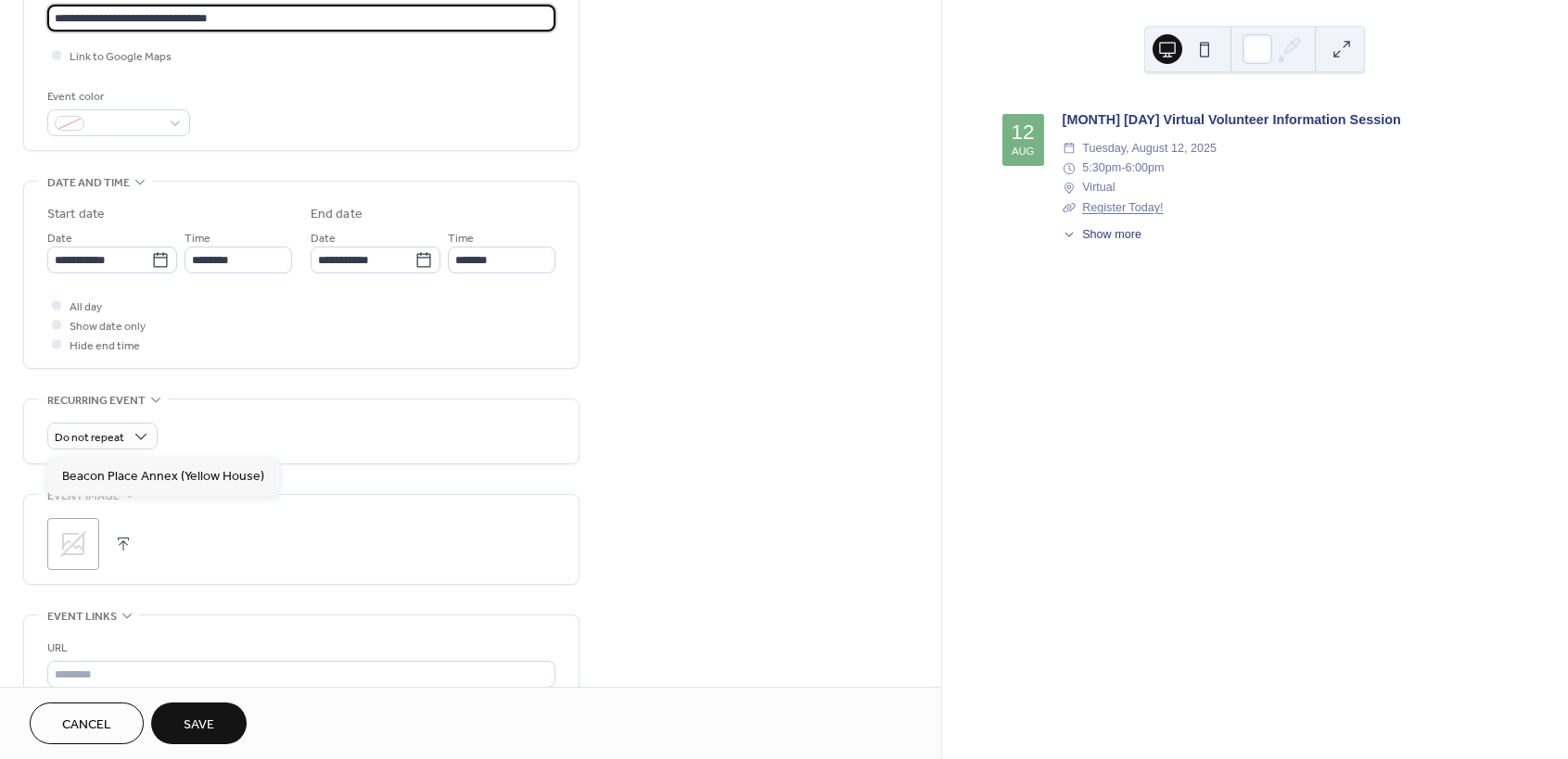 scroll, scrollTop: 444, scrollLeft: 0, axis: vertical 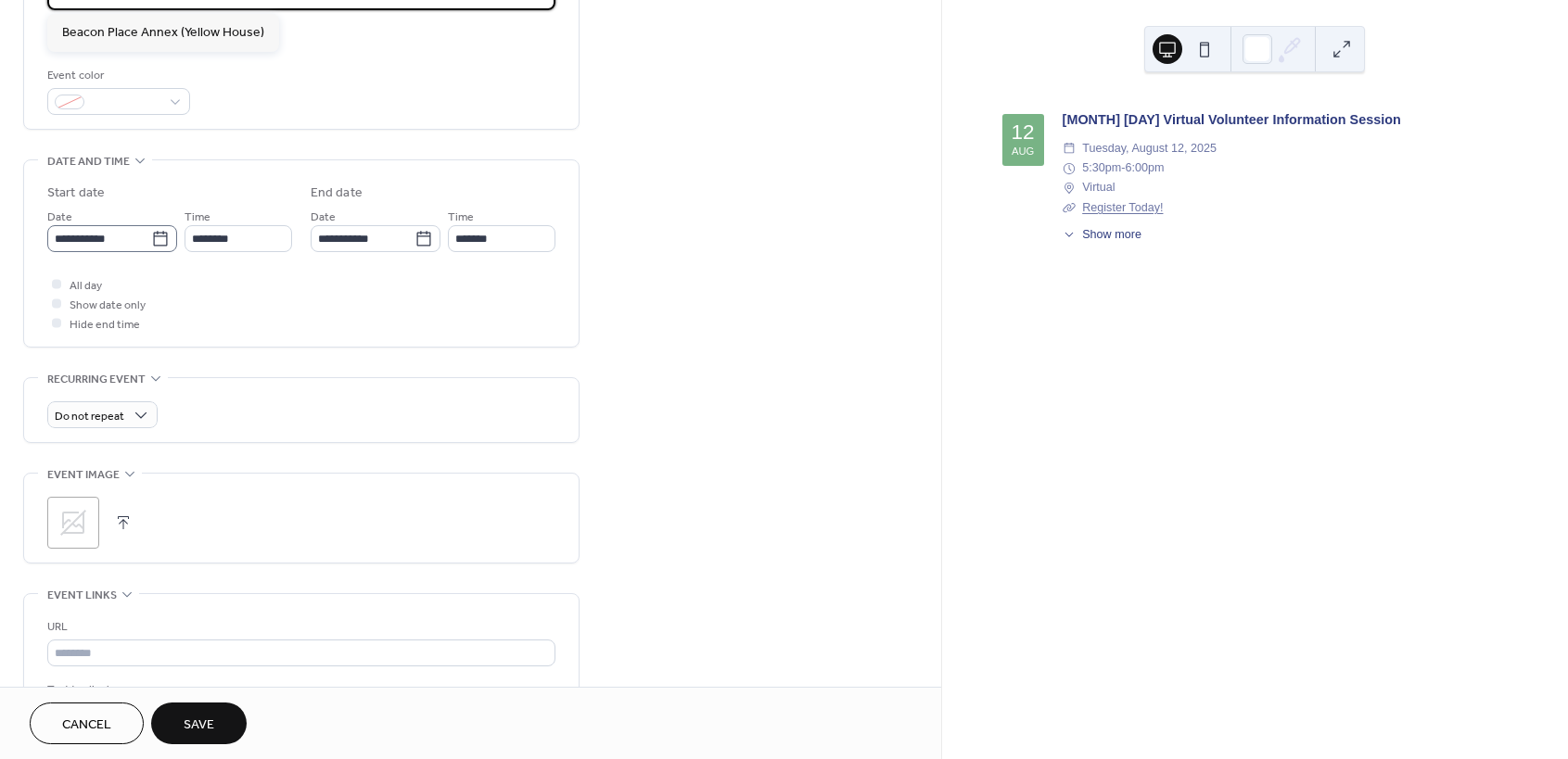 type on "**********" 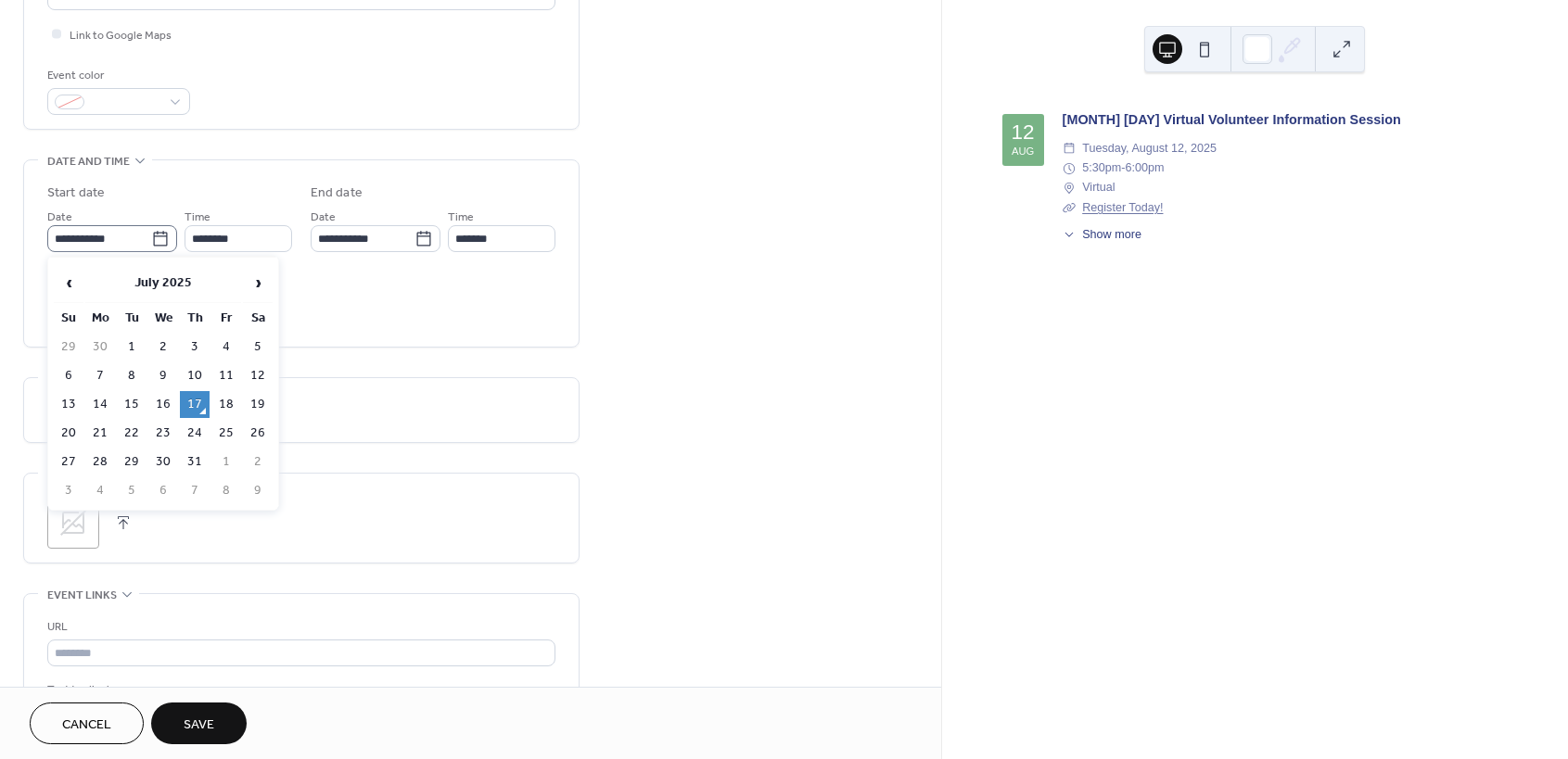 click 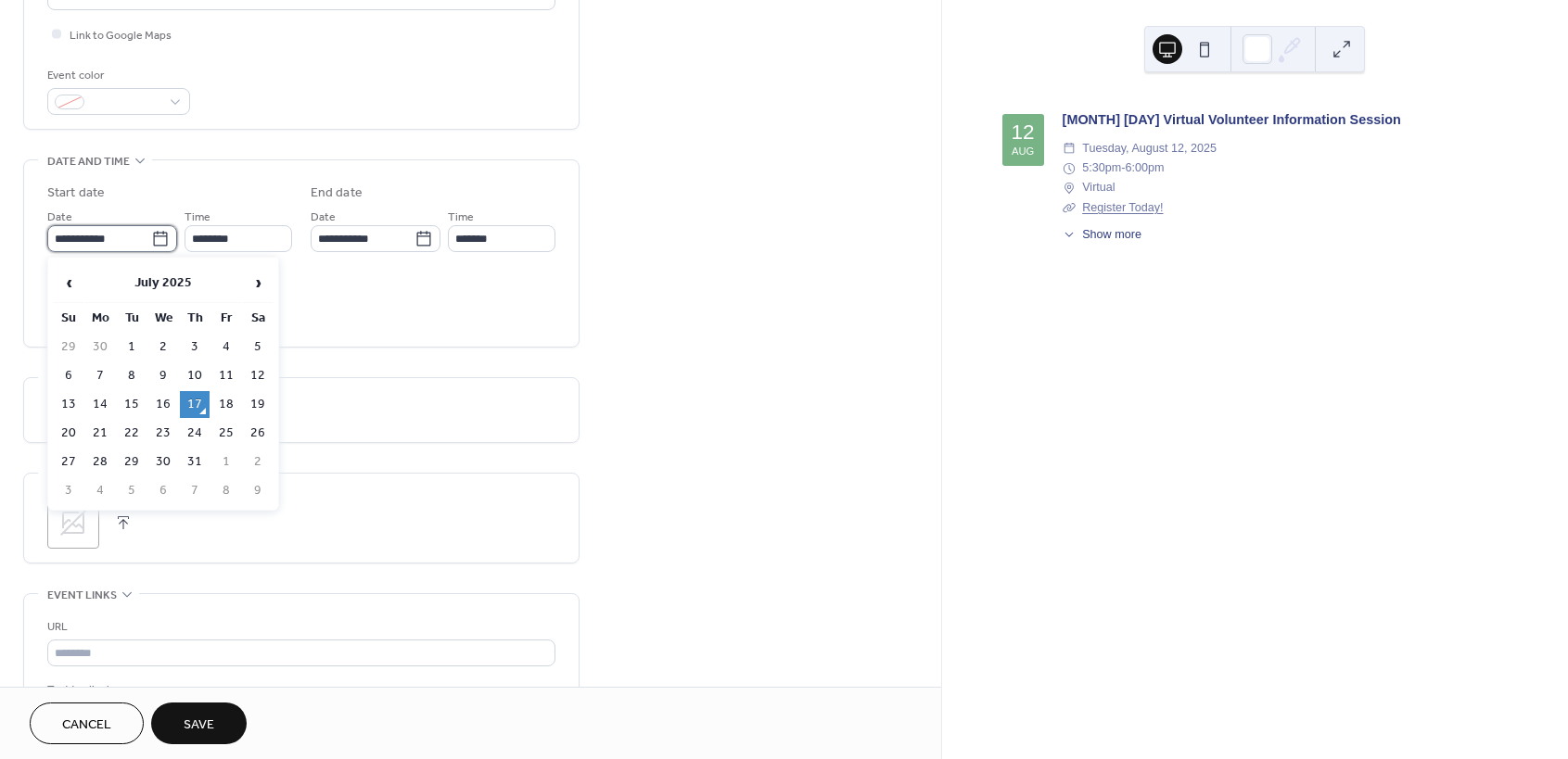 click on "**********" at bounding box center [99, 238] 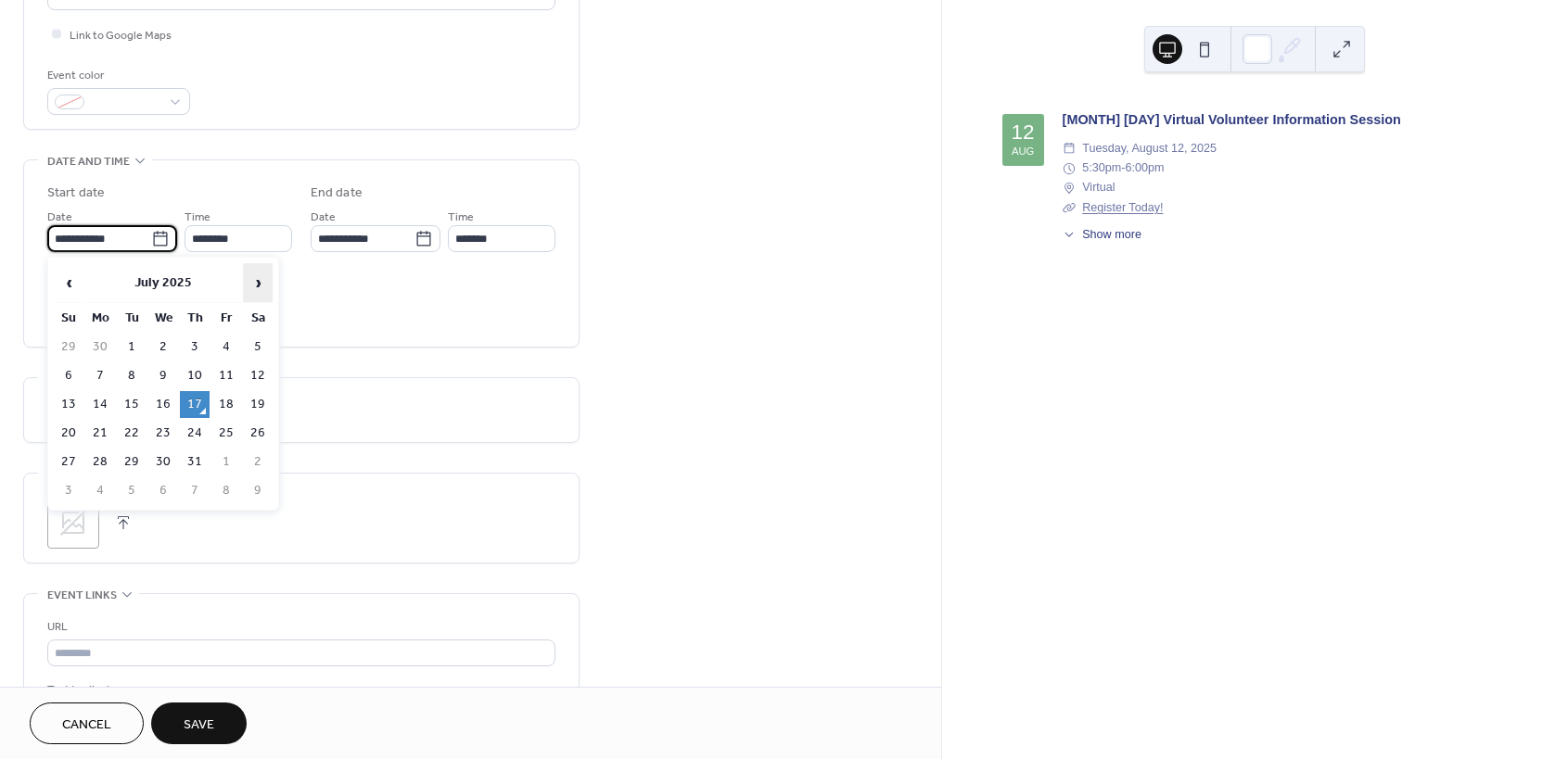 click on "›" at bounding box center (258, 283) 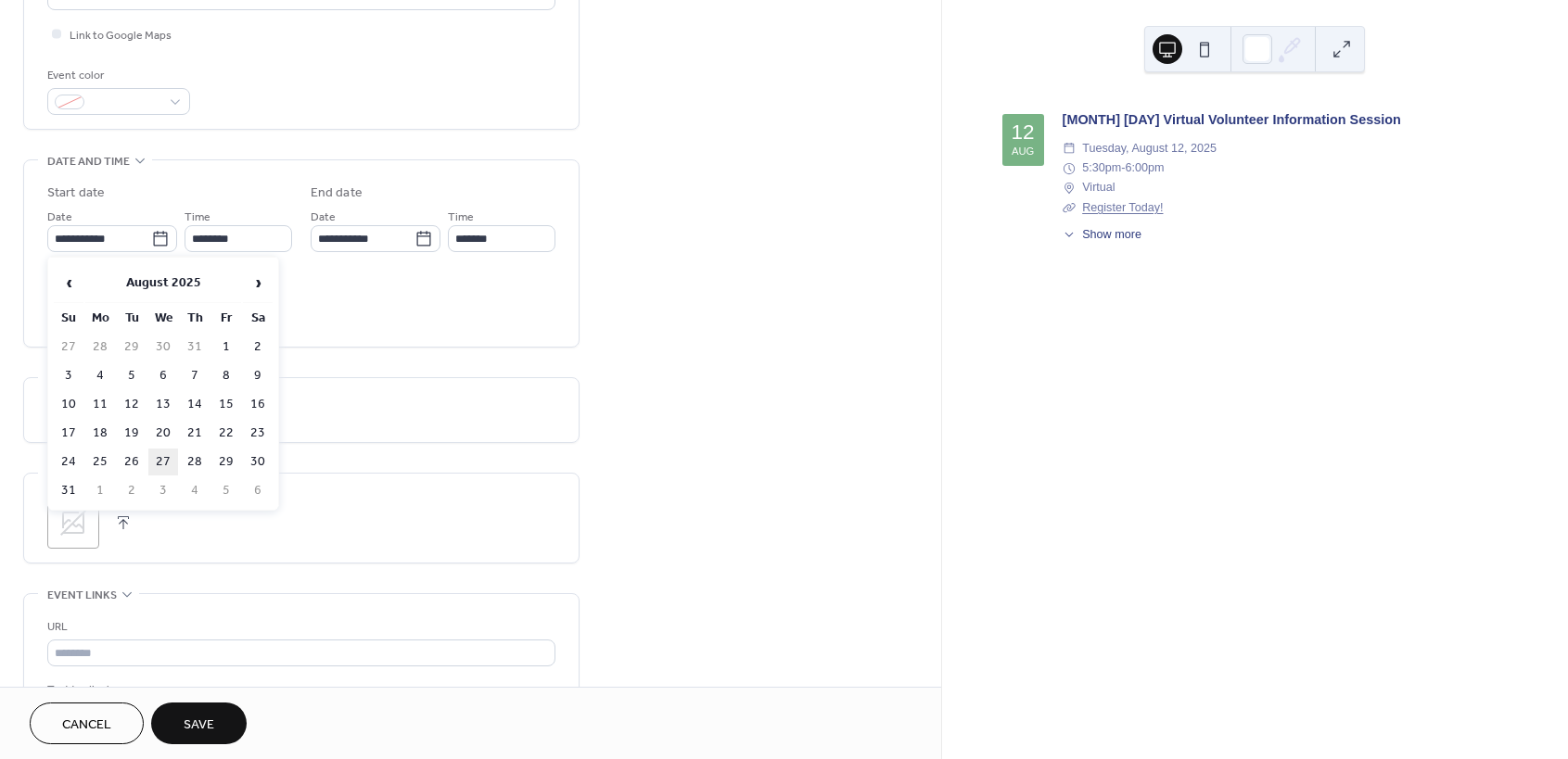 click on "27" at bounding box center [163, 462] 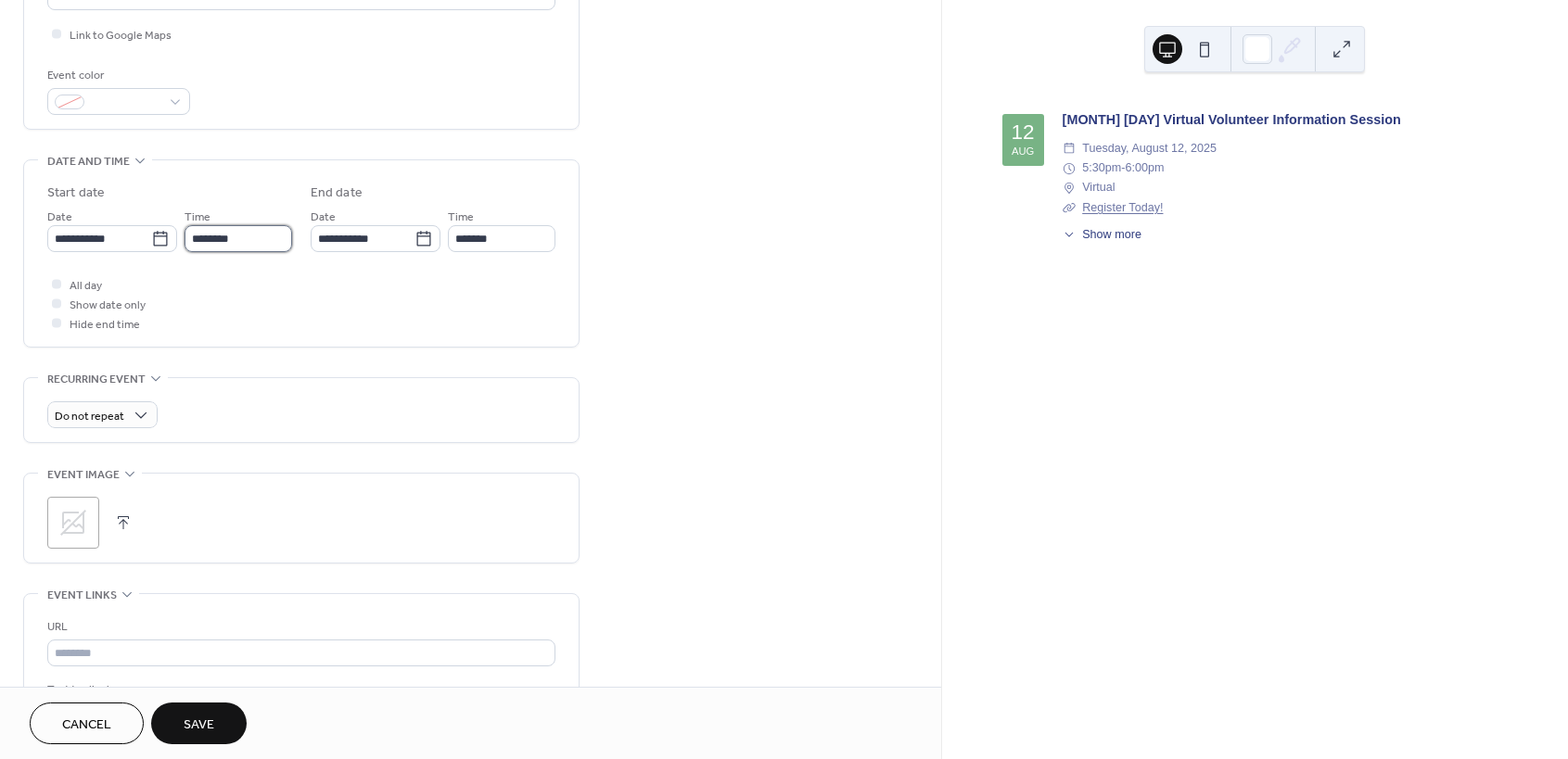 click on "********" at bounding box center [238, 238] 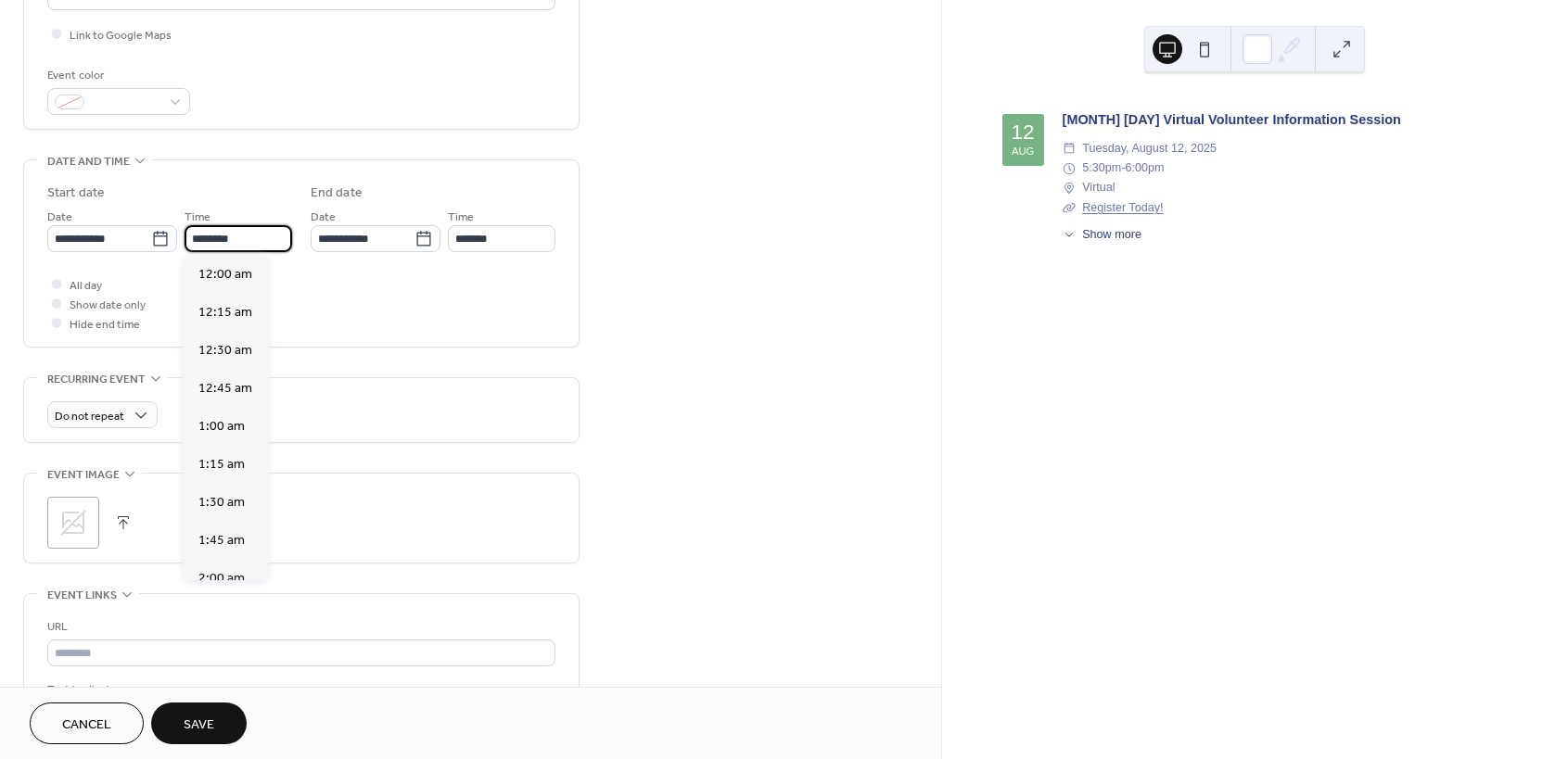 scroll, scrollTop: 1824, scrollLeft: 0, axis: vertical 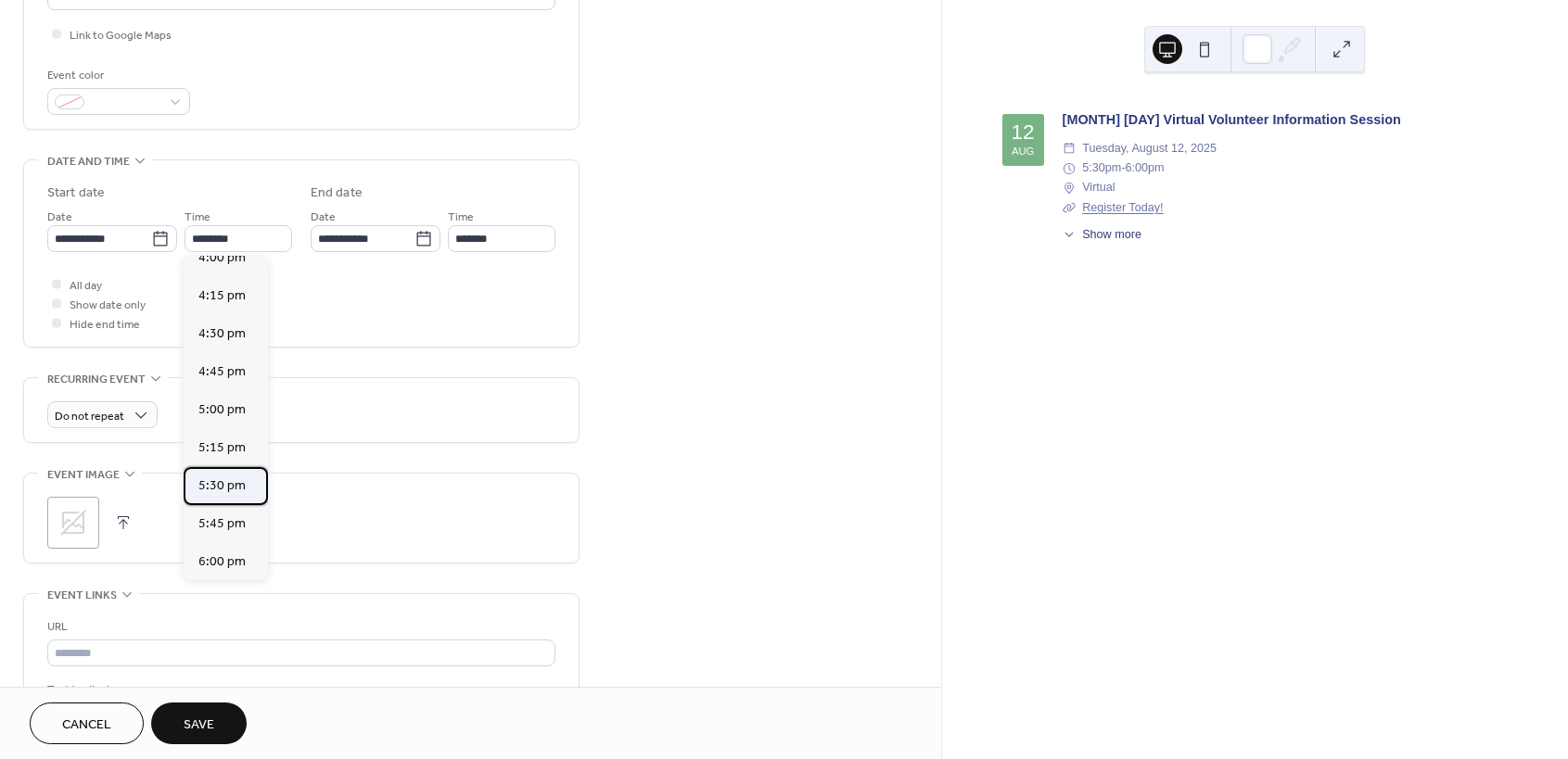 click on "5:30 pm" at bounding box center (222, 486) 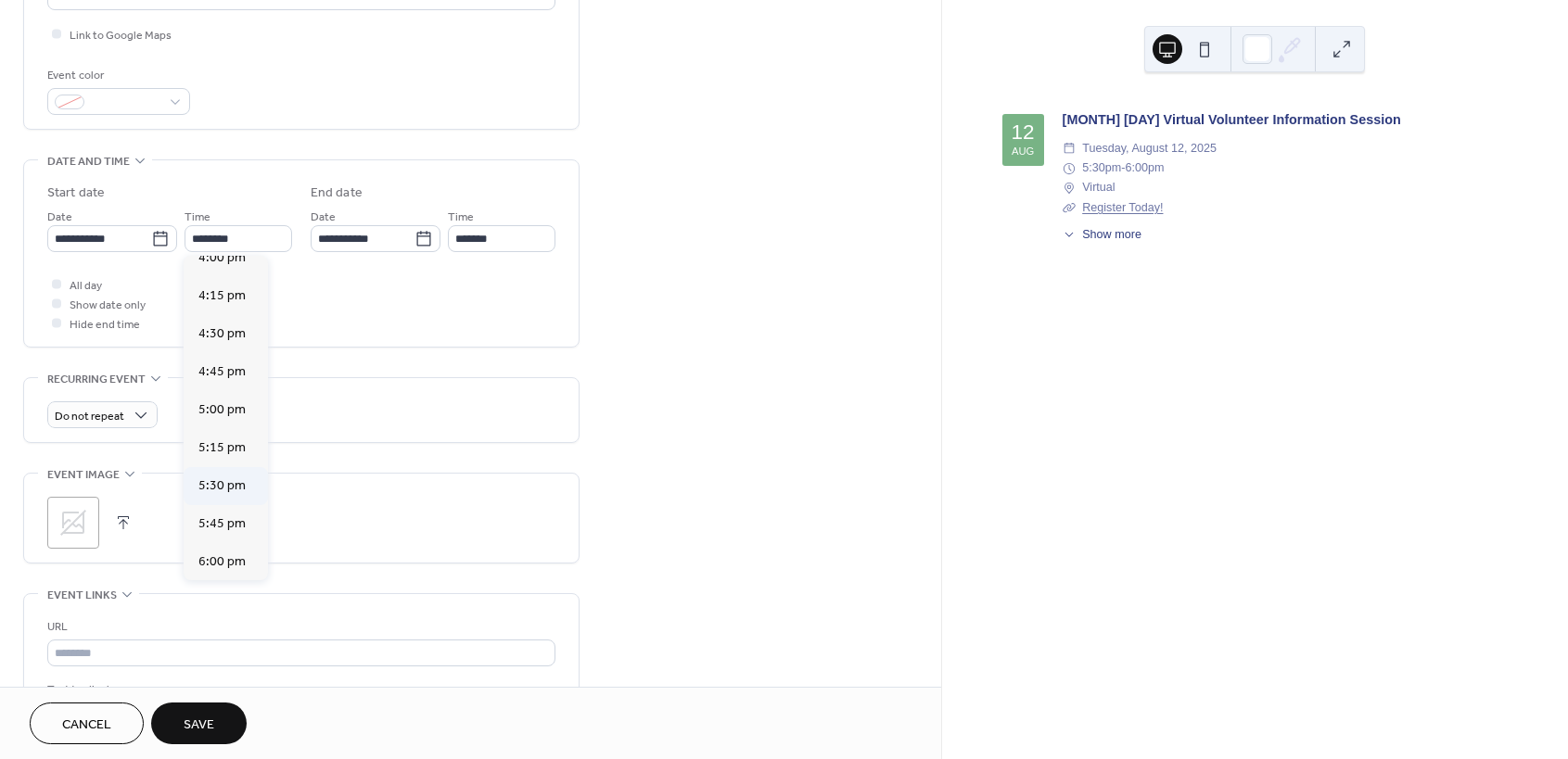 type on "*******" 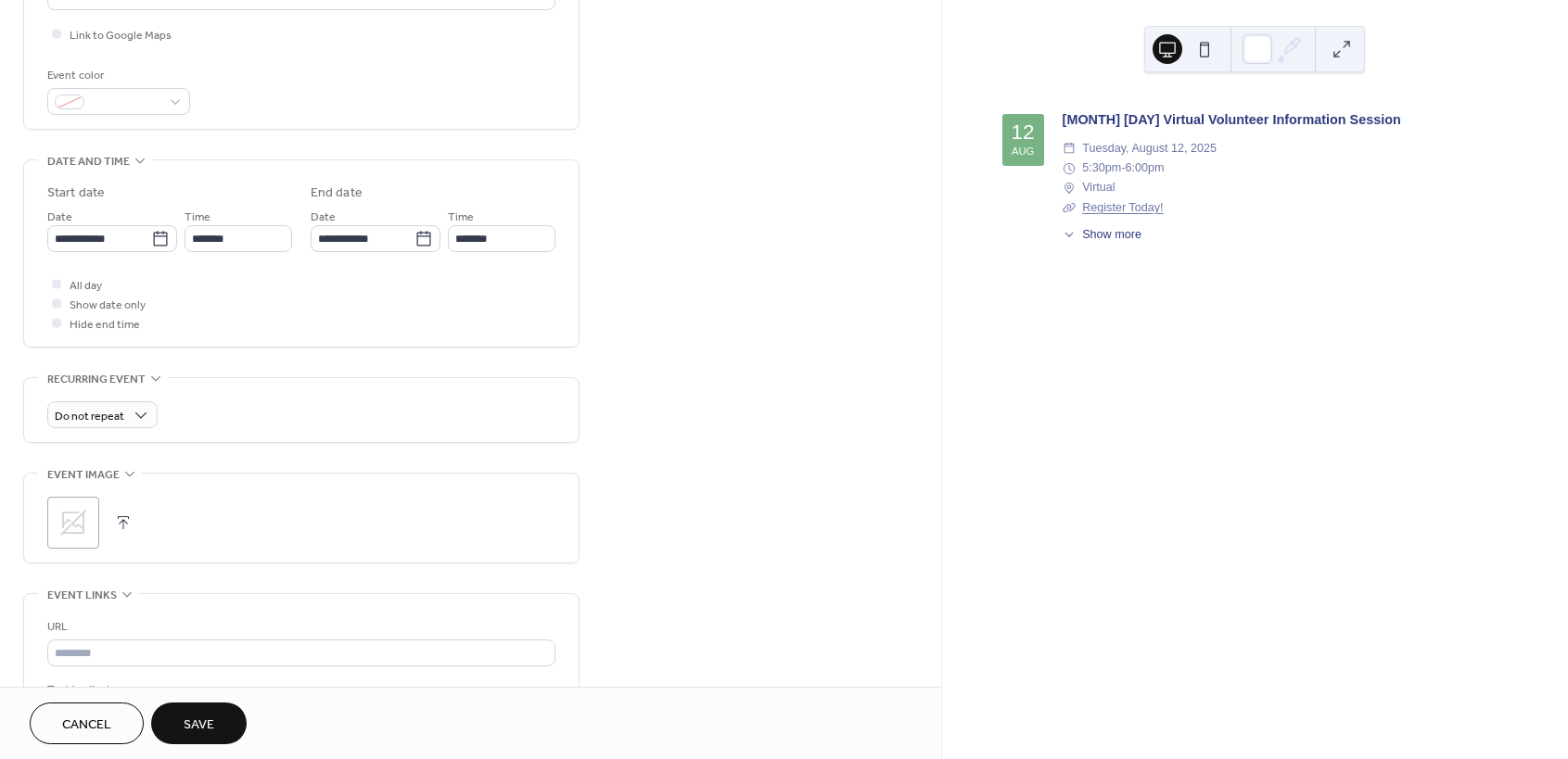click on "Save" at bounding box center (198, 725) 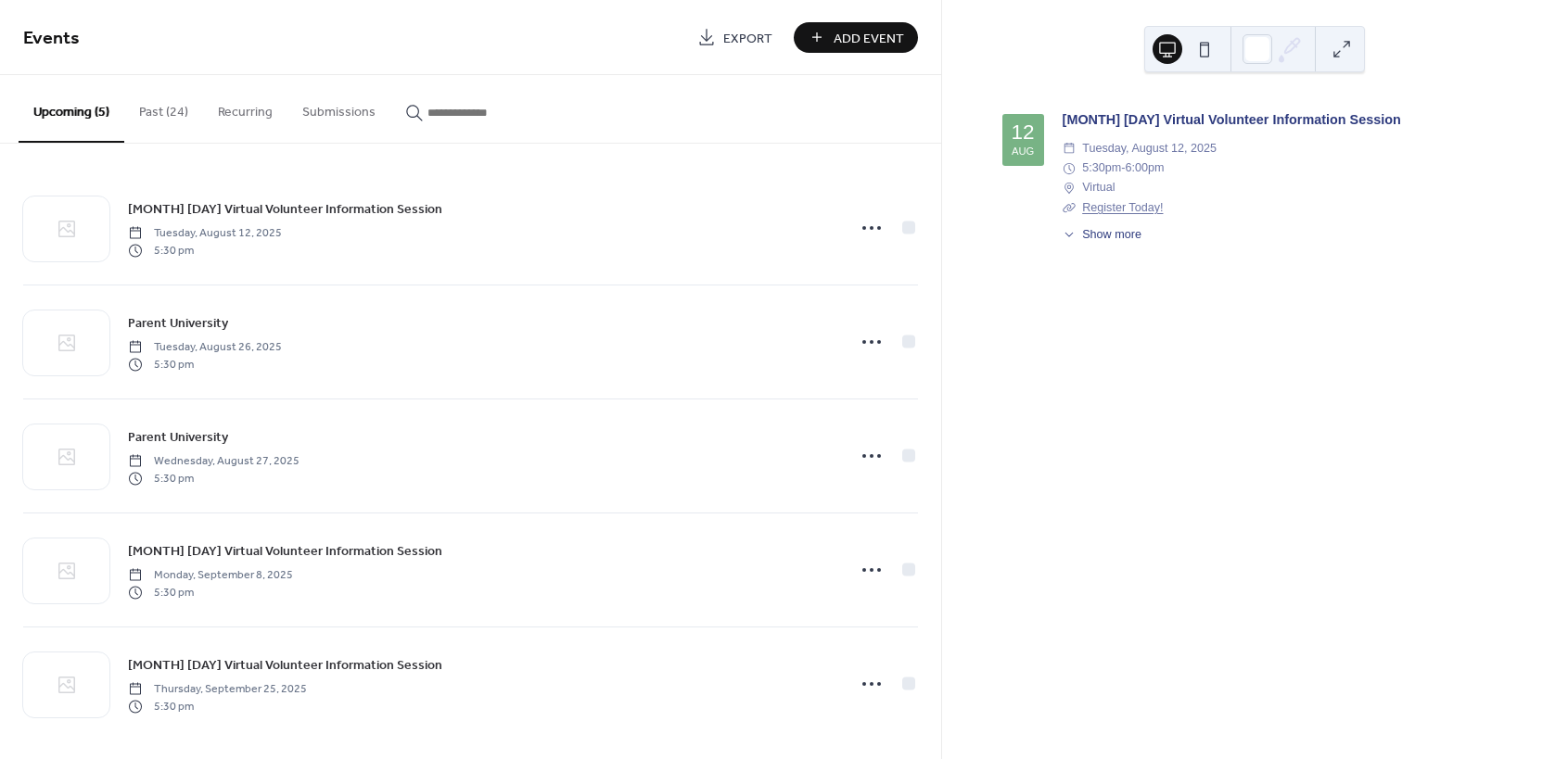 click on "Add Event" at bounding box center [869, 38] 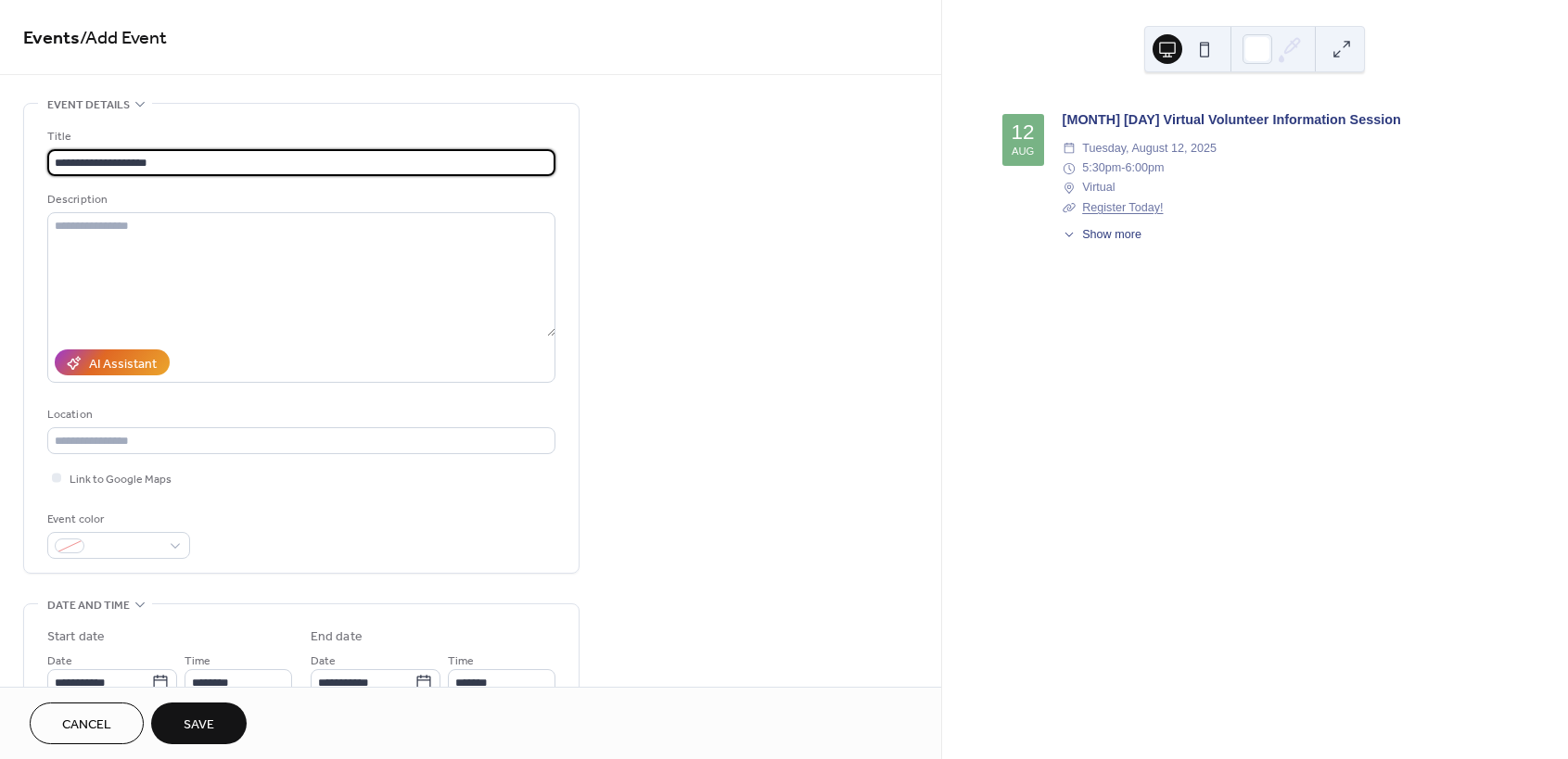 type on "**********" 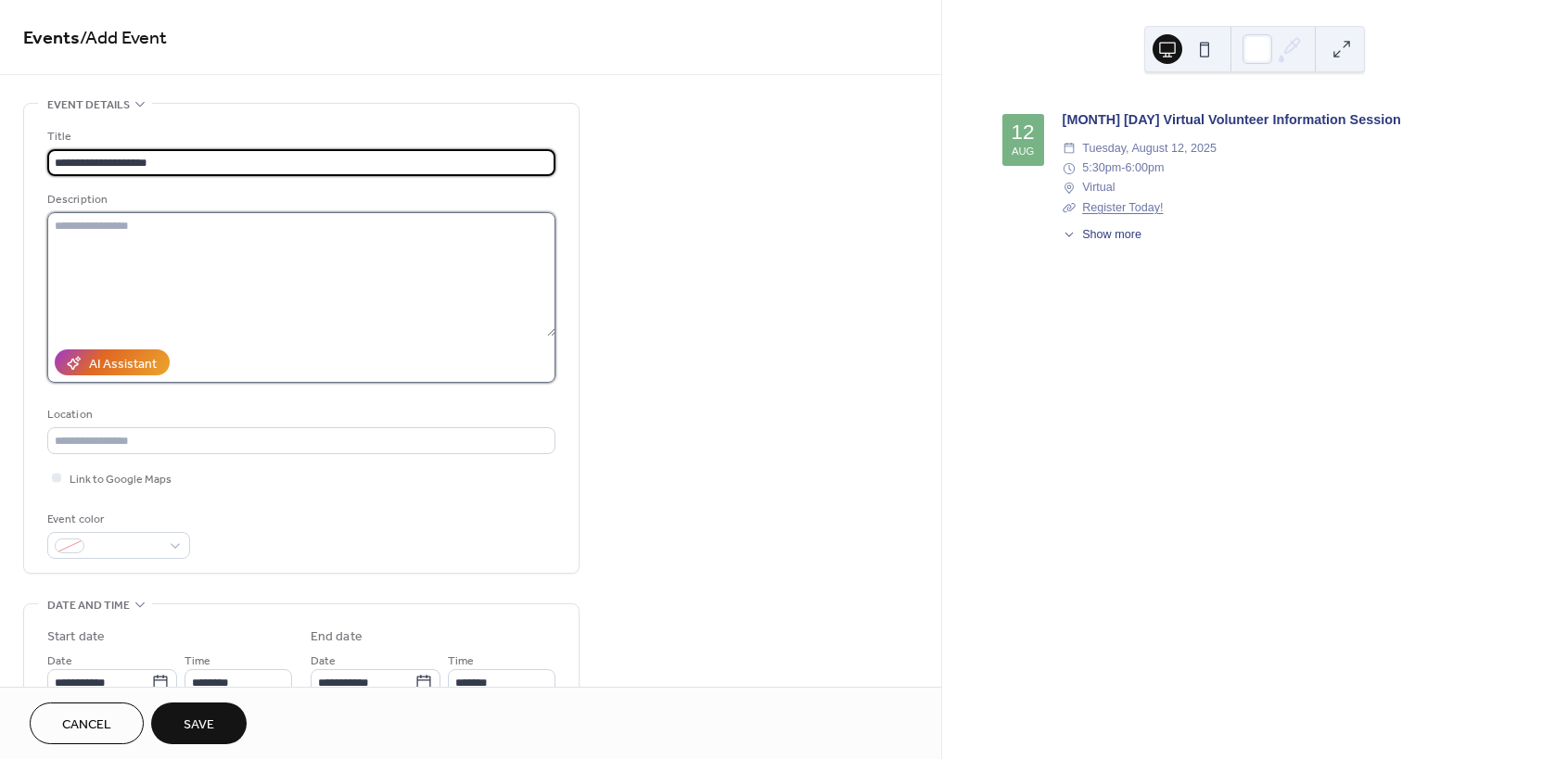 click at bounding box center (301, 274) 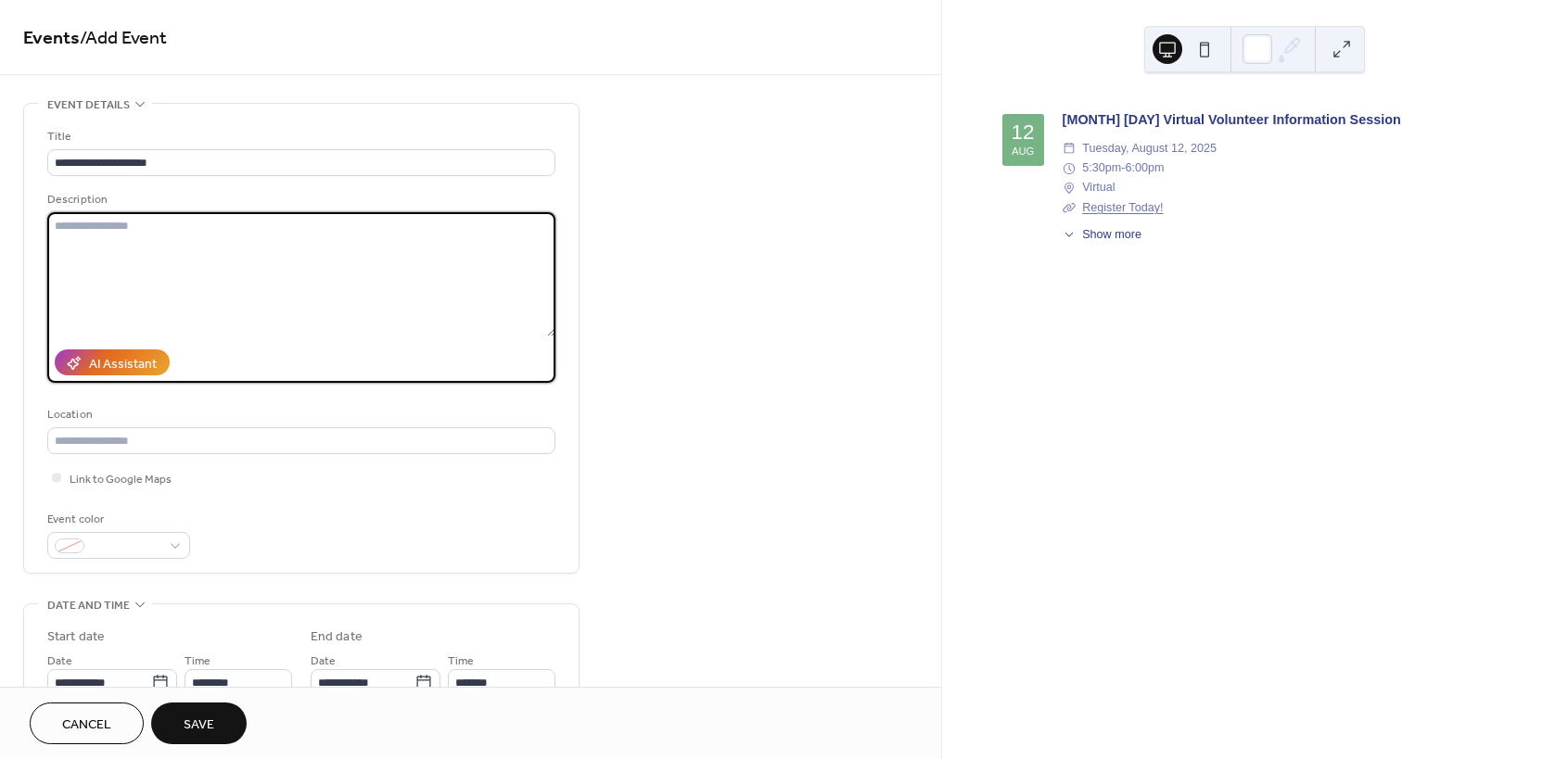 paste on "**********" 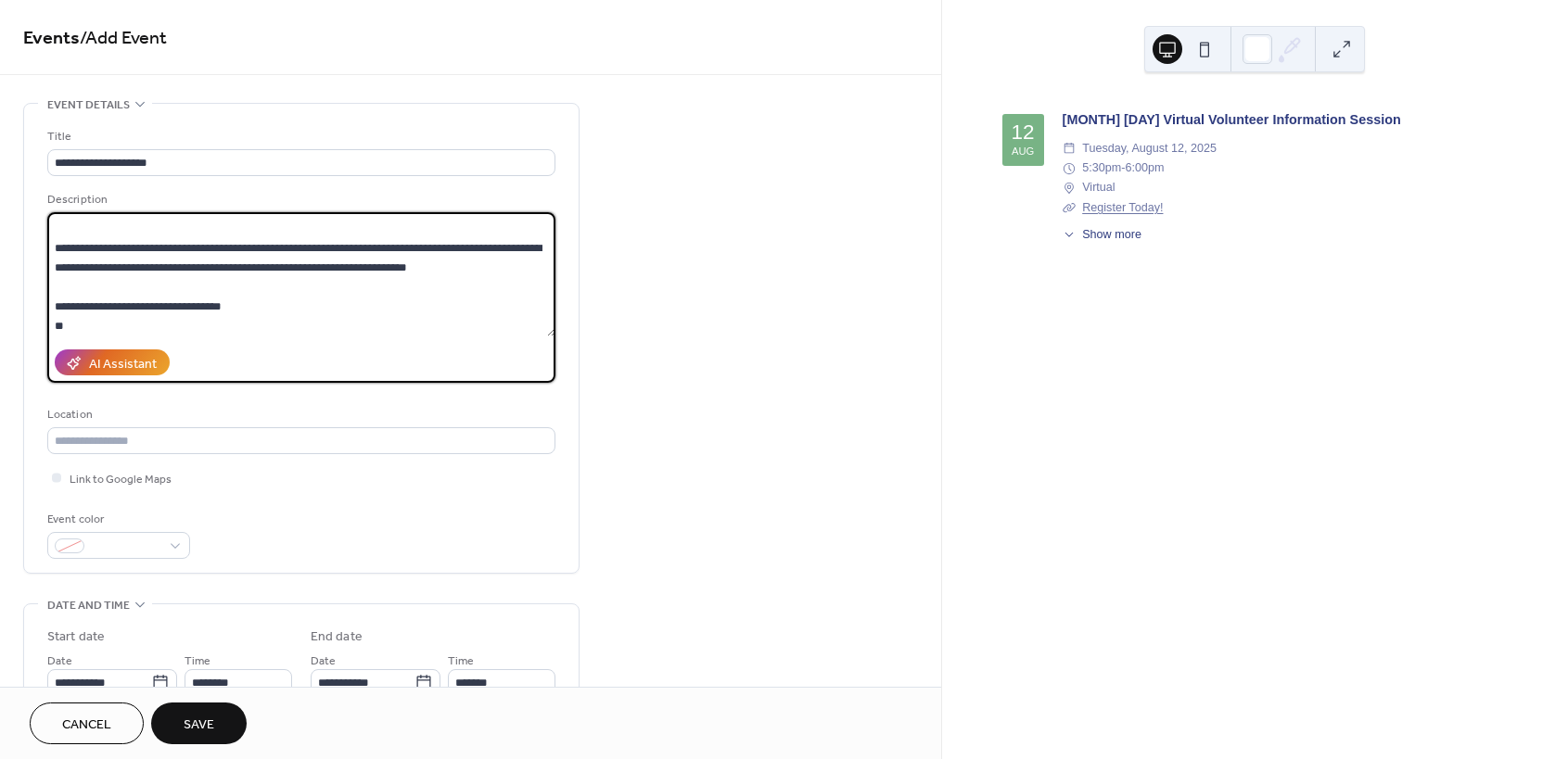 scroll, scrollTop: 56, scrollLeft: 0, axis: vertical 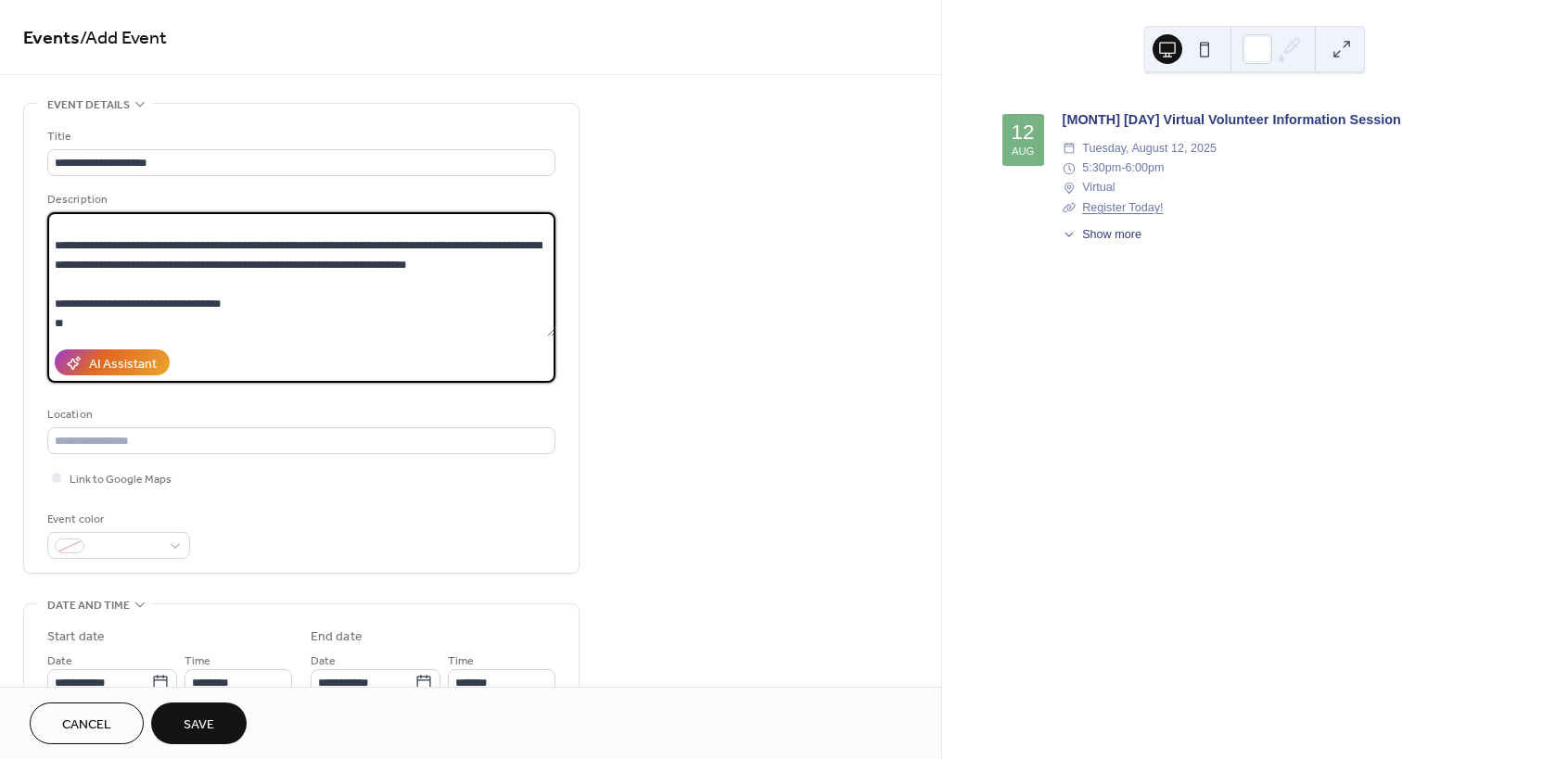 paste on "**********" 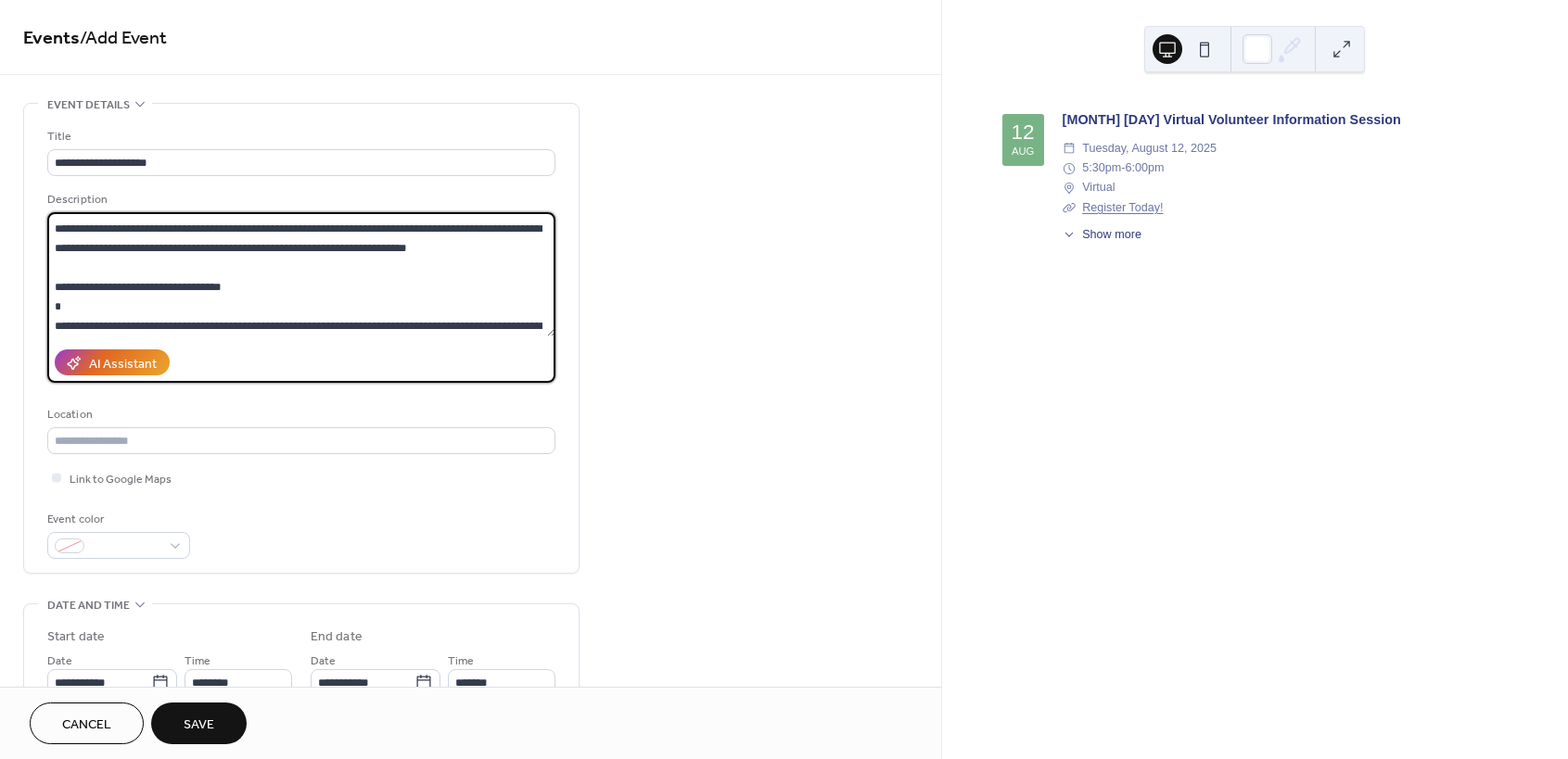 scroll, scrollTop: 192, scrollLeft: 0, axis: vertical 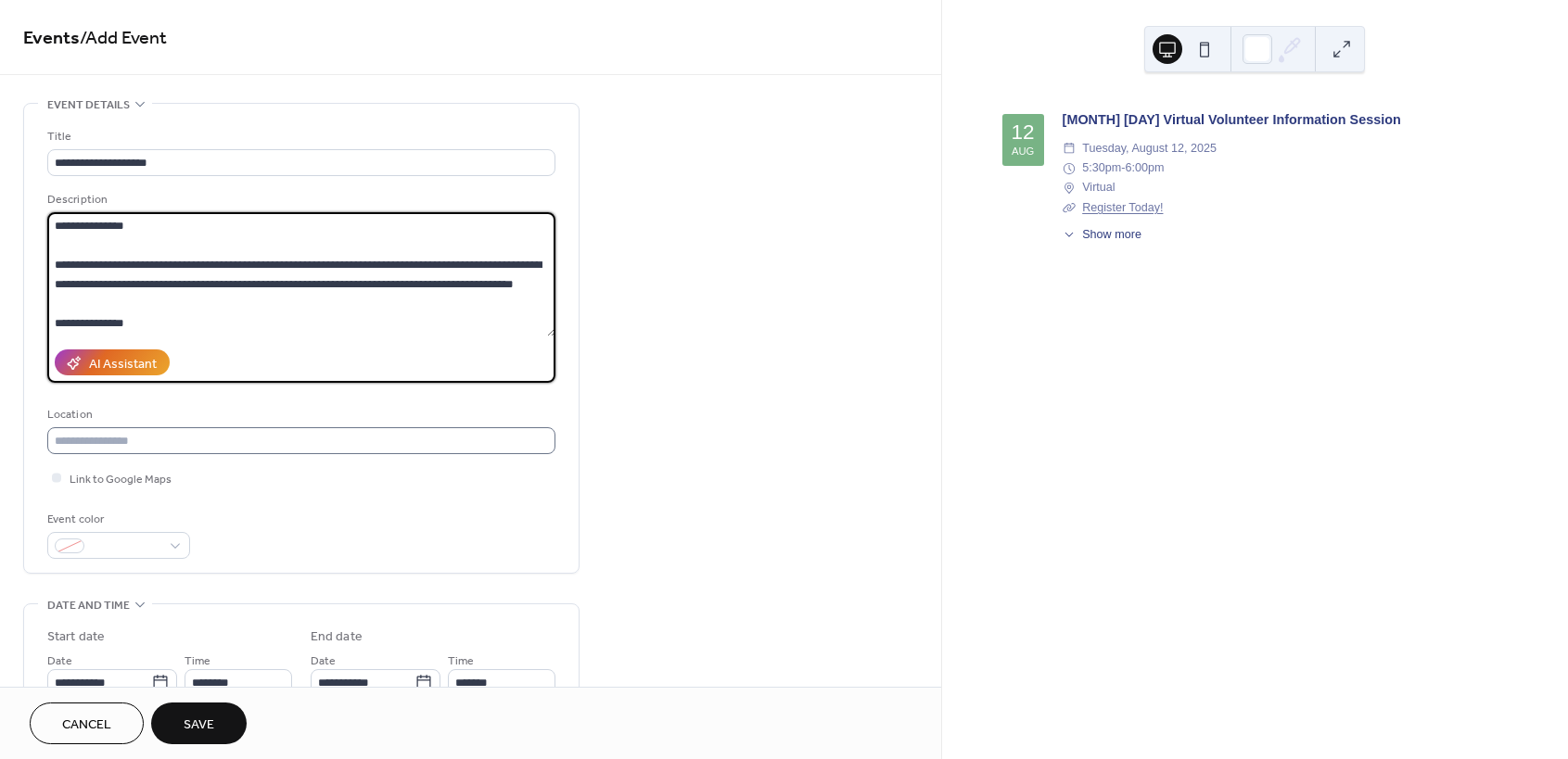 type on "**********" 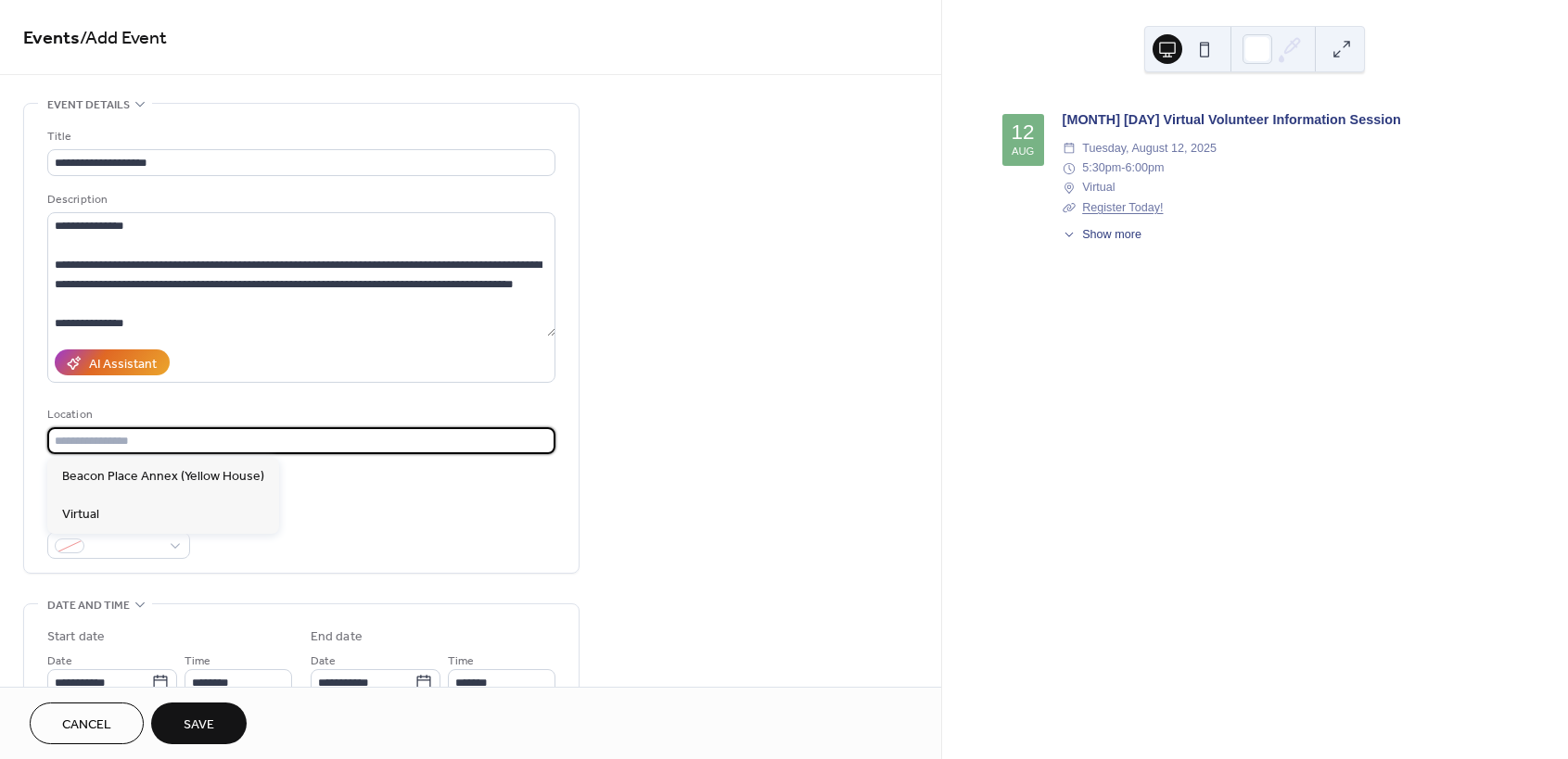 click at bounding box center (301, 440) 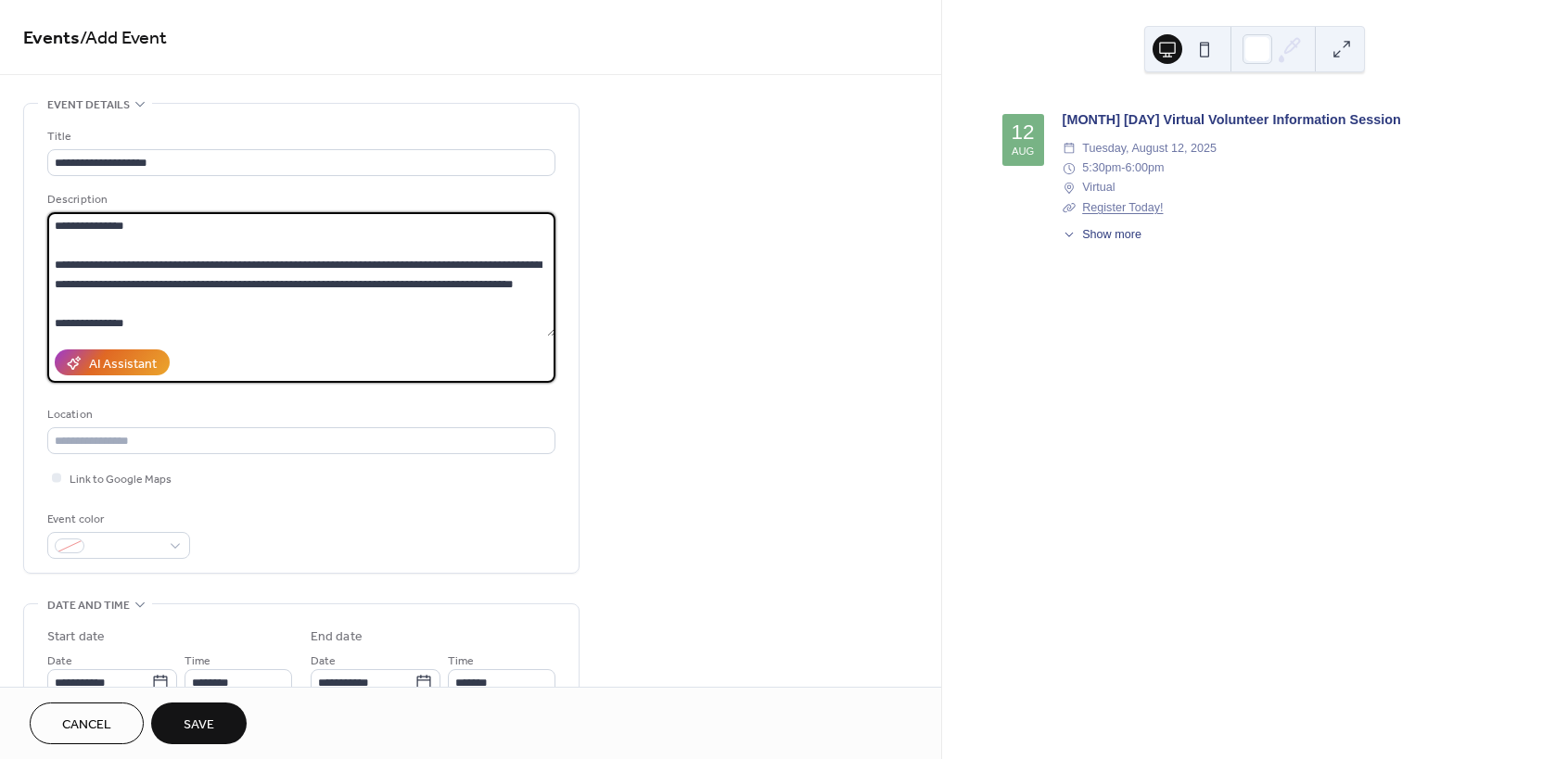 scroll, scrollTop: 0, scrollLeft: 0, axis: both 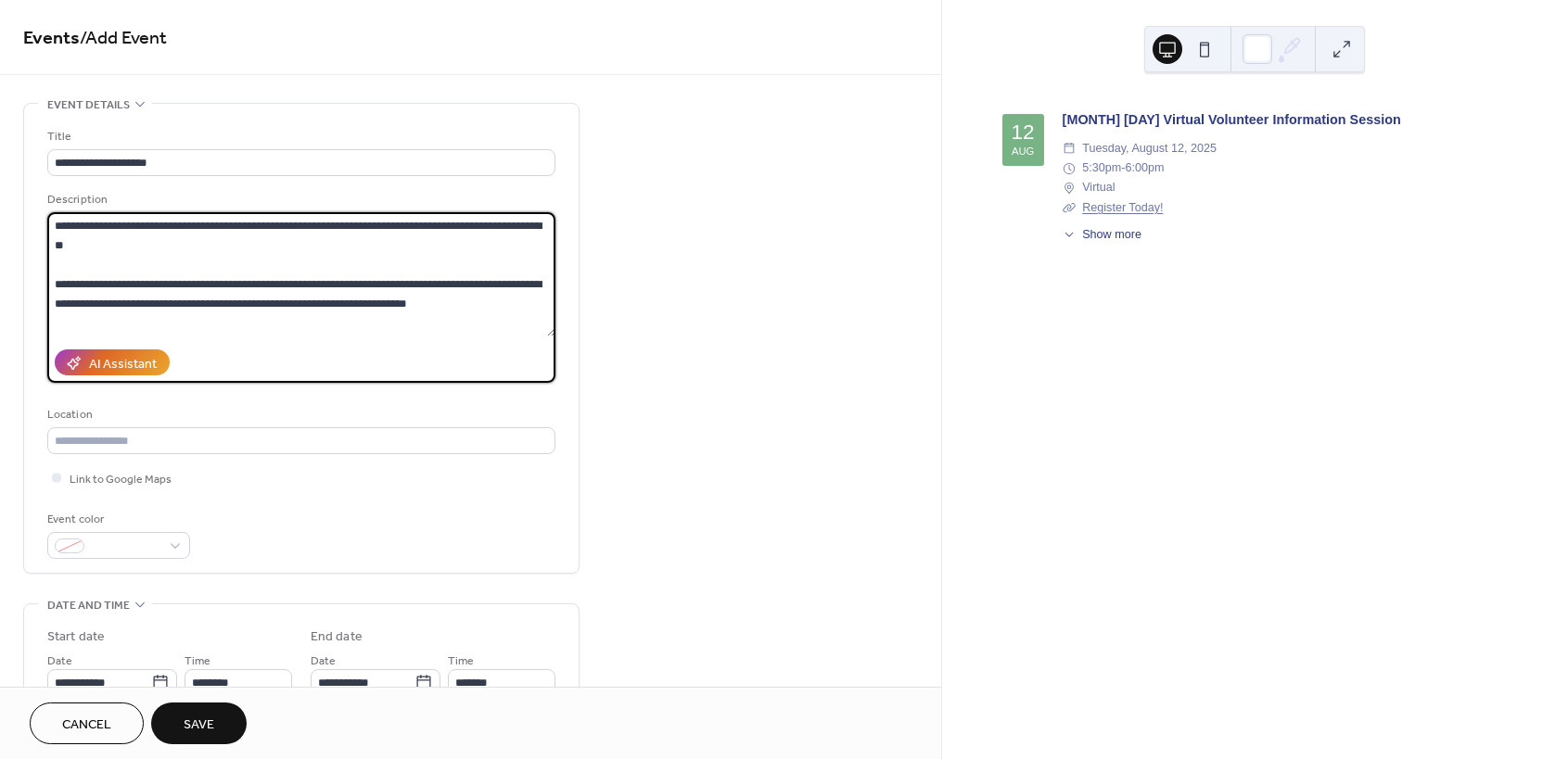 drag, startPoint x: 144, startPoint y: 324, endPoint x: 18, endPoint y: 147, distance: 217.26712 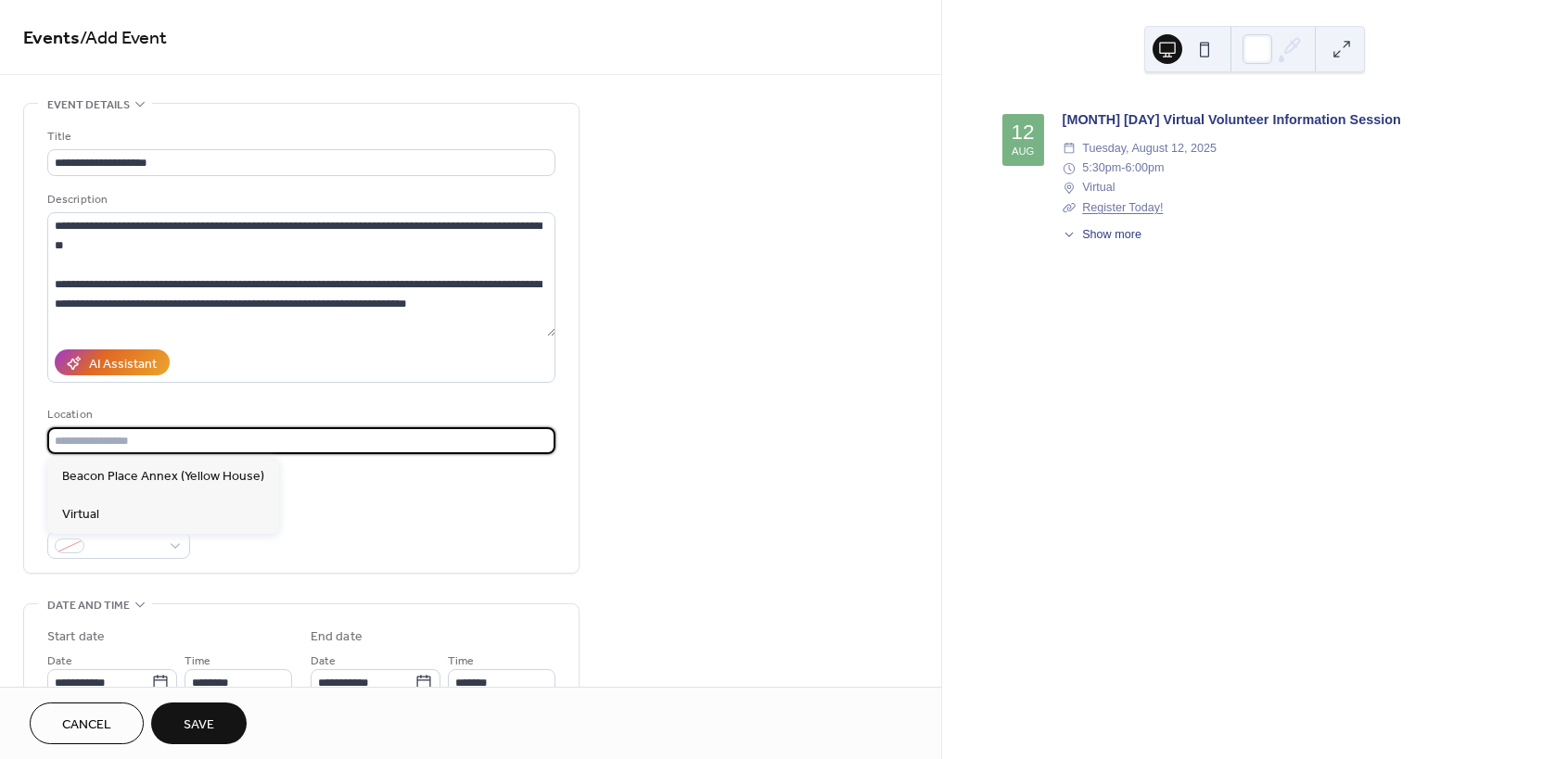 click at bounding box center [301, 440] 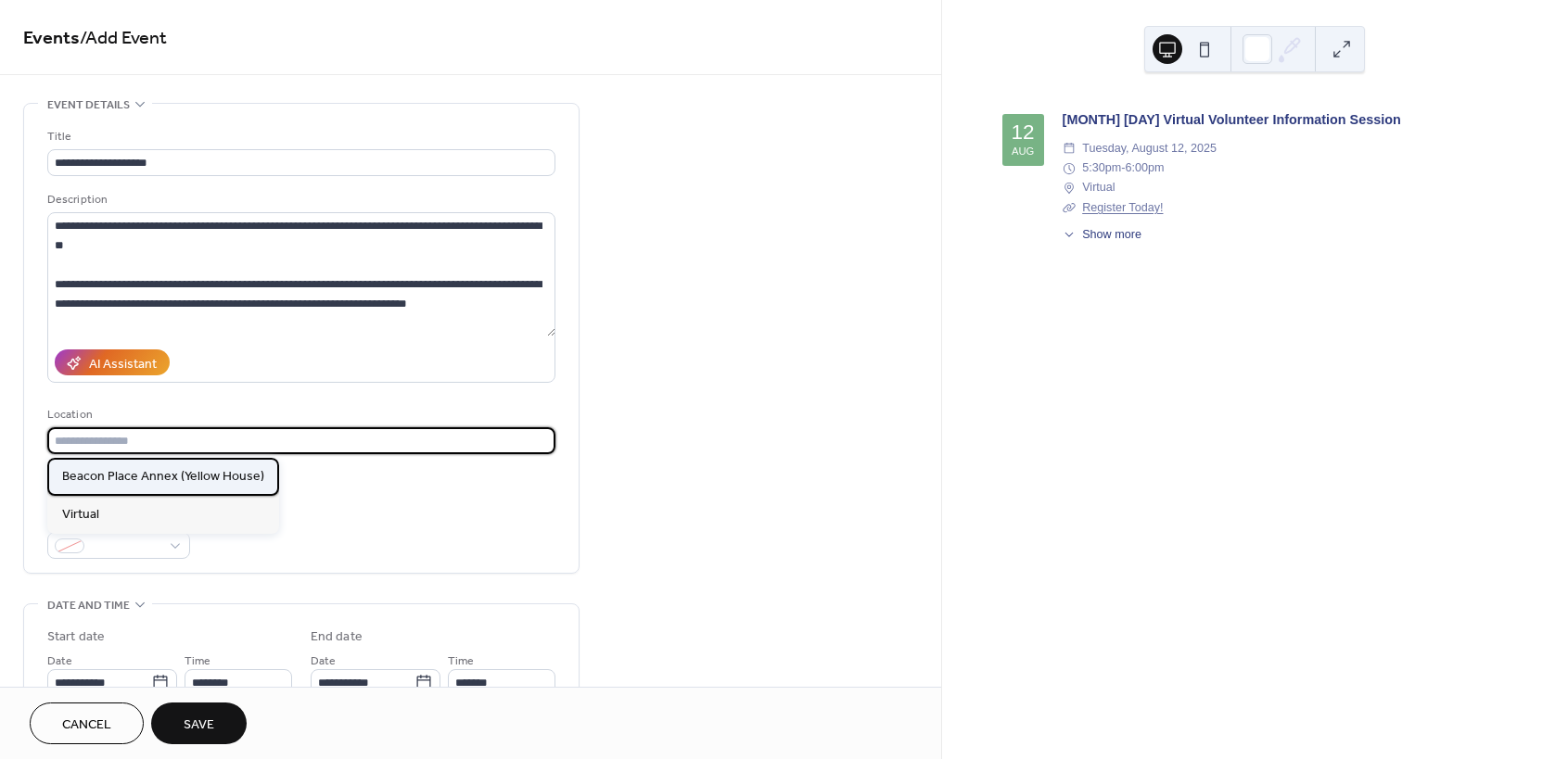 click on "Beacon Place Annex (Yellow House)" at bounding box center (163, 476) 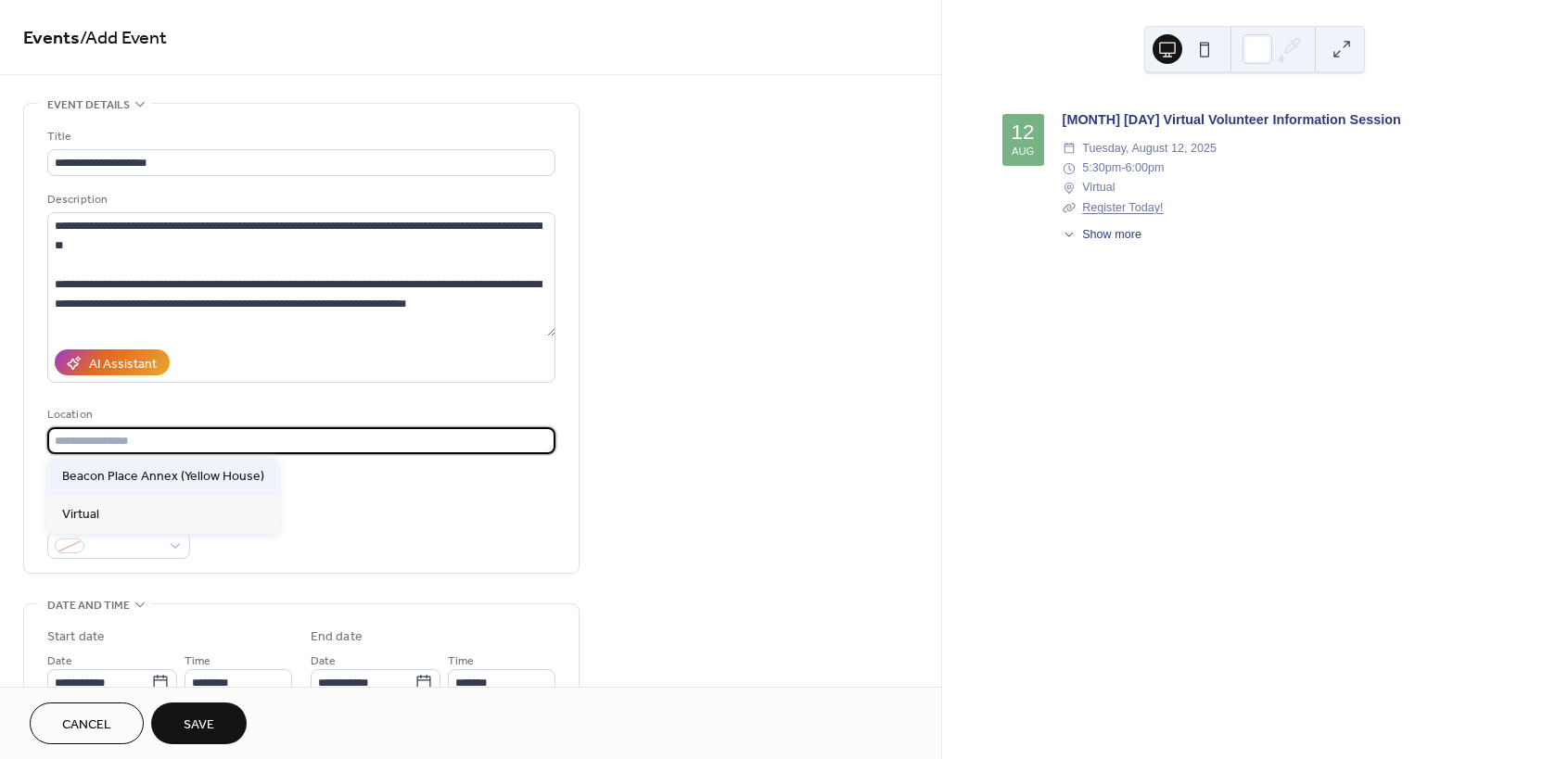 type on "**********" 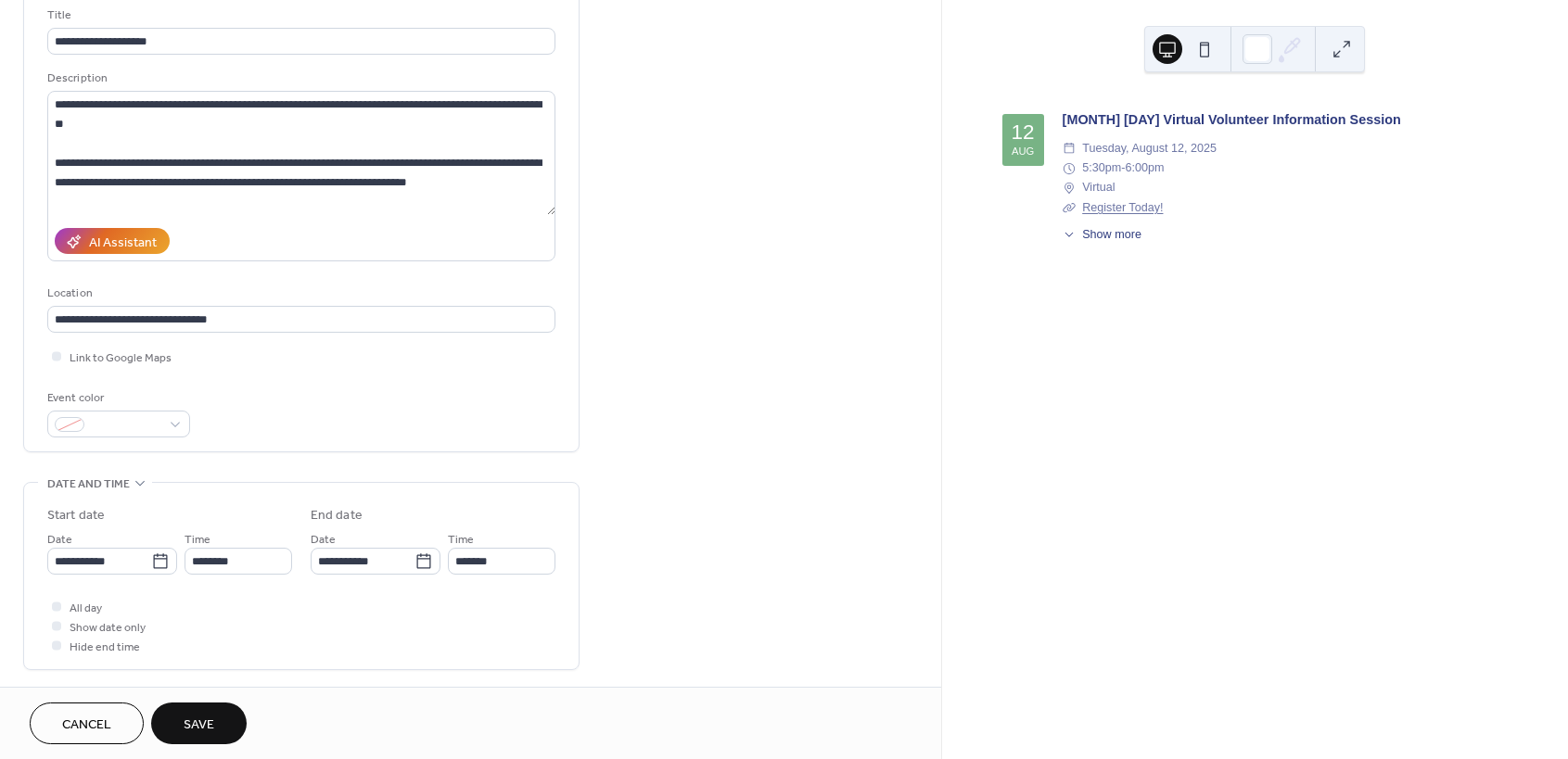 scroll, scrollTop: 168, scrollLeft: 0, axis: vertical 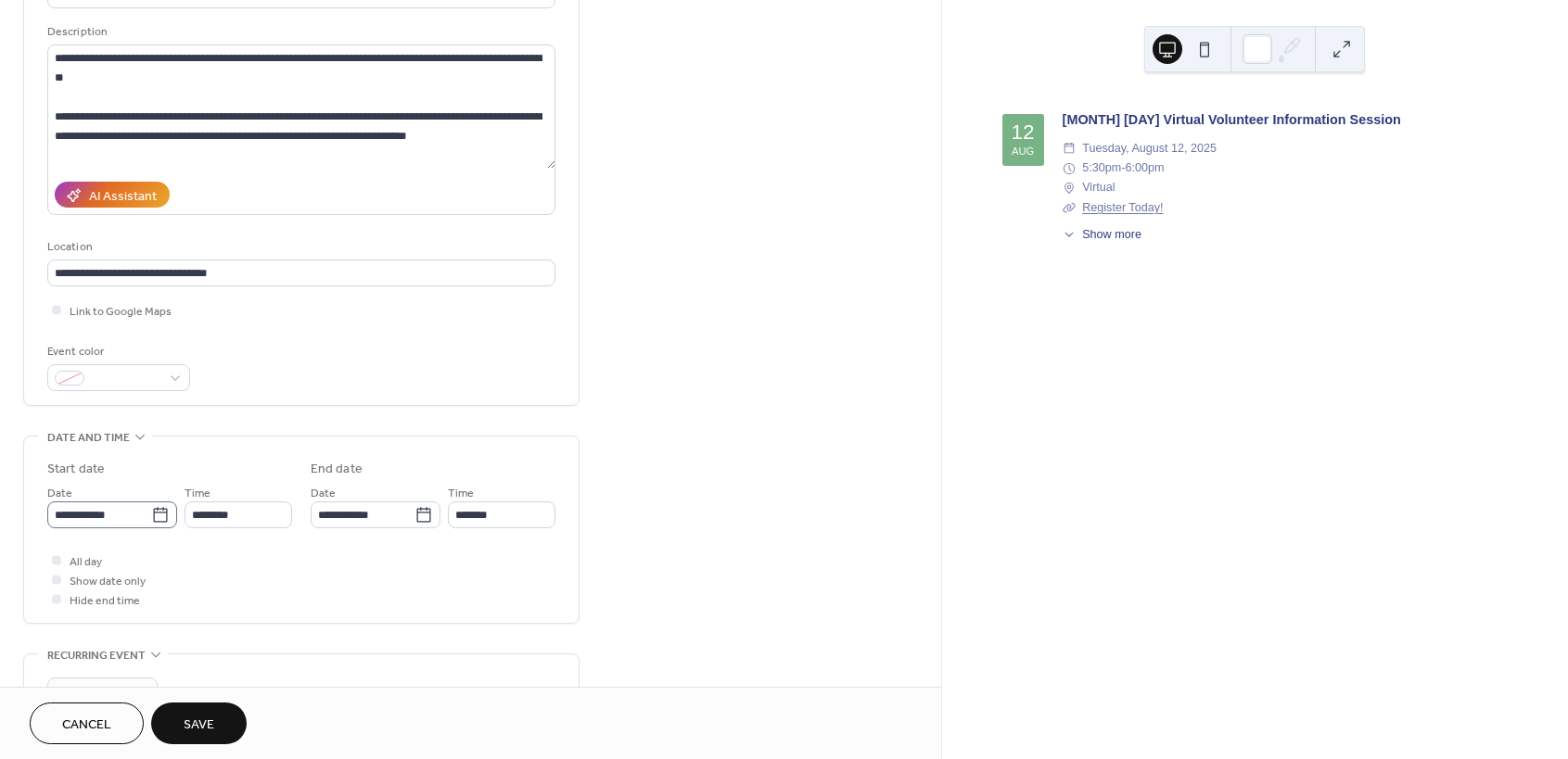 click 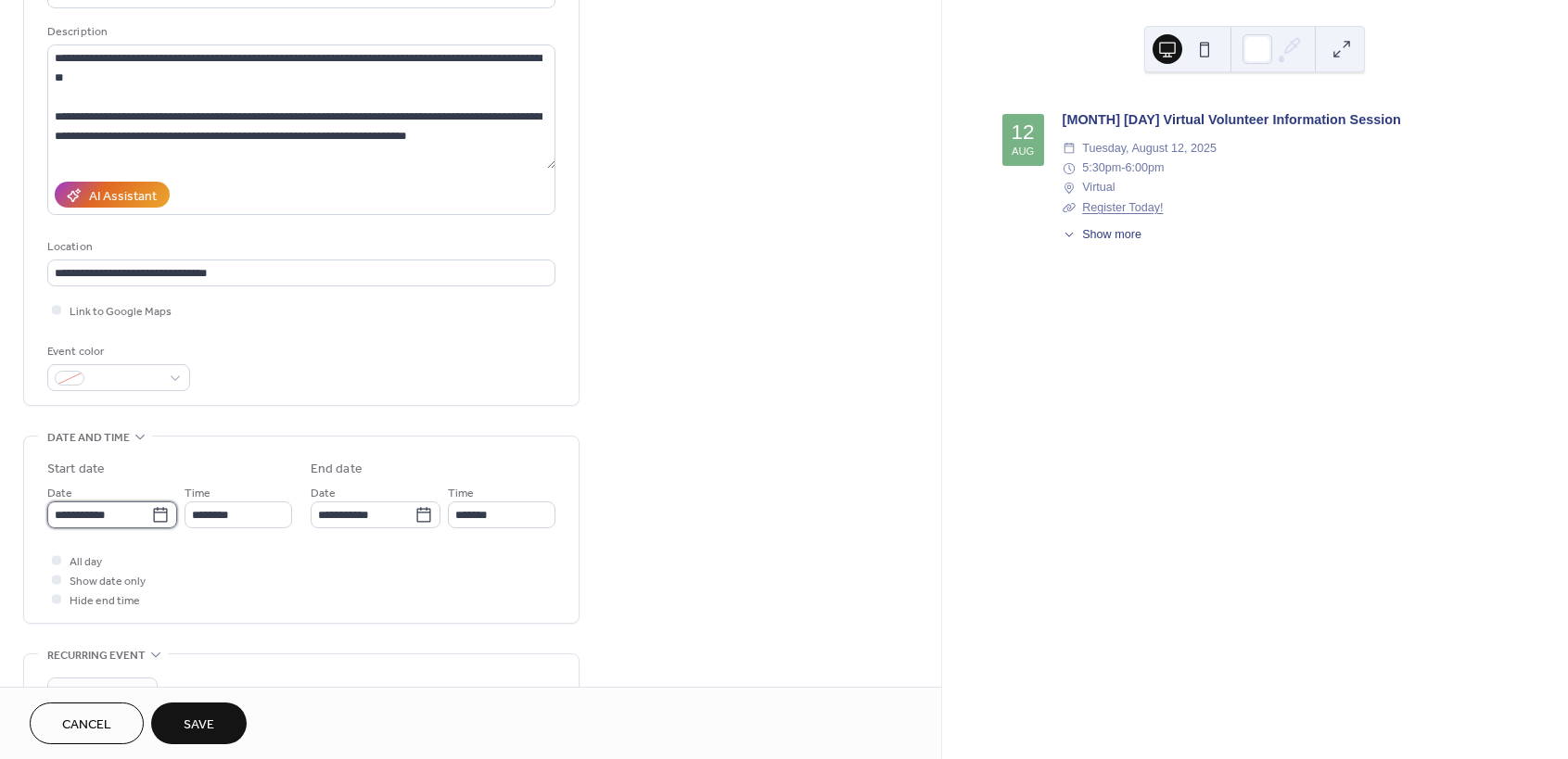 click on "**********" at bounding box center [99, 514] 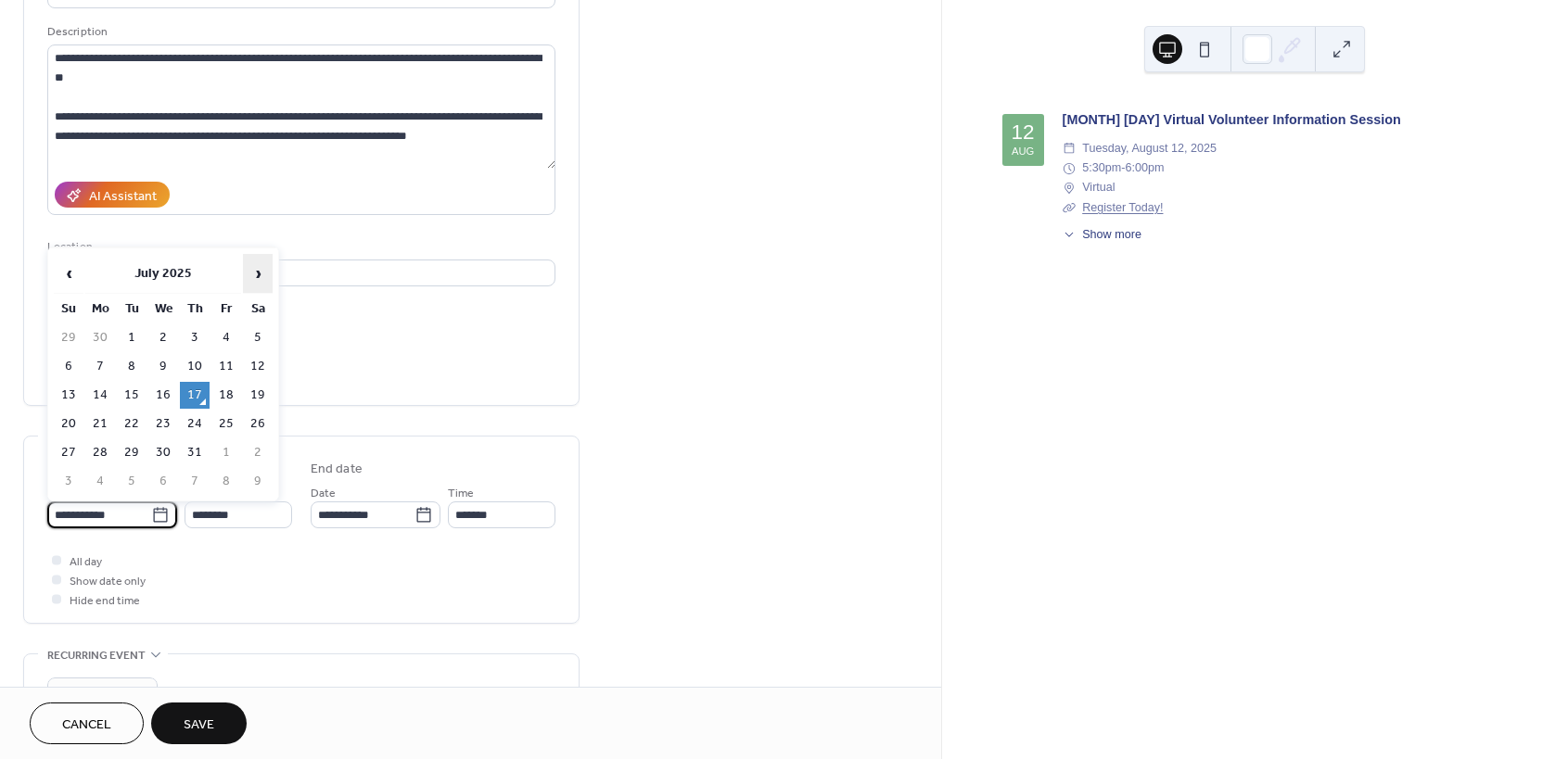 click on "›" at bounding box center (258, 273) 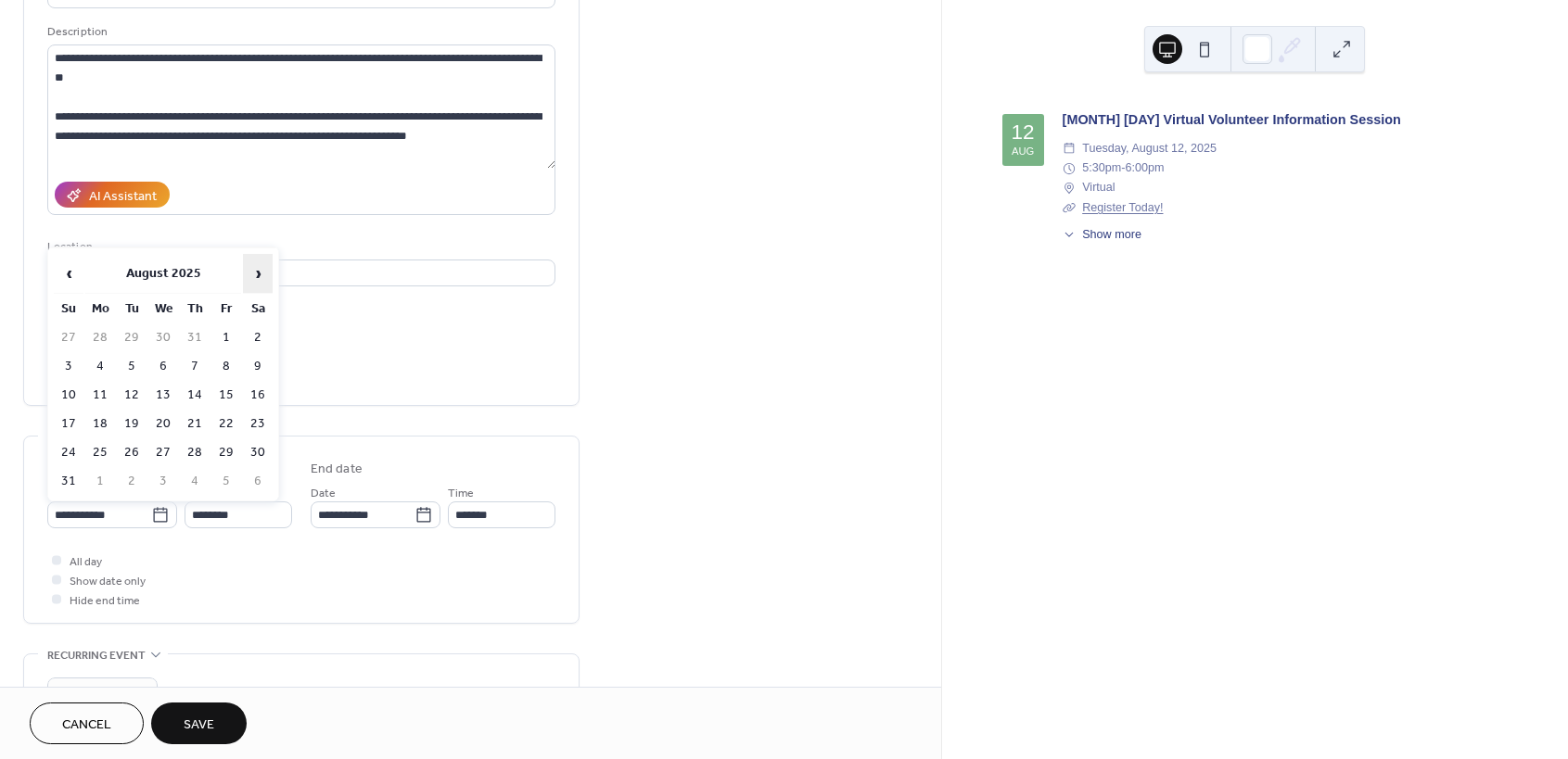 click on "›" at bounding box center (258, 273) 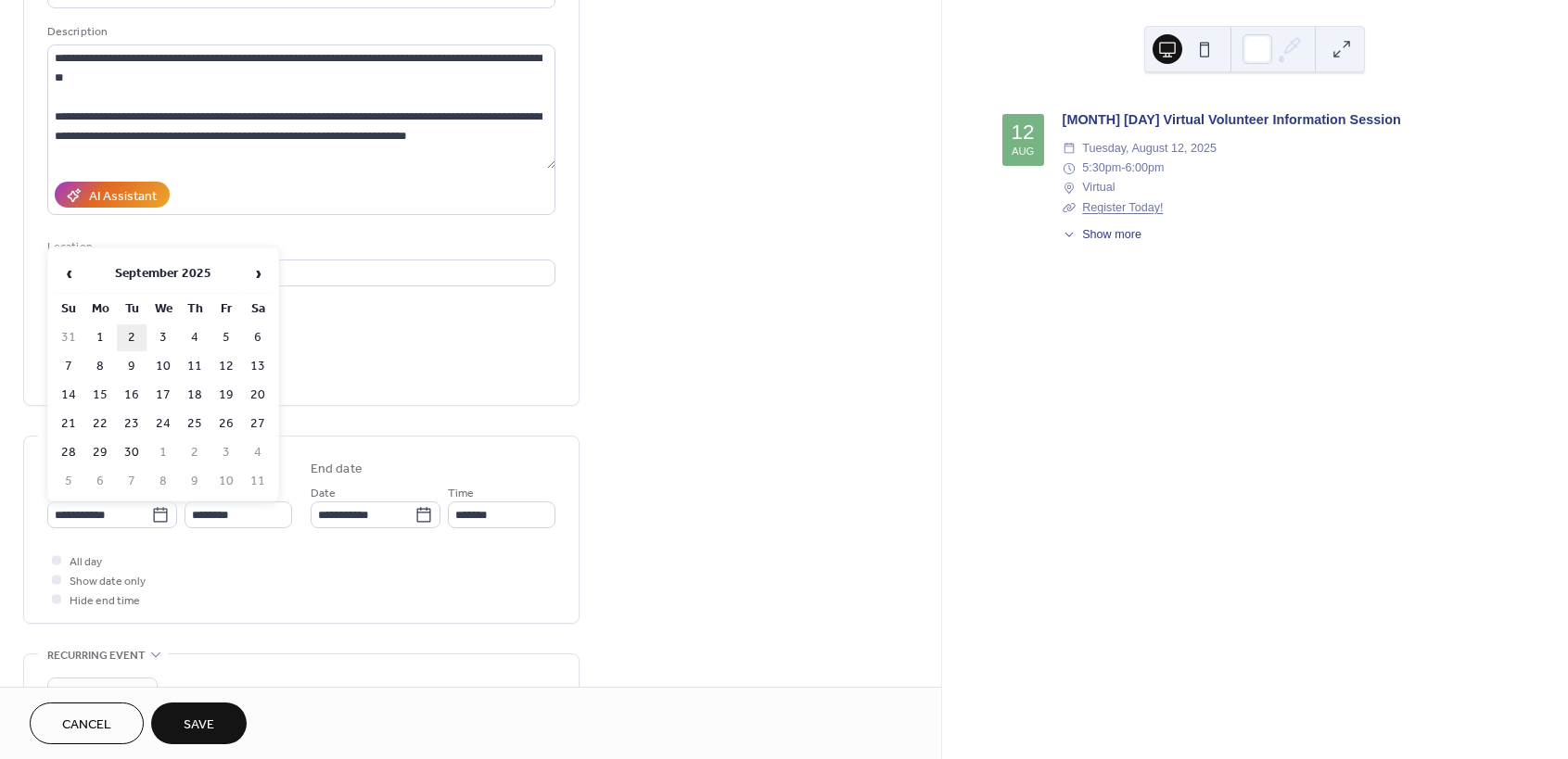 click on "2" at bounding box center (132, 337) 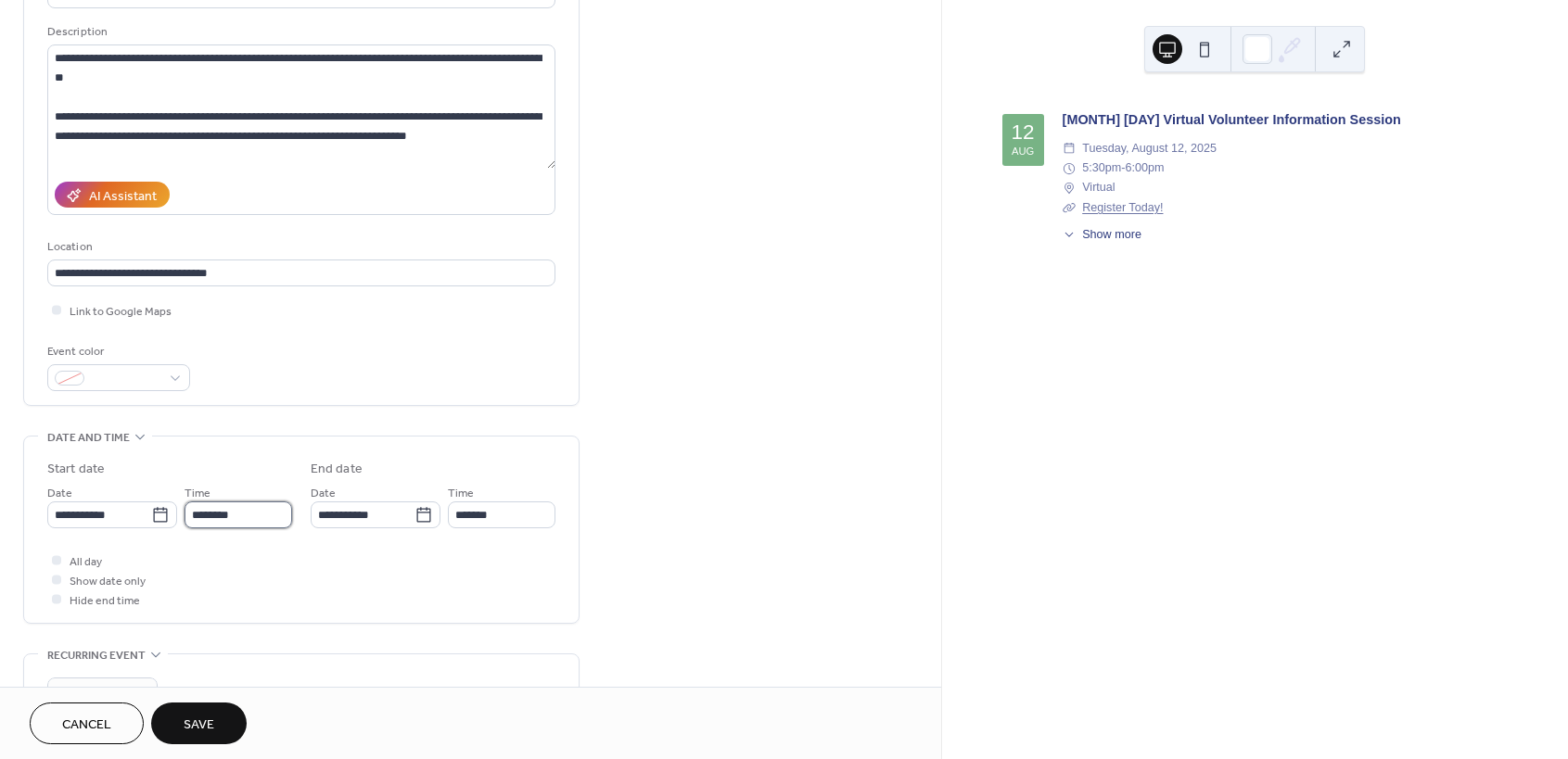 click on "********" at bounding box center (238, 514) 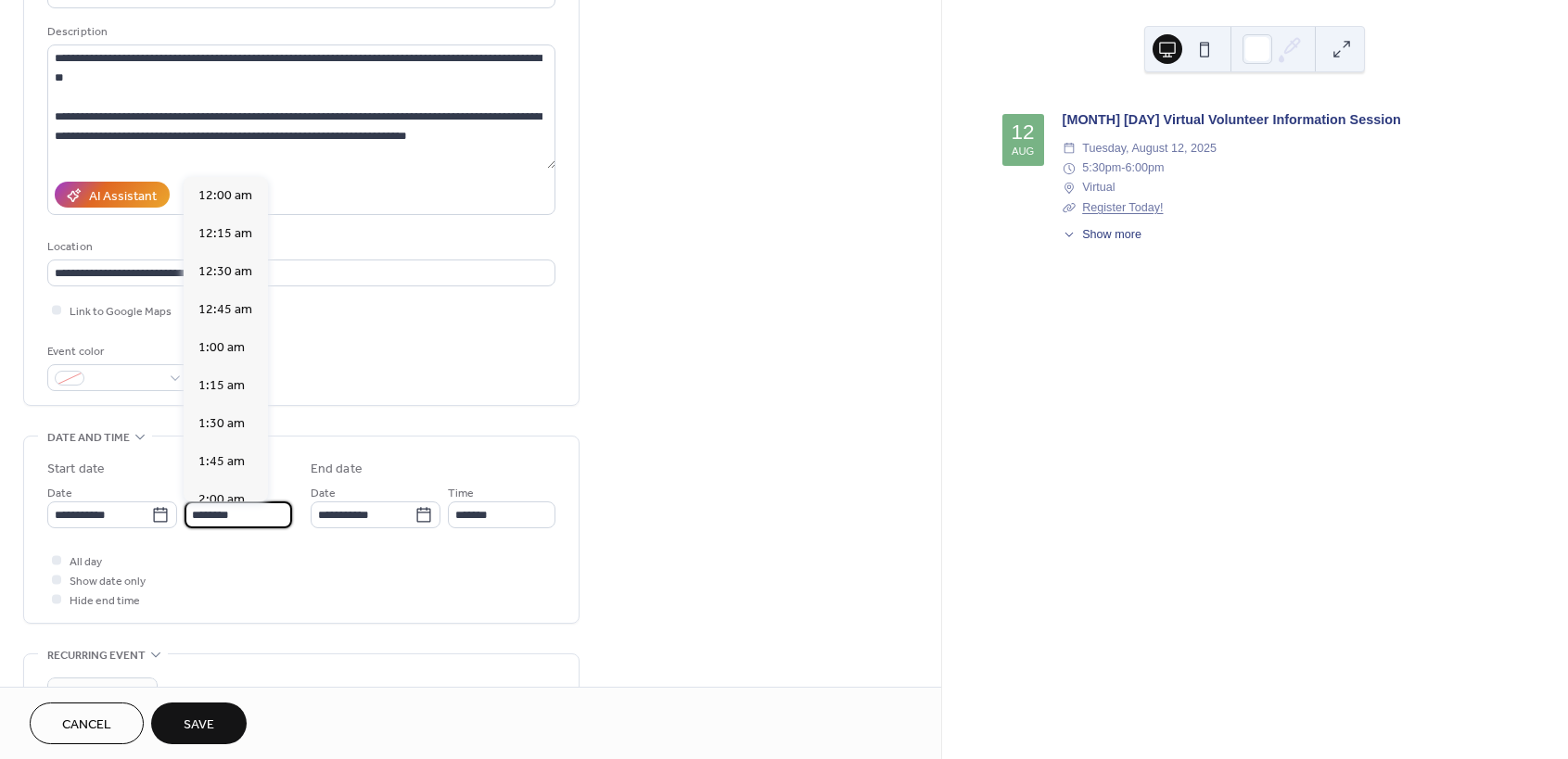 scroll, scrollTop: 1824, scrollLeft: 0, axis: vertical 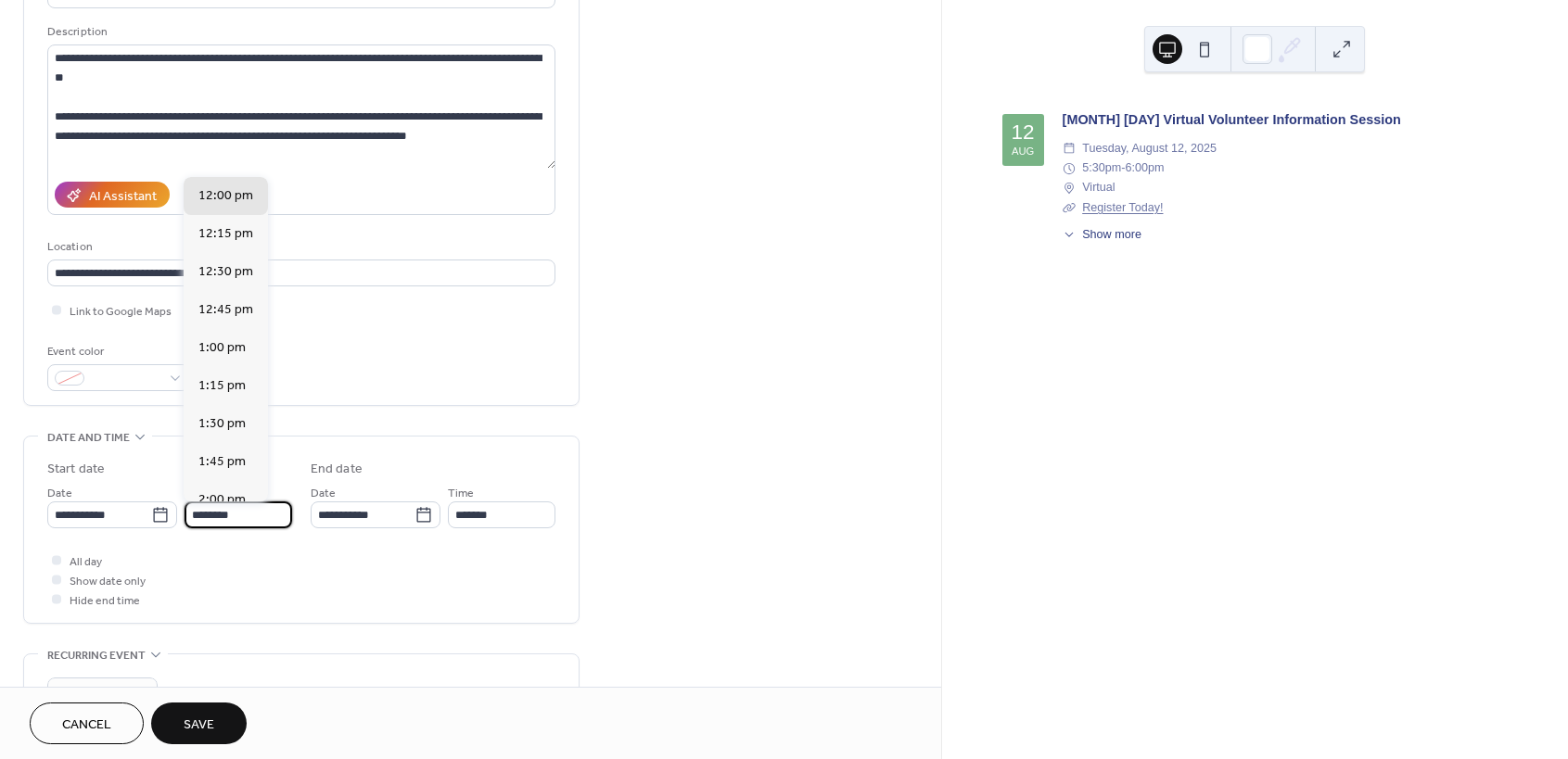 click on "Event color" at bounding box center [301, 366] 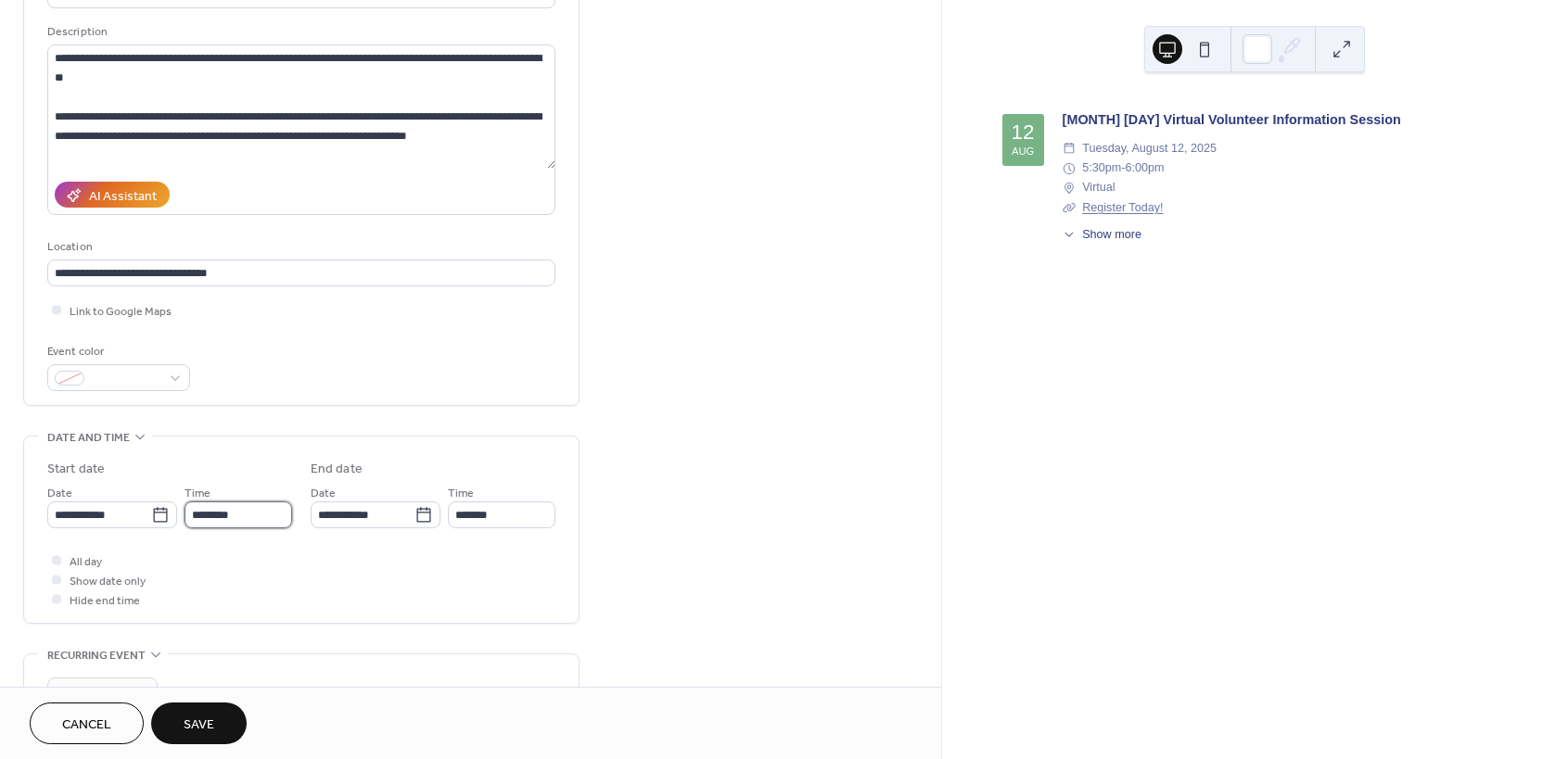 click on "********" at bounding box center [238, 514] 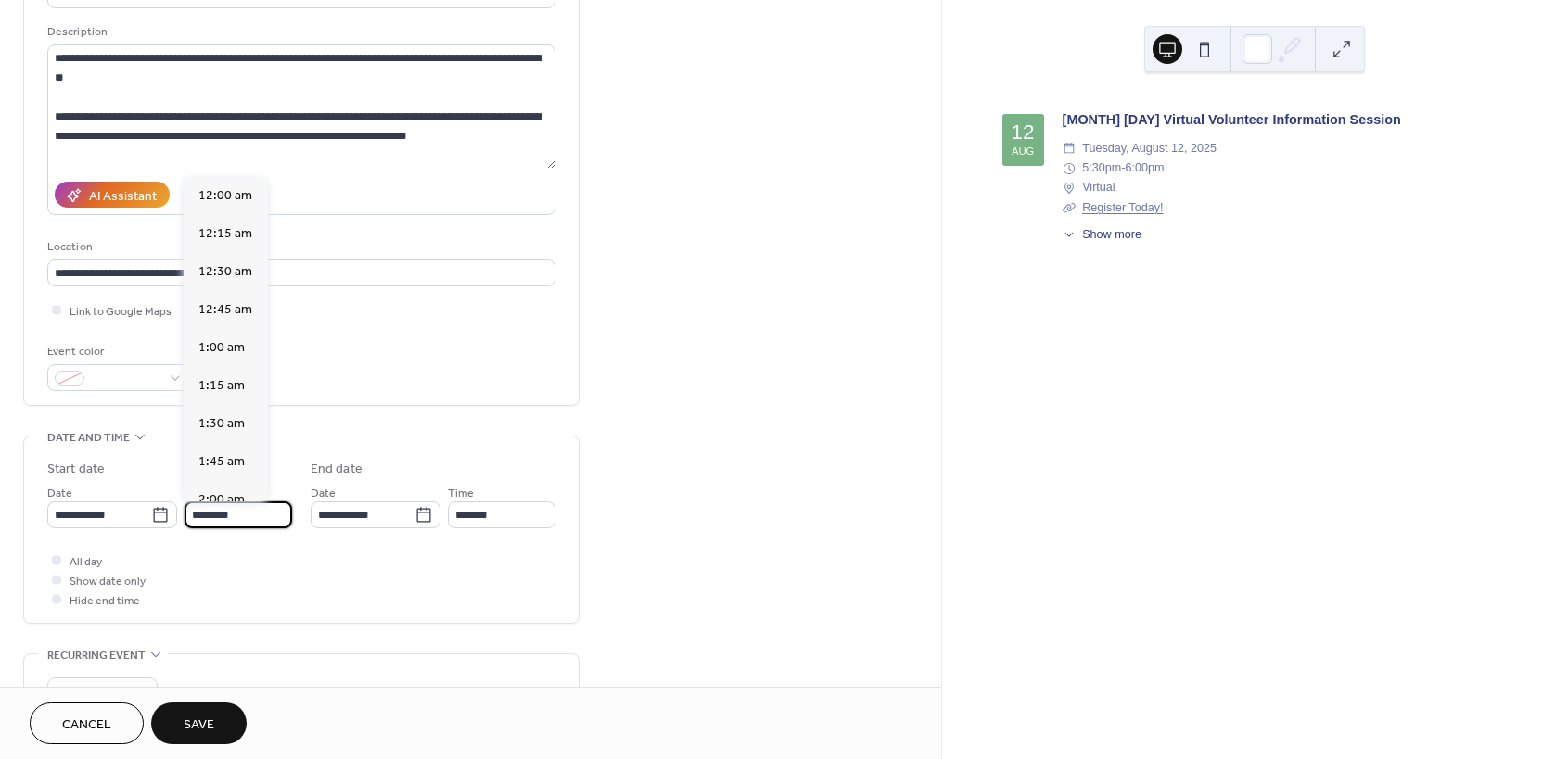scroll, scrollTop: 1824, scrollLeft: 0, axis: vertical 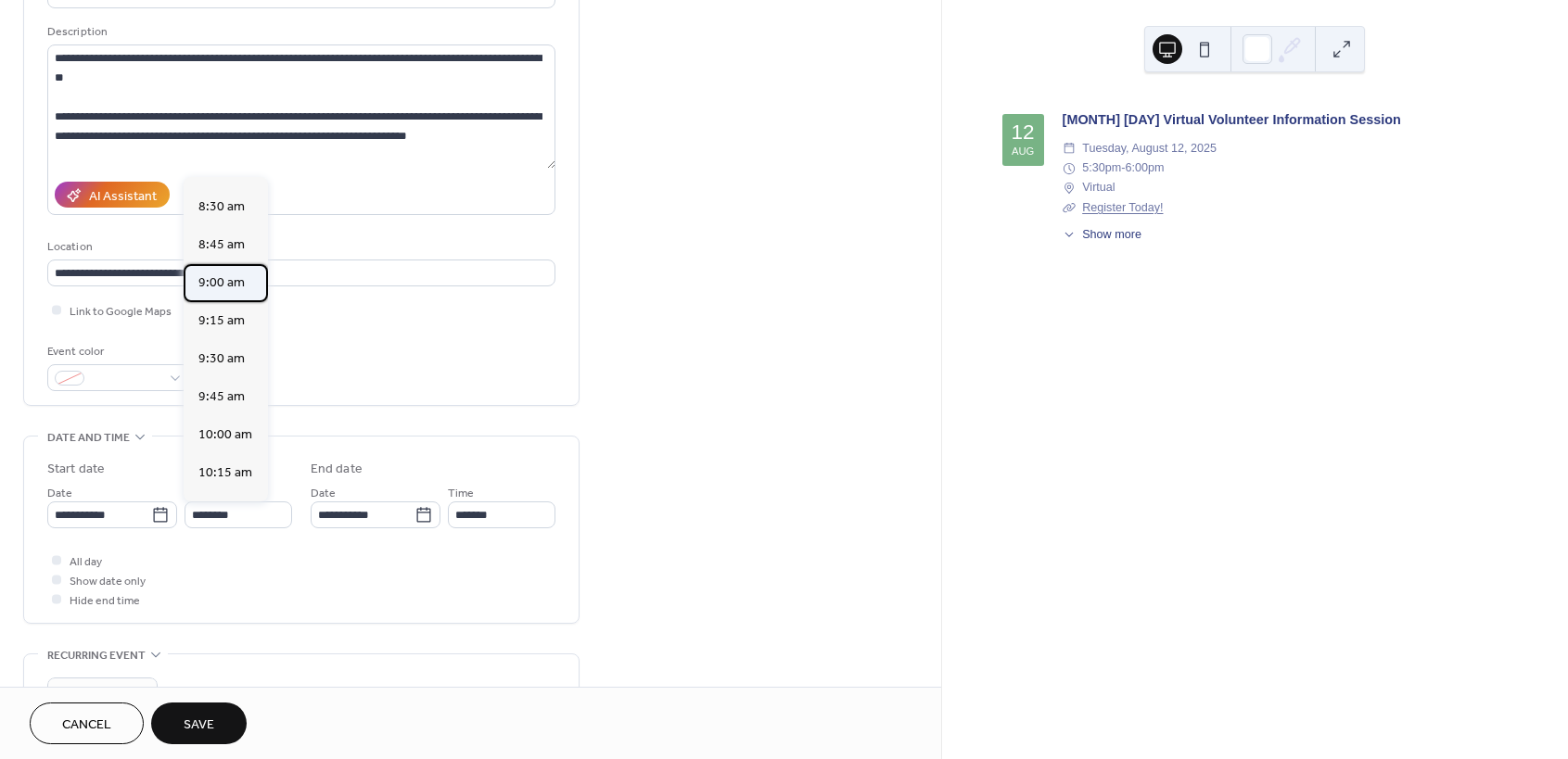 click on "9:00 am" at bounding box center [222, 283] 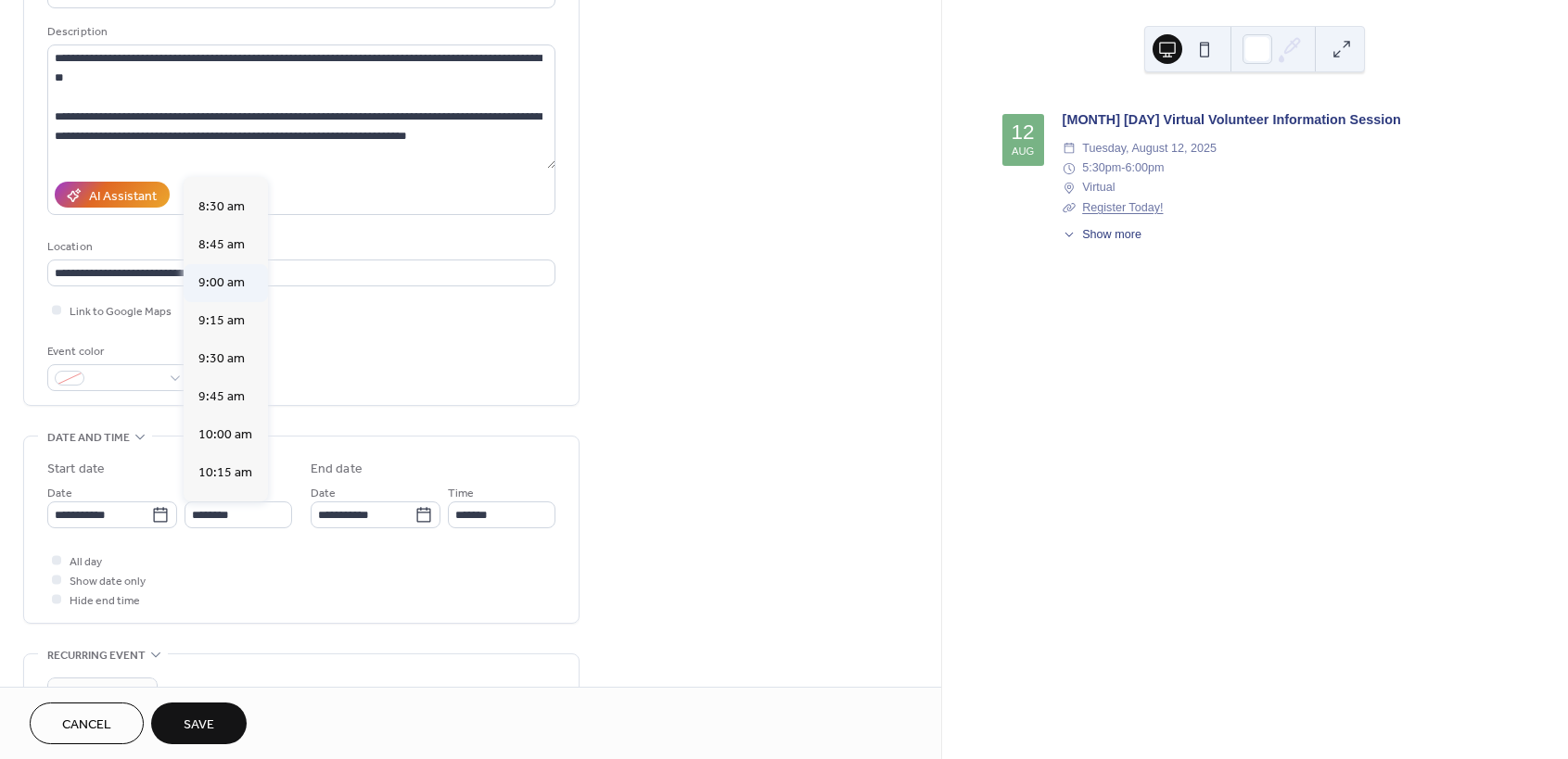 type on "*******" 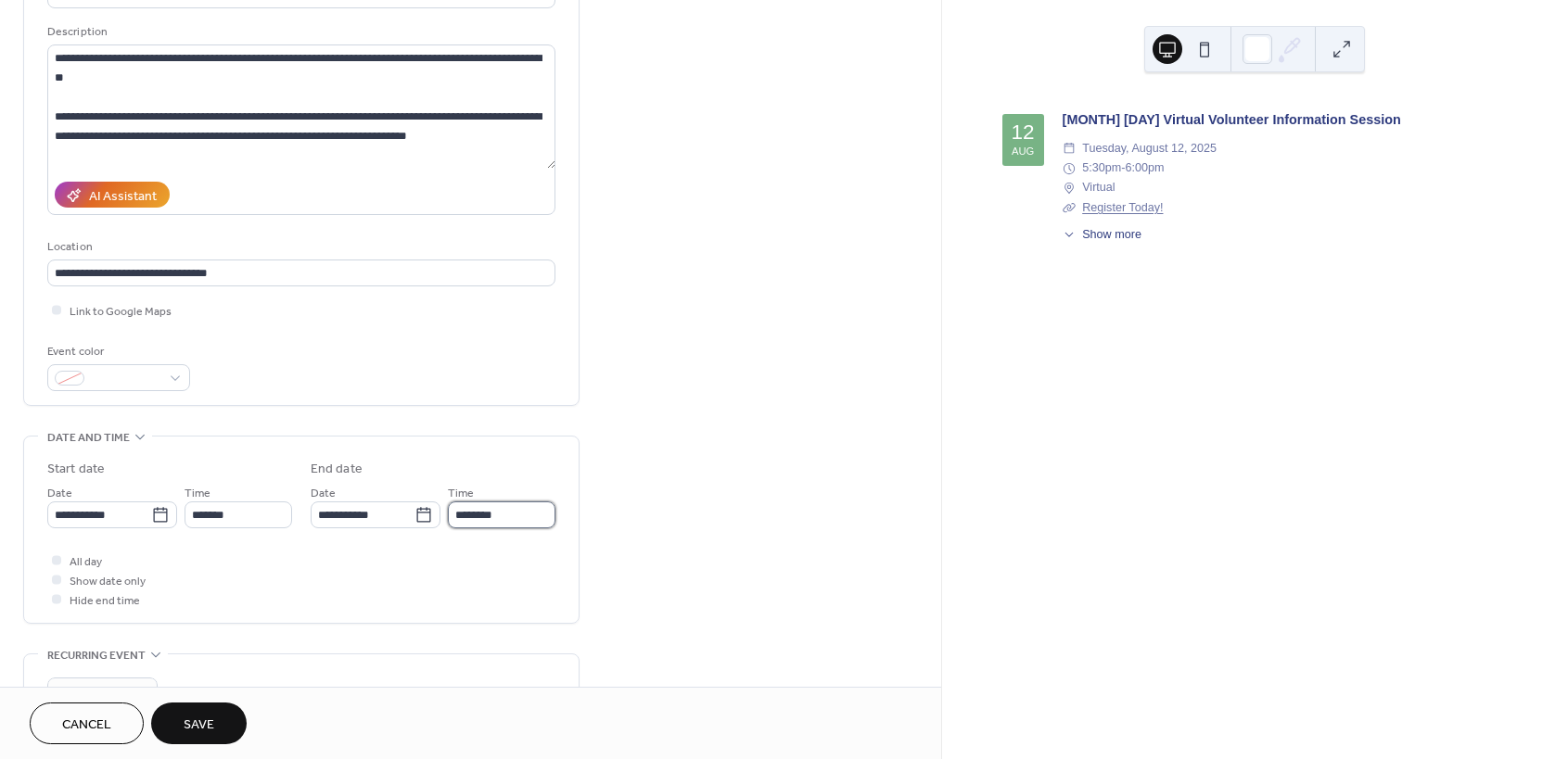 click on "********" at bounding box center (502, 514) 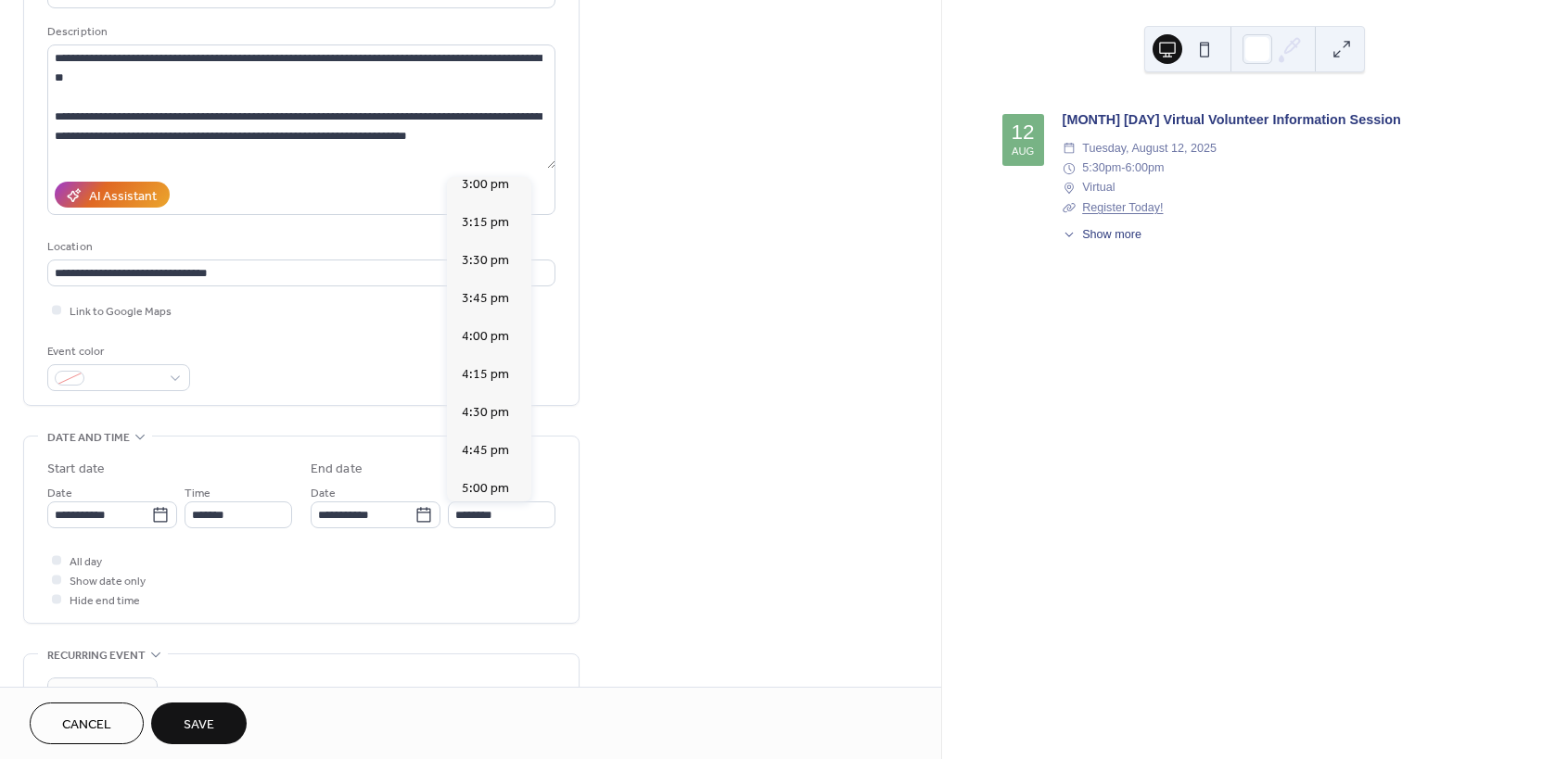 scroll, scrollTop: 879, scrollLeft: 0, axis: vertical 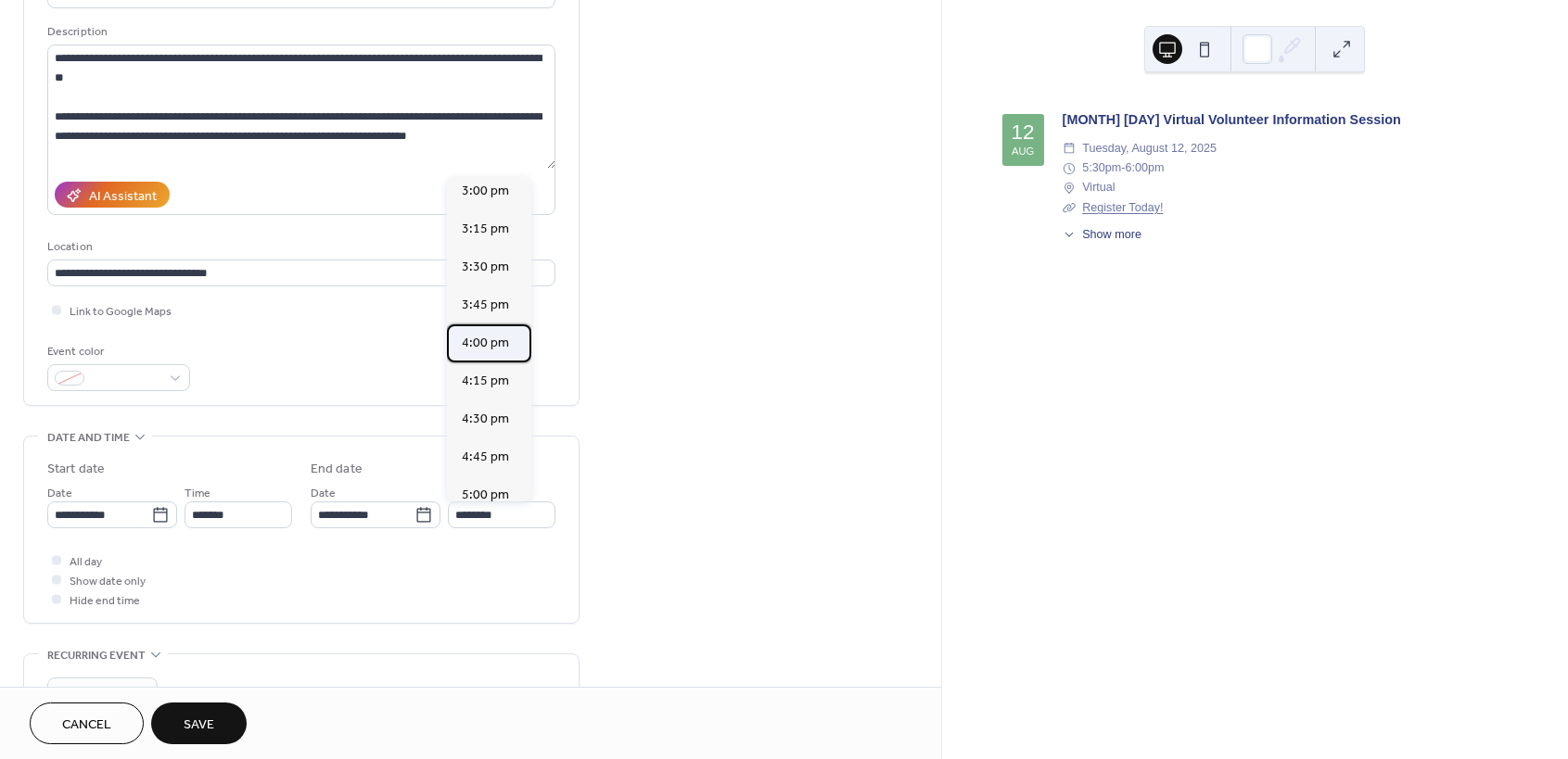 click on "4:00 pm" at bounding box center (485, 343) 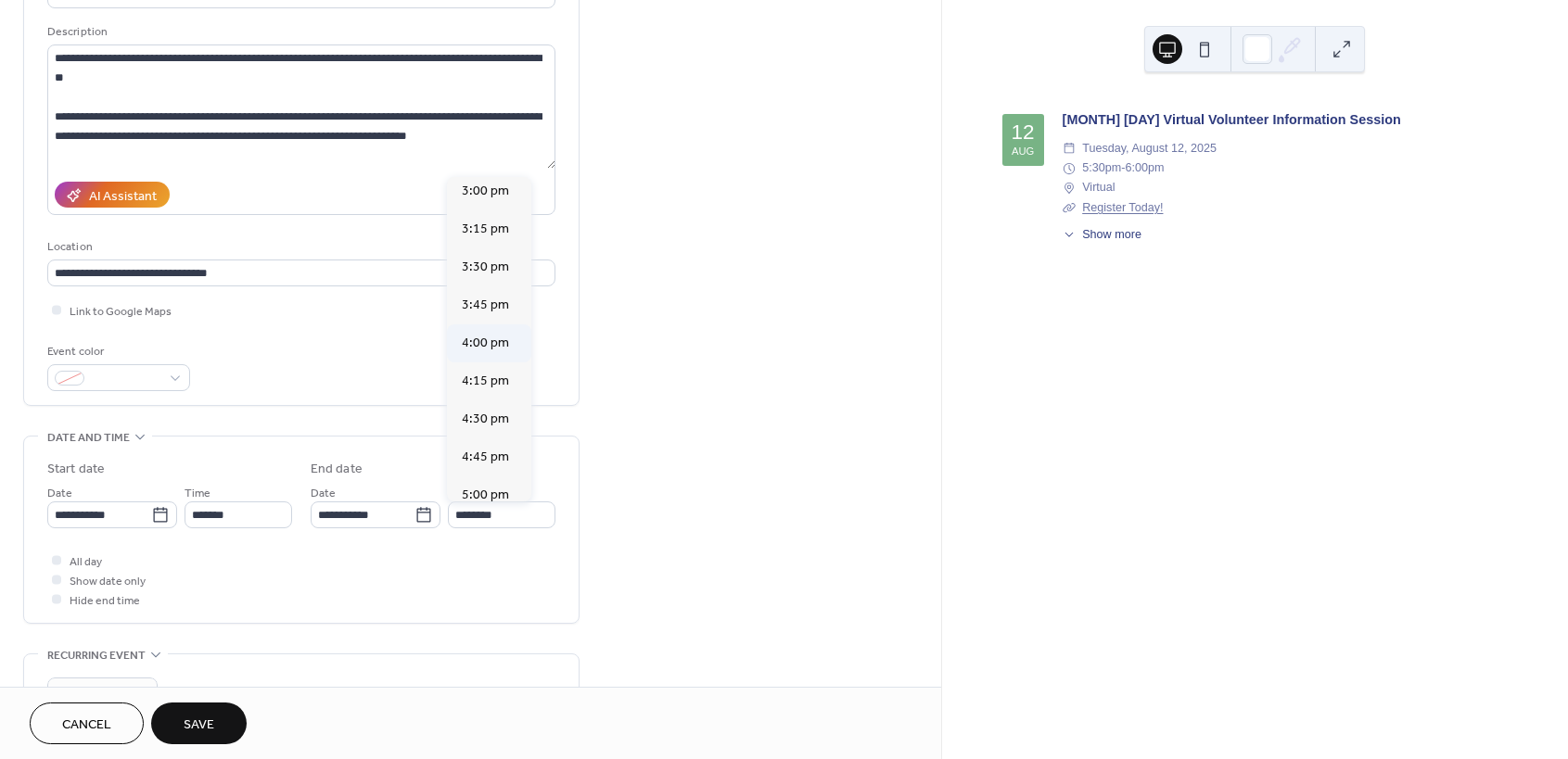 type on "*******" 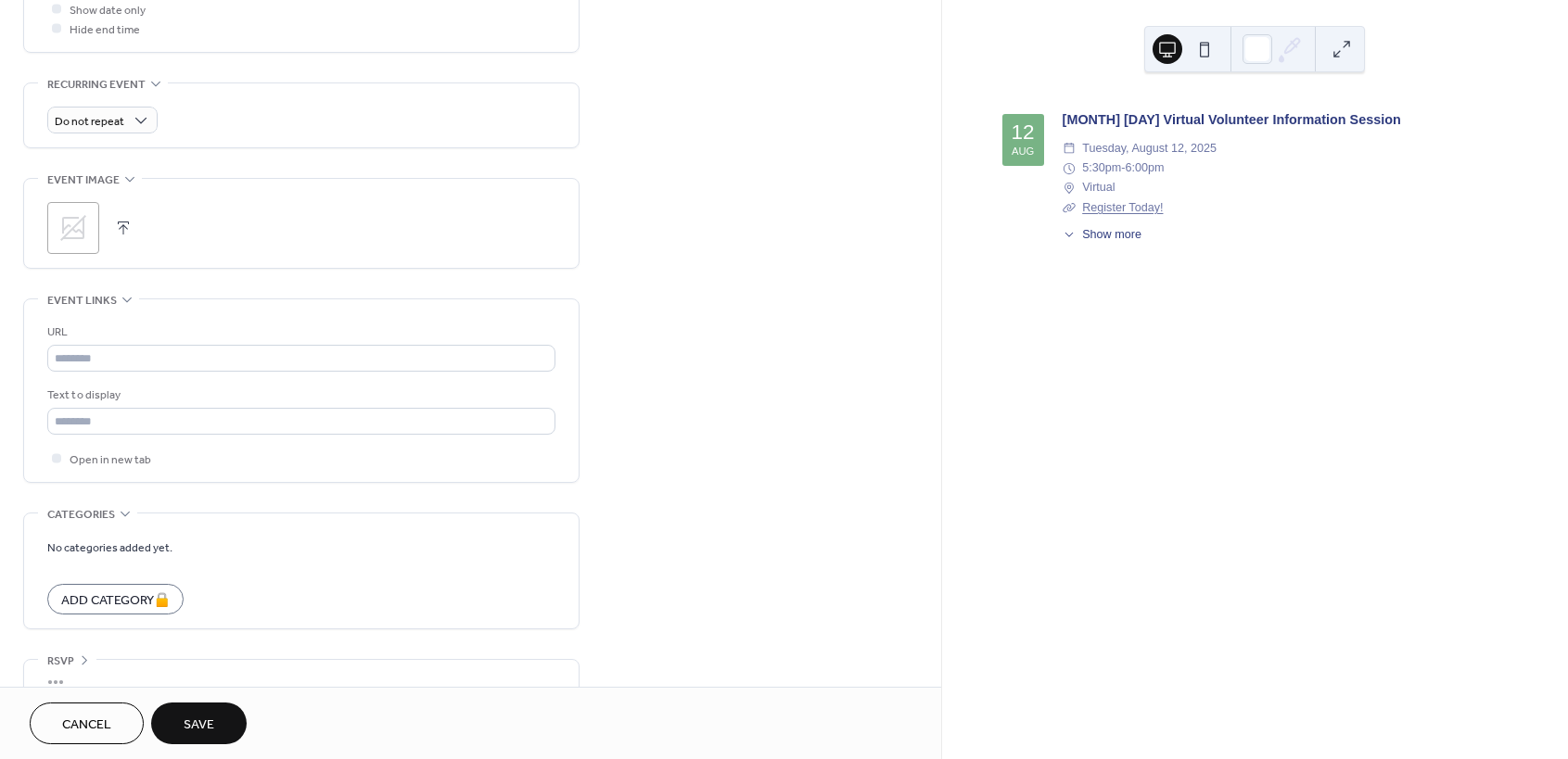 scroll, scrollTop: 768, scrollLeft: 0, axis: vertical 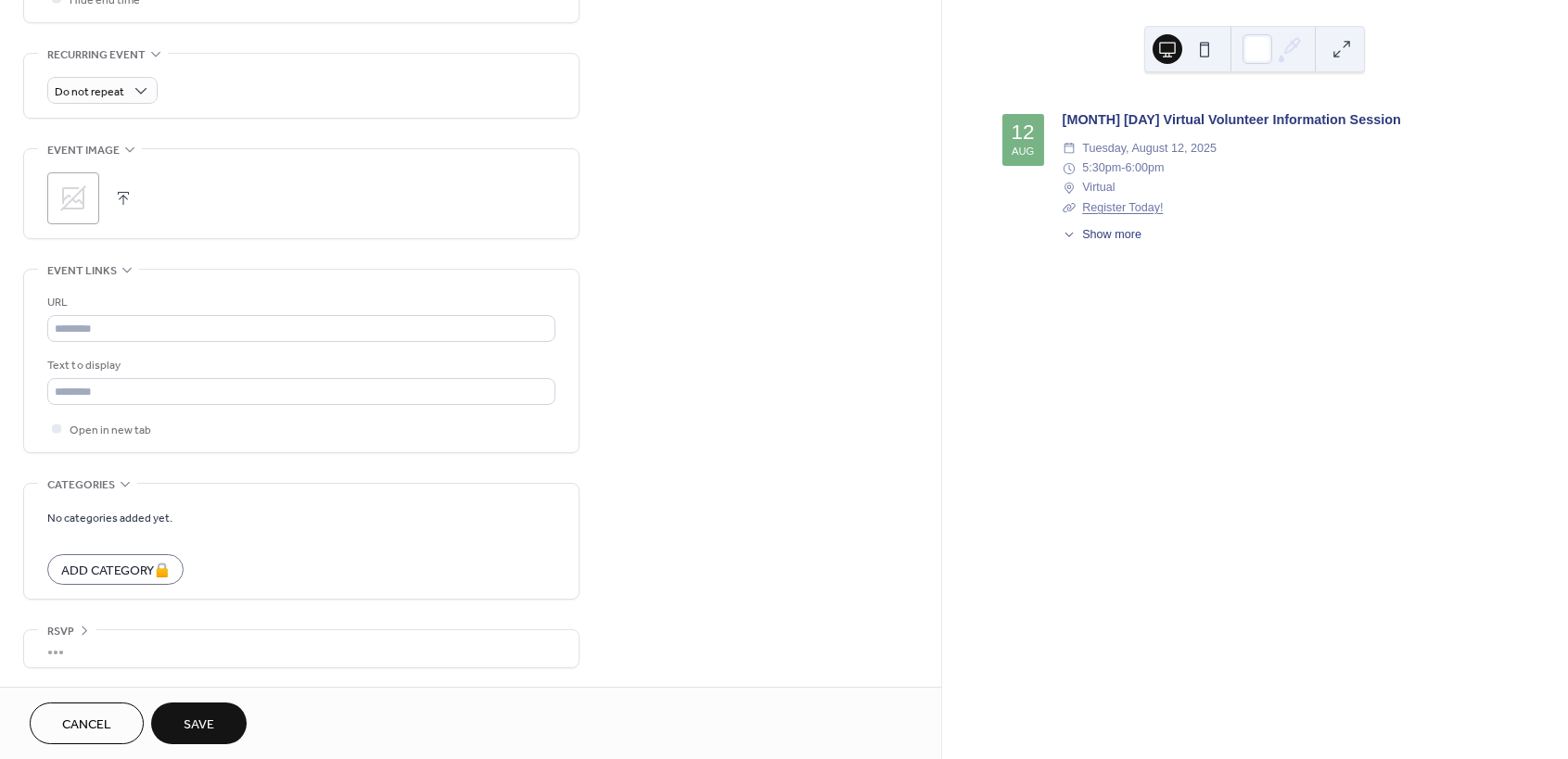 click on "Save" at bounding box center [198, 725] 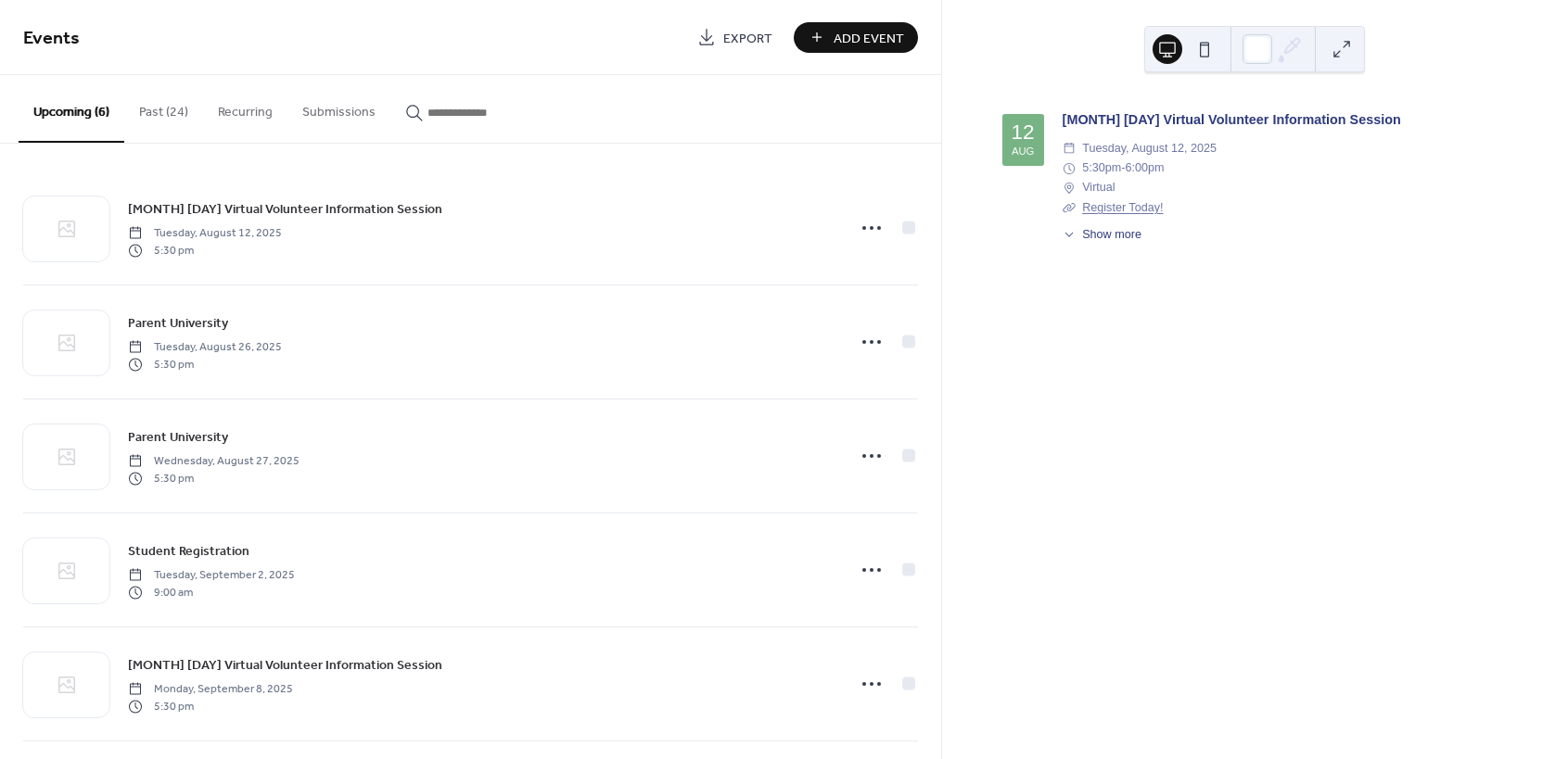 click on "Add Event" at bounding box center [869, 38] 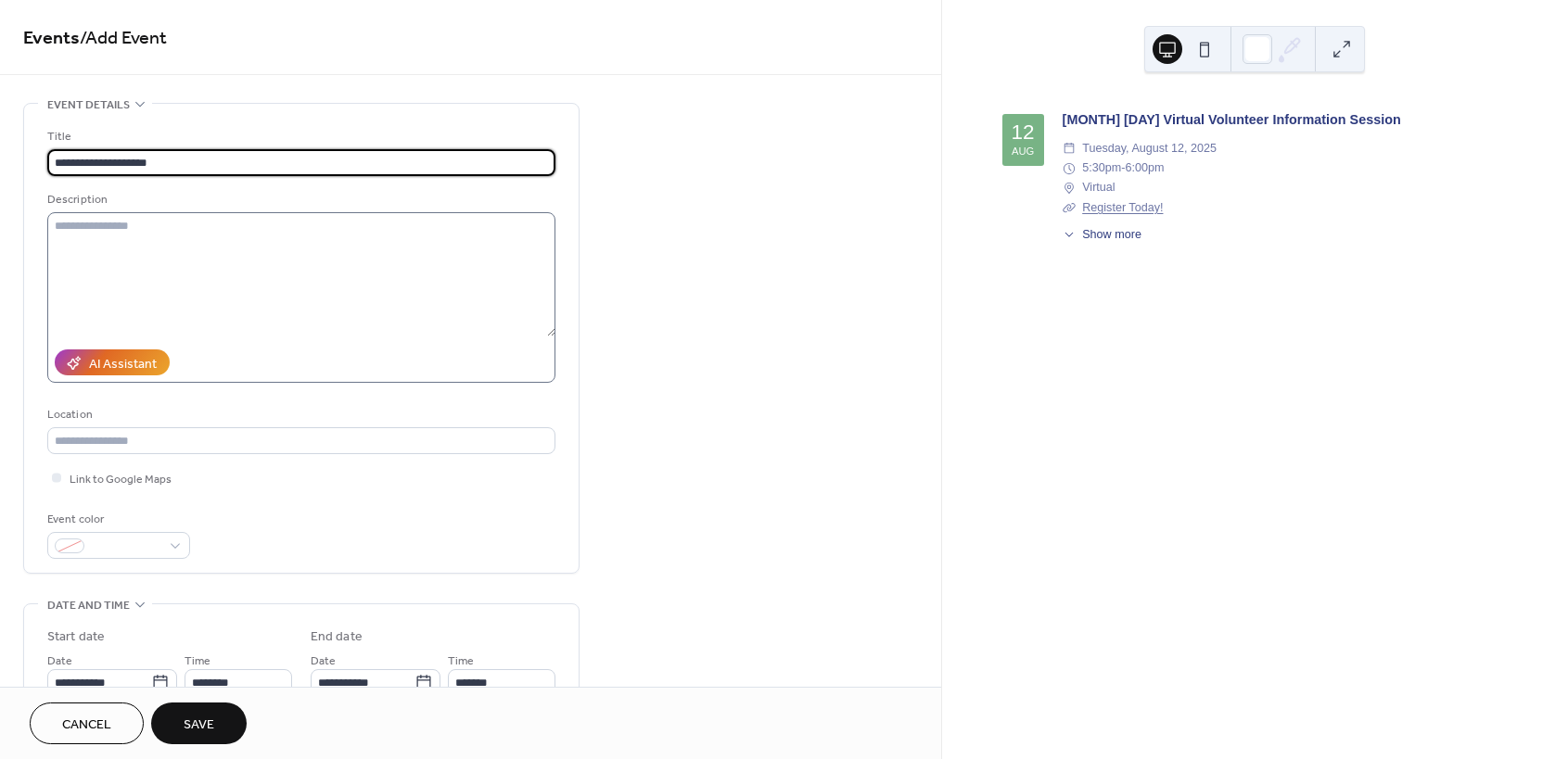 type on "**********" 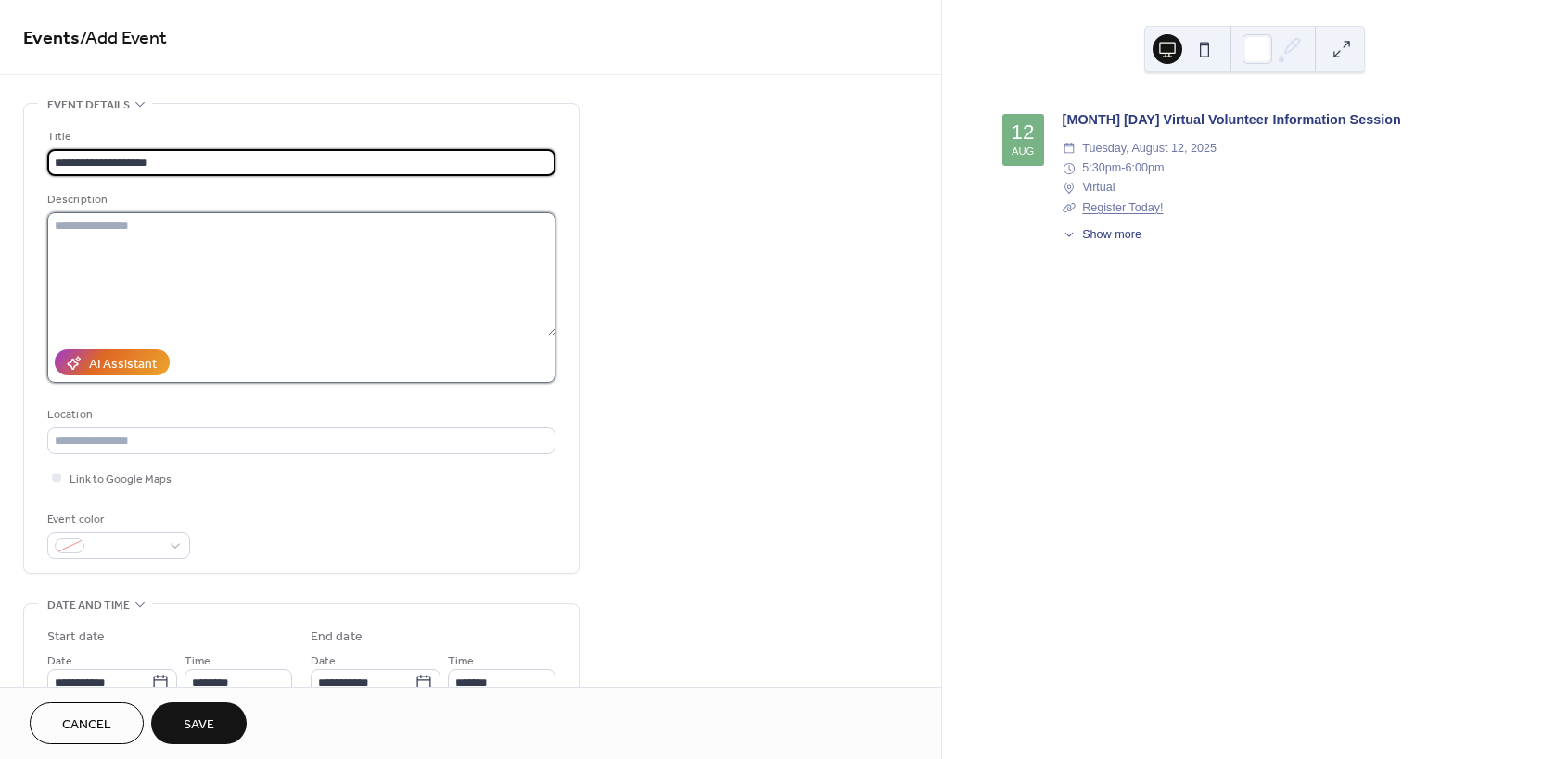 click at bounding box center (301, 274) 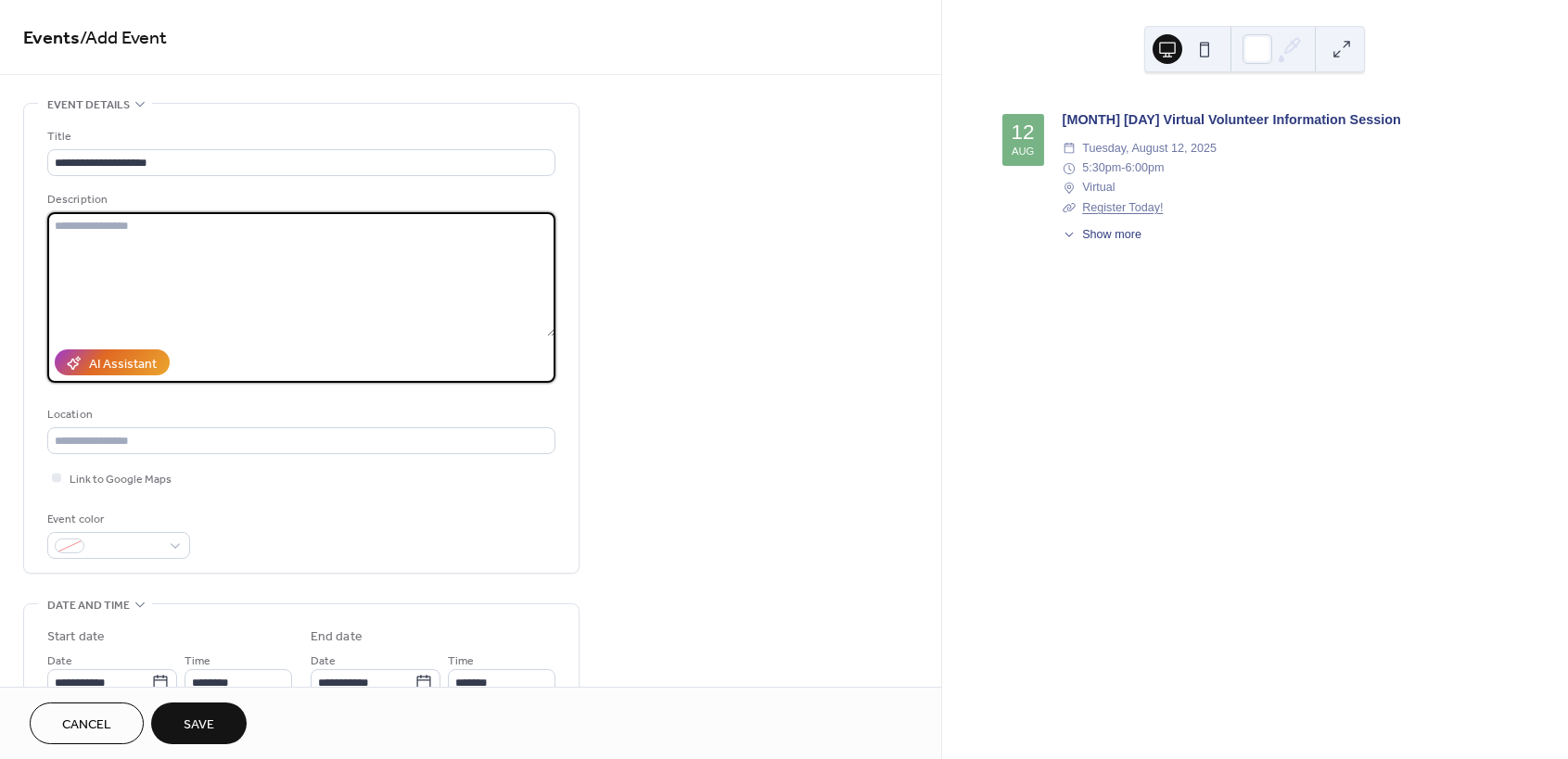 paste on "**********" 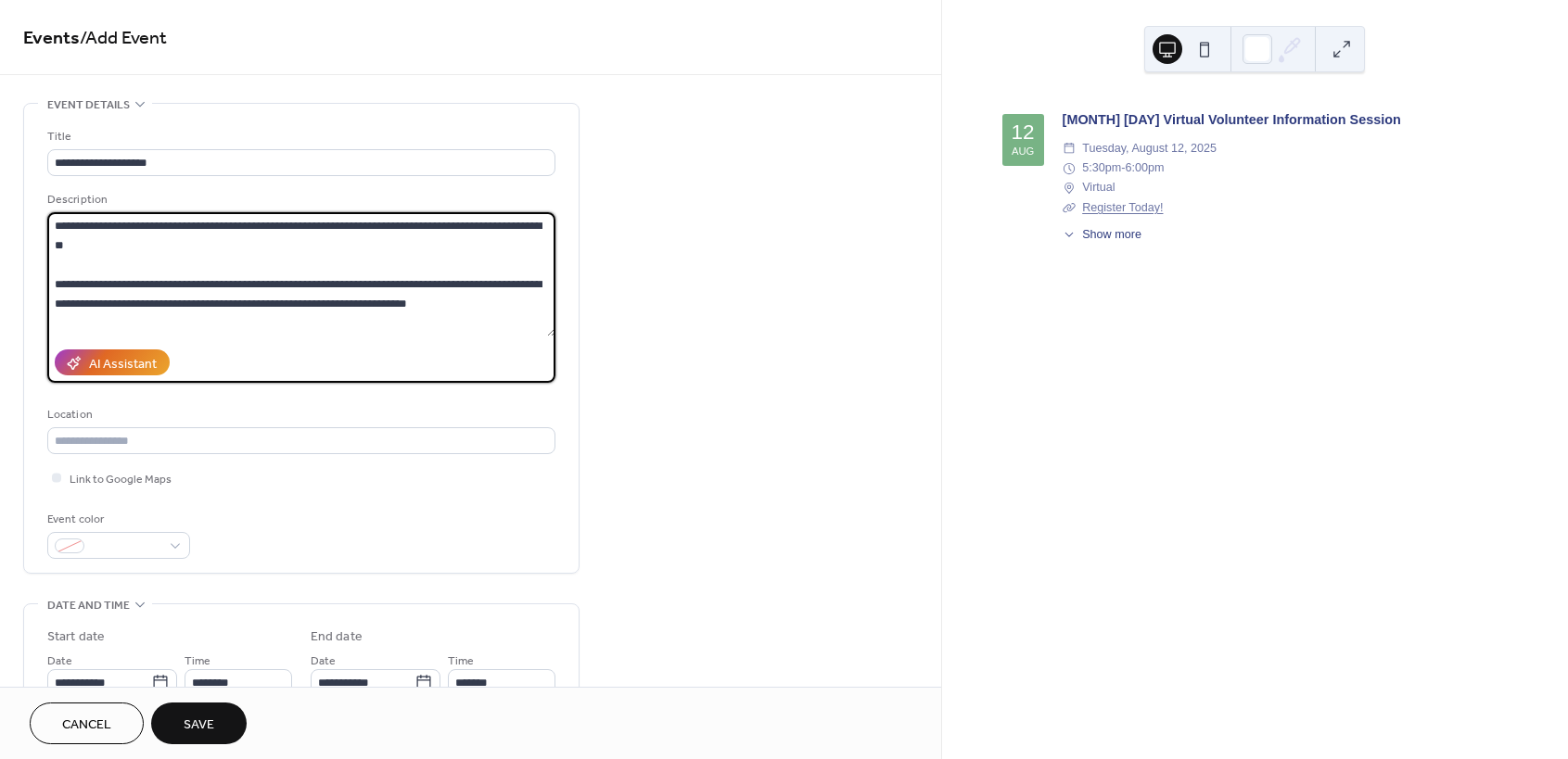 scroll, scrollTop: 192, scrollLeft: 0, axis: vertical 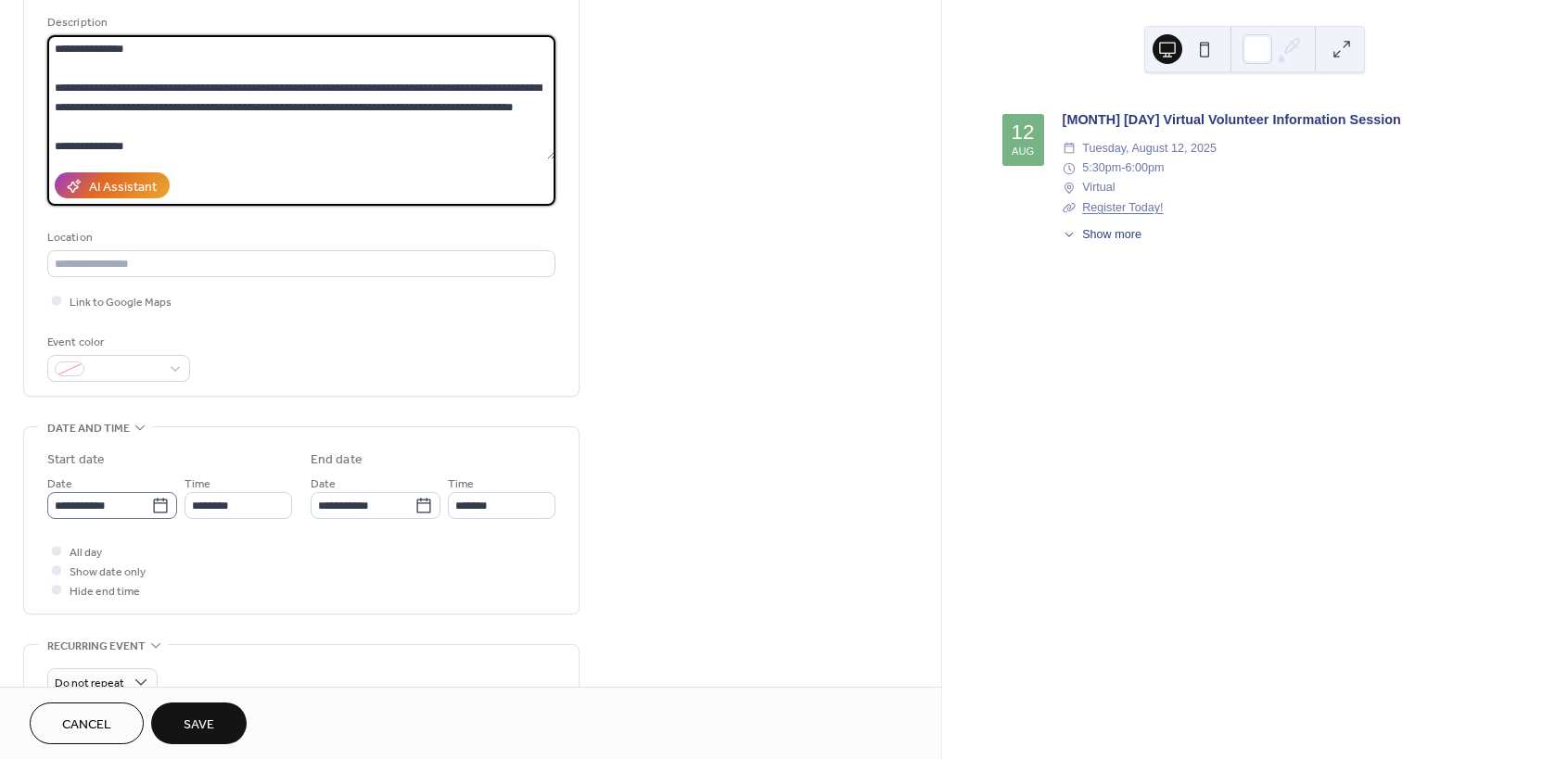 type on "**********" 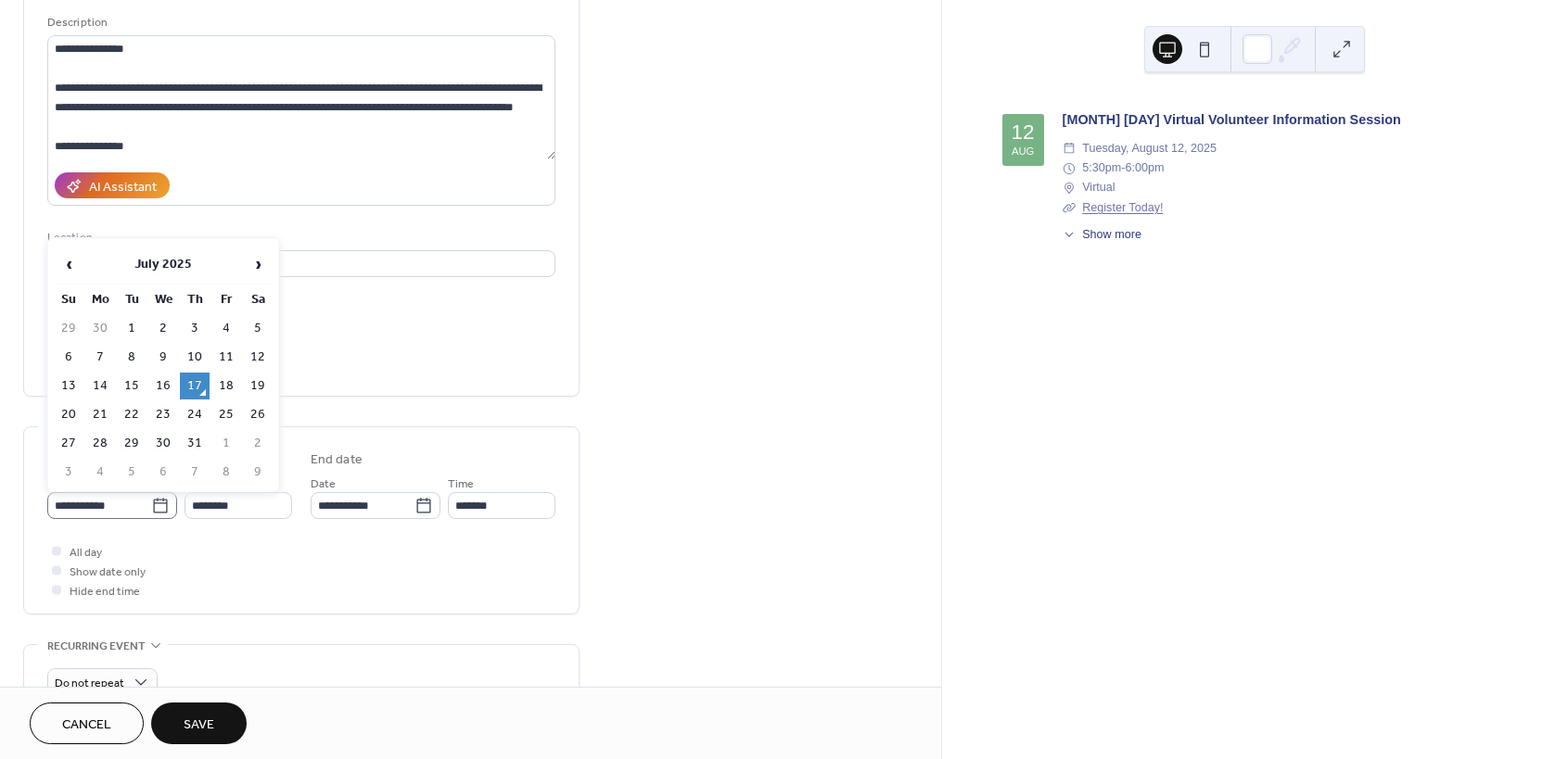 click 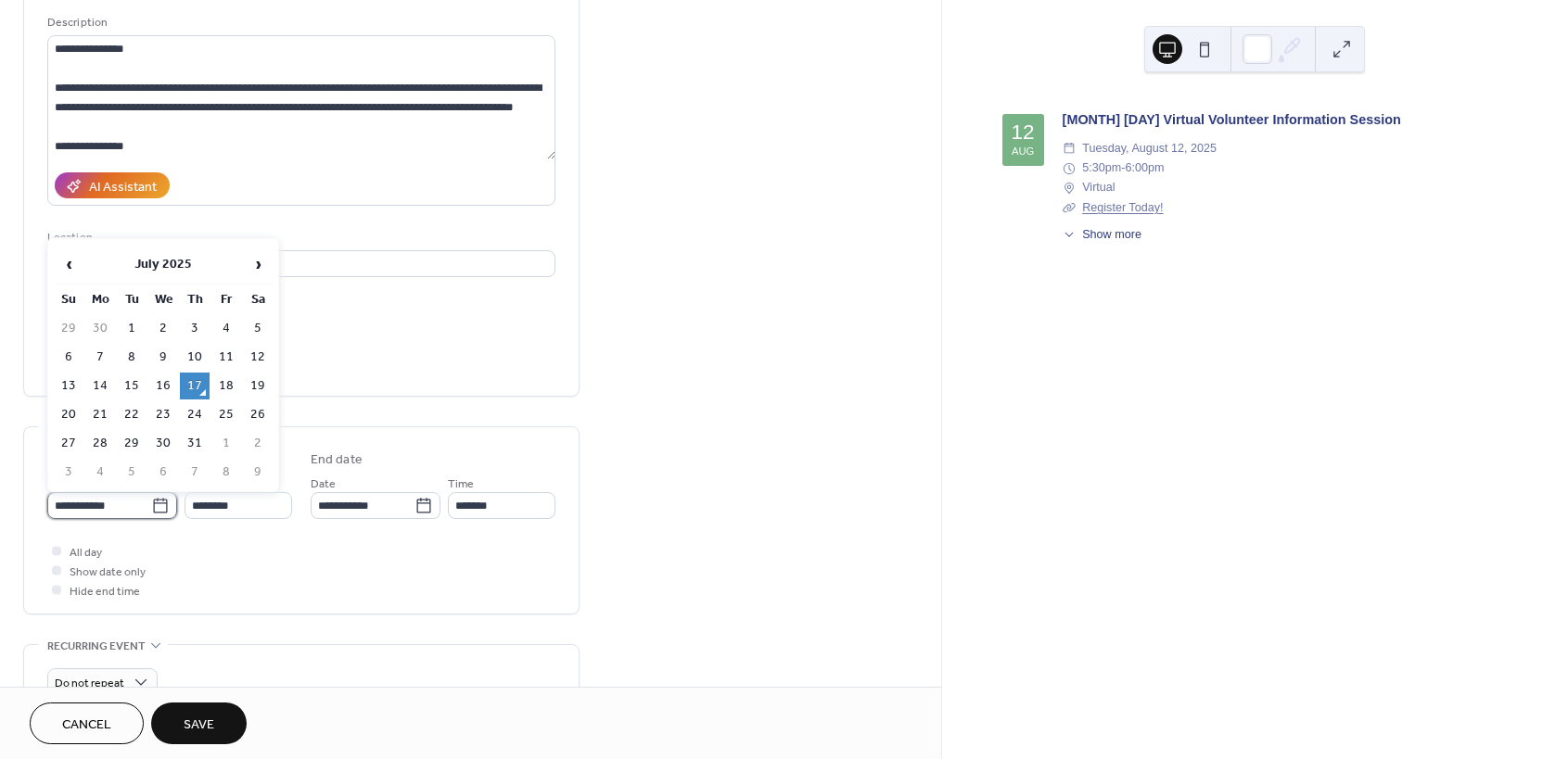 click on "**********" at bounding box center (99, 505) 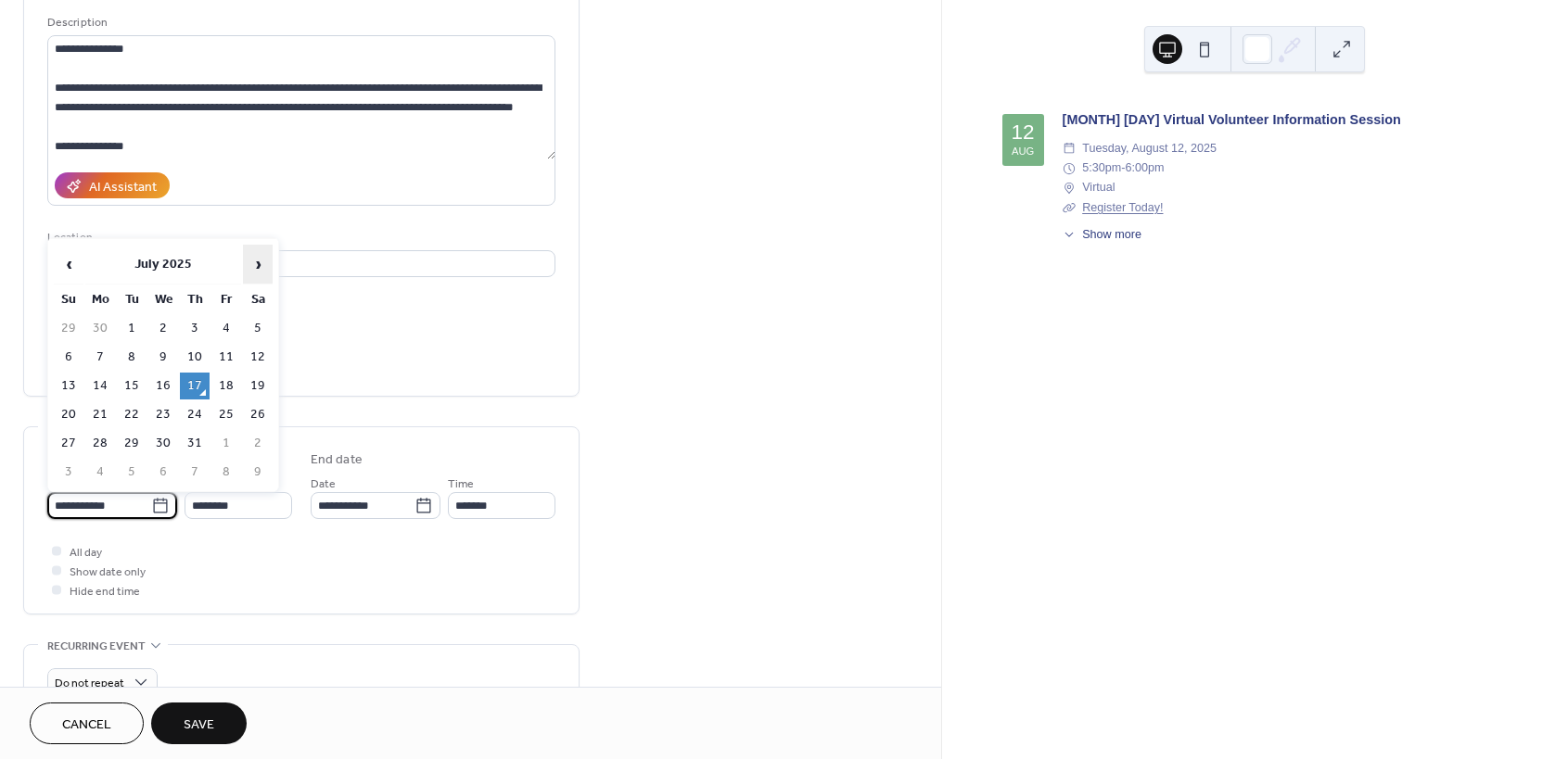 click on "›" at bounding box center (258, 264) 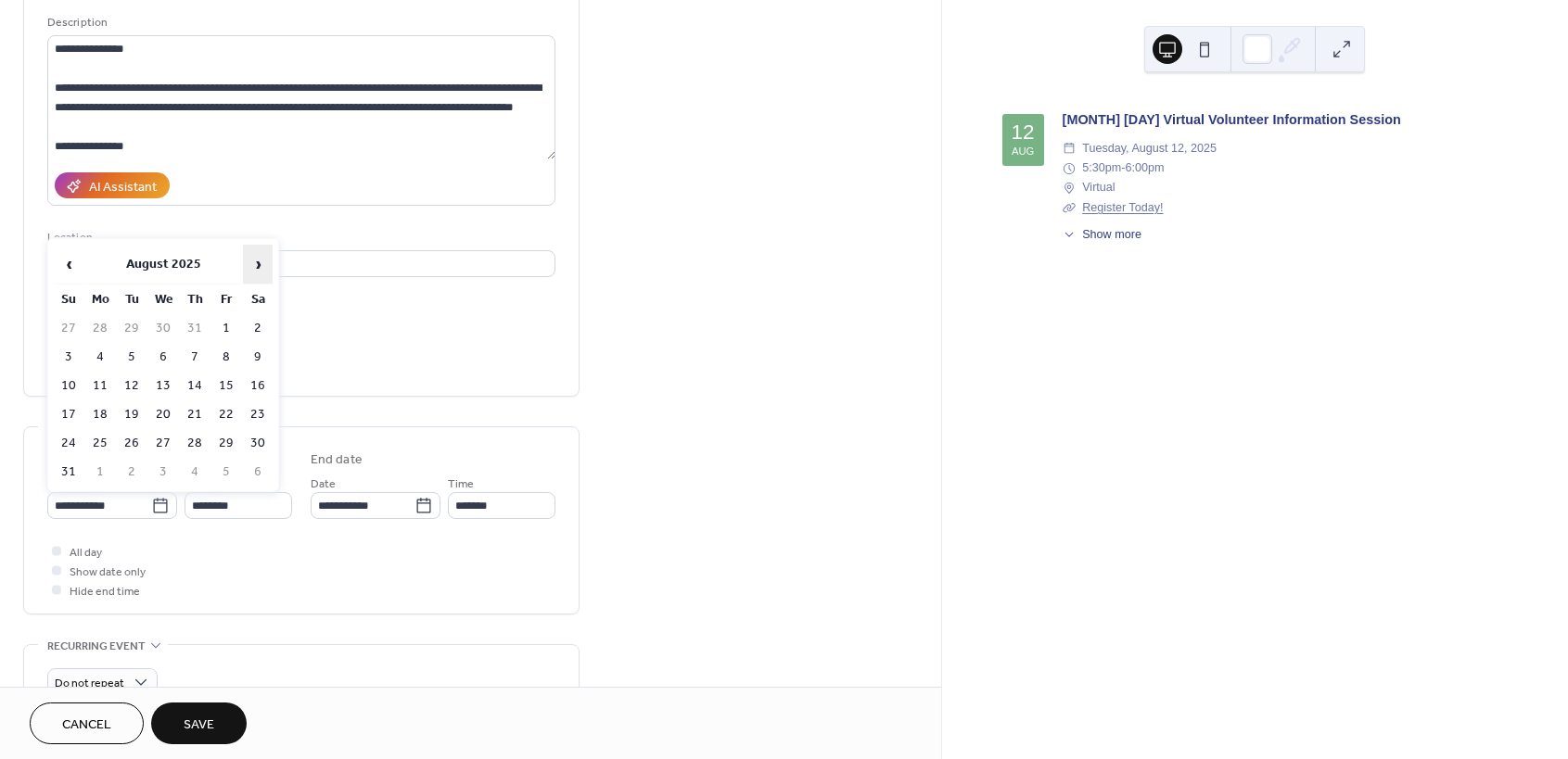 click on "›" at bounding box center (258, 264) 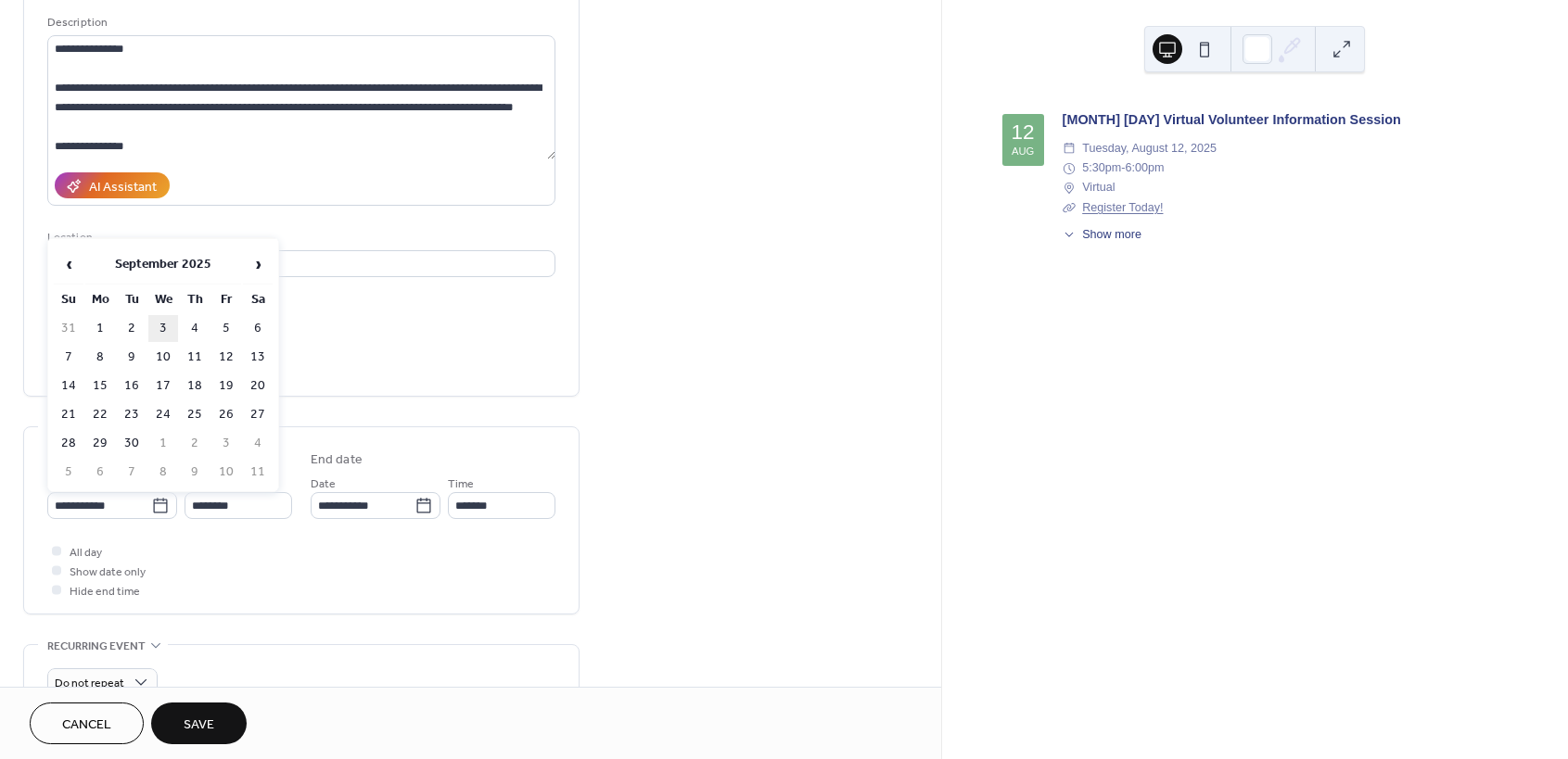 click on "3" at bounding box center (163, 328) 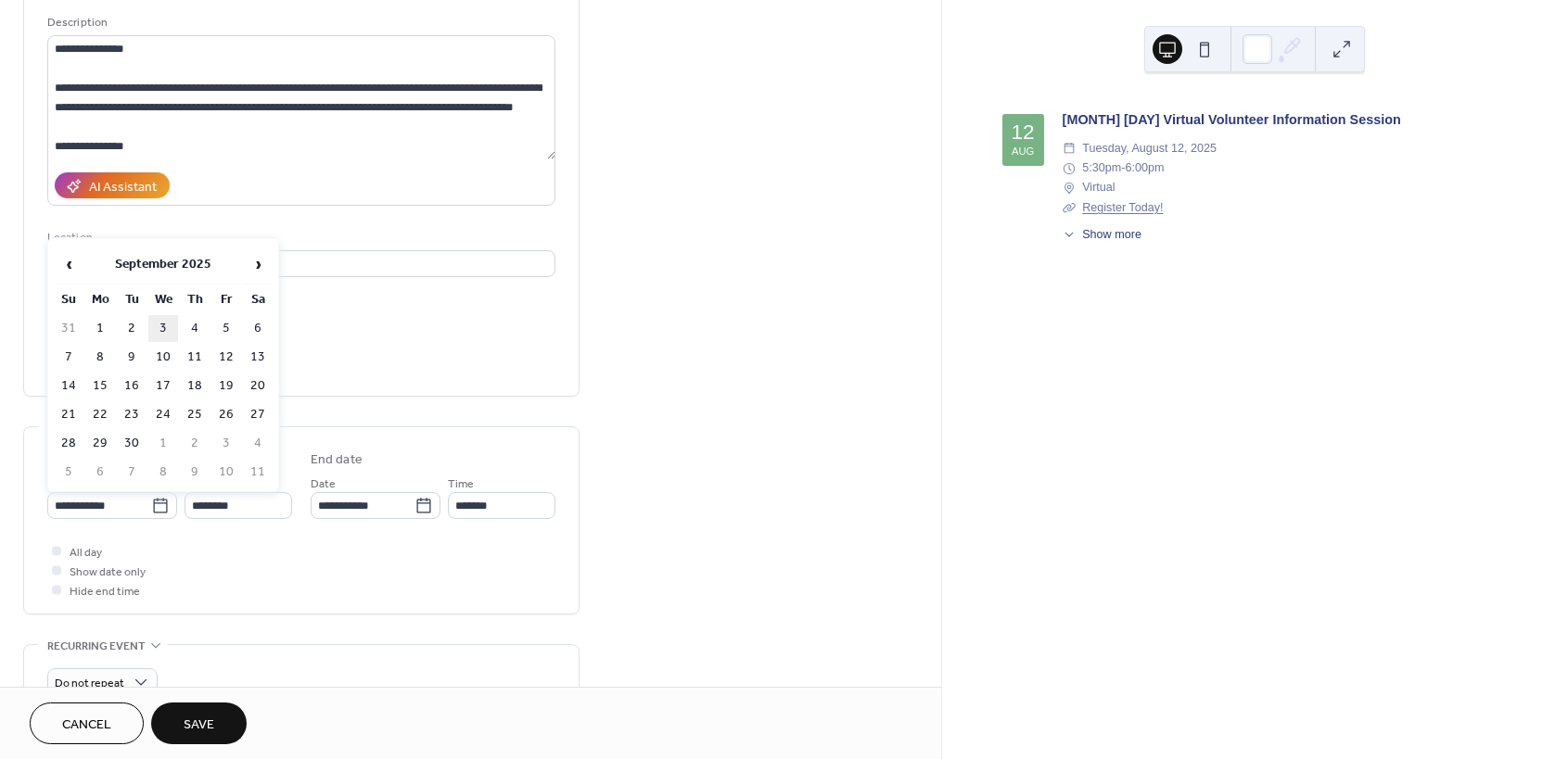type on "**********" 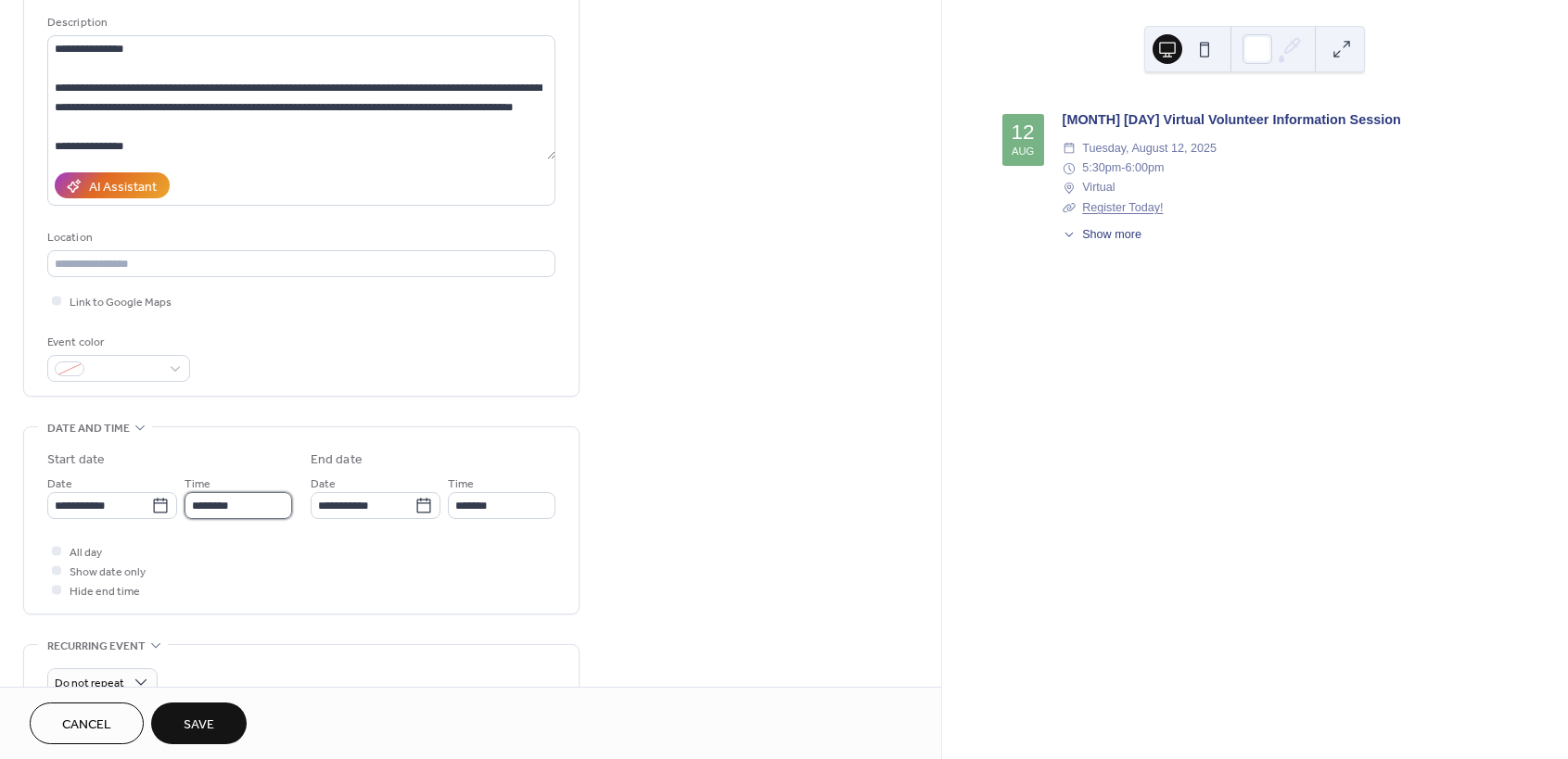 click on "********" at bounding box center (238, 505) 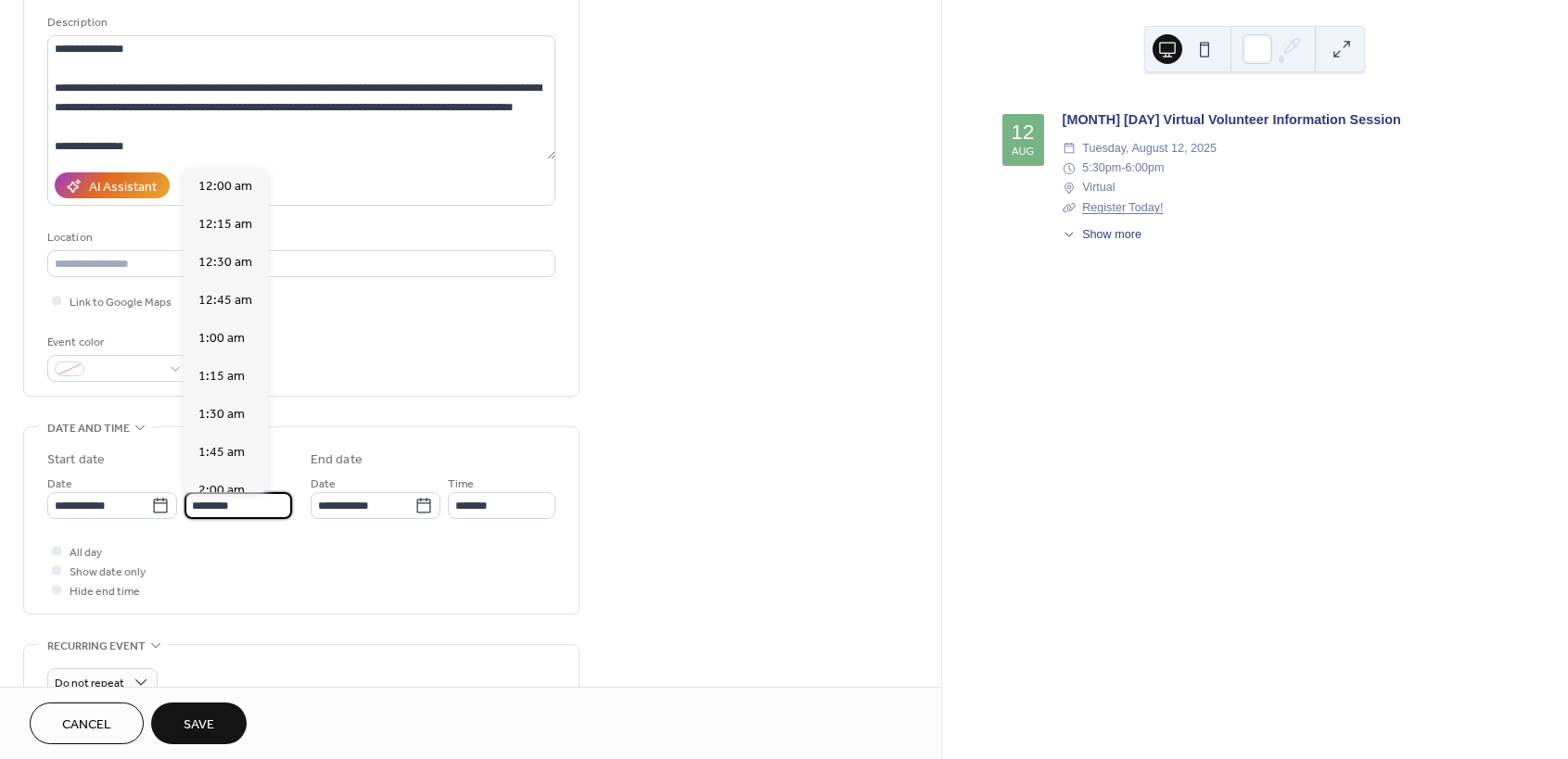 scroll, scrollTop: 1824, scrollLeft: 0, axis: vertical 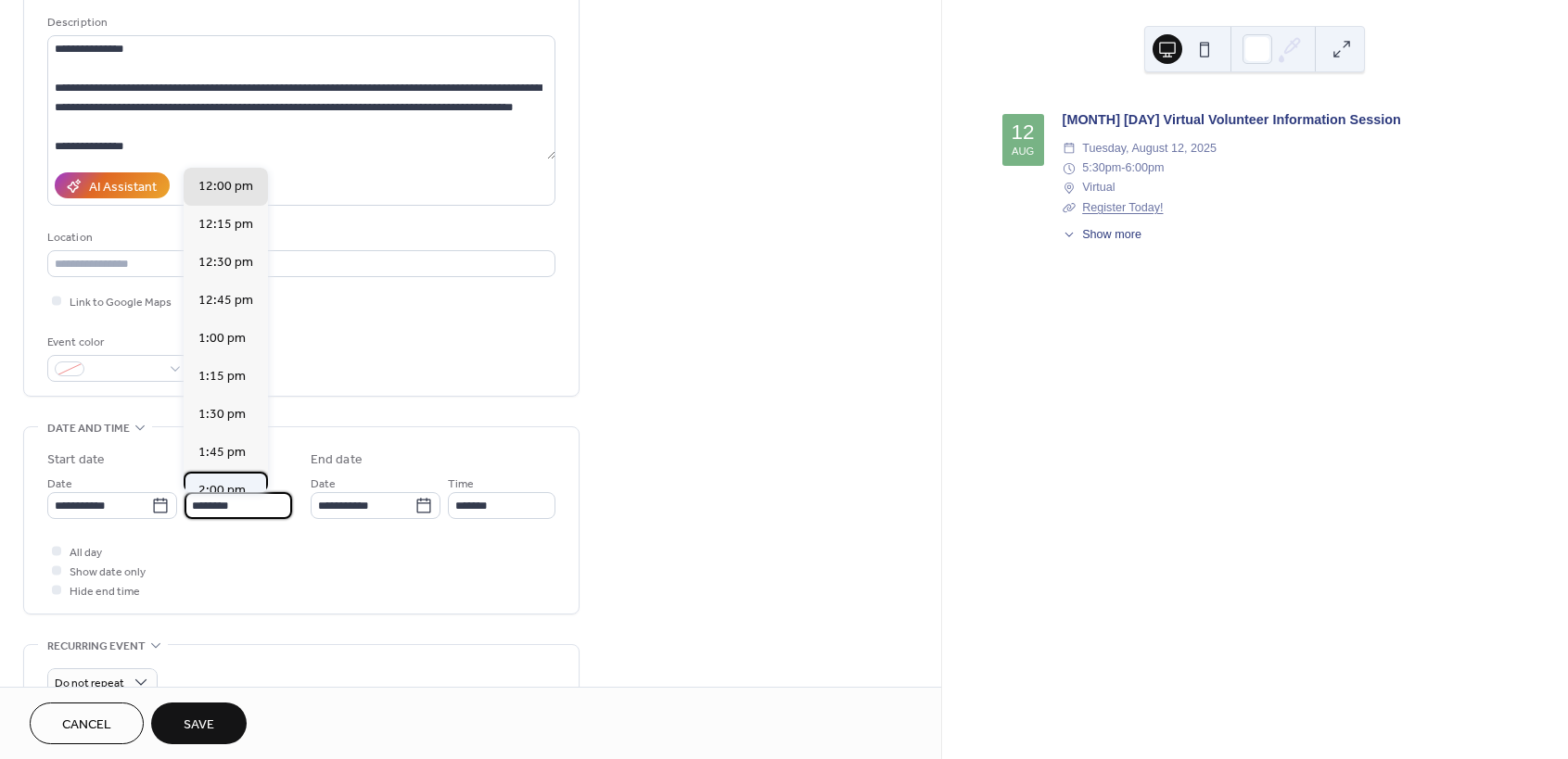 click on "2:00 pm" at bounding box center [222, 490] 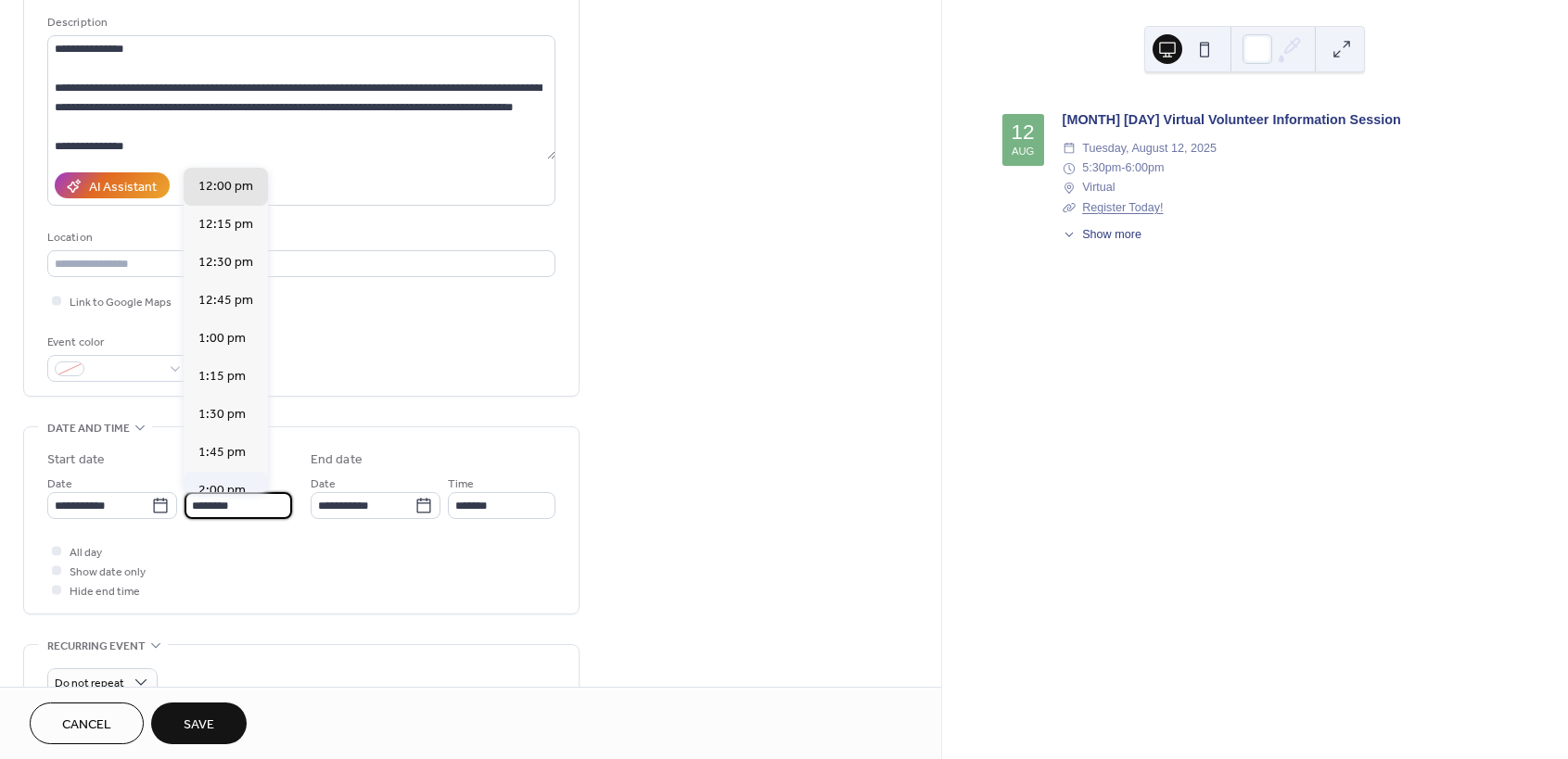 type on "*******" 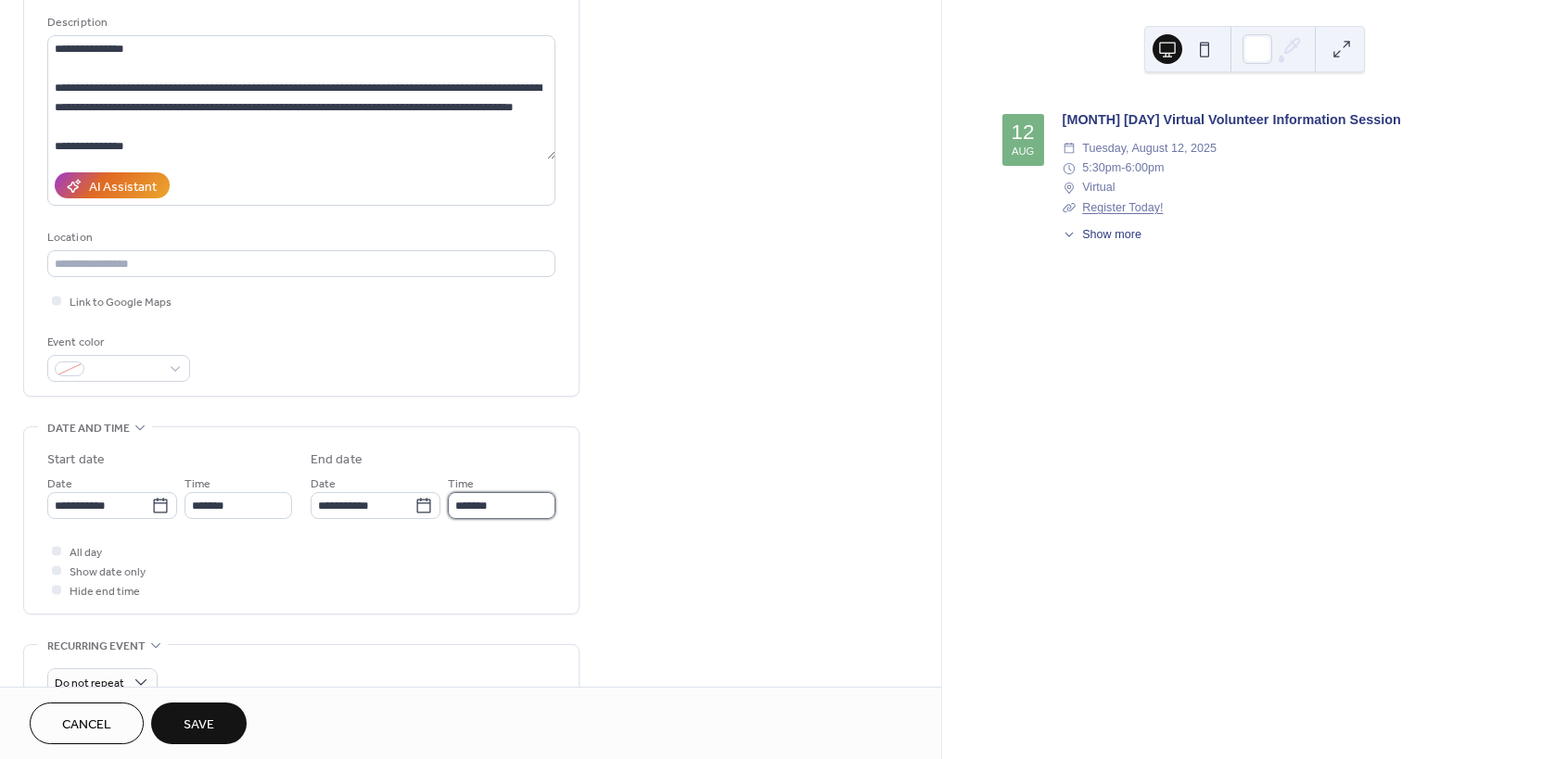 click on "*******" at bounding box center [502, 505] 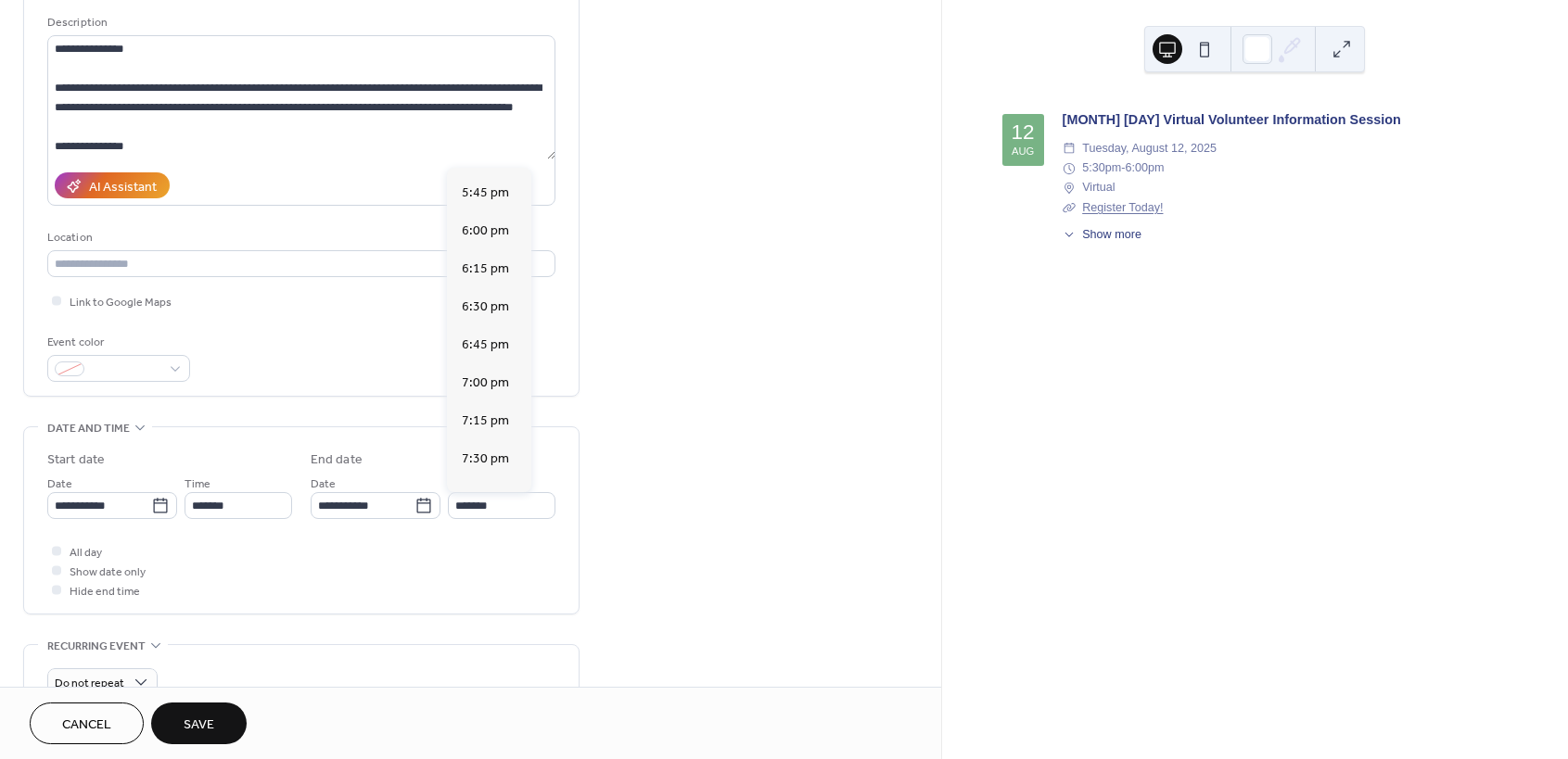 scroll, scrollTop: 517, scrollLeft: 0, axis: vertical 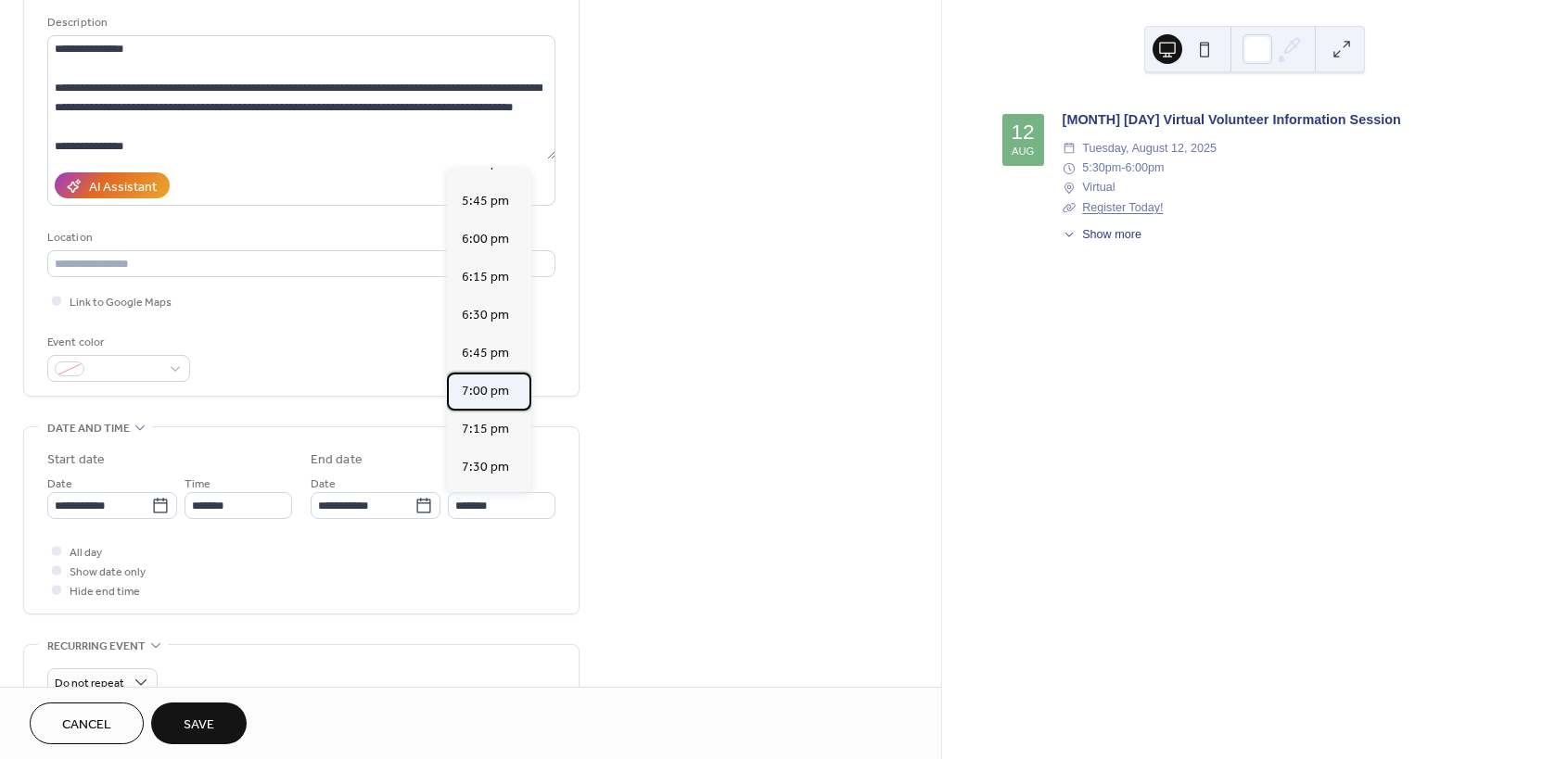click on "7:00 pm" at bounding box center (485, 391) 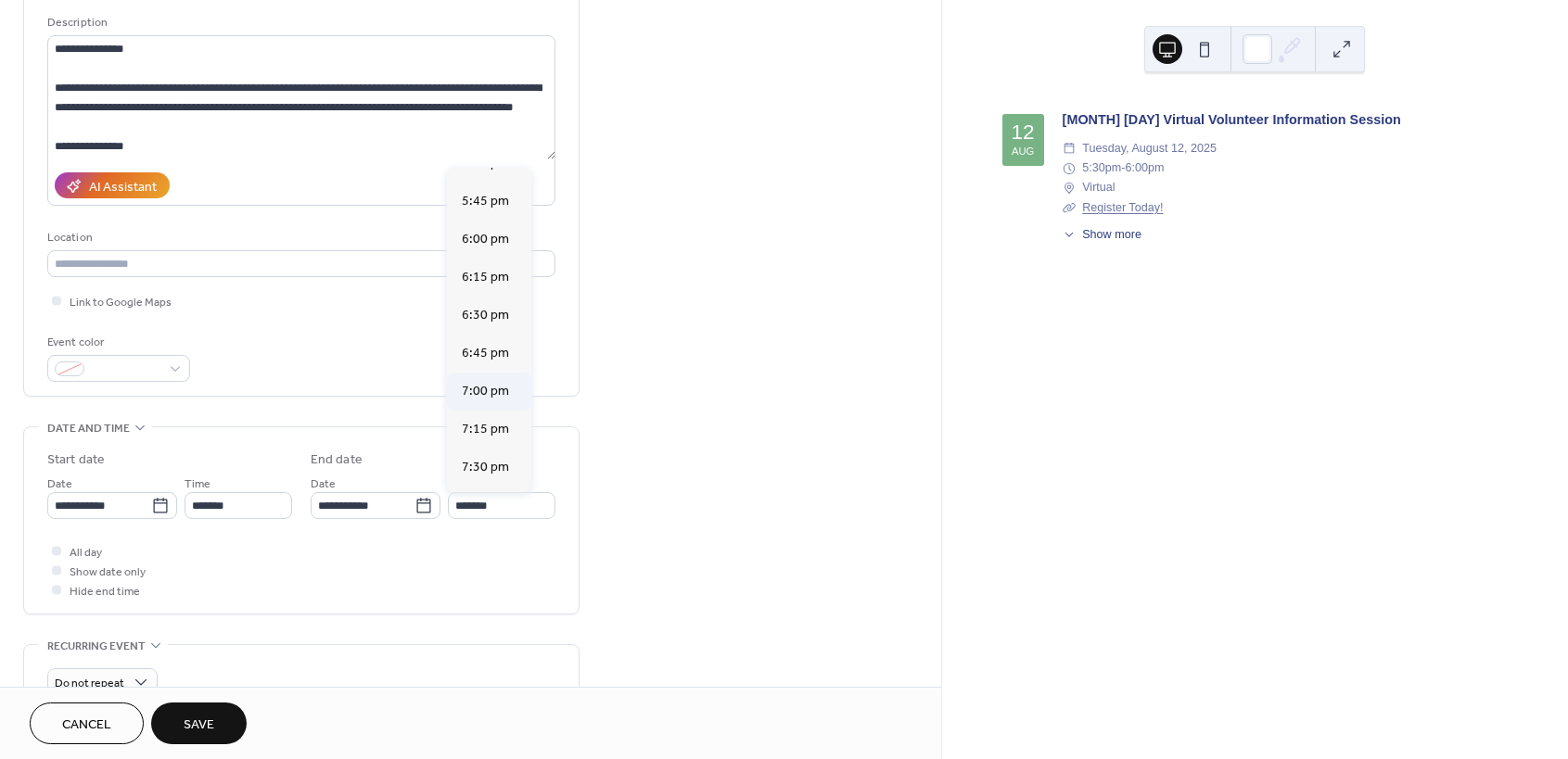 type on "*******" 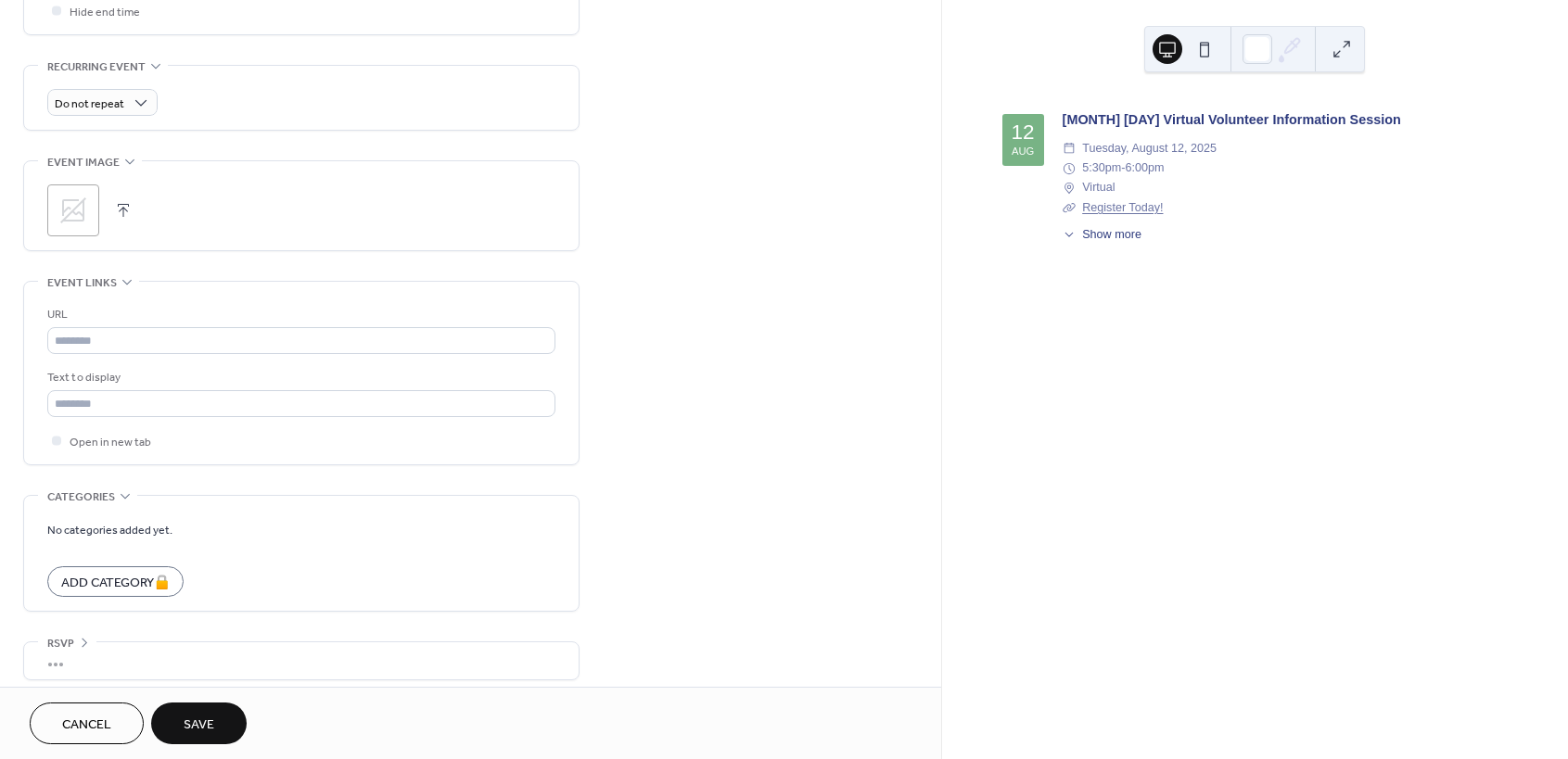 scroll, scrollTop: 768, scrollLeft: 0, axis: vertical 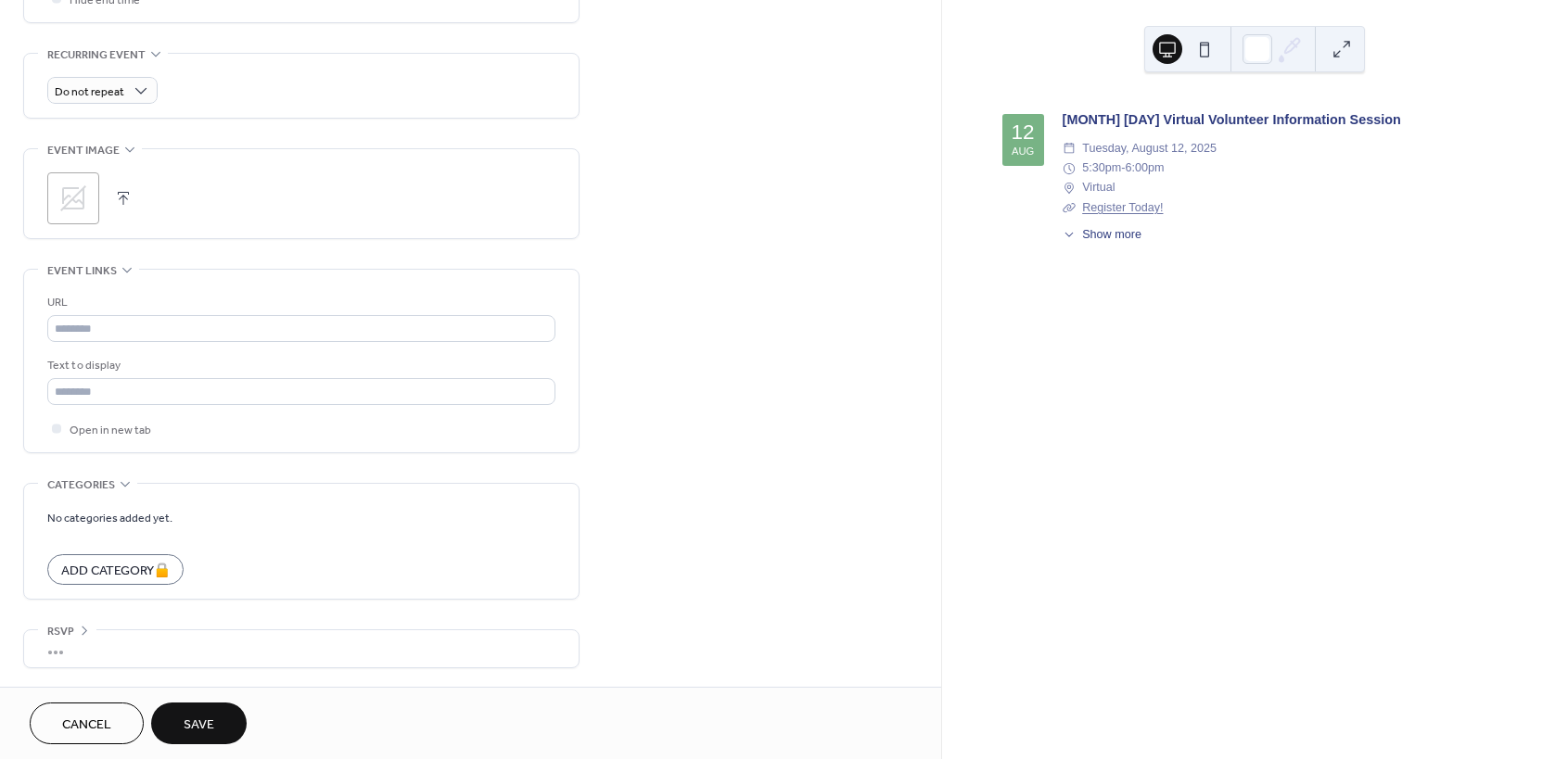 click on "Save" at bounding box center (198, 725) 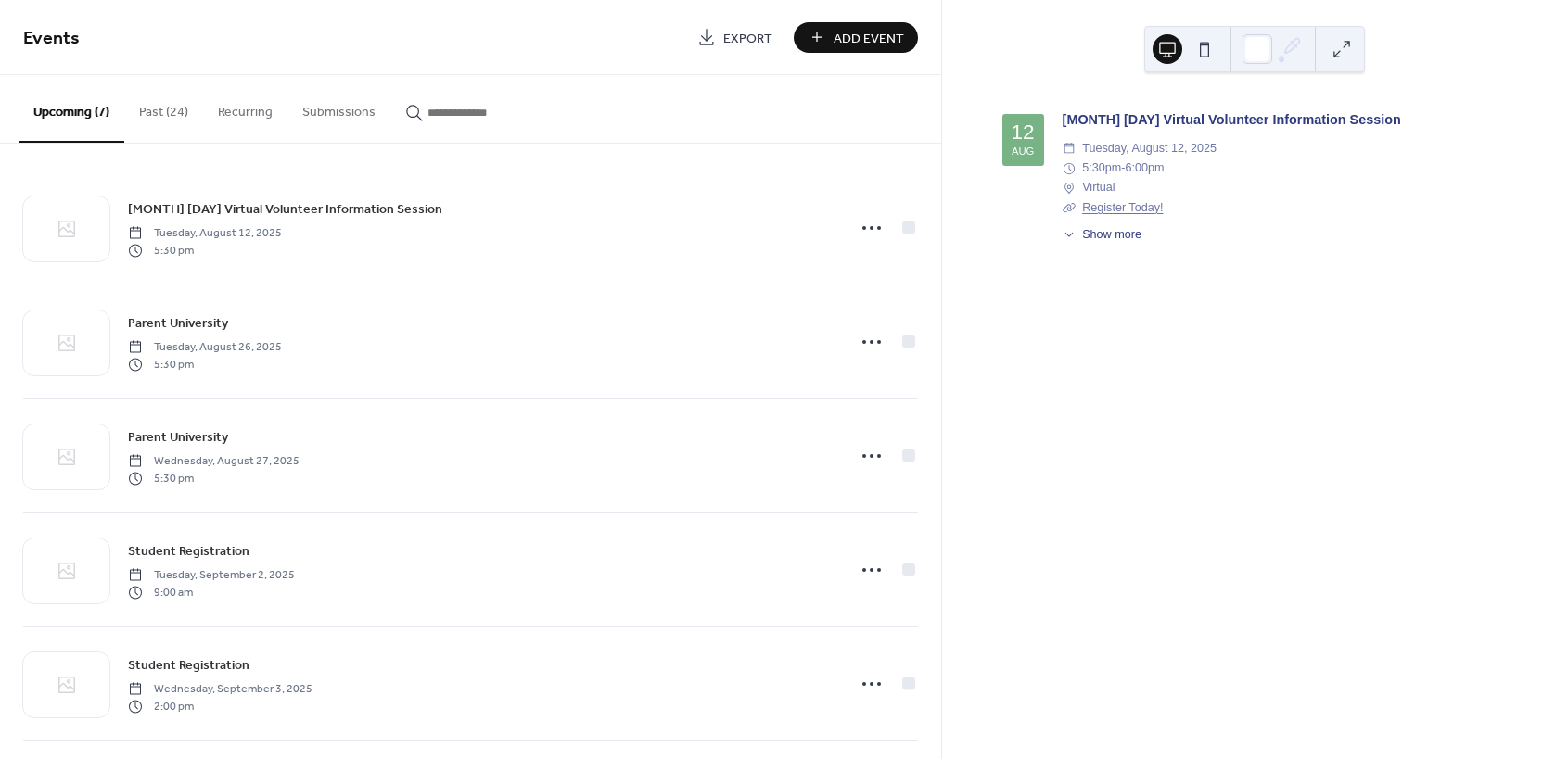 click on "Add Event" at bounding box center [869, 38] 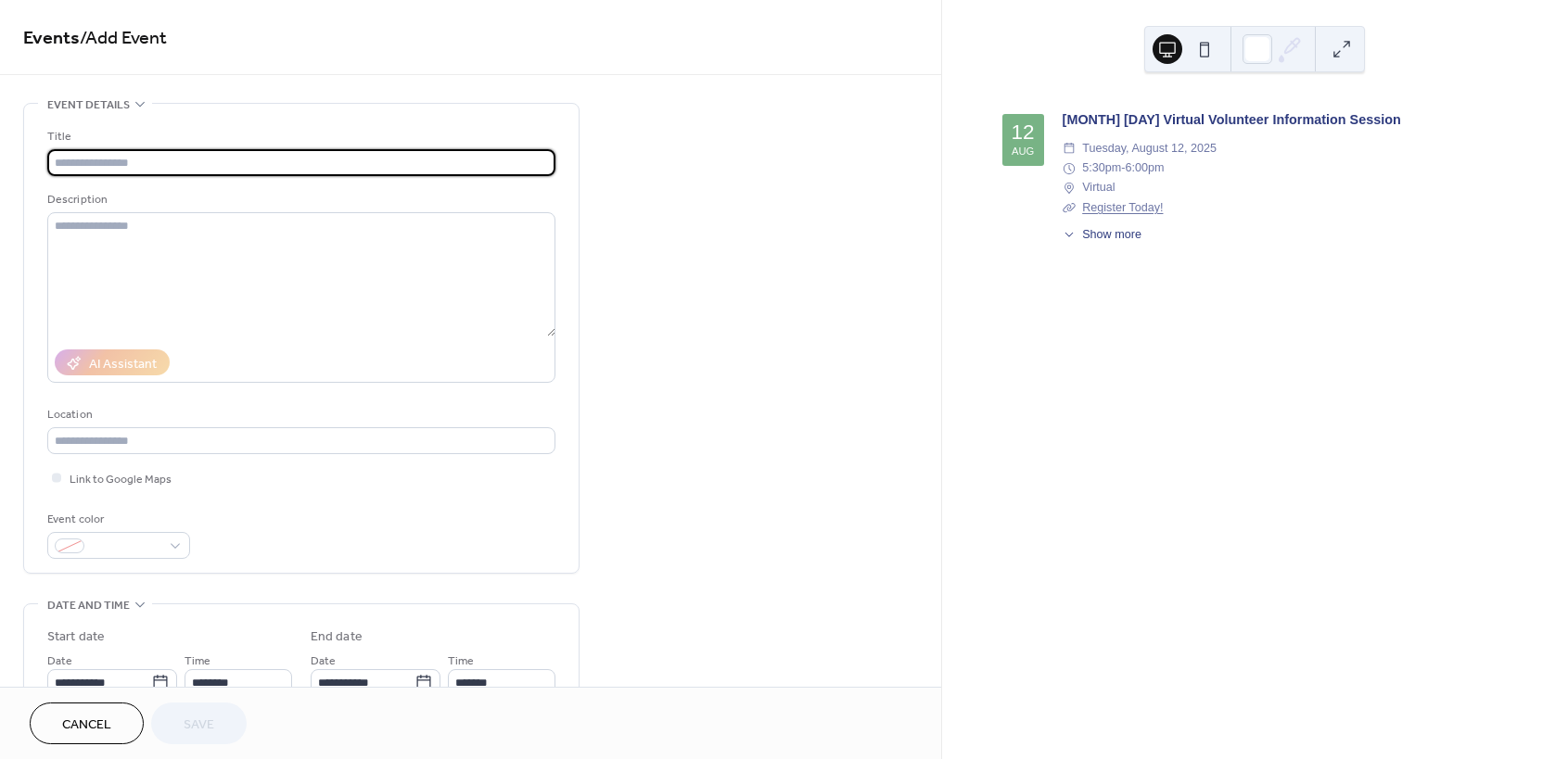click at bounding box center (301, 162) 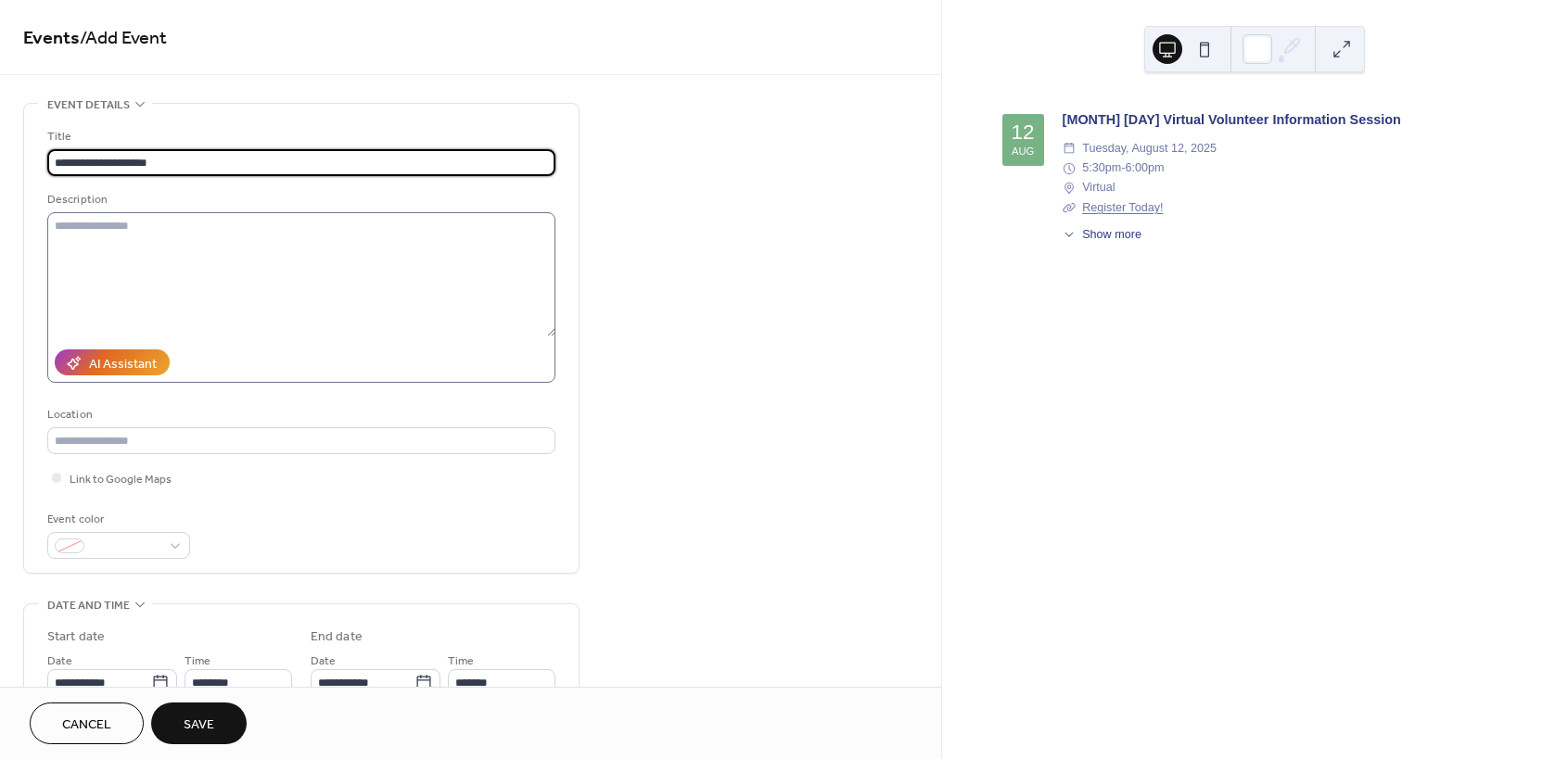type on "**********" 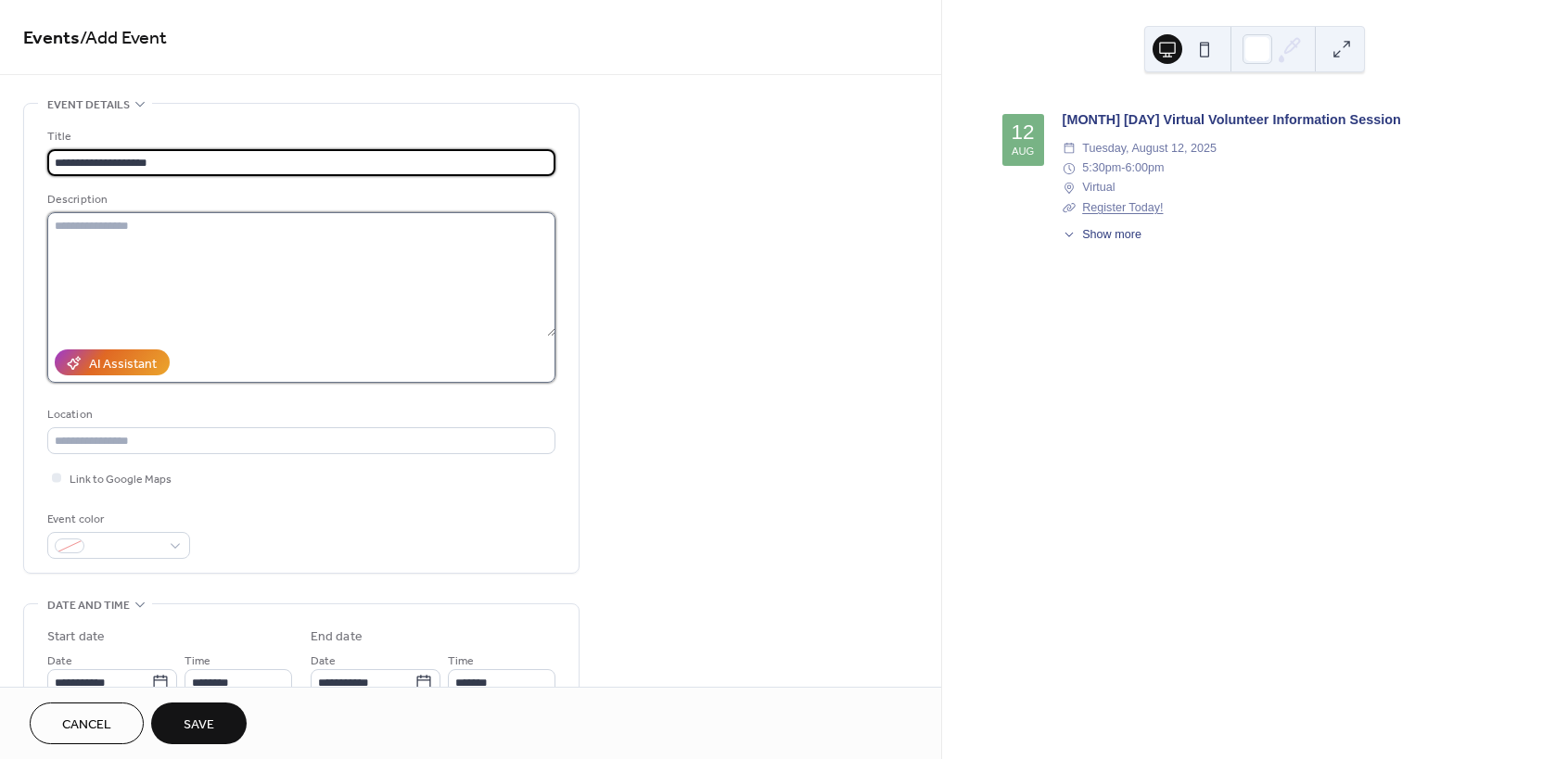click at bounding box center (301, 274) 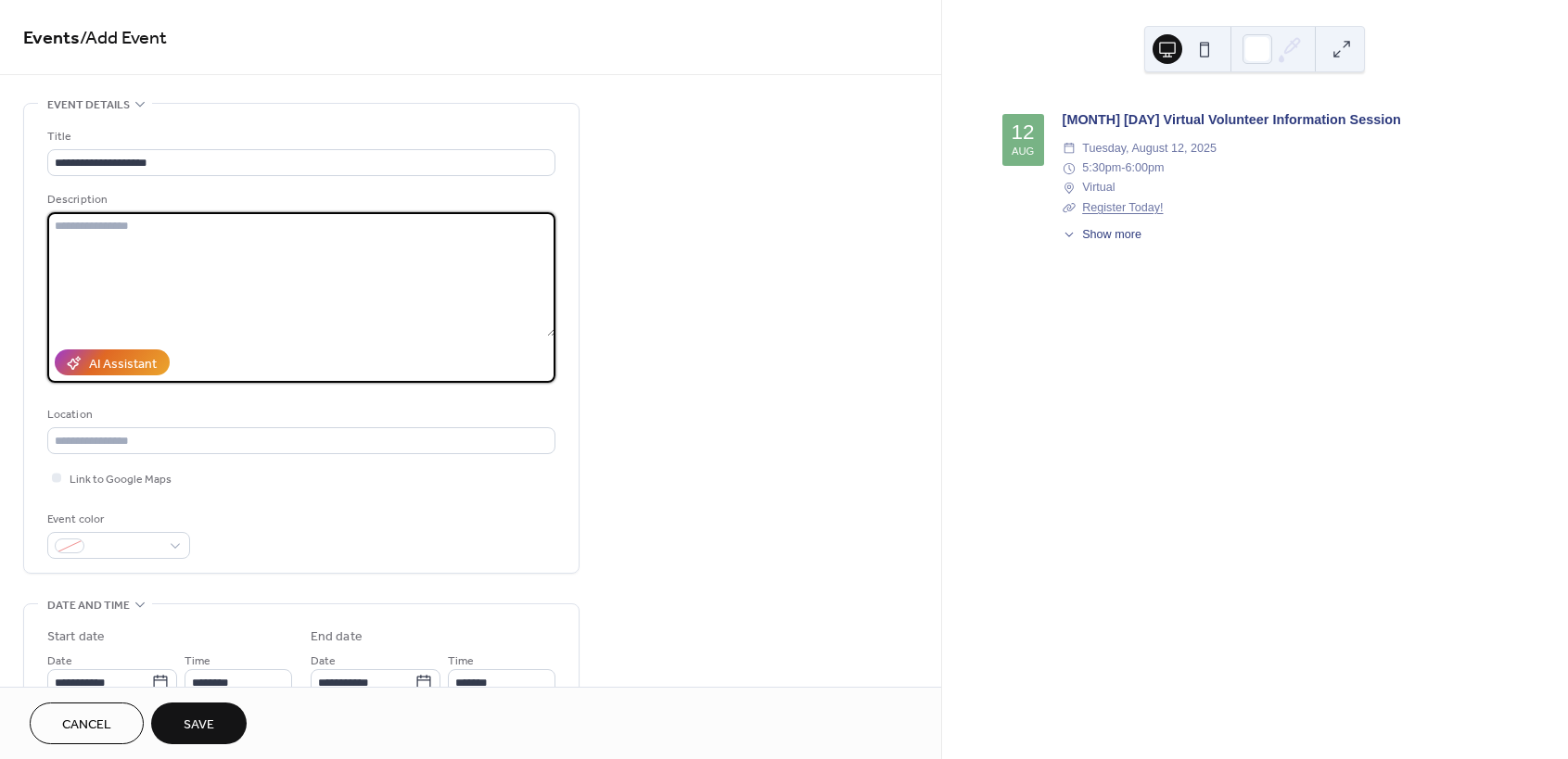 paste on "**********" 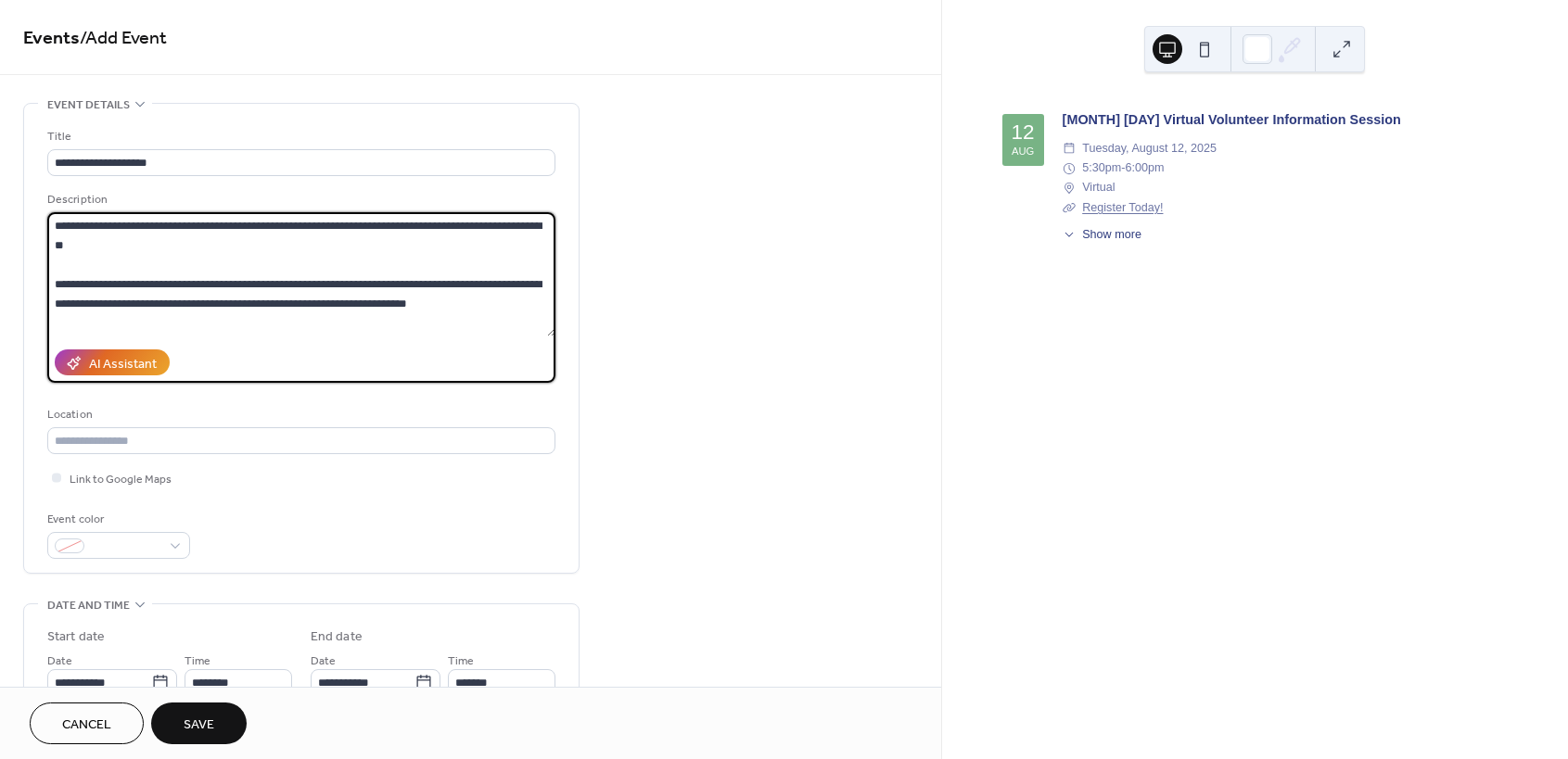 scroll, scrollTop: 192, scrollLeft: 0, axis: vertical 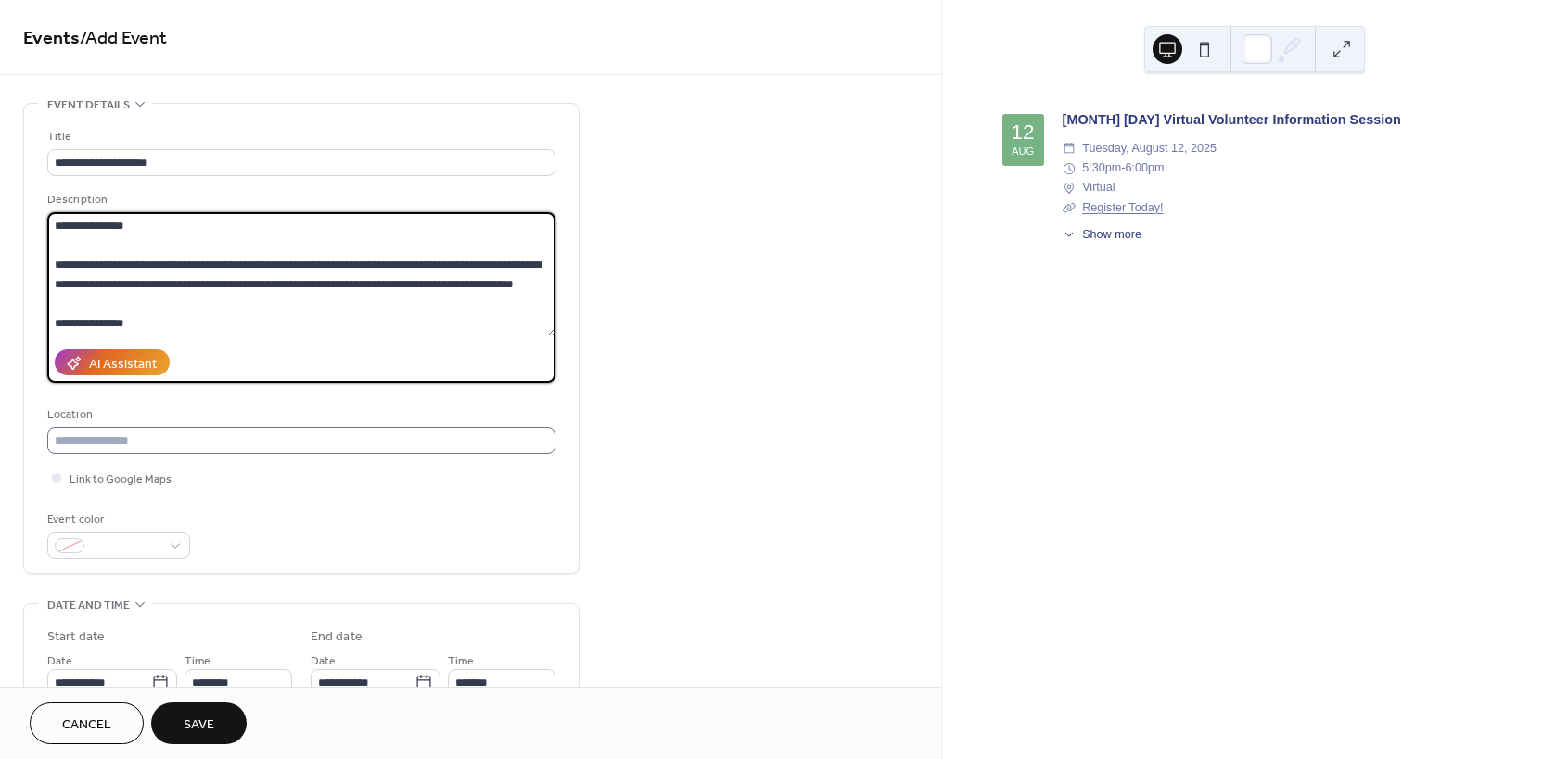 type on "**********" 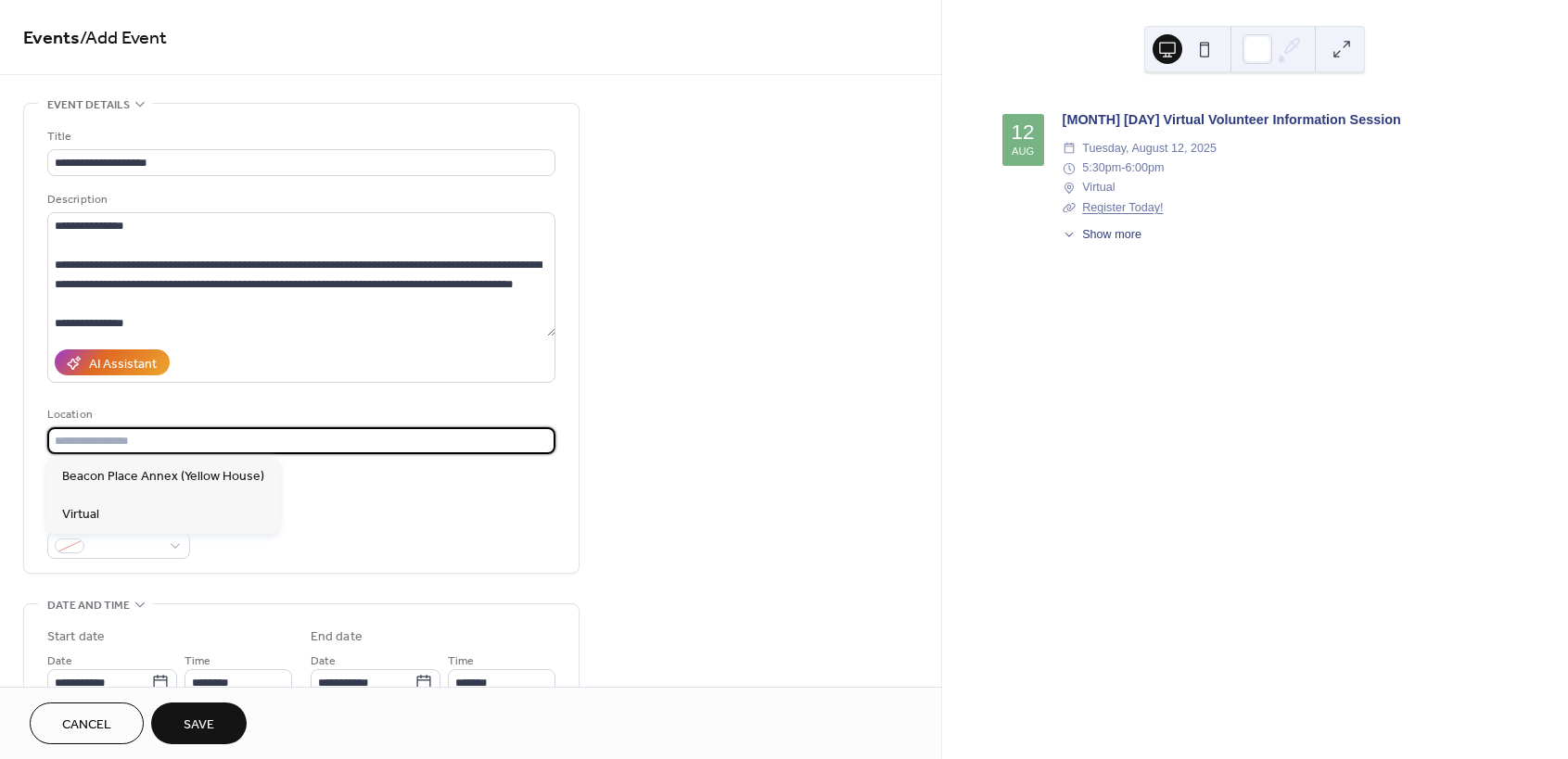 click at bounding box center [301, 440] 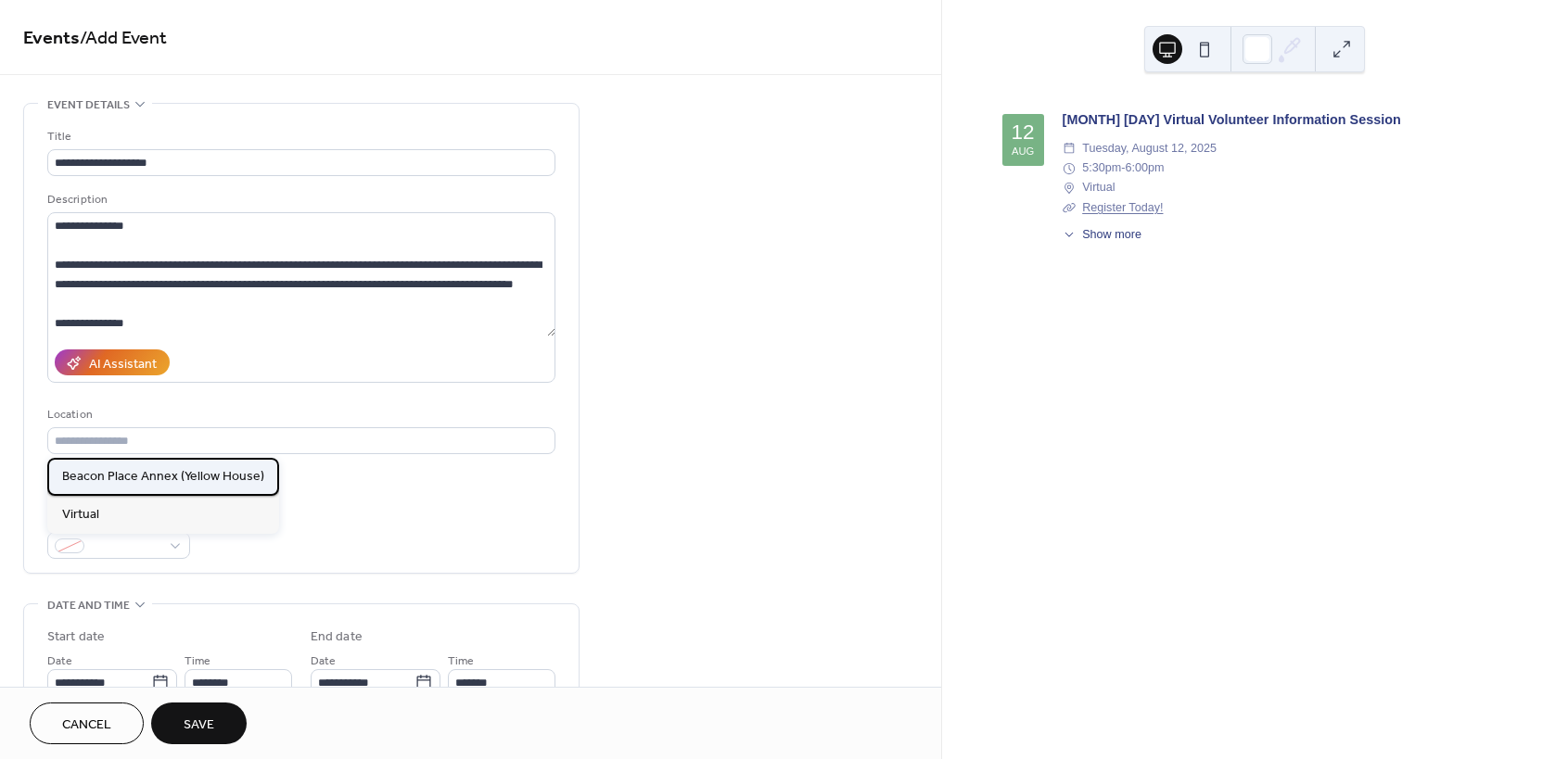 click on "Beacon Place Annex (Yellow House)" at bounding box center (163, 476) 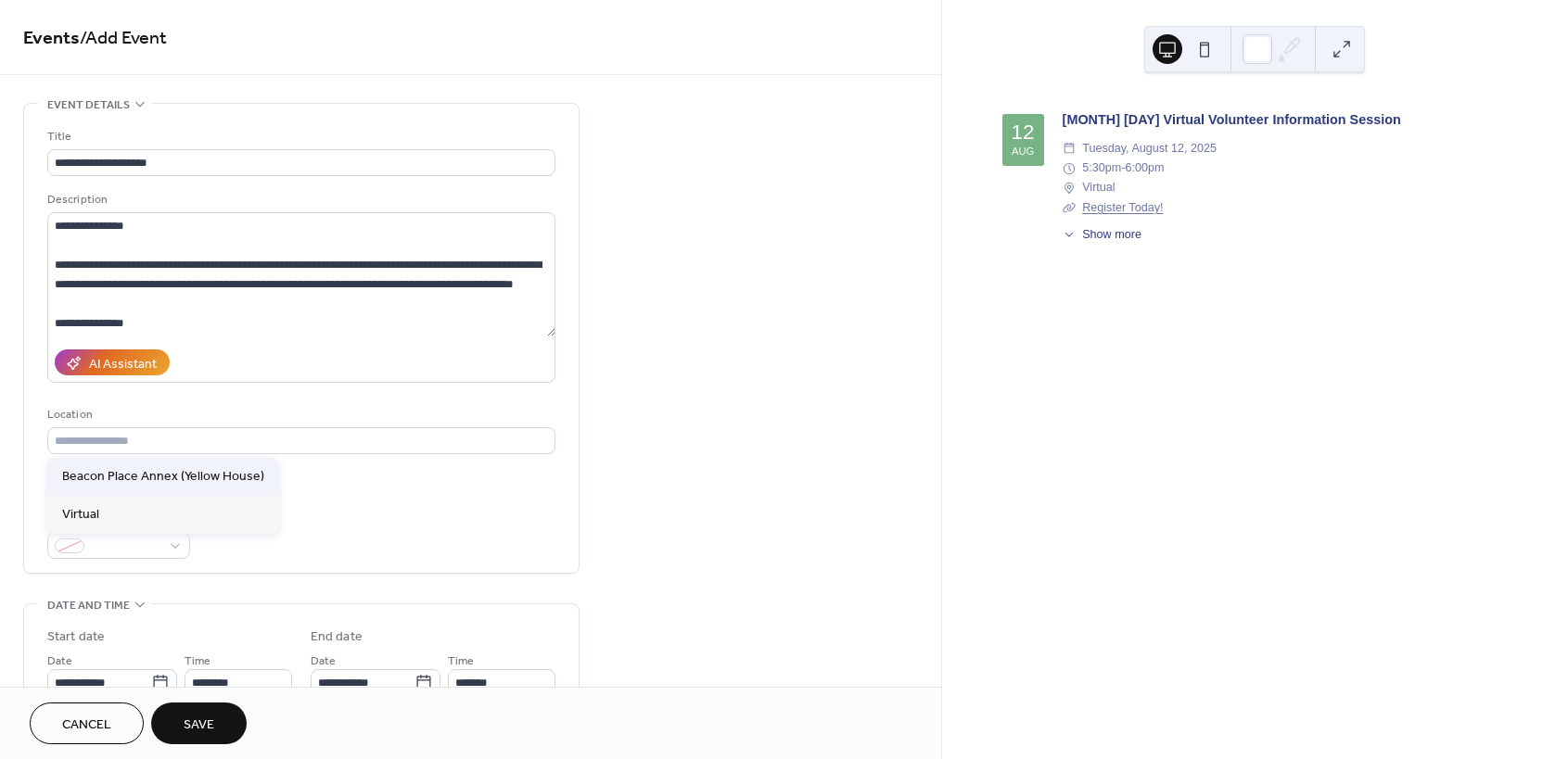 type on "**********" 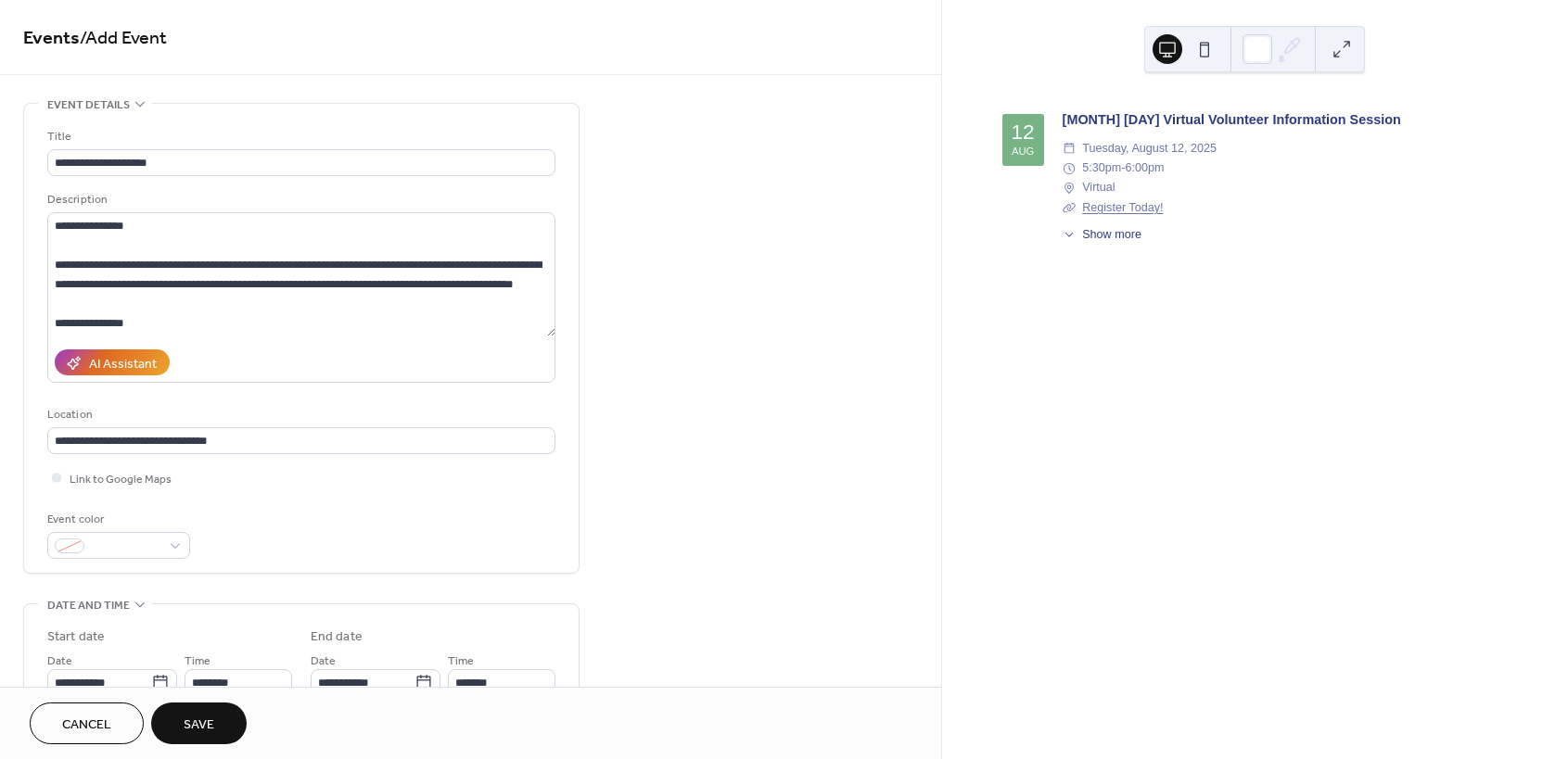 drag, startPoint x: 935, startPoint y: 242, endPoint x: 934, endPoint y: 297, distance: 55.00909 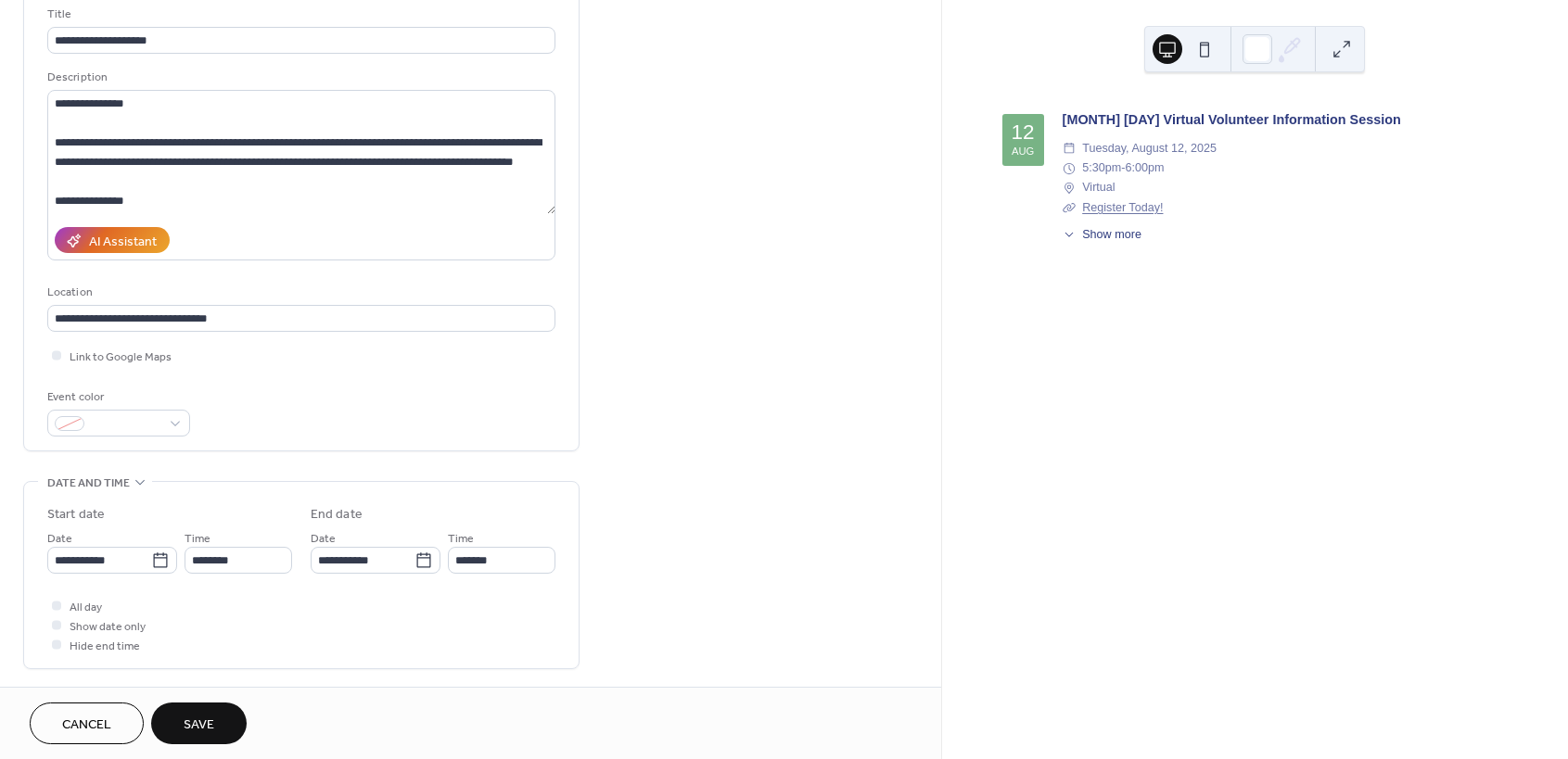 scroll, scrollTop: 144, scrollLeft: 0, axis: vertical 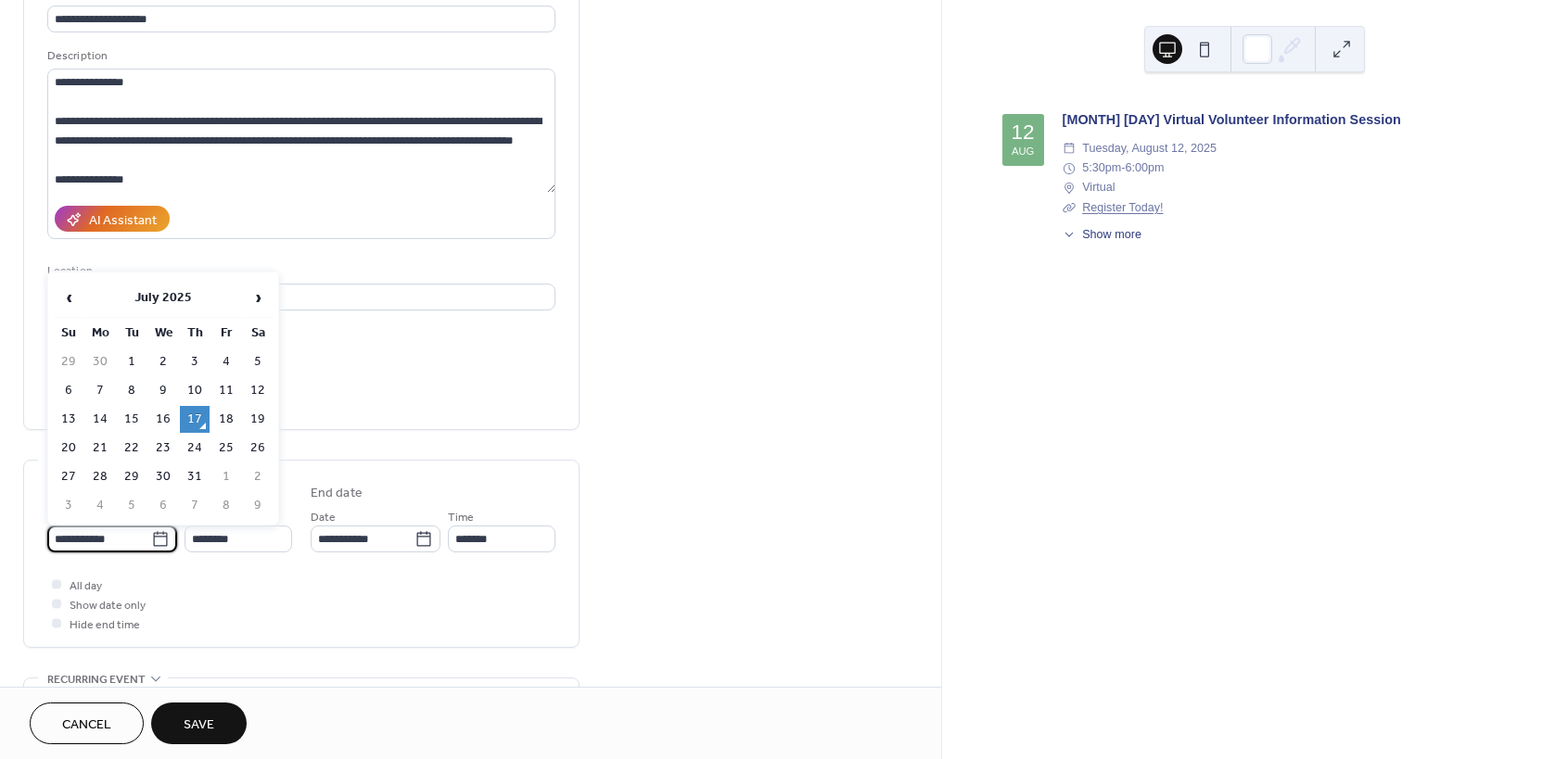 click on "**********" at bounding box center [99, 538] 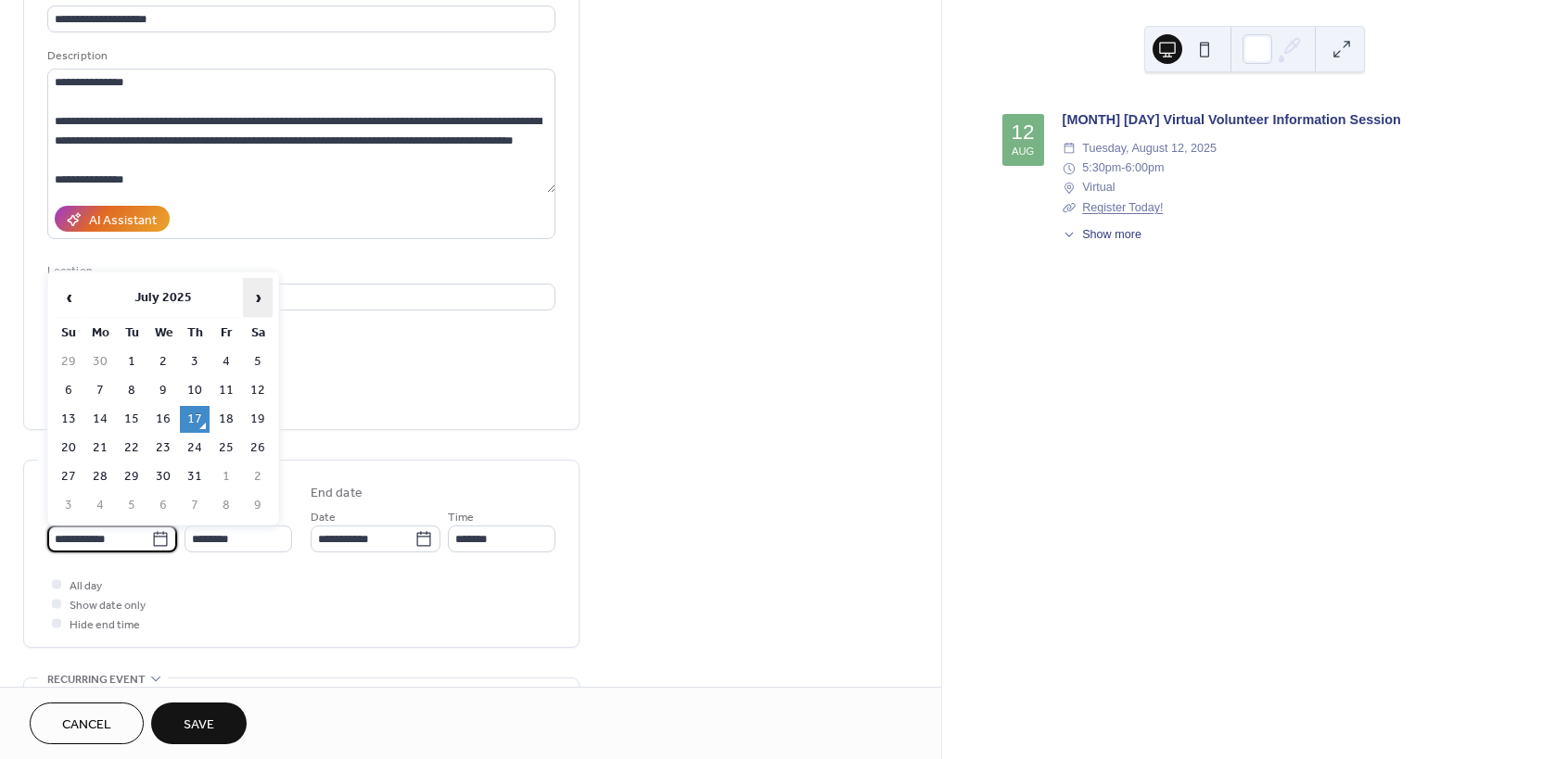 click on "›" at bounding box center [258, 297] 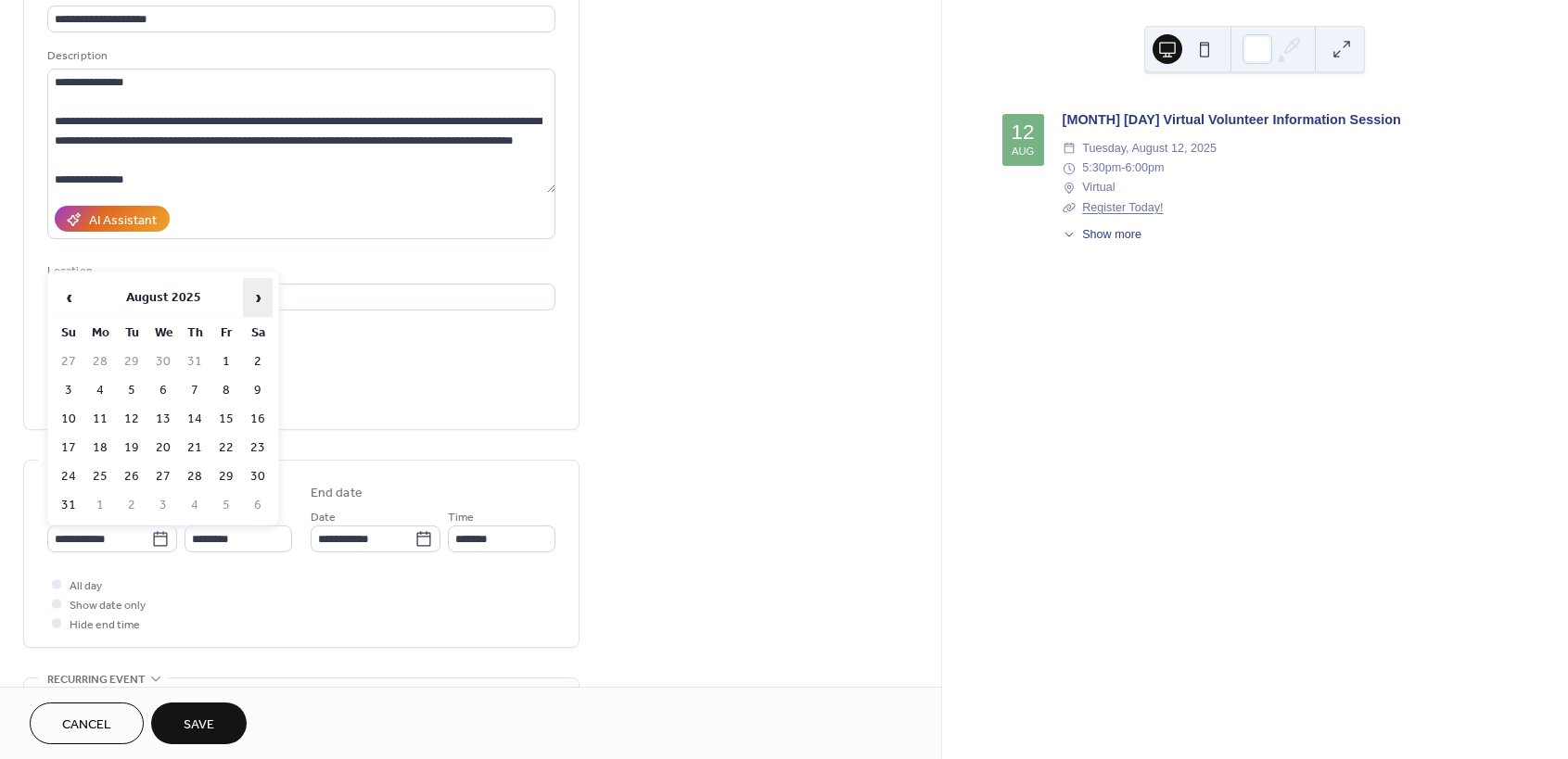 click on "›" at bounding box center [258, 297] 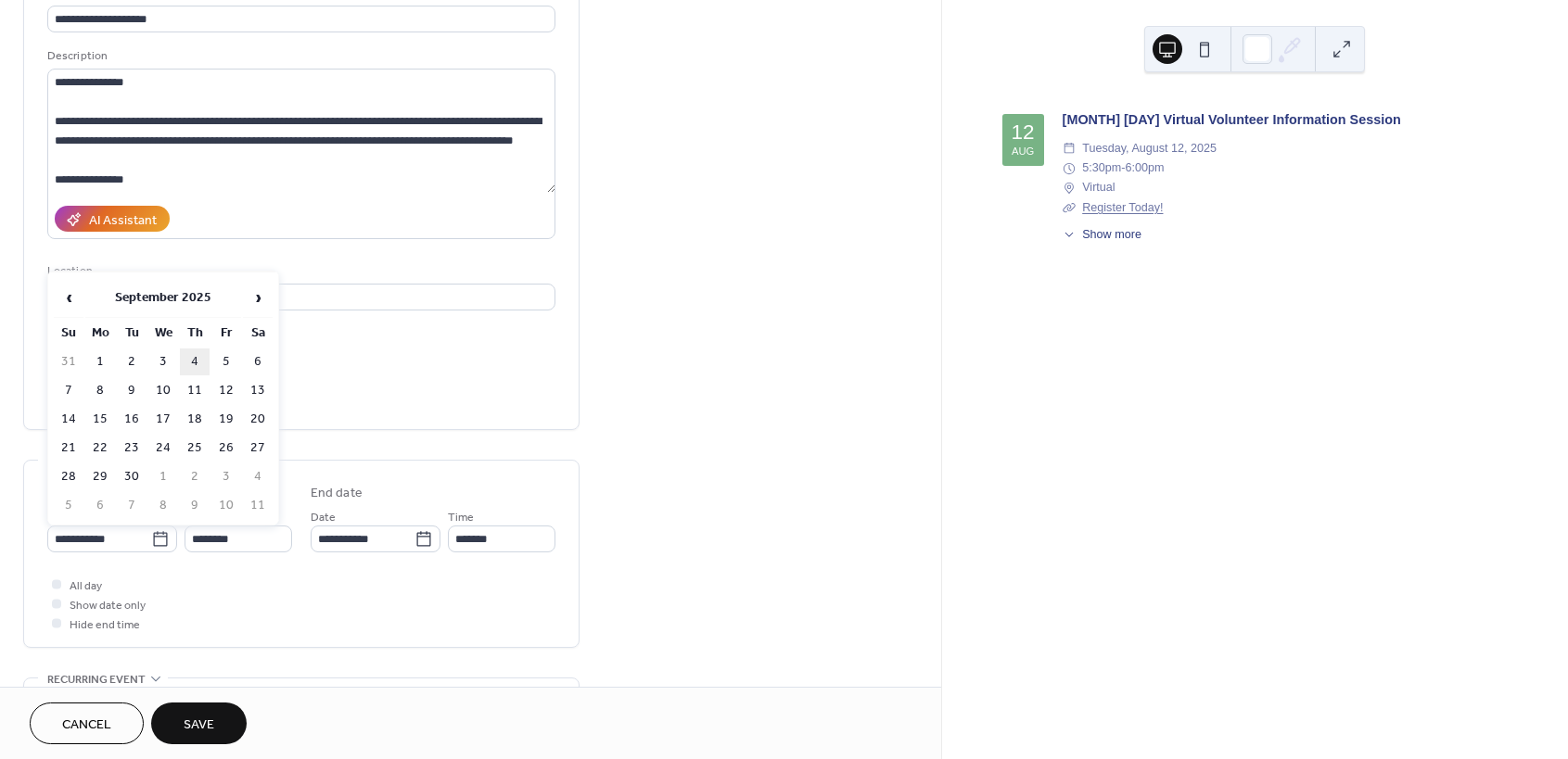 click on "4" at bounding box center [195, 361] 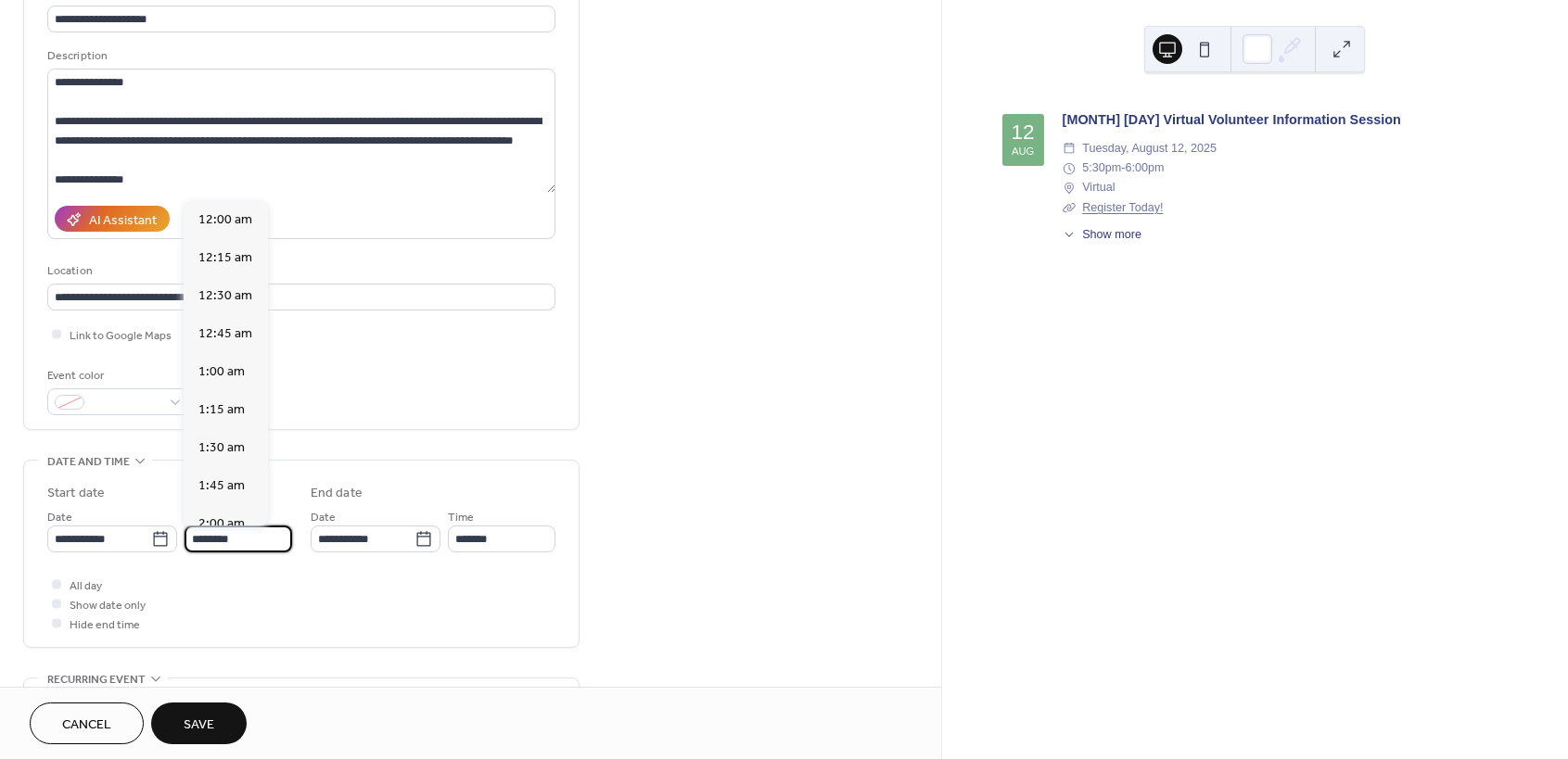 click on "********" at bounding box center [238, 538] 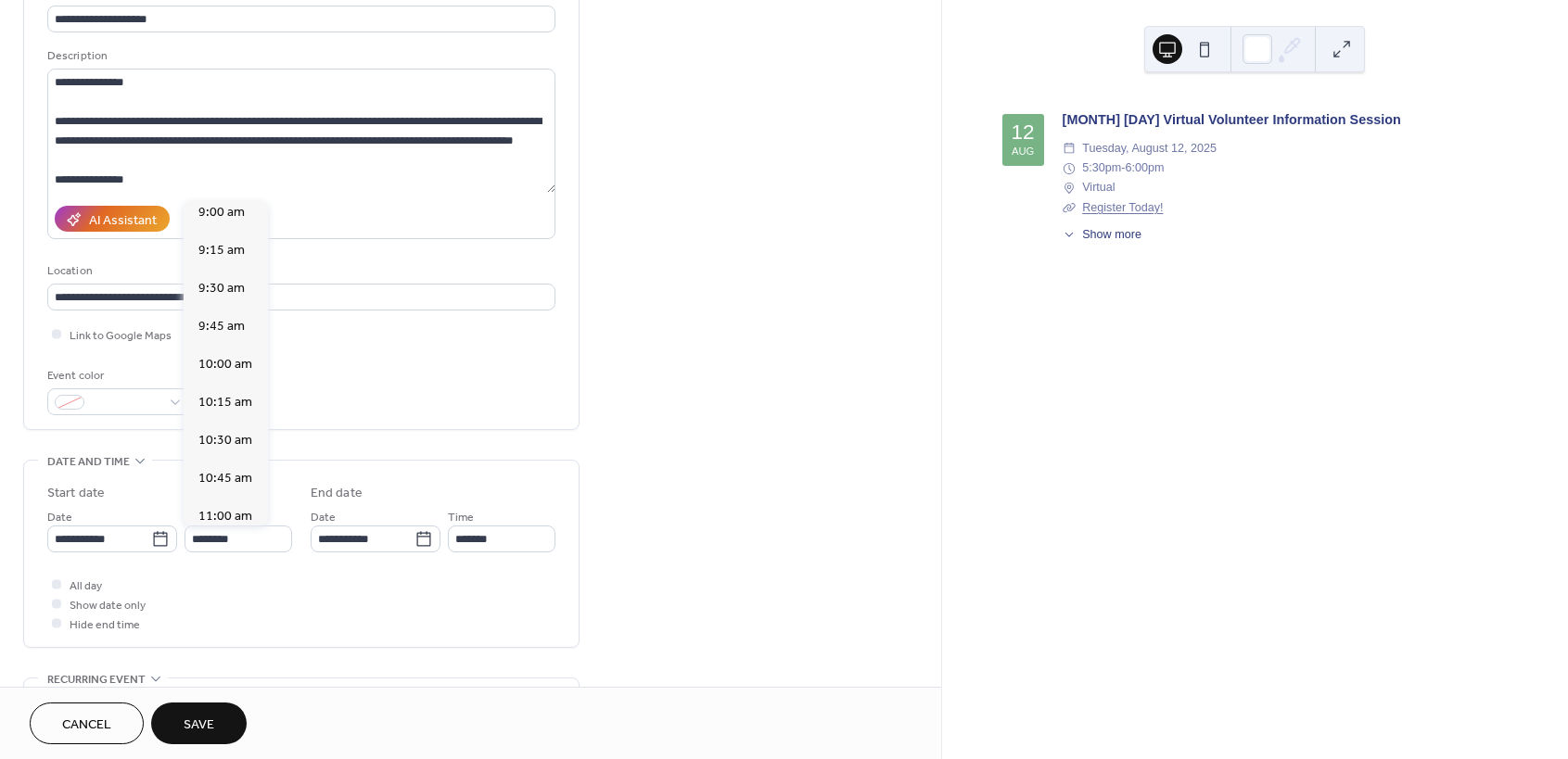 scroll, scrollTop: 1354, scrollLeft: 0, axis: vertical 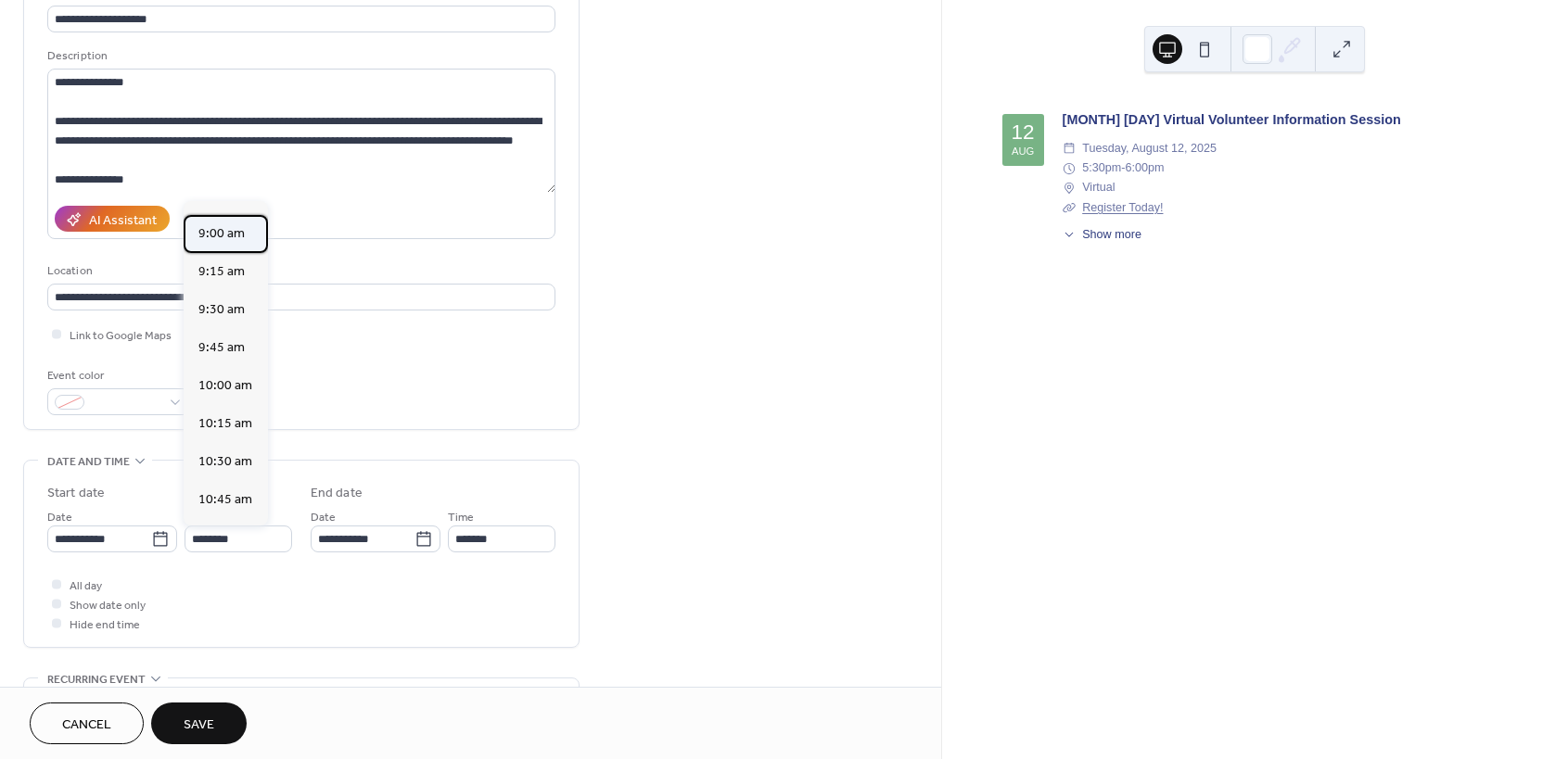 click on "9:00 am" at bounding box center [222, 234] 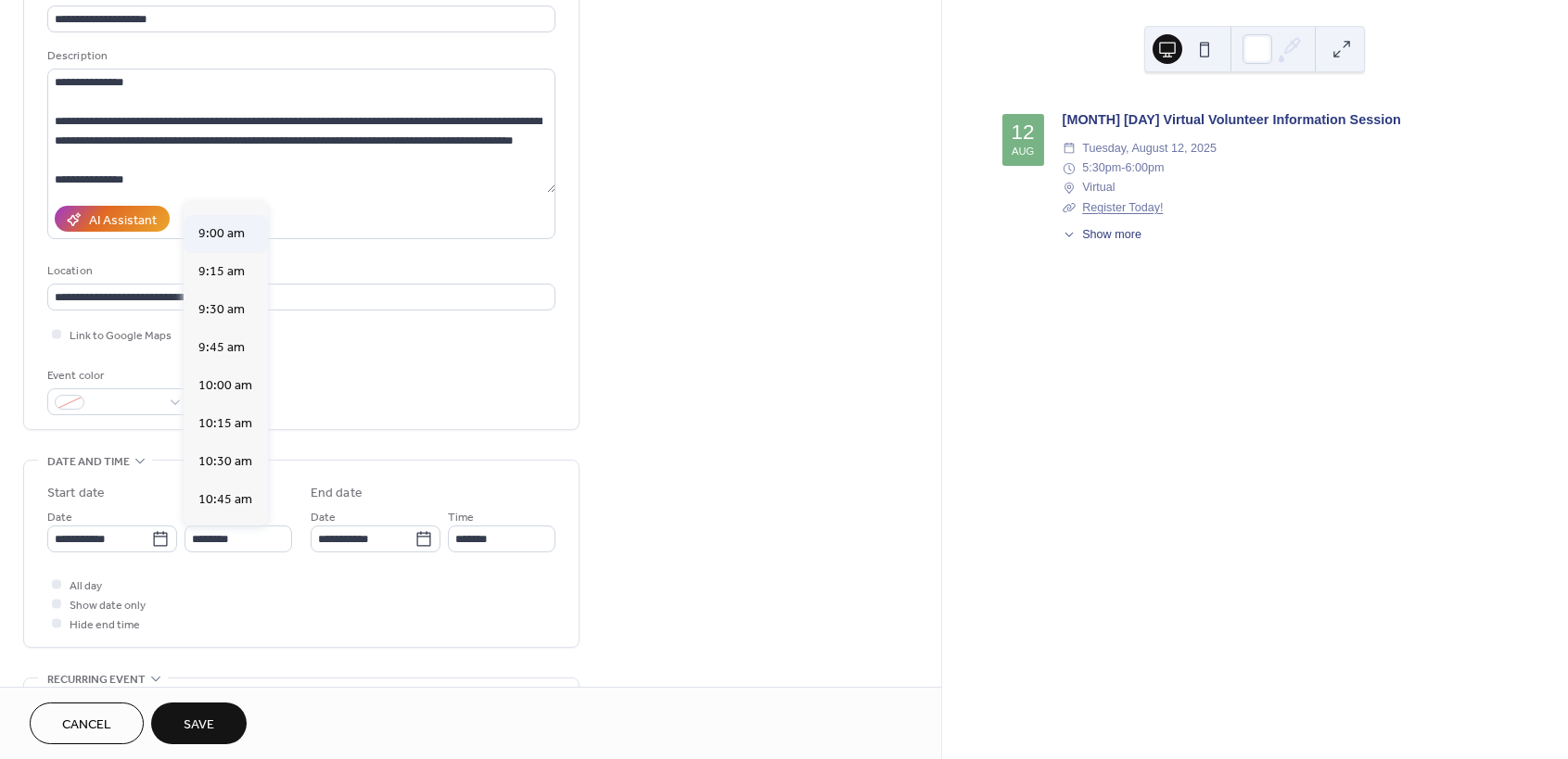 type on "*******" 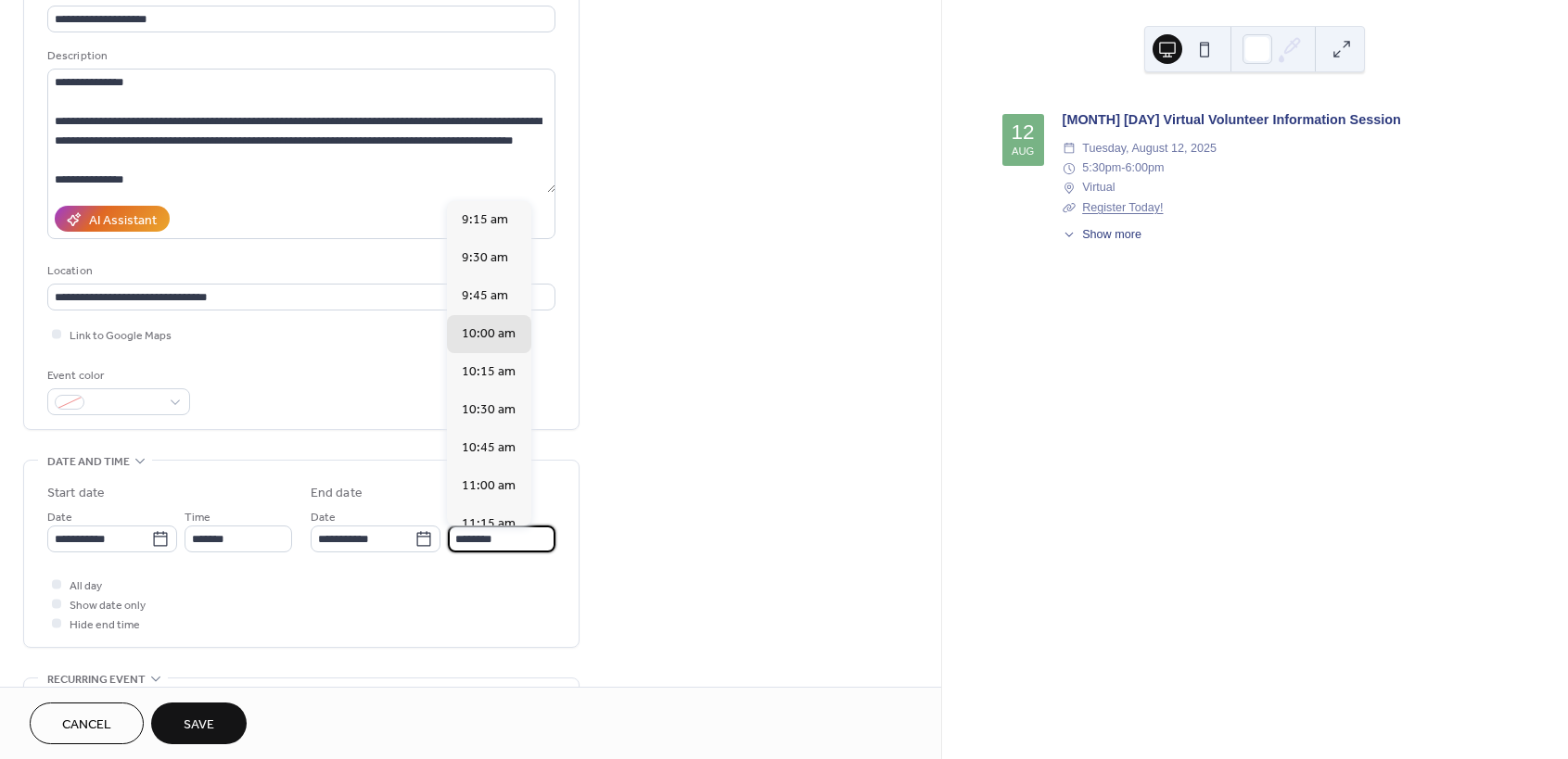click on "********" at bounding box center [502, 538] 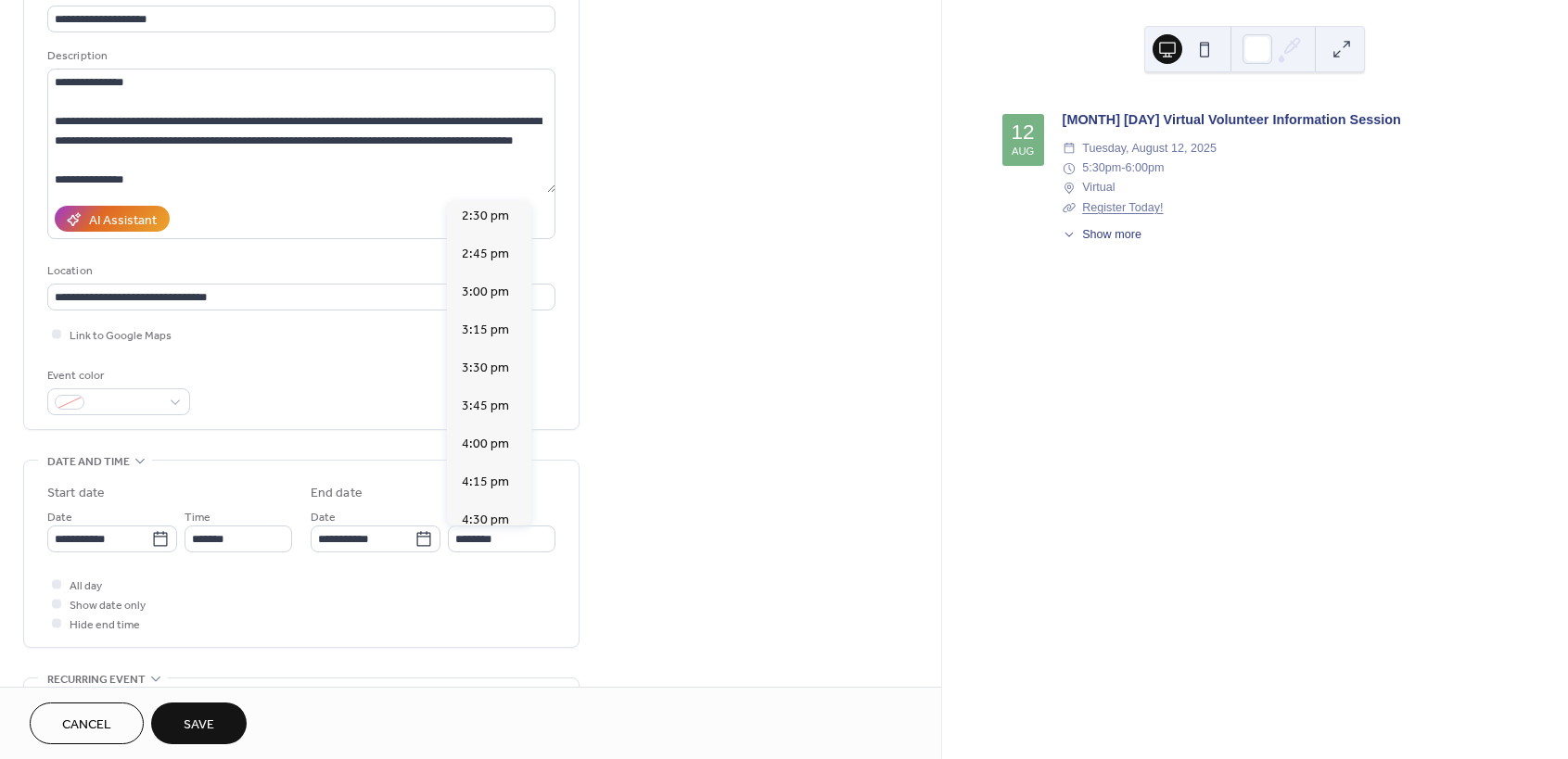 scroll, scrollTop: 795, scrollLeft: 0, axis: vertical 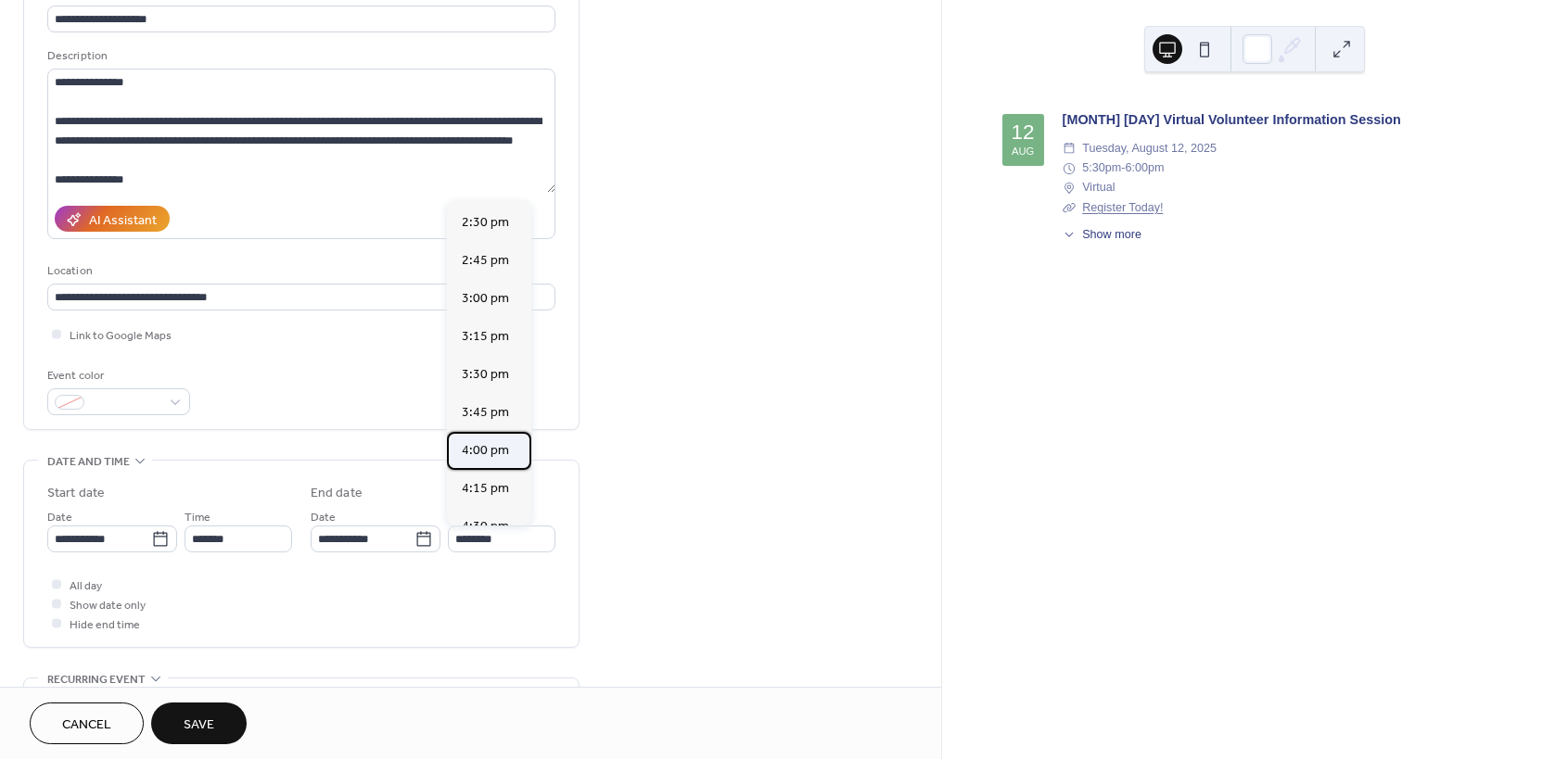click on "4:00 pm" at bounding box center (485, 450) 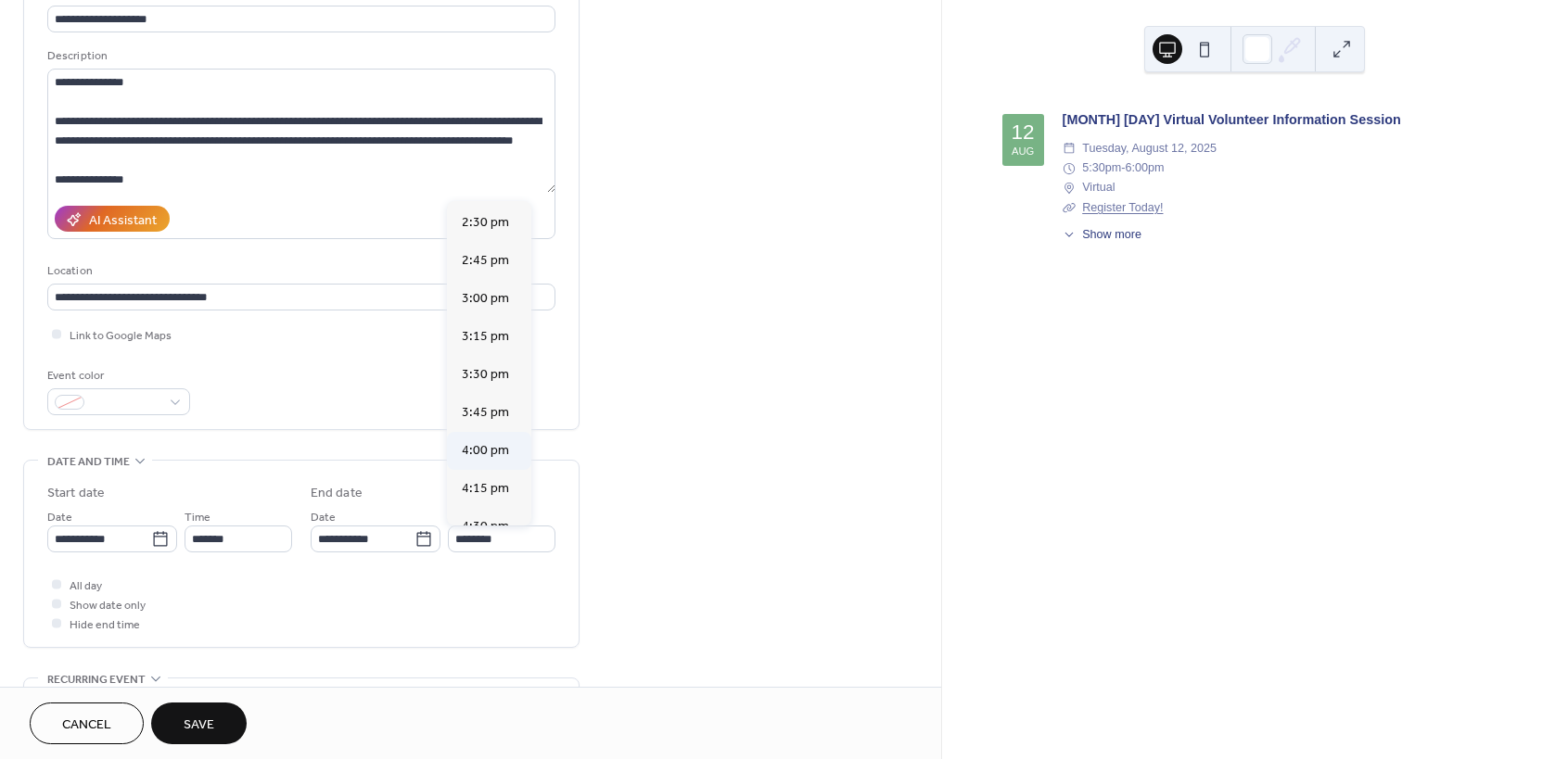 type on "*******" 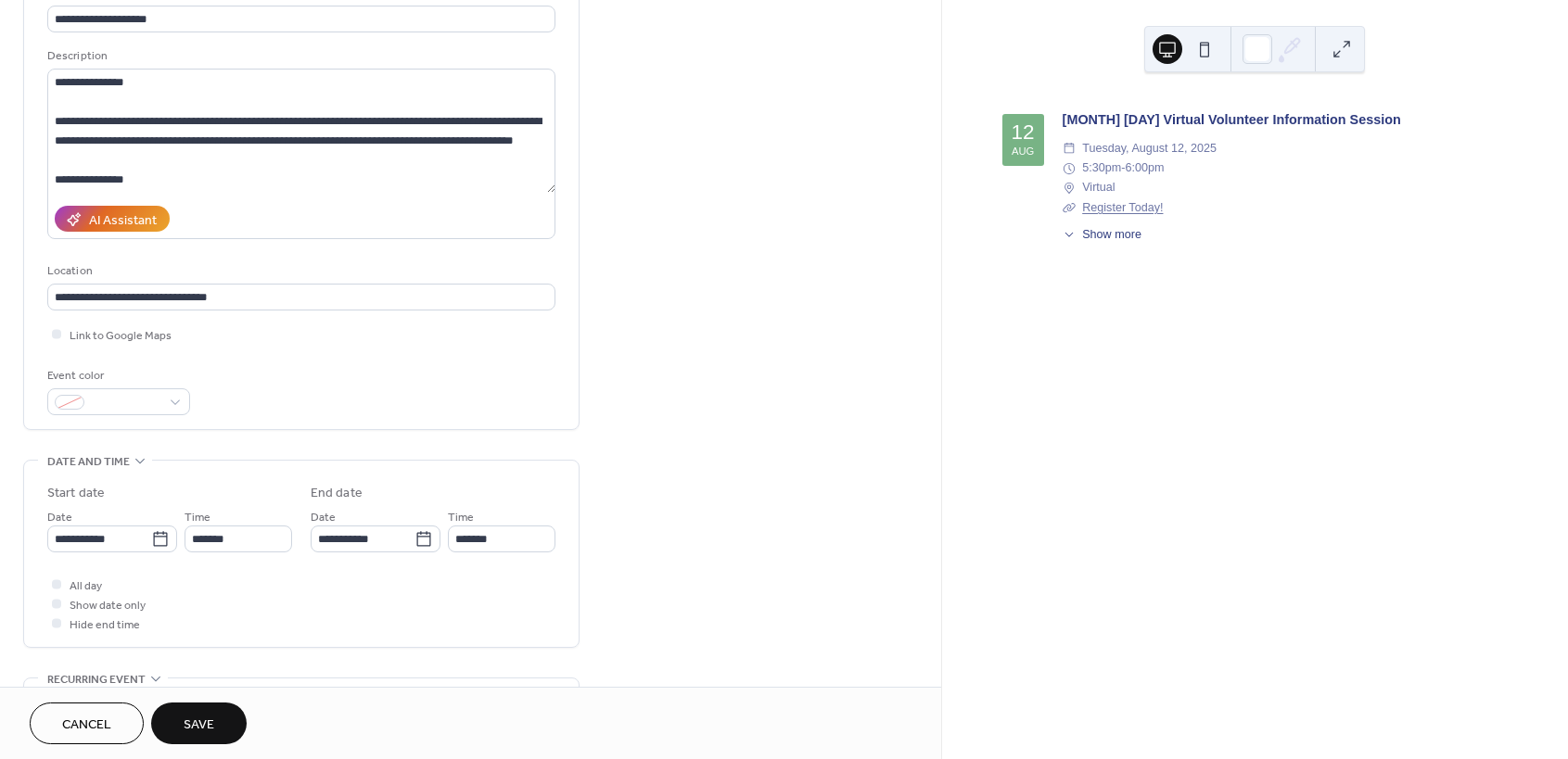 click on "Save" at bounding box center (198, 725) 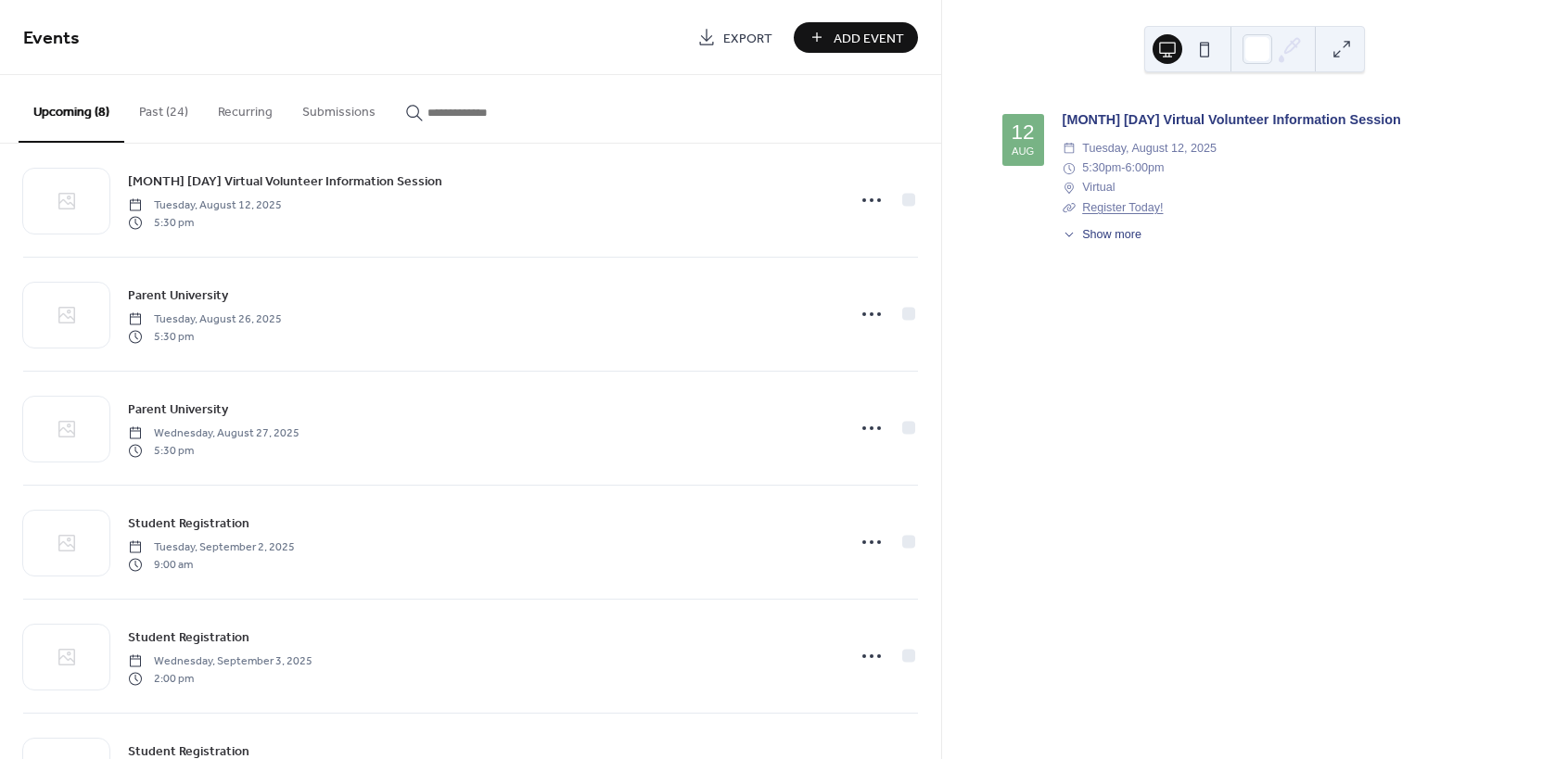 scroll, scrollTop: 0, scrollLeft: 0, axis: both 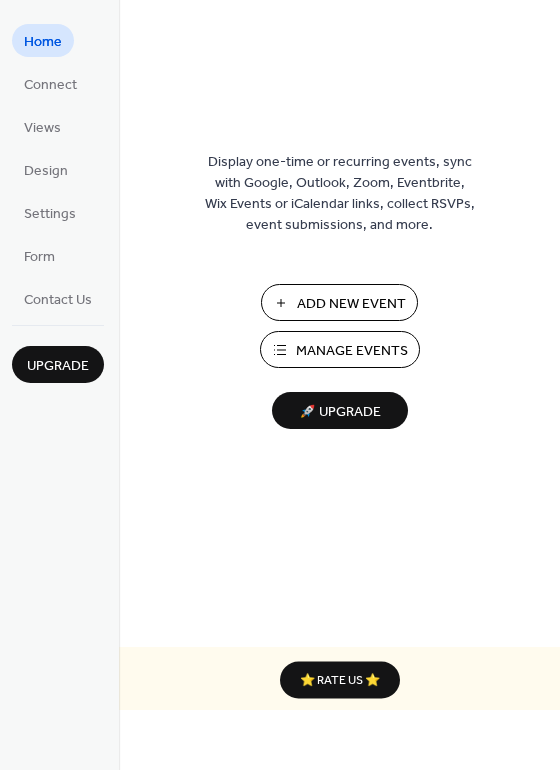 click on "Add New Event" at bounding box center (351, 304) 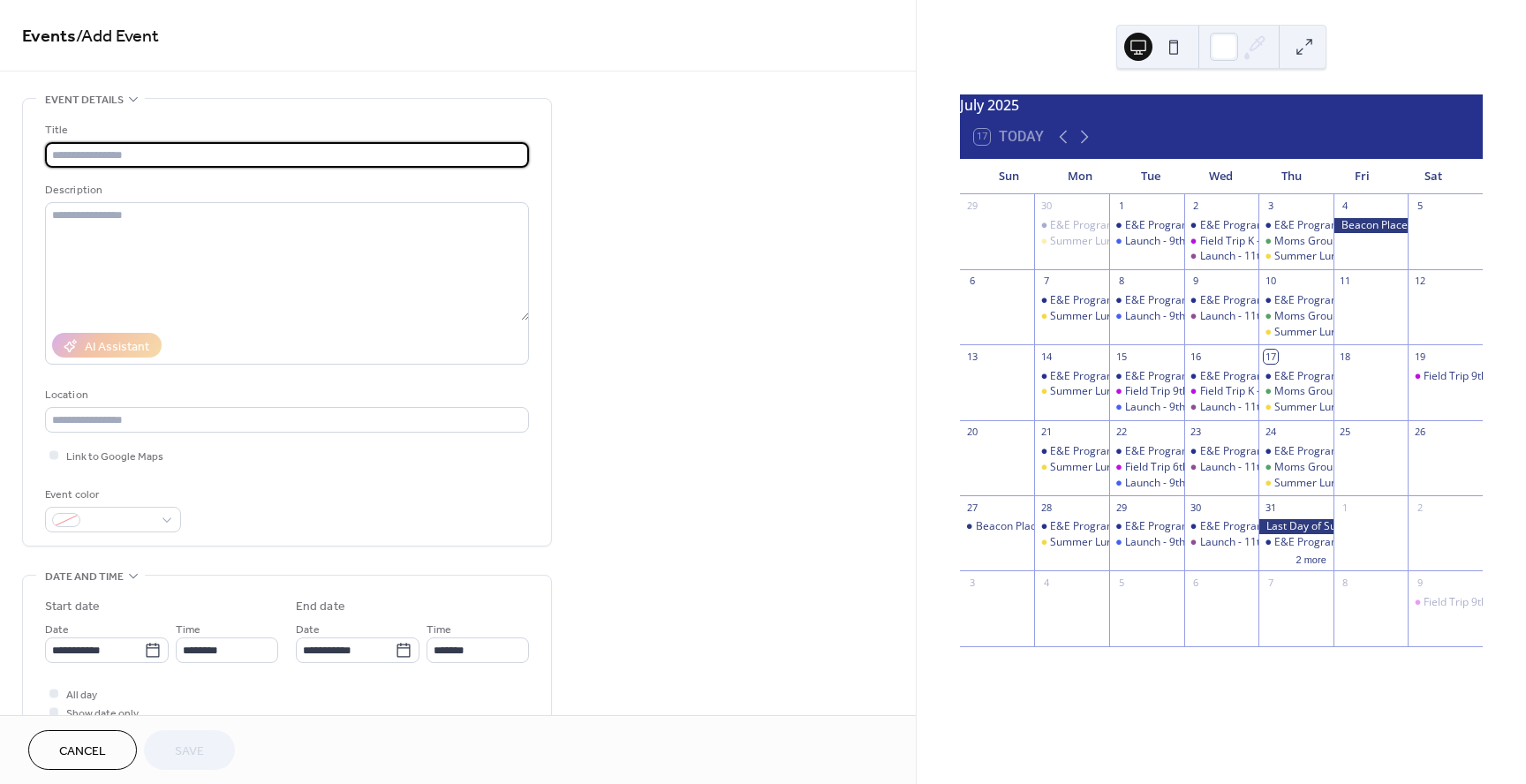 scroll, scrollTop: 0, scrollLeft: 0, axis: both 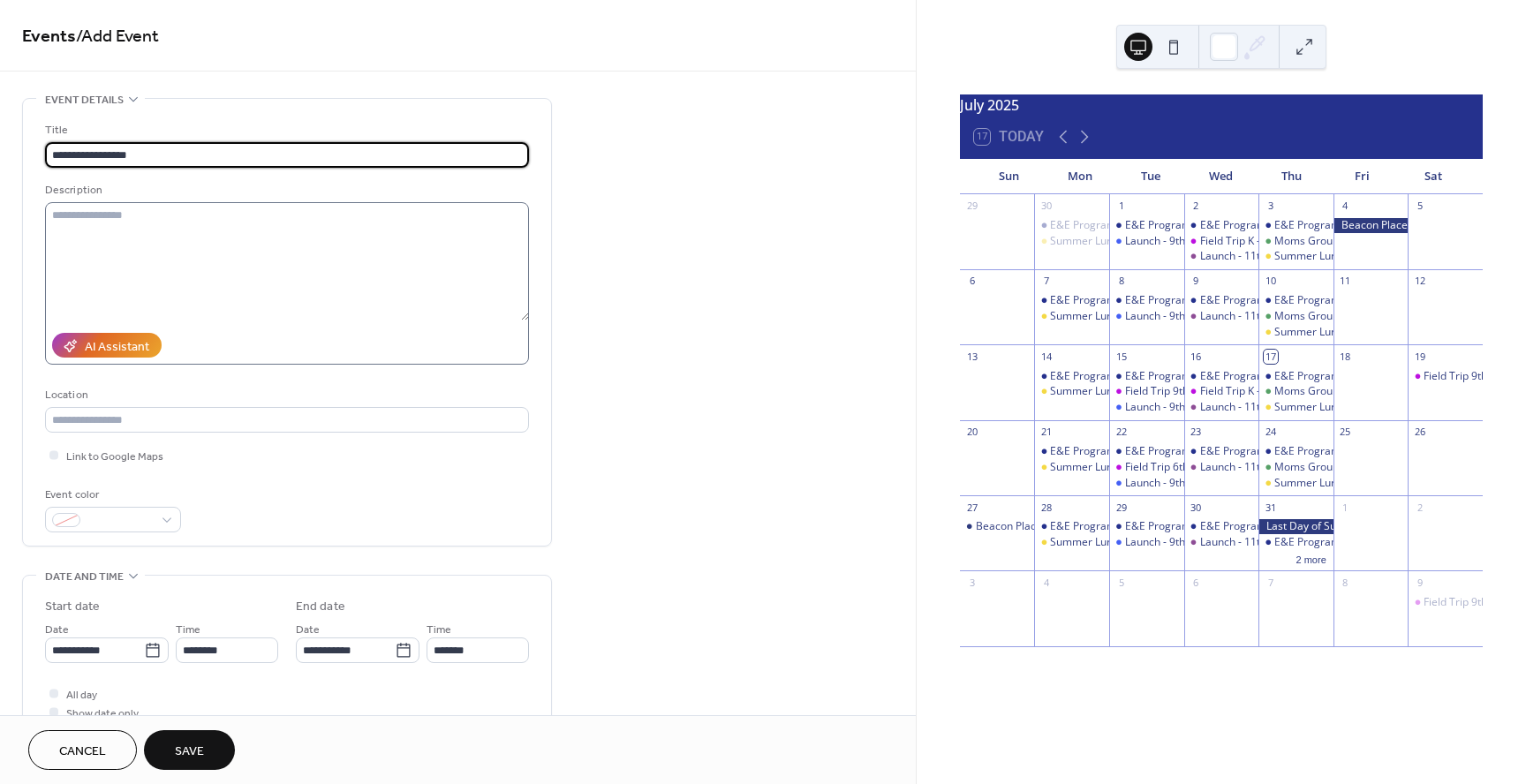 type on "**********" 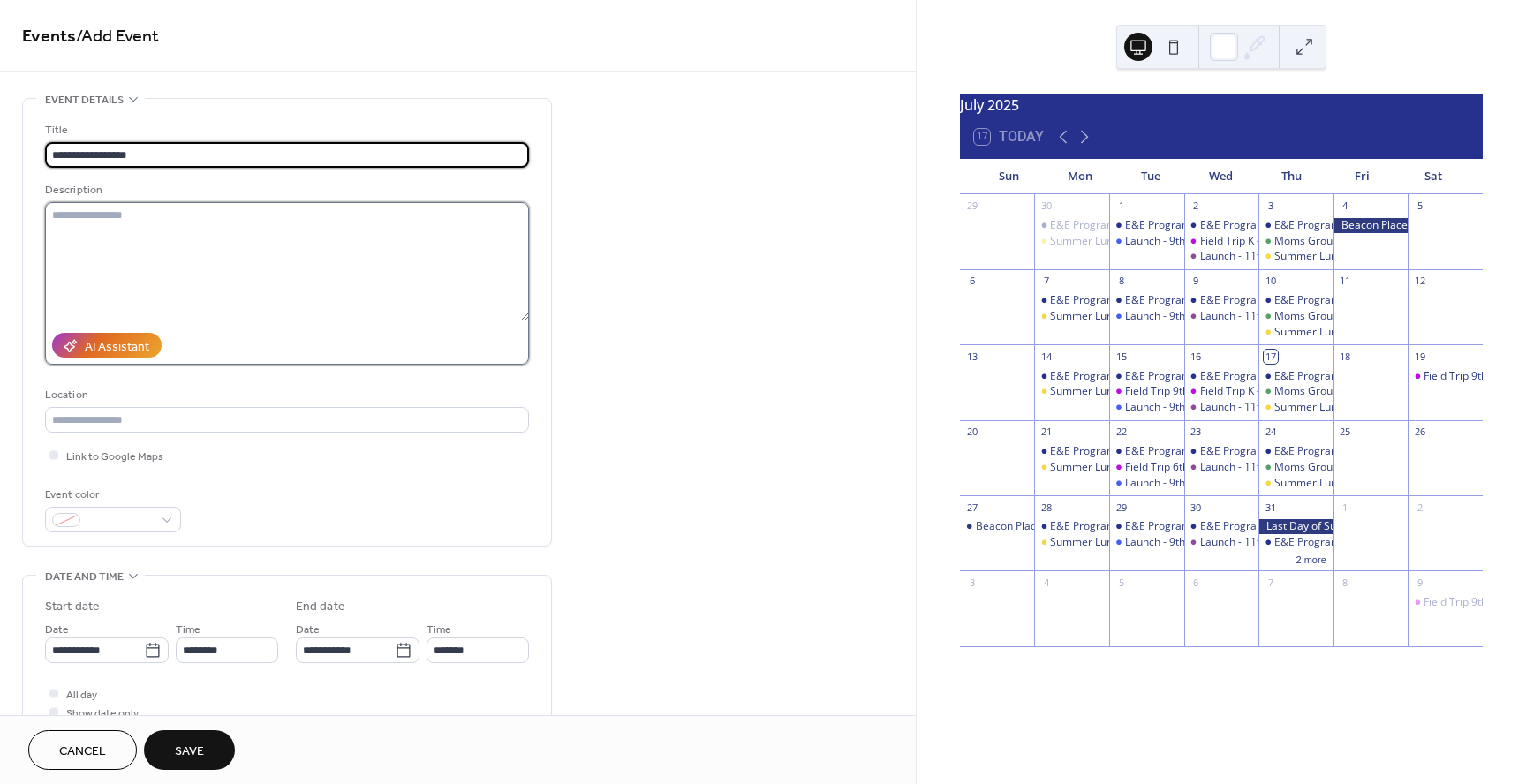 click at bounding box center (287, 261) 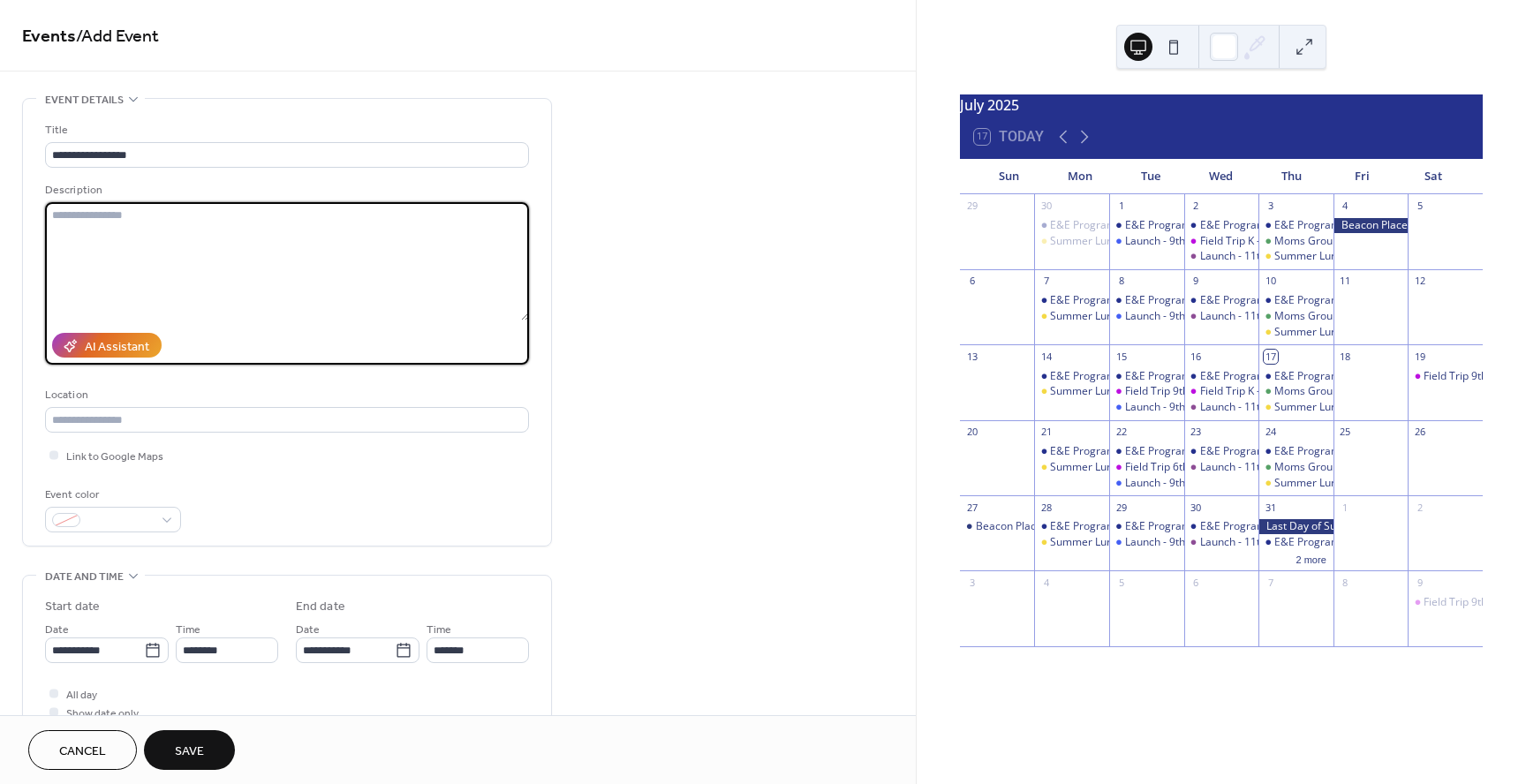 paste on "**********" 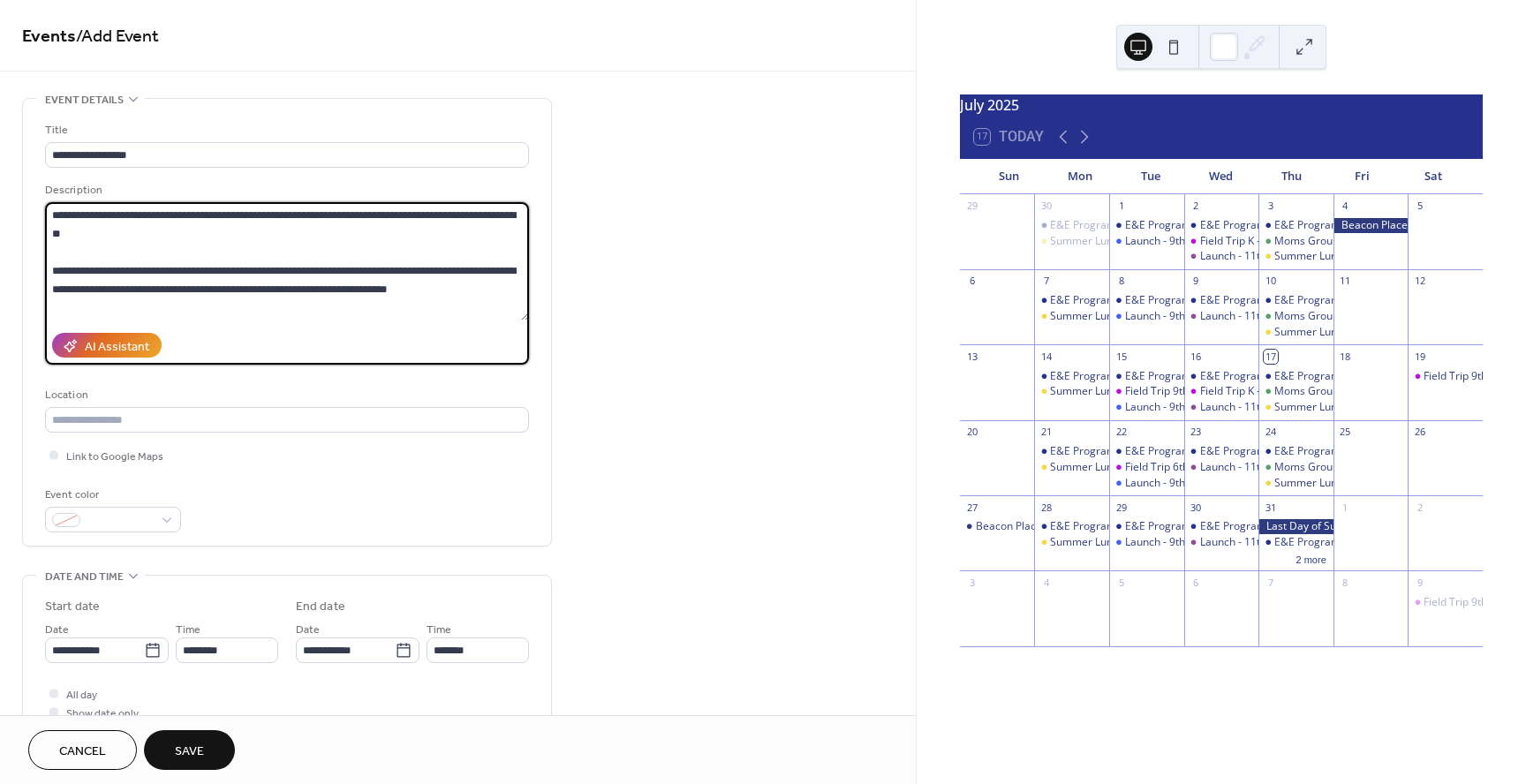 scroll, scrollTop: 183, scrollLeft: 0, axis: vertical 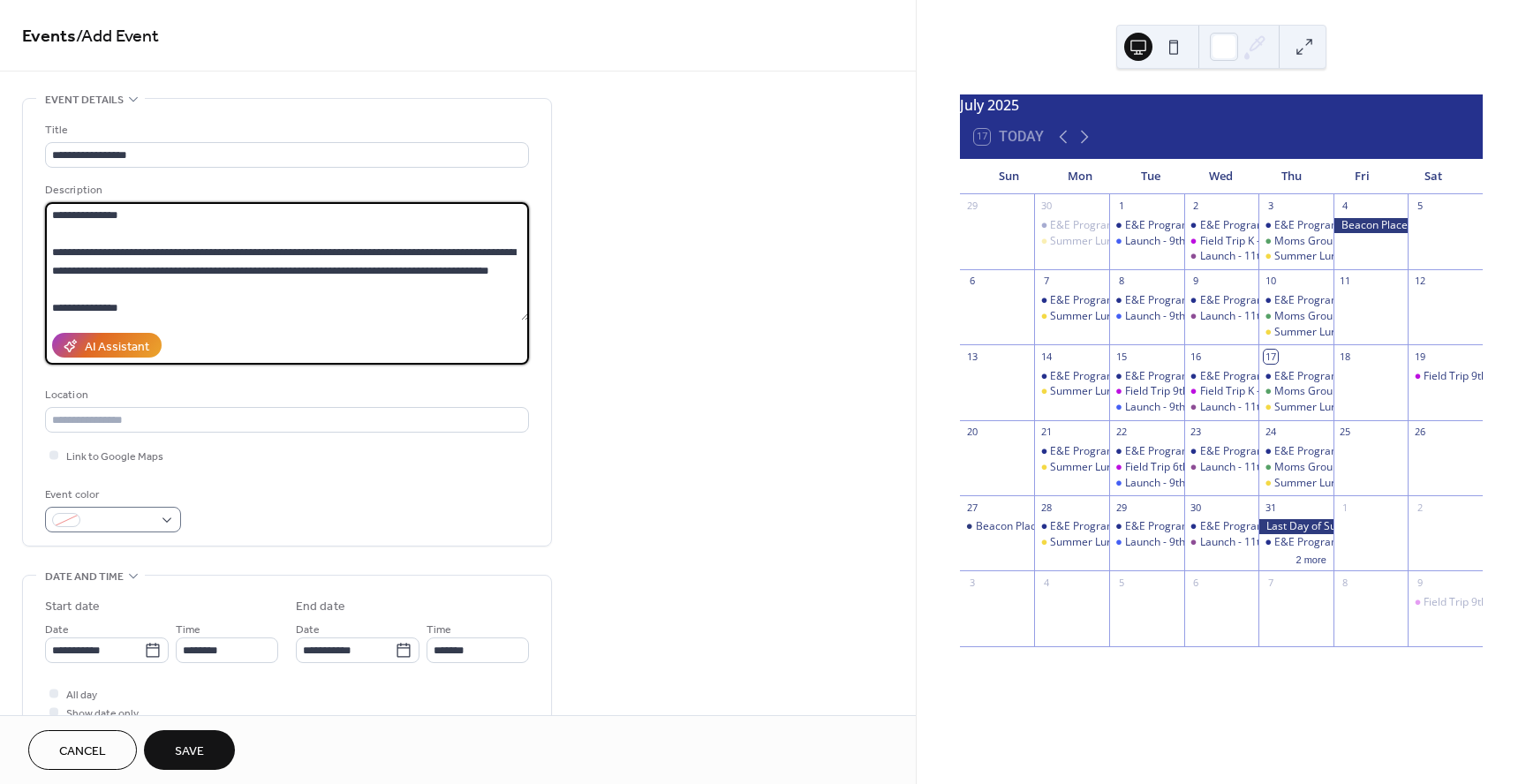 type on "**********" 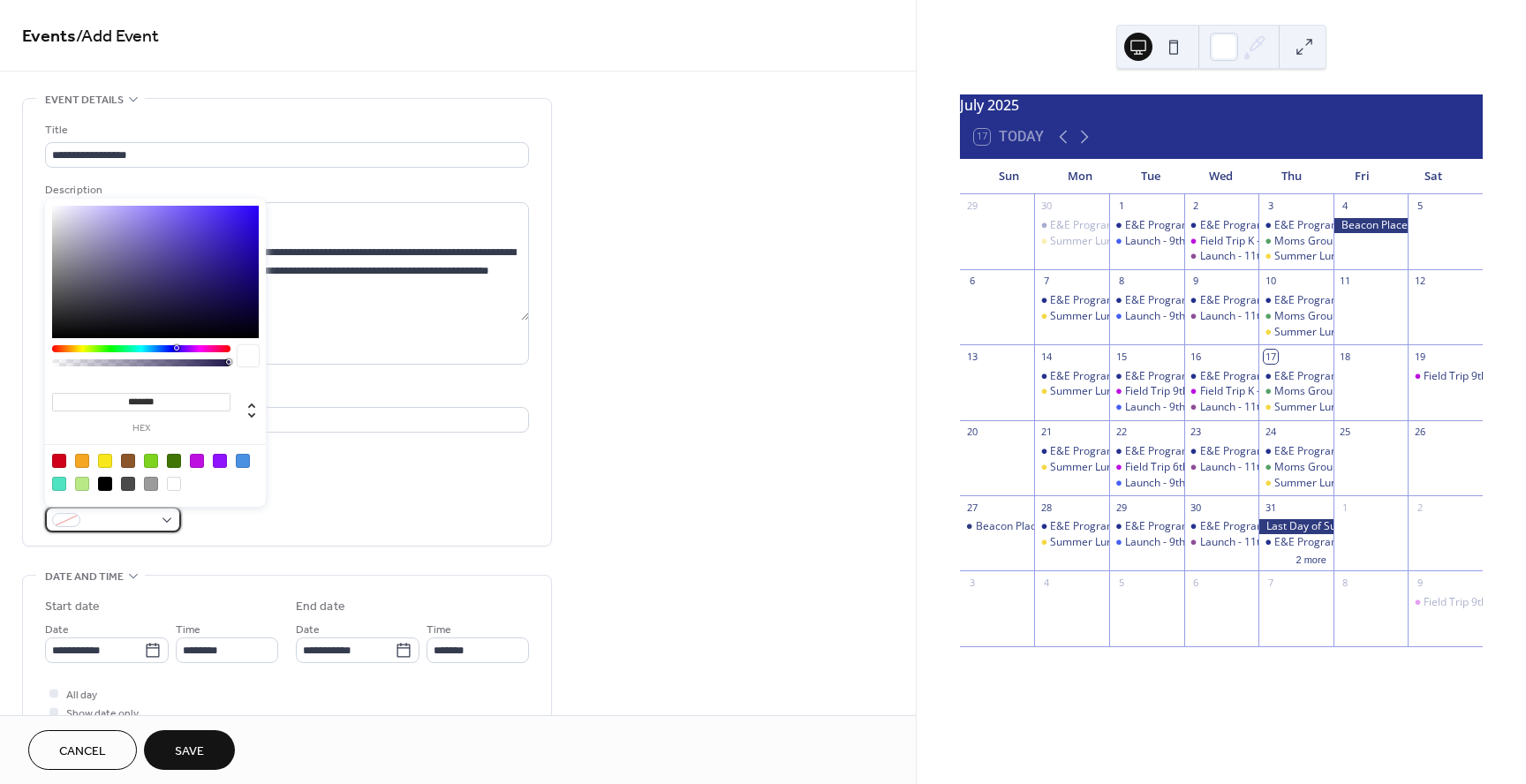 click at bounding box center (113, 519) 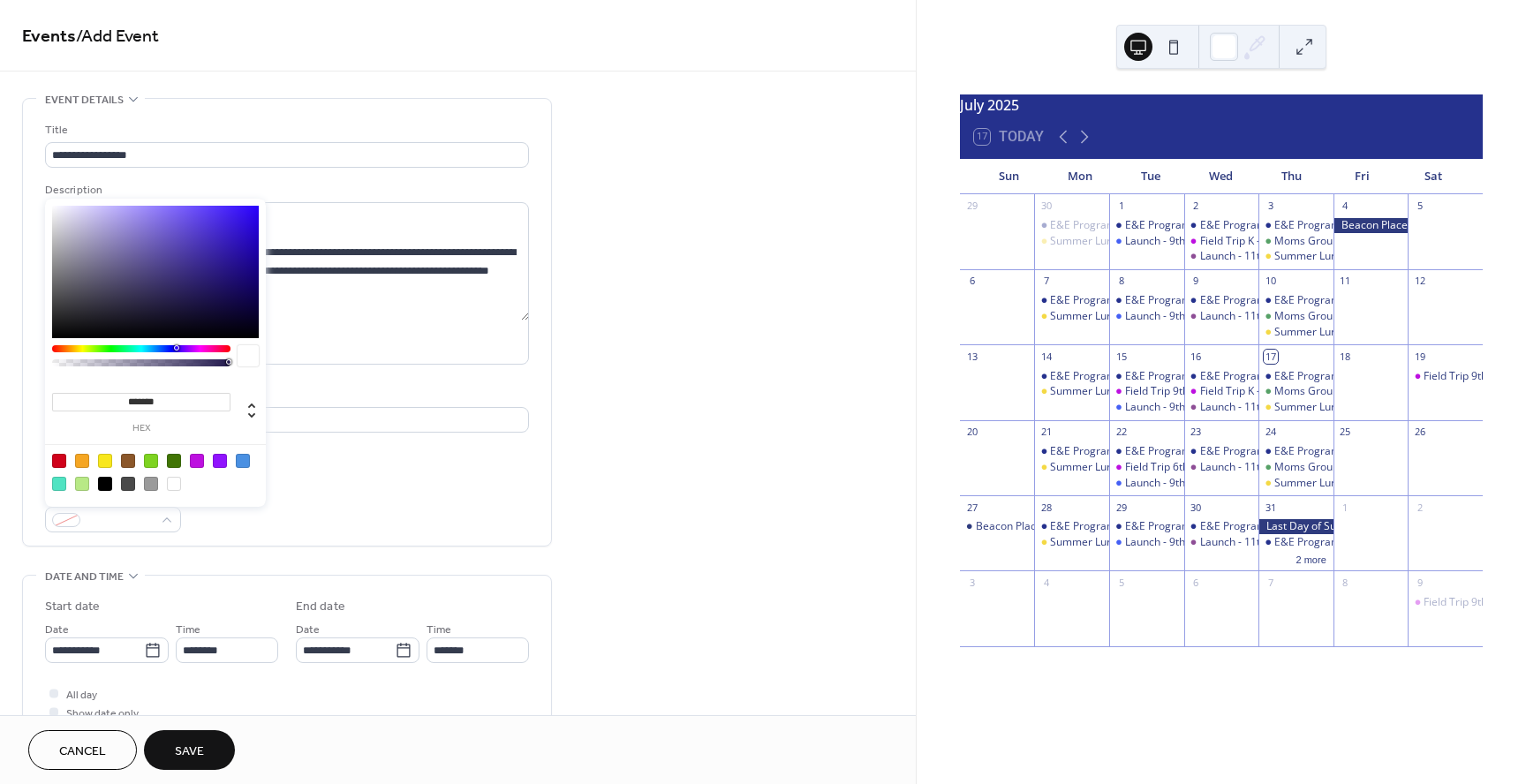 drag, startPoint x: 182, startPoint y: 402, endPoint x: 126, endPoint y: 404, distance: 56.0357 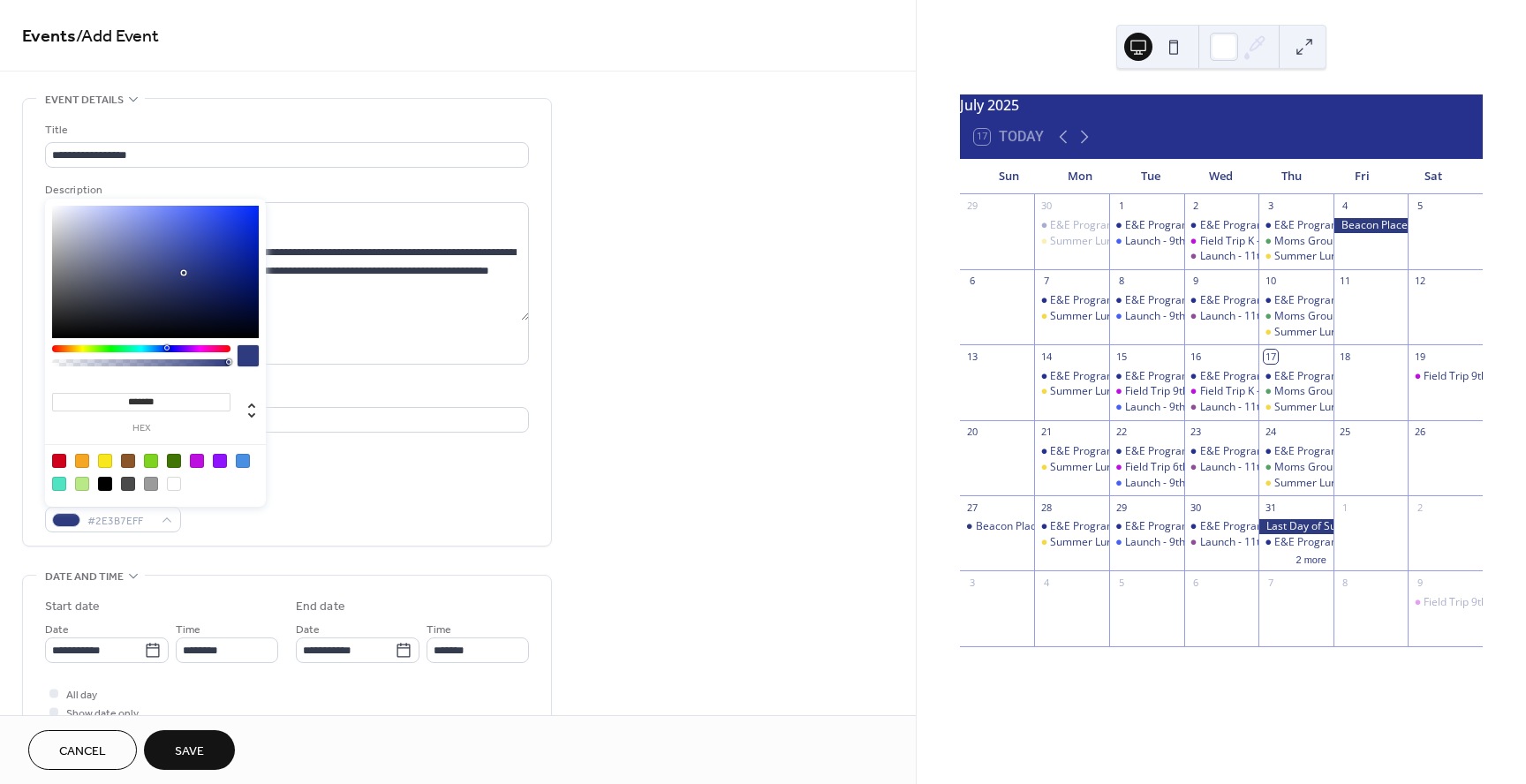 type on "*******" 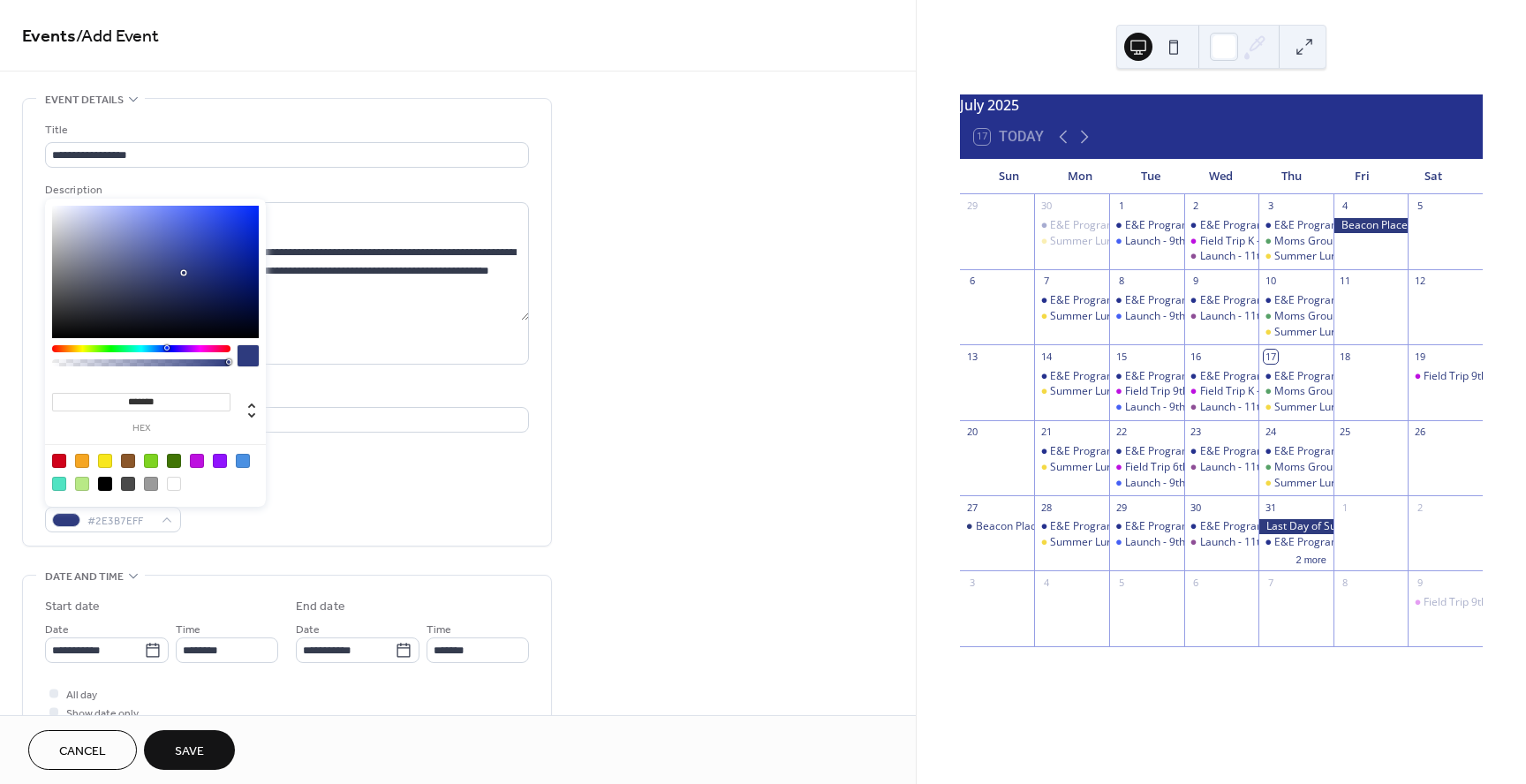 click on "**********" at bounding box center [457, 742] 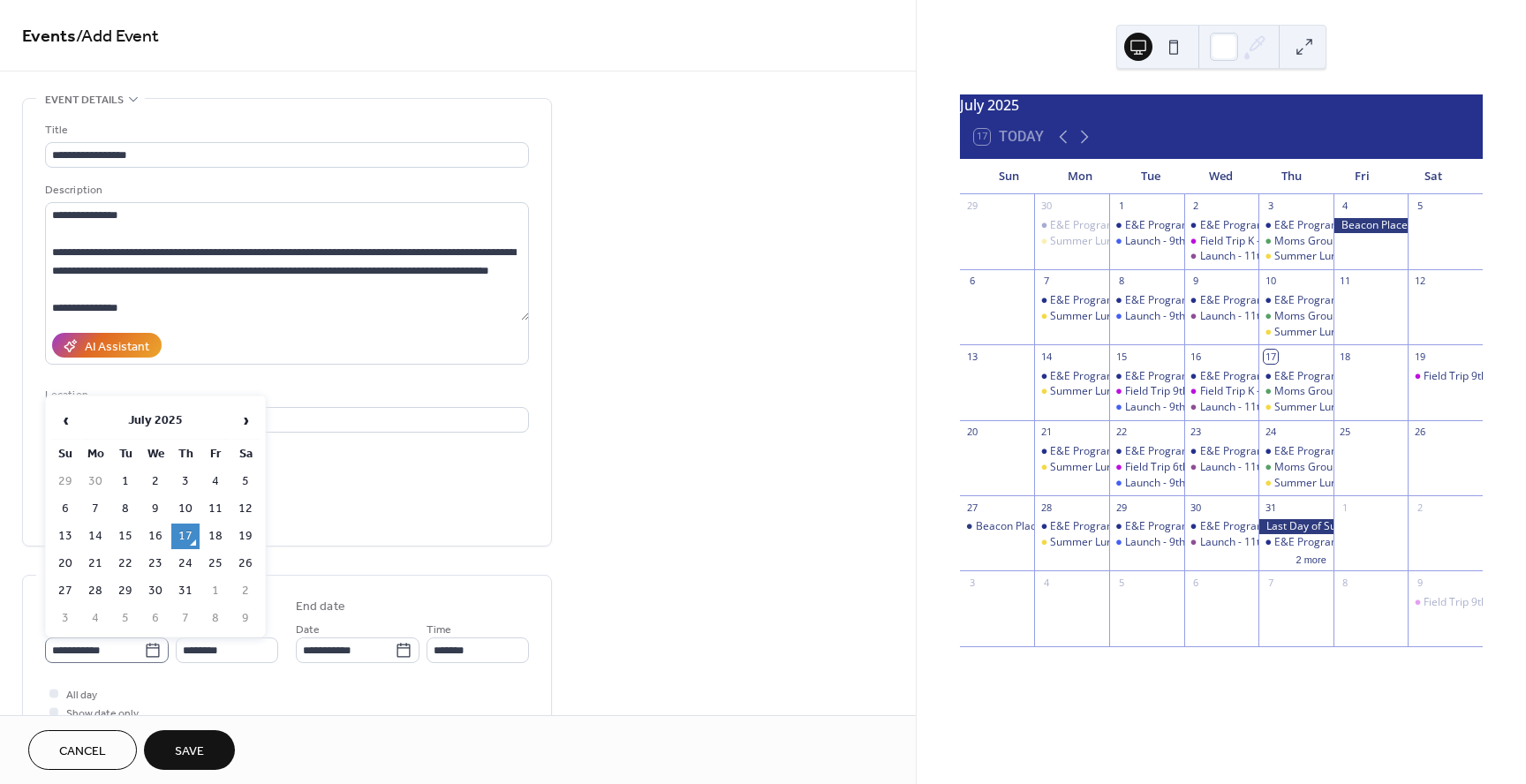 click 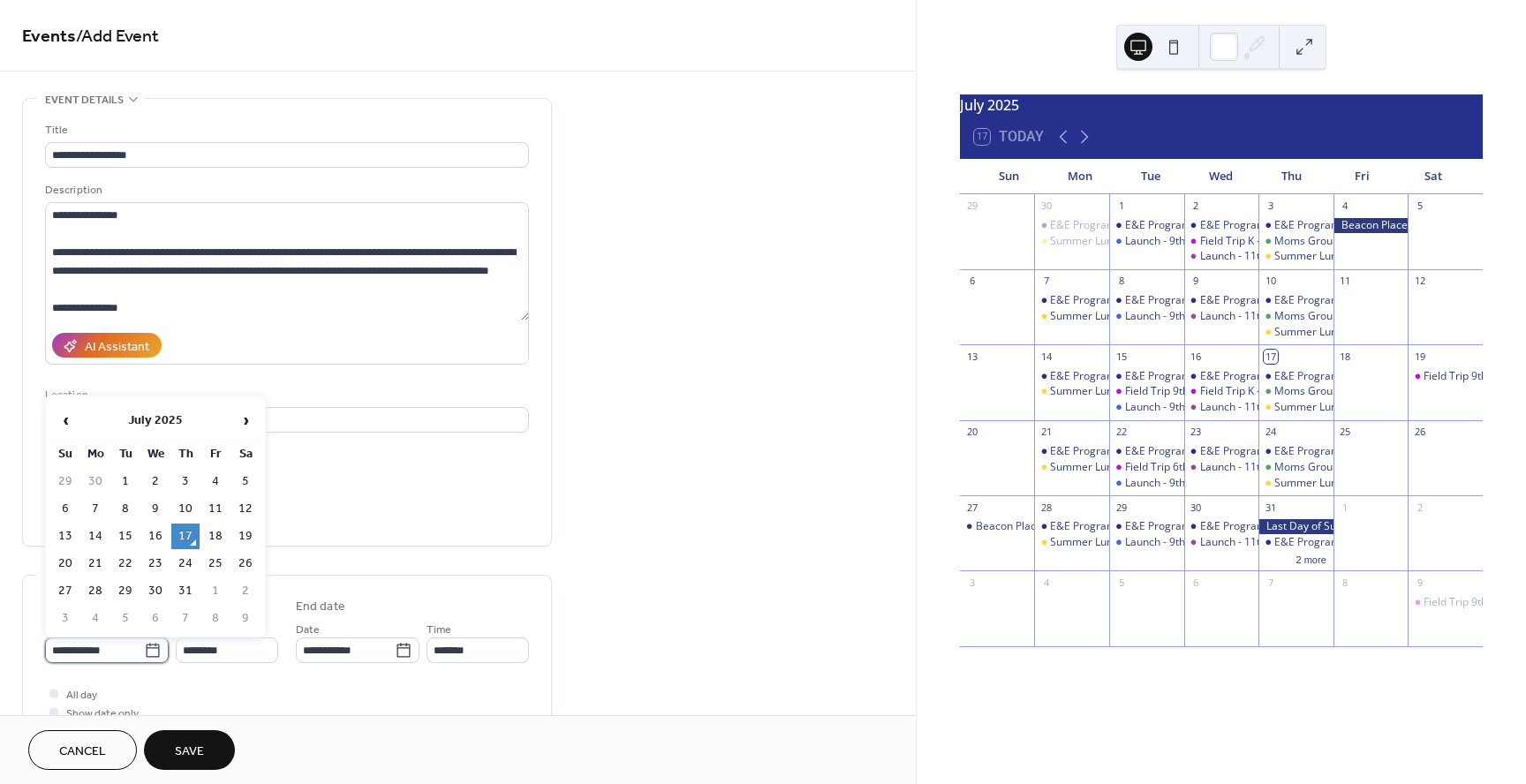 click on "**********" at bounding box center (94, 650) 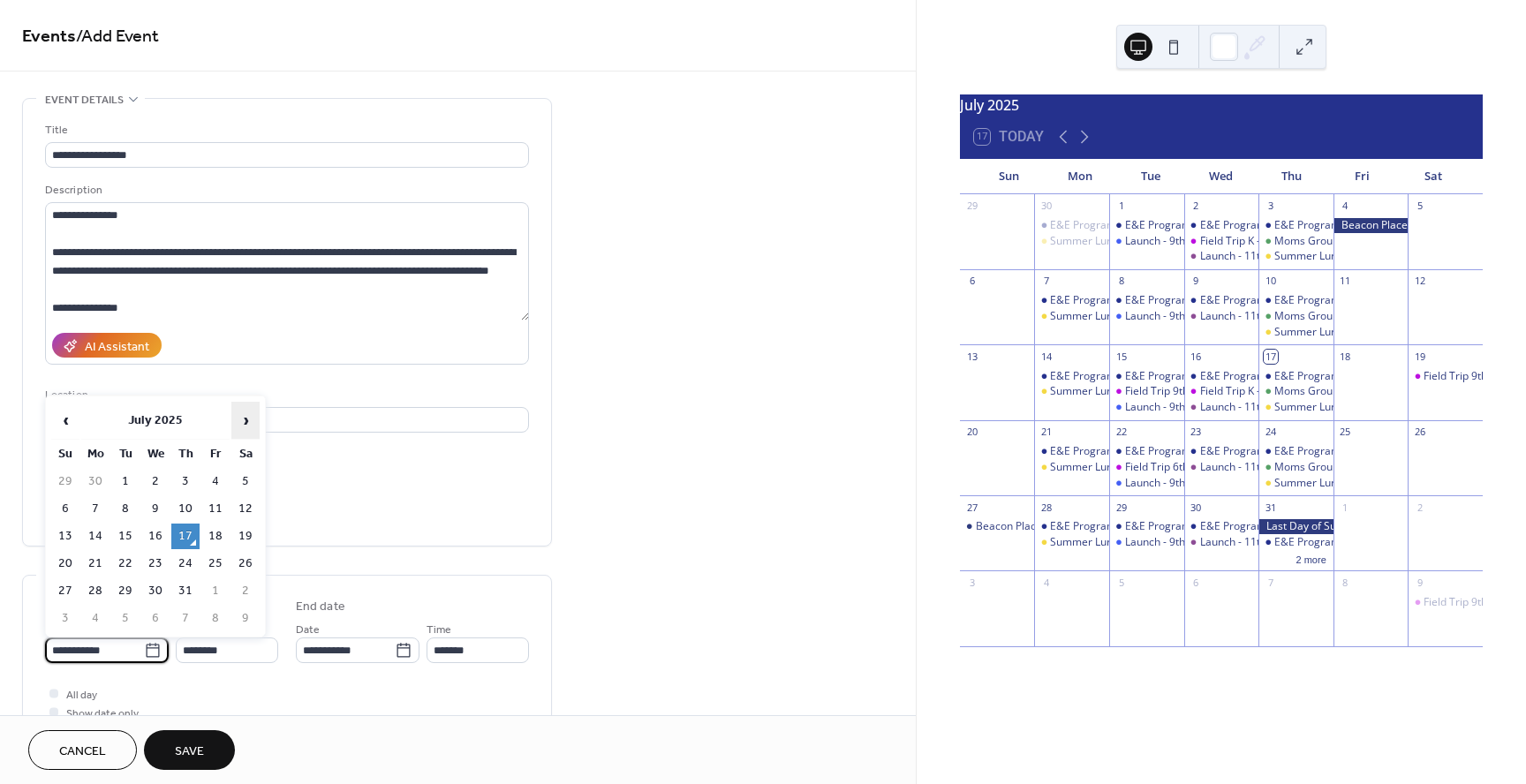 click on "›" at bounding box center [246, 420] 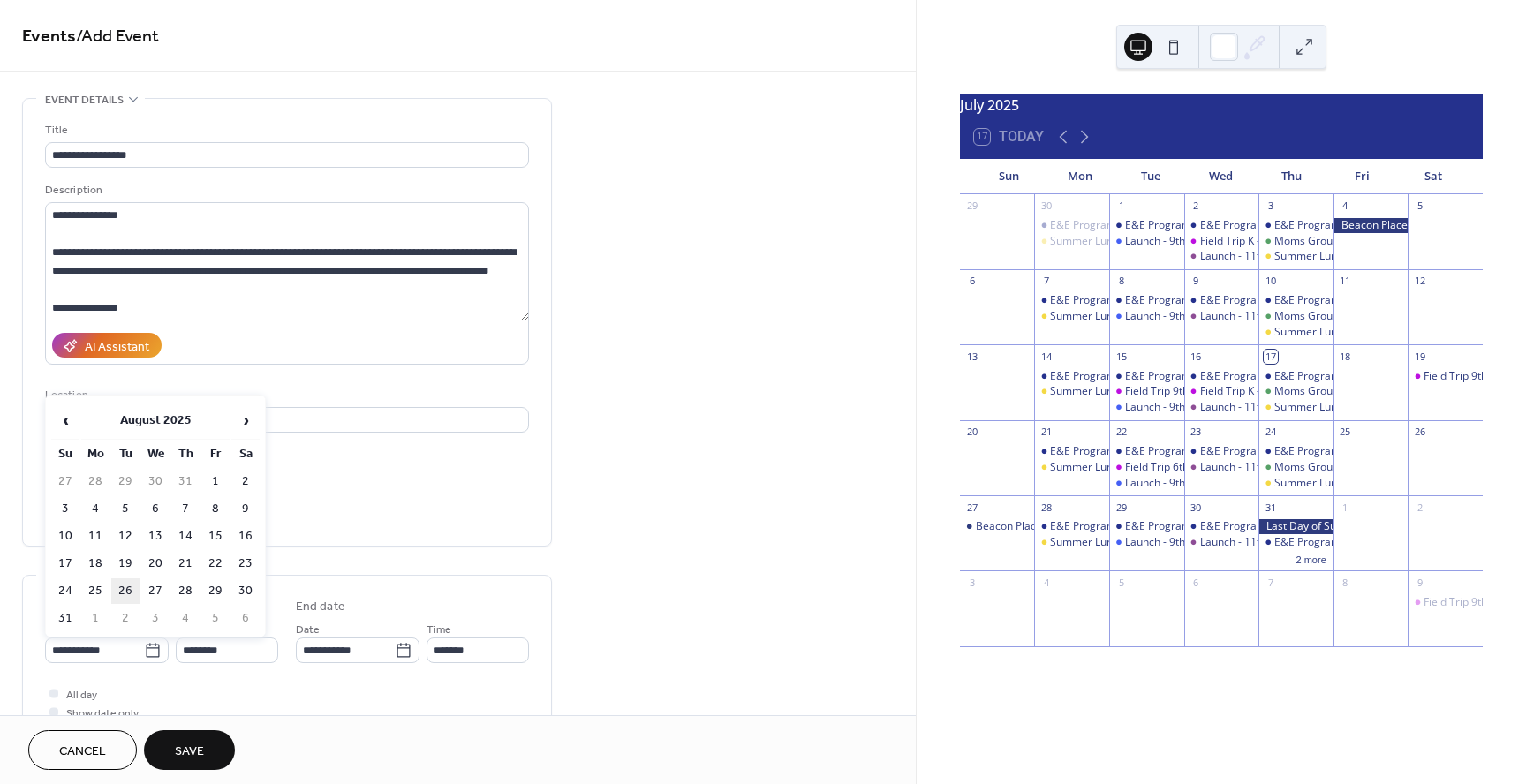 click on "26" at bounding box center [125, 591] 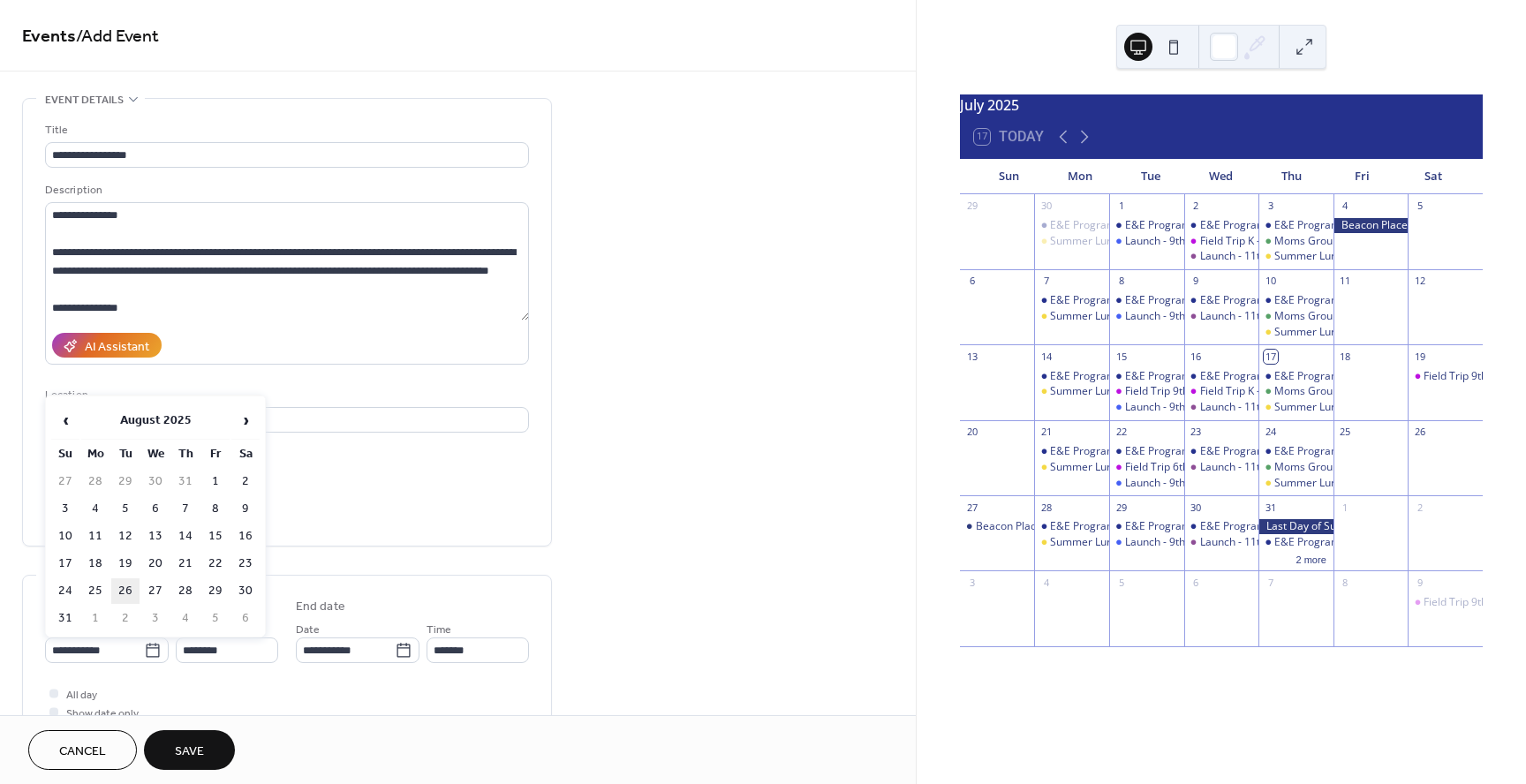 type on "**********" 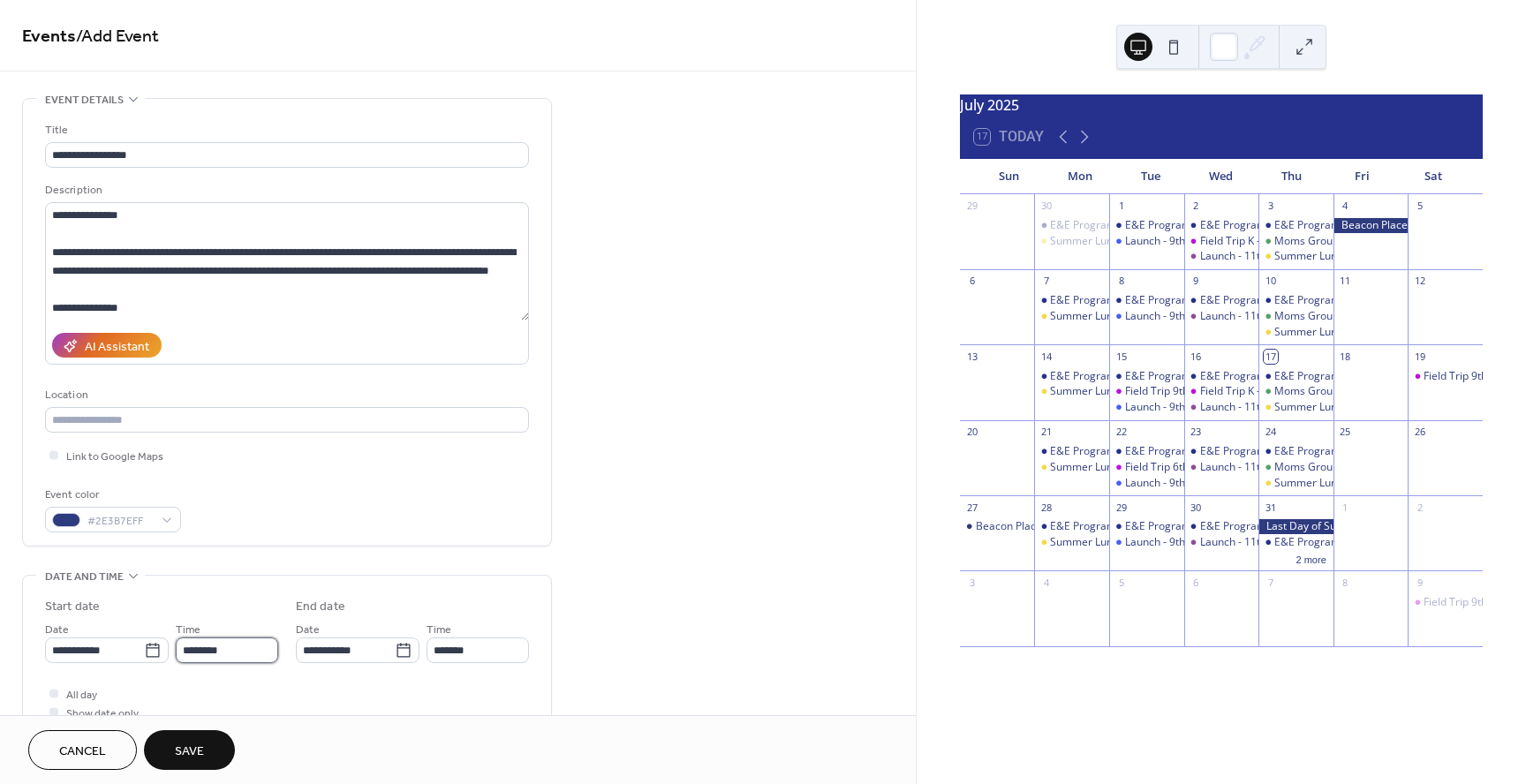 click on "********" at bounding box center (227, 650) 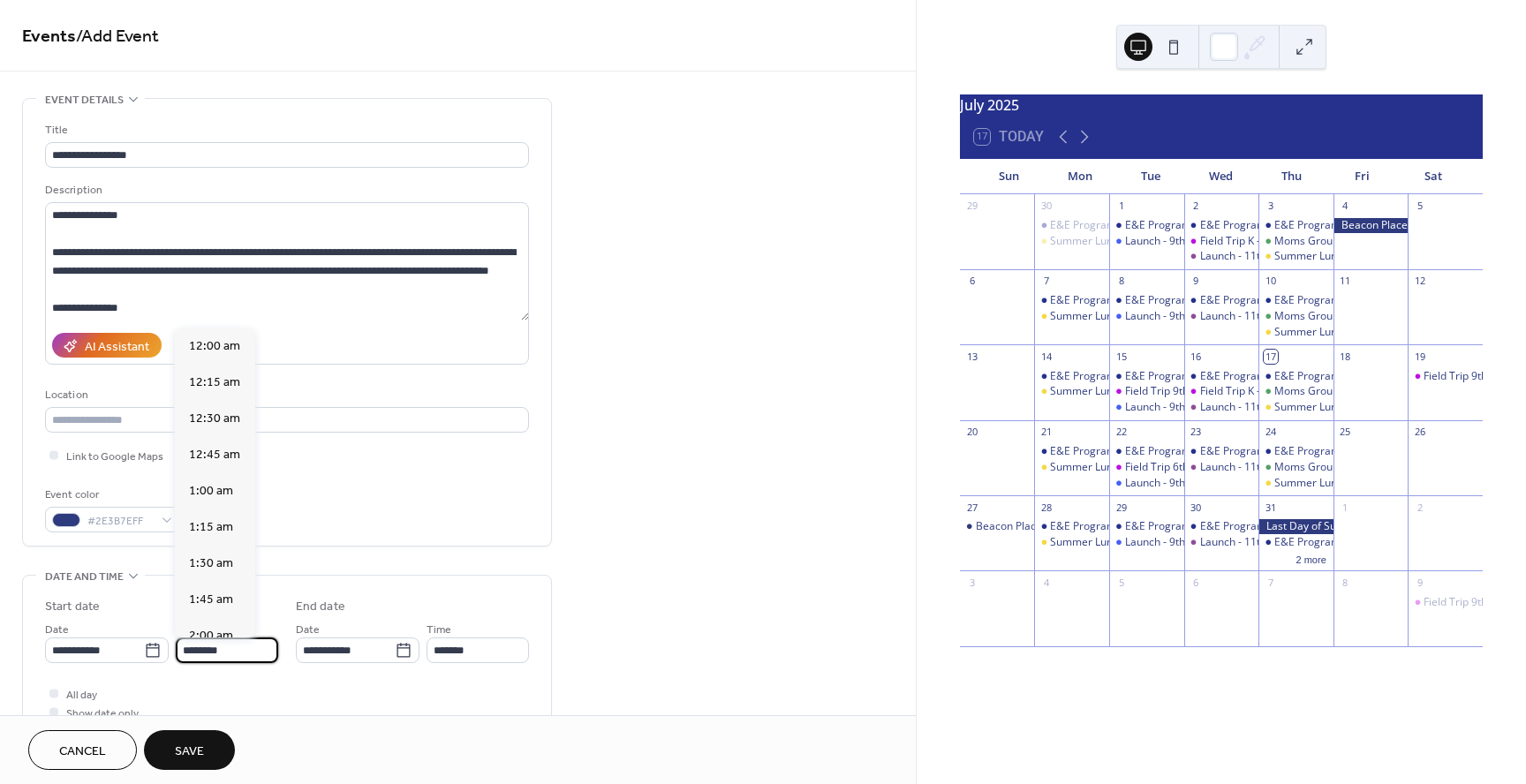 scroll, scrollTop: 1738, scrollLeft: 0, axis: vertical 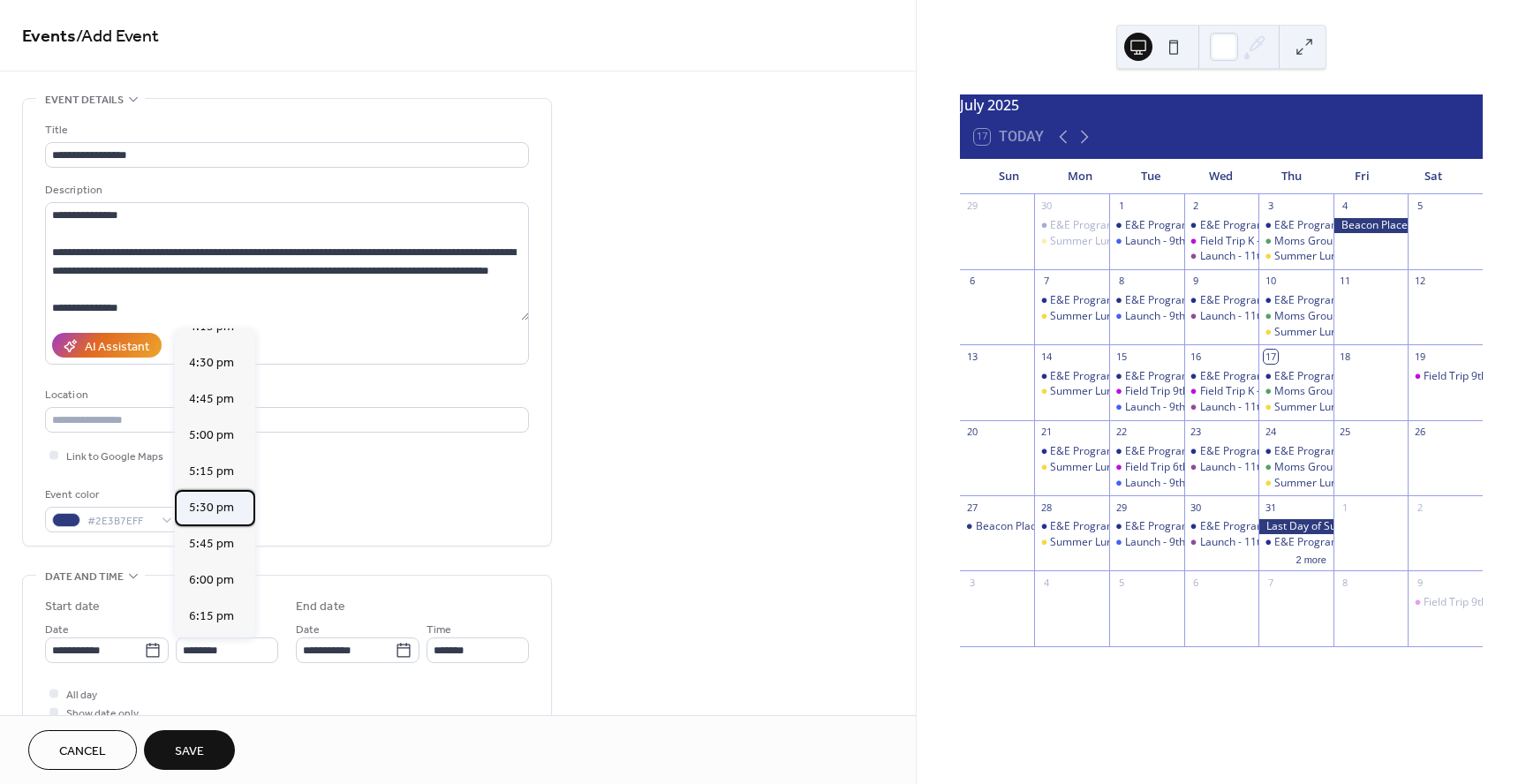 click on "5:30 pm" at bounding box center [211, 508] 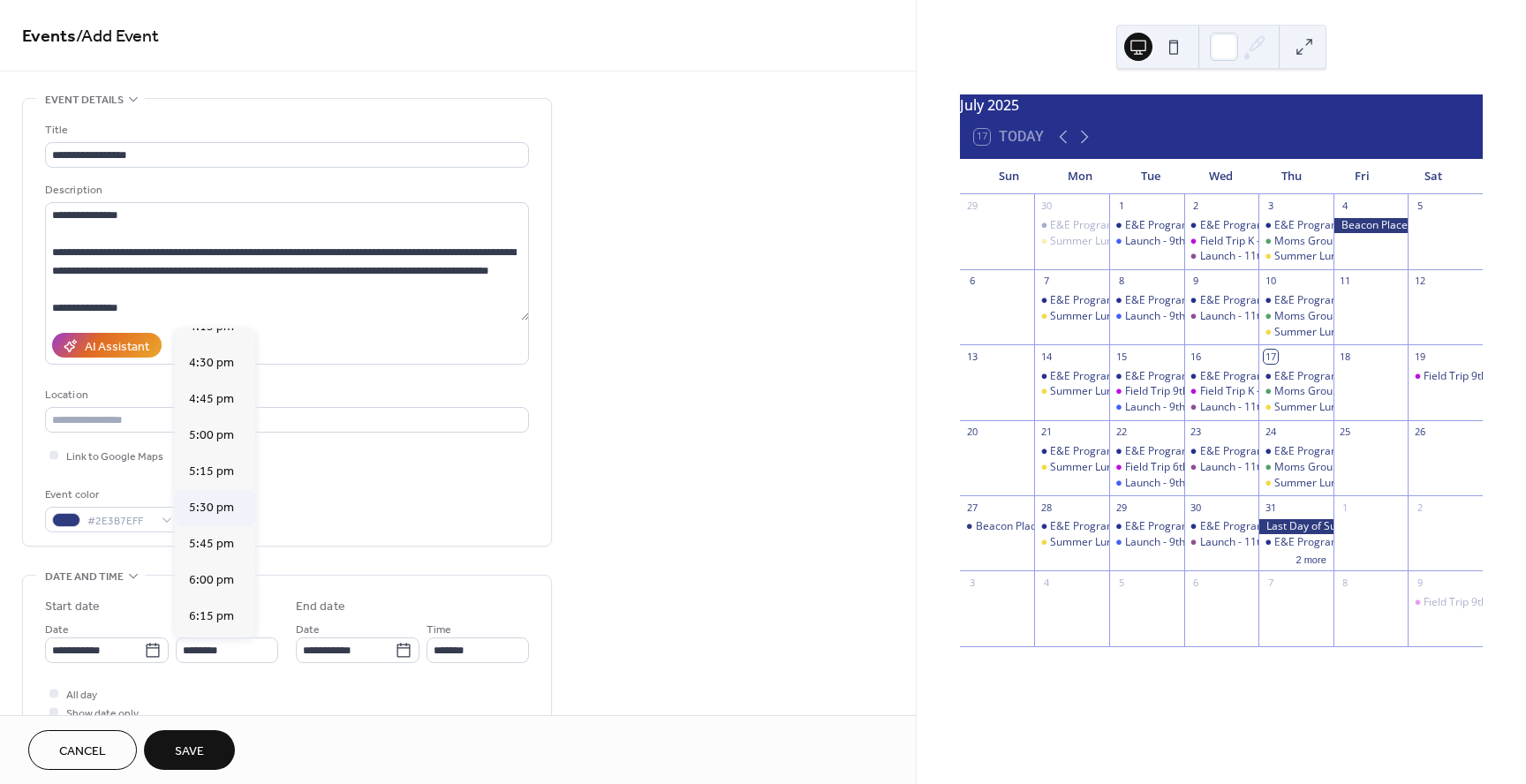 type on "*******" 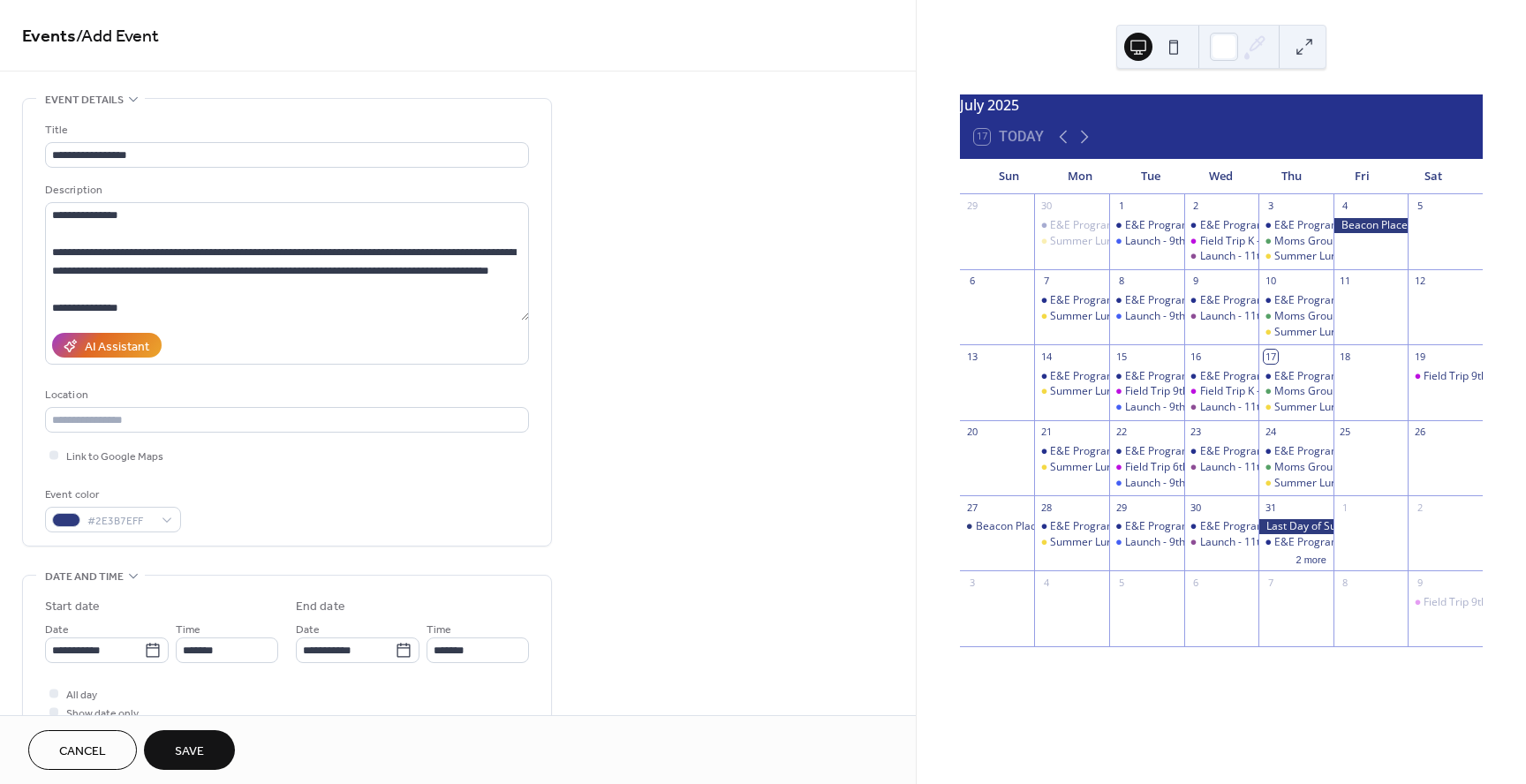 scroll, scrollTop: 9, scrollLeft: 0, axis: vertical 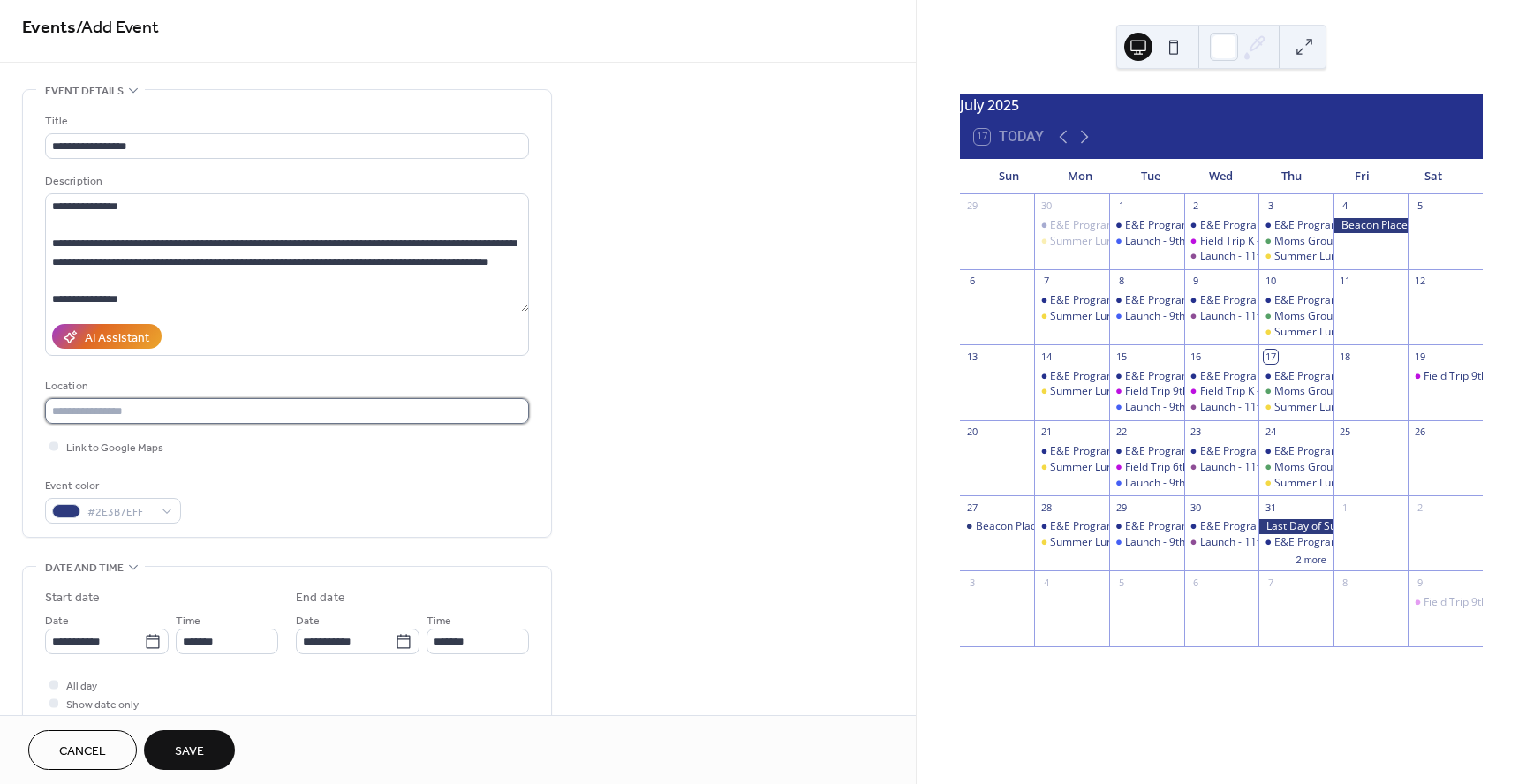 click at bounding box center [287, 411] 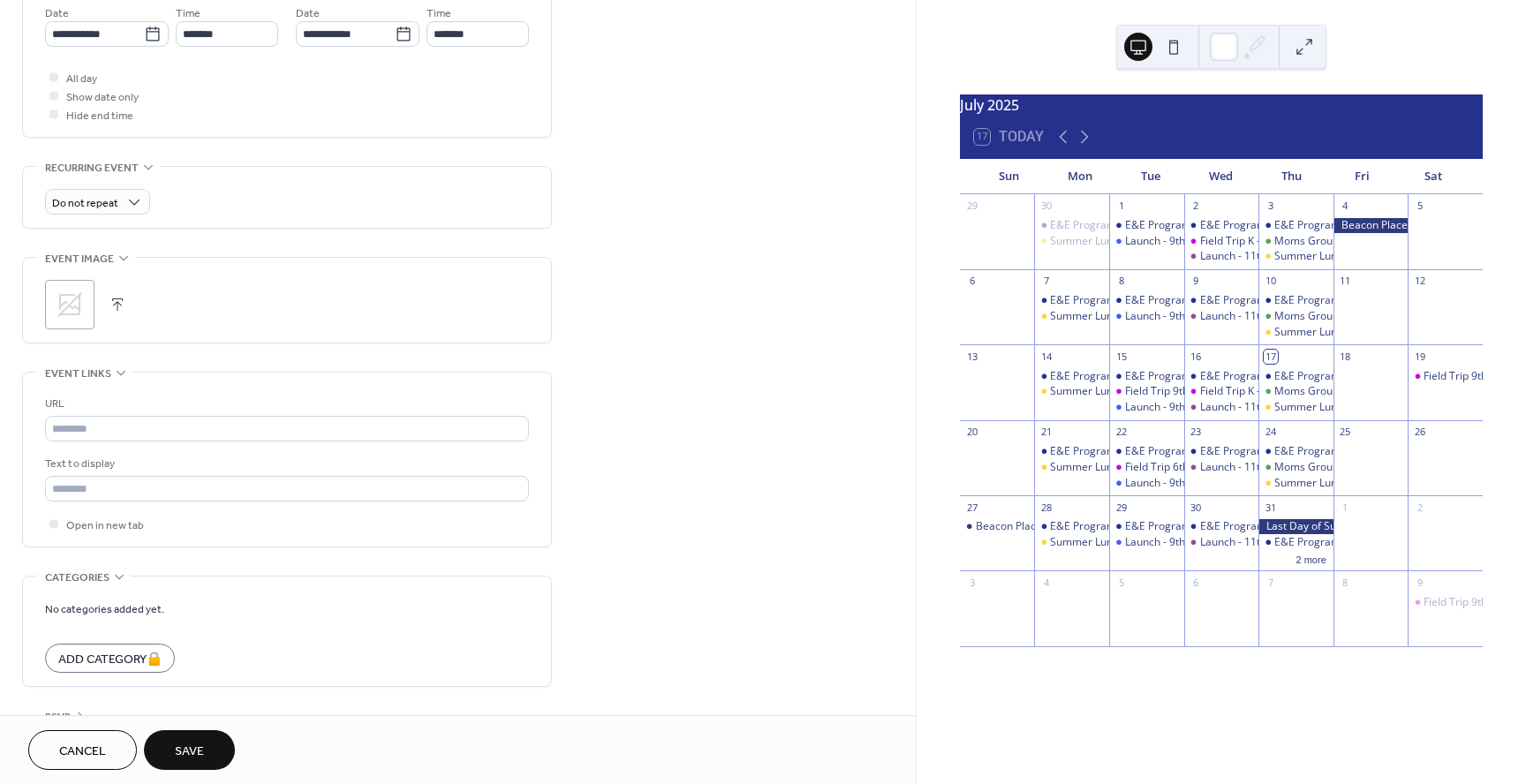 scroll, scrollTop: 671, scrollLeft: 0, axis: vertical 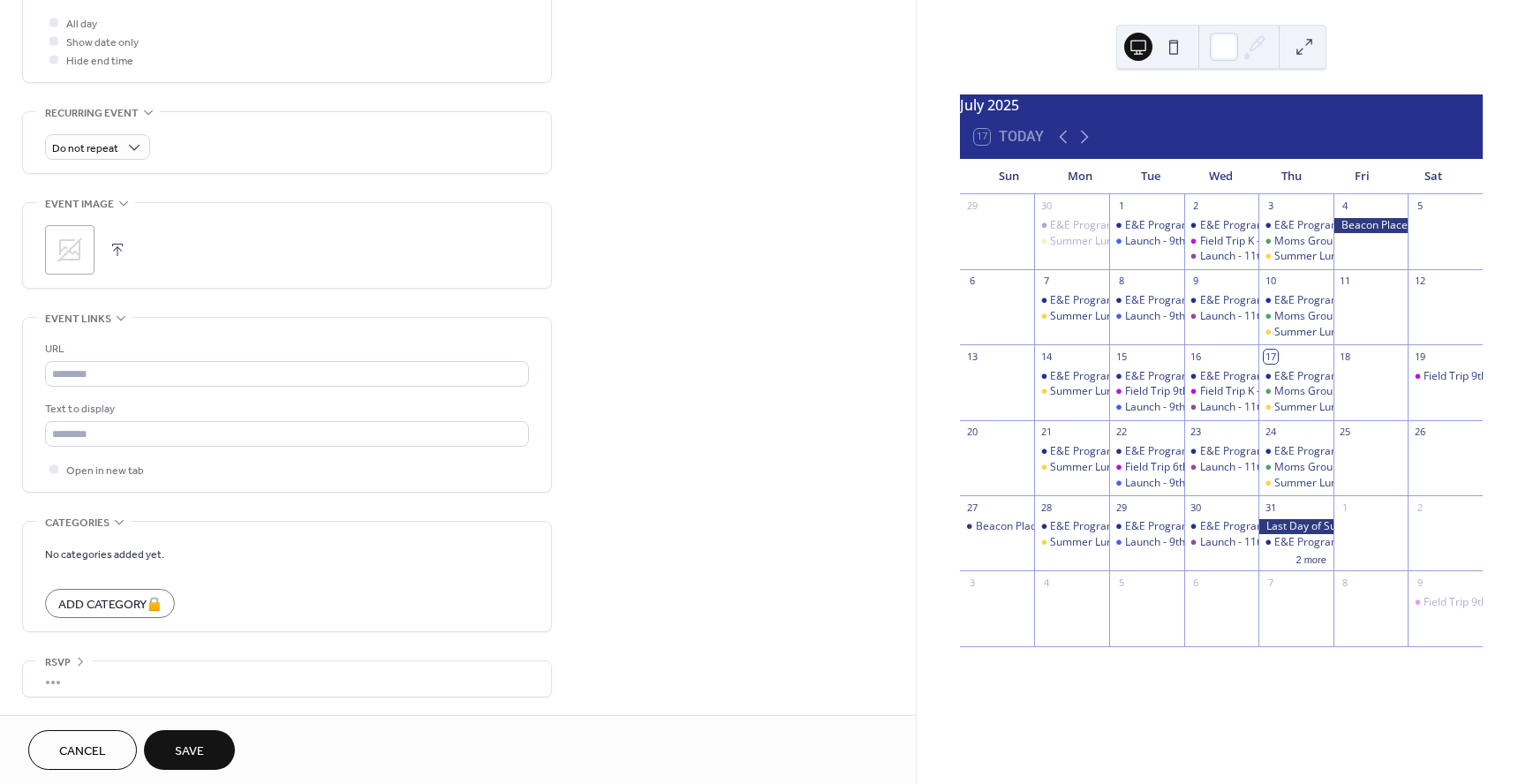 type on "**********" 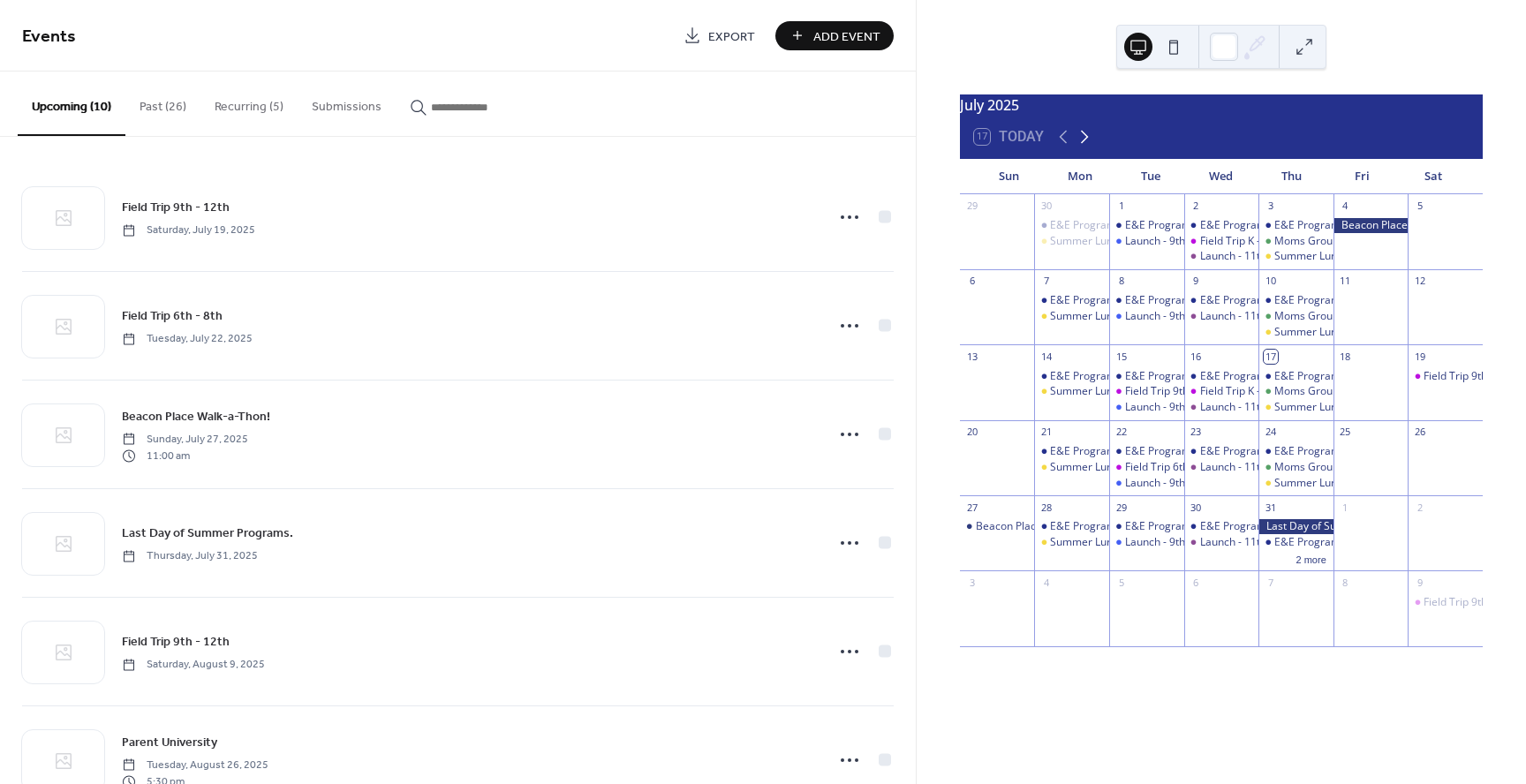 click 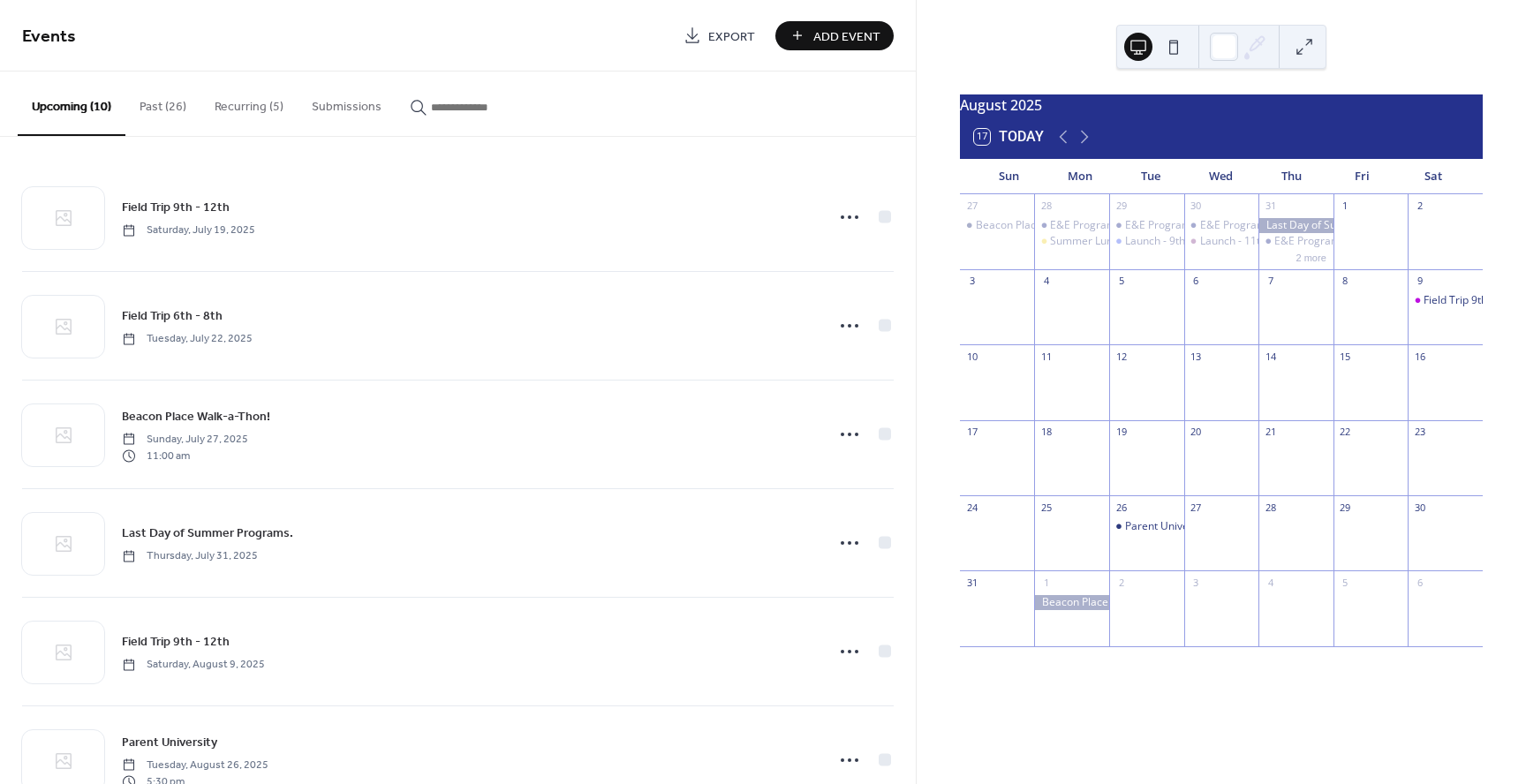click on "Add Event" at bounding box center (847, 36) 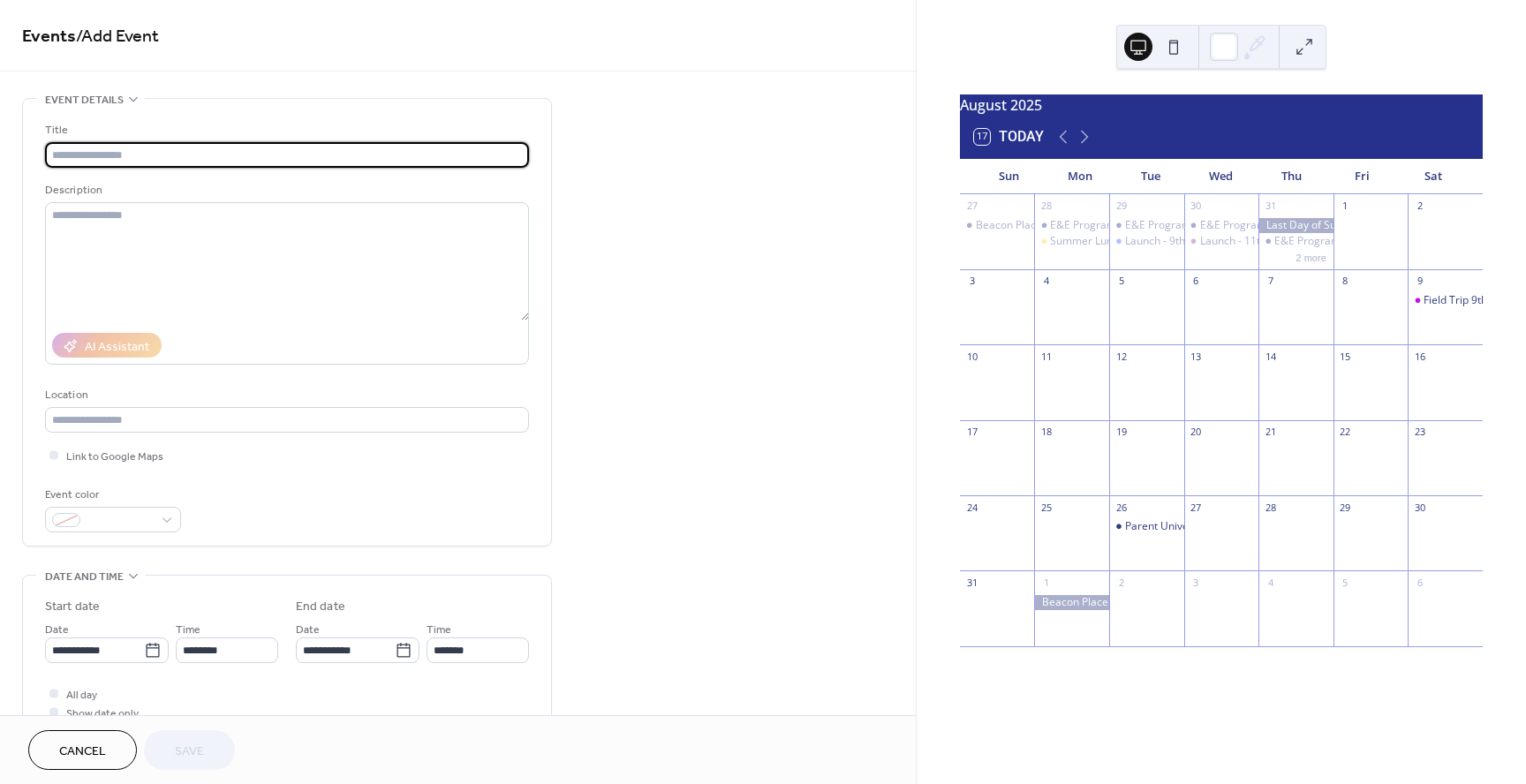 click at bounding box center (287, 155) 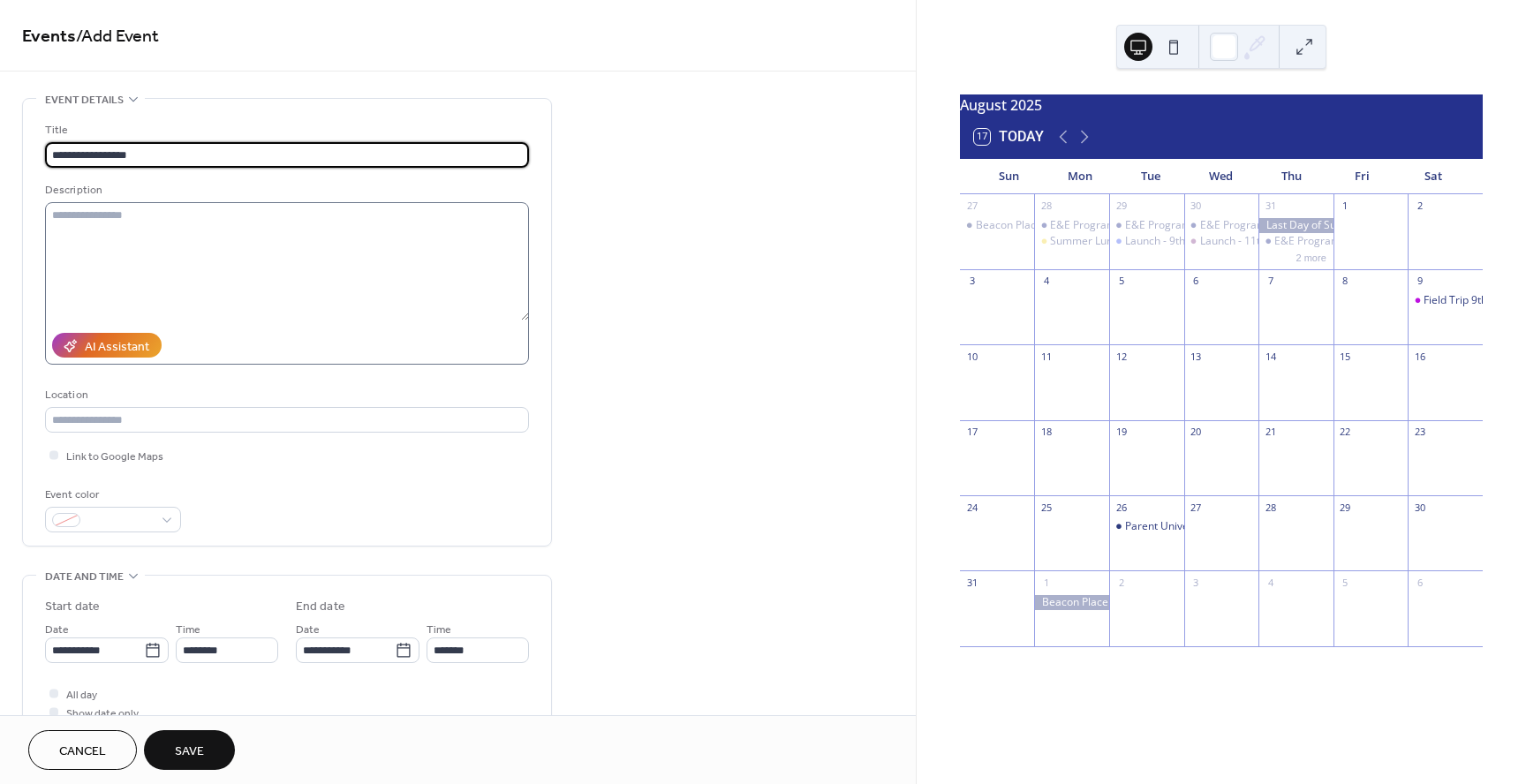 type on "**********" 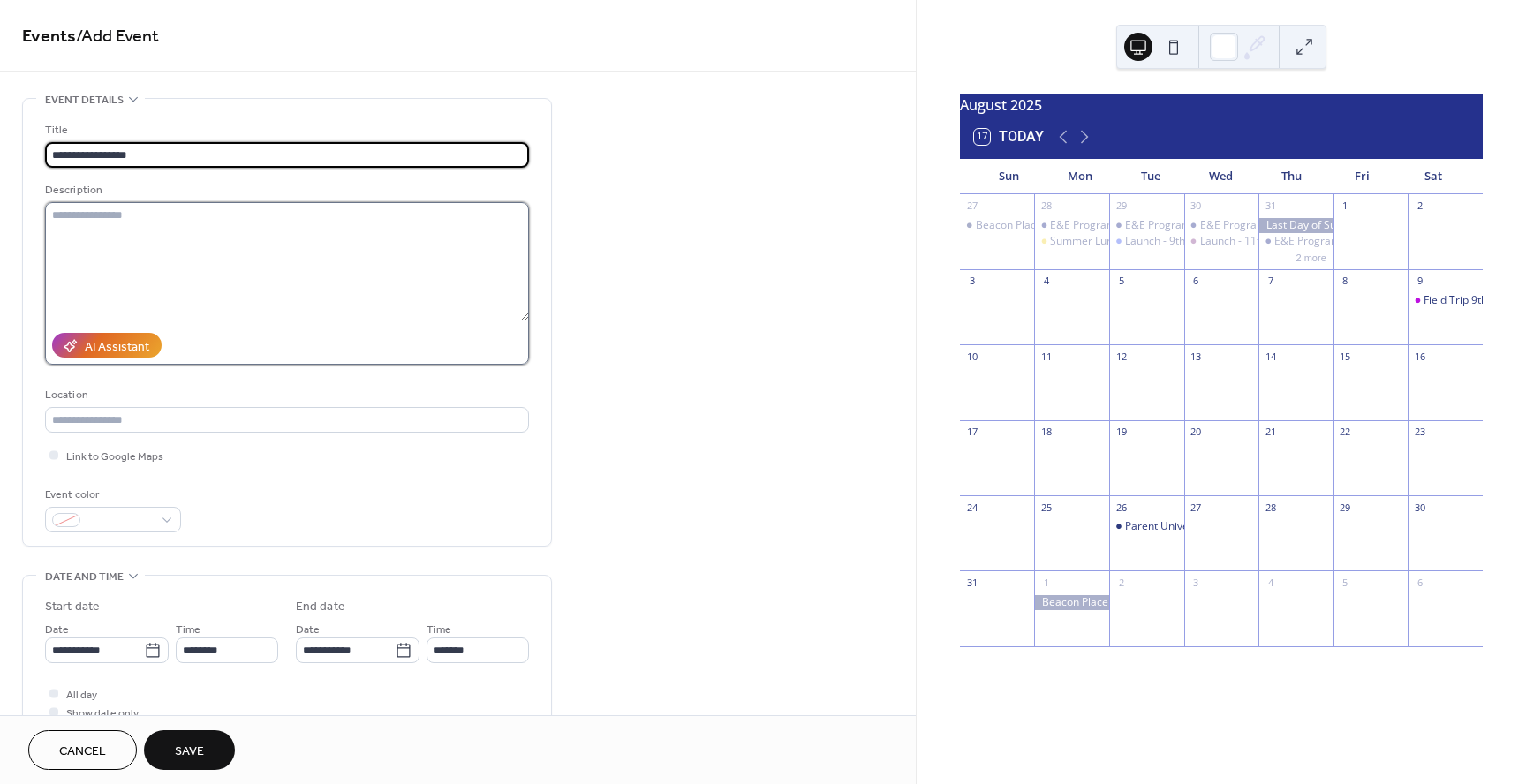click at bounding box center (287, 261) 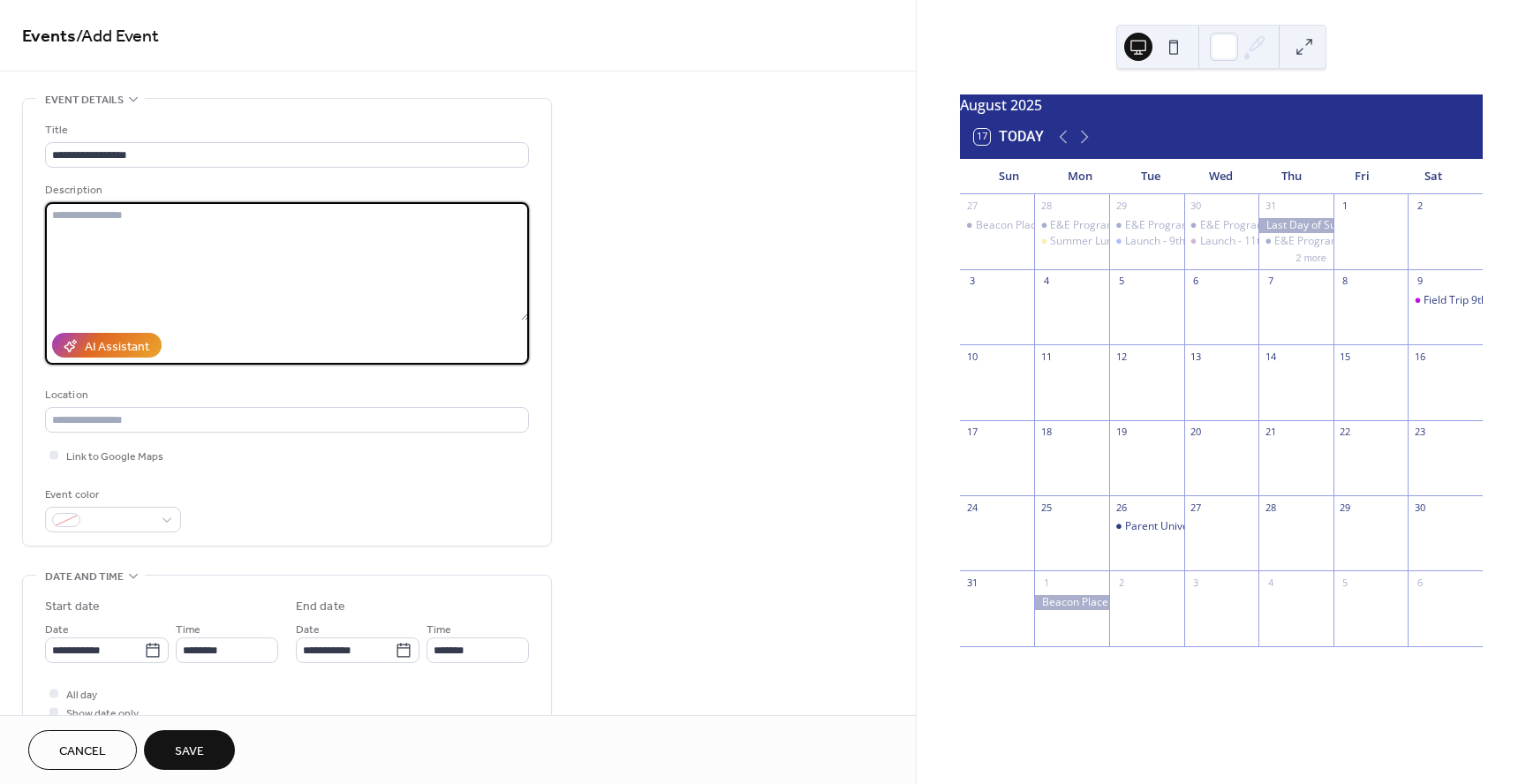 paste on "**********" 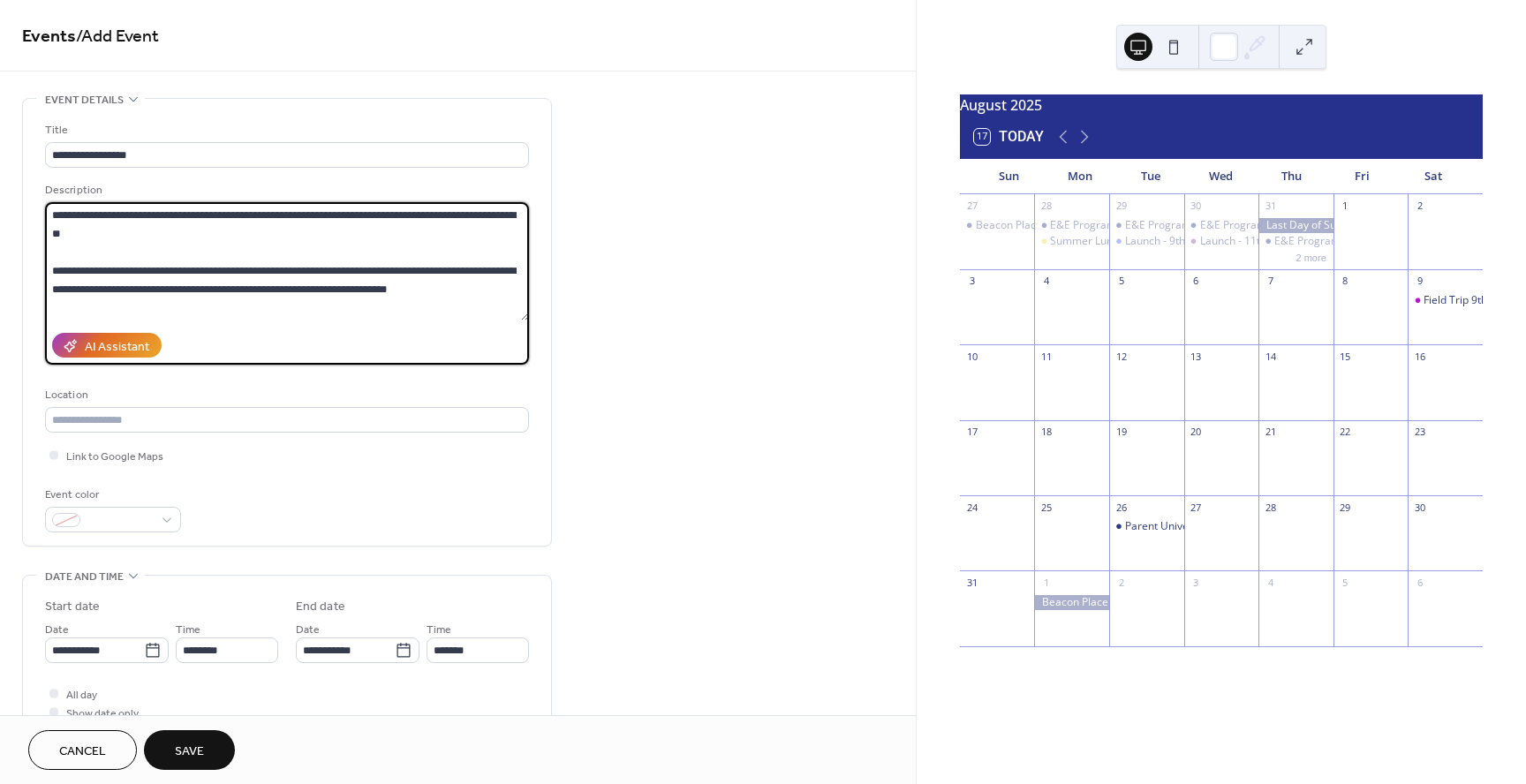 scroll, scrollTop: 183, scrollLeft: 0, axis: vertical 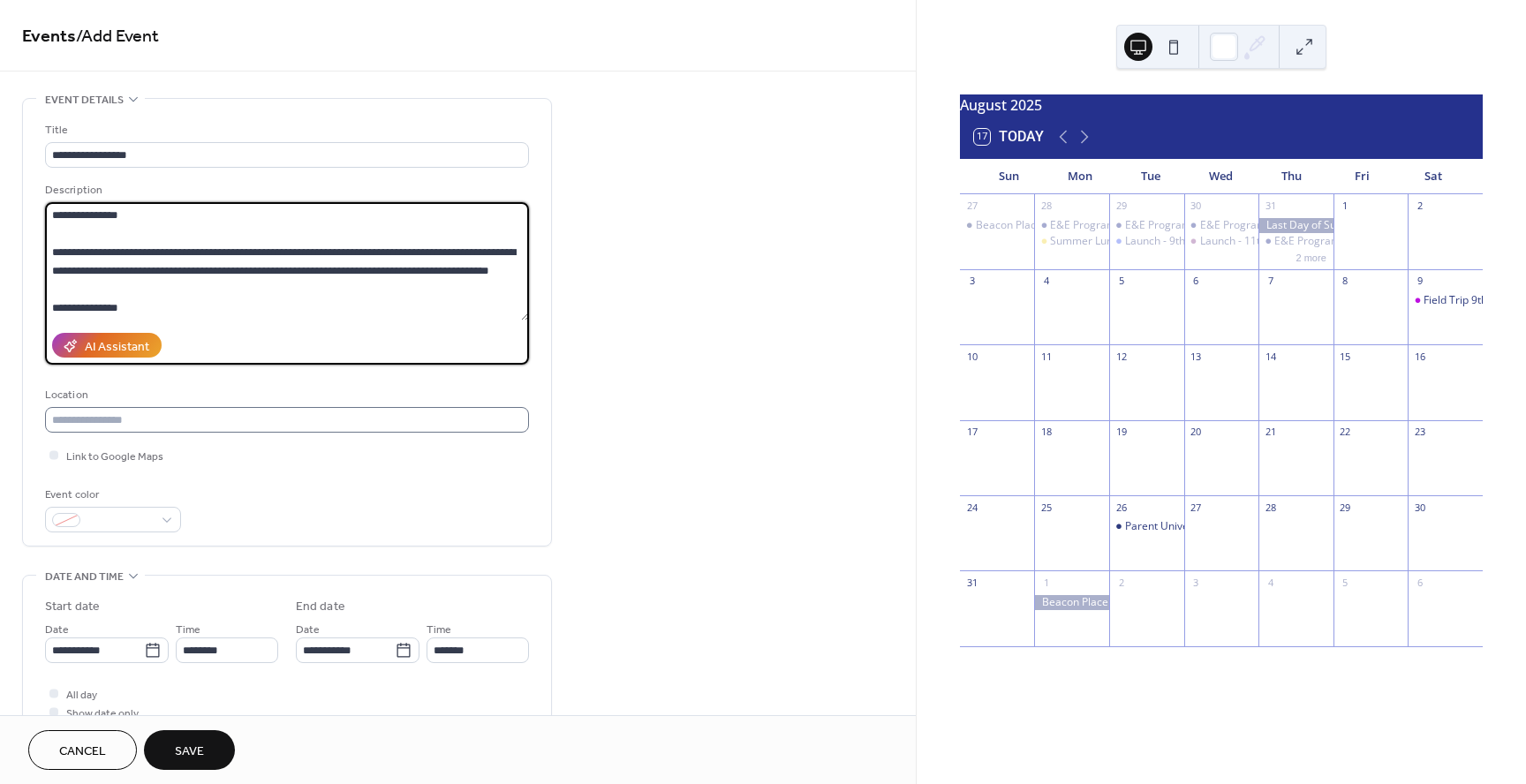 type on "**********" 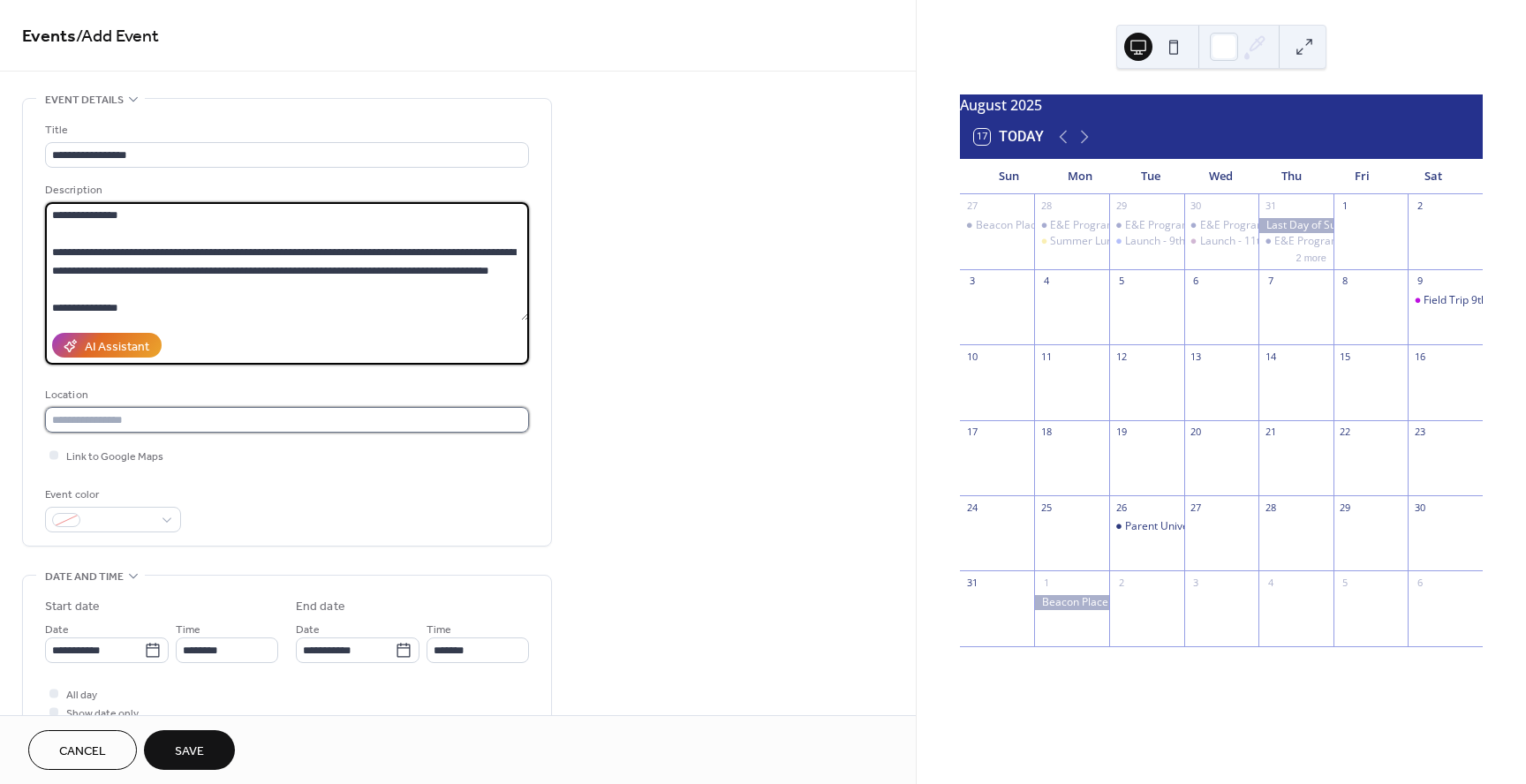 click at bounding box center (287, 419) 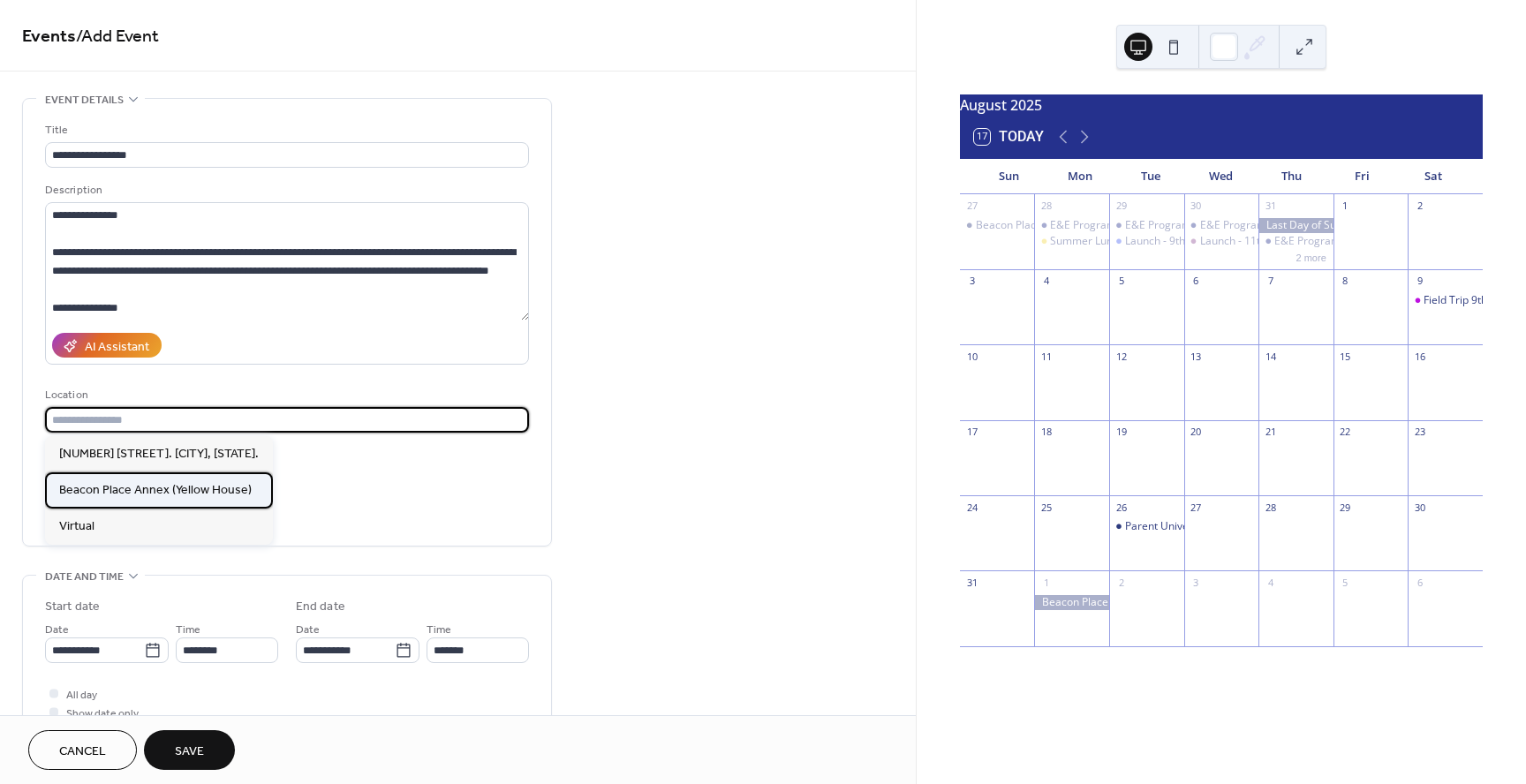 click on "Beacon Place Annex (Yellow House)" at bounding box center [155, 490] 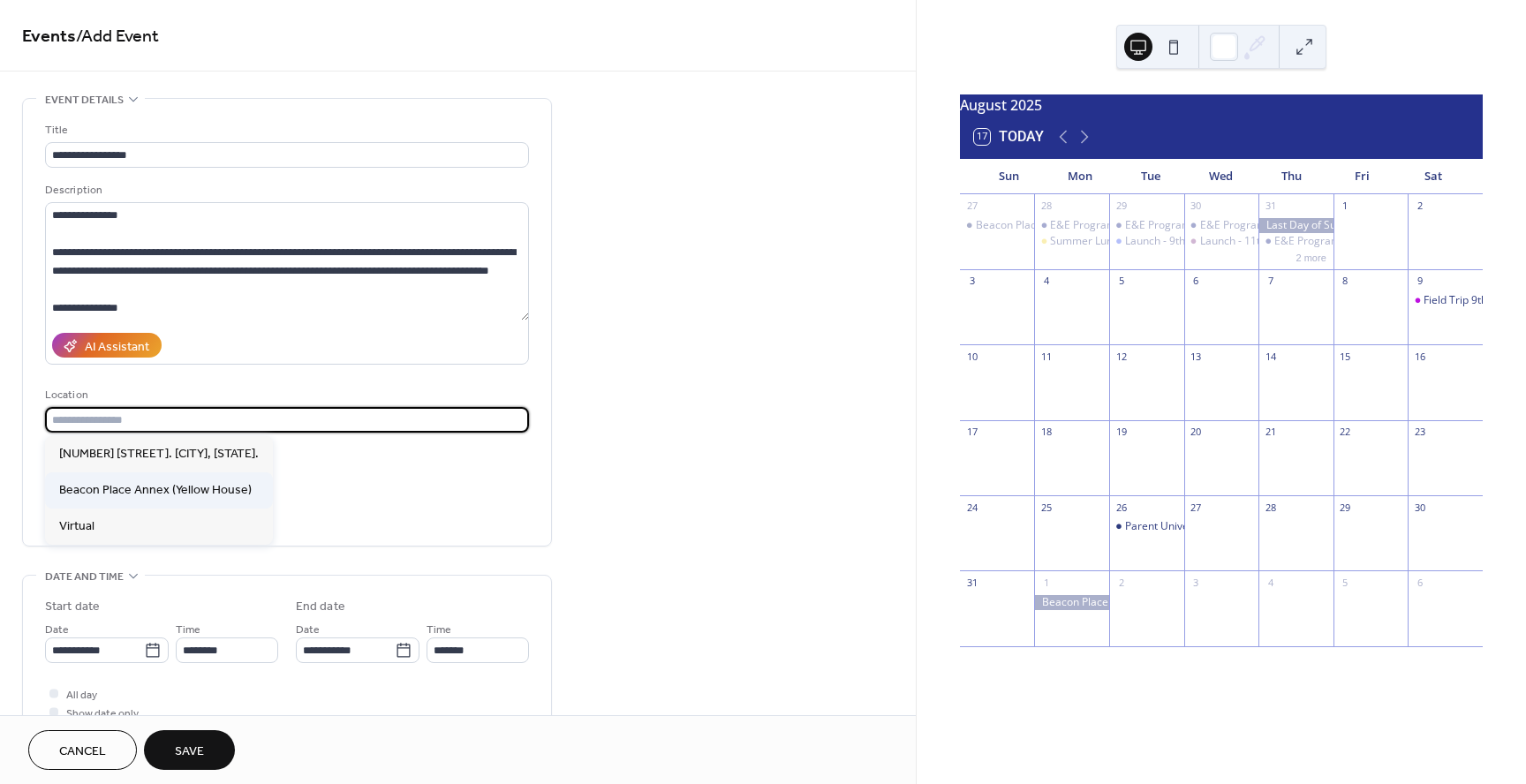 type on "**********" 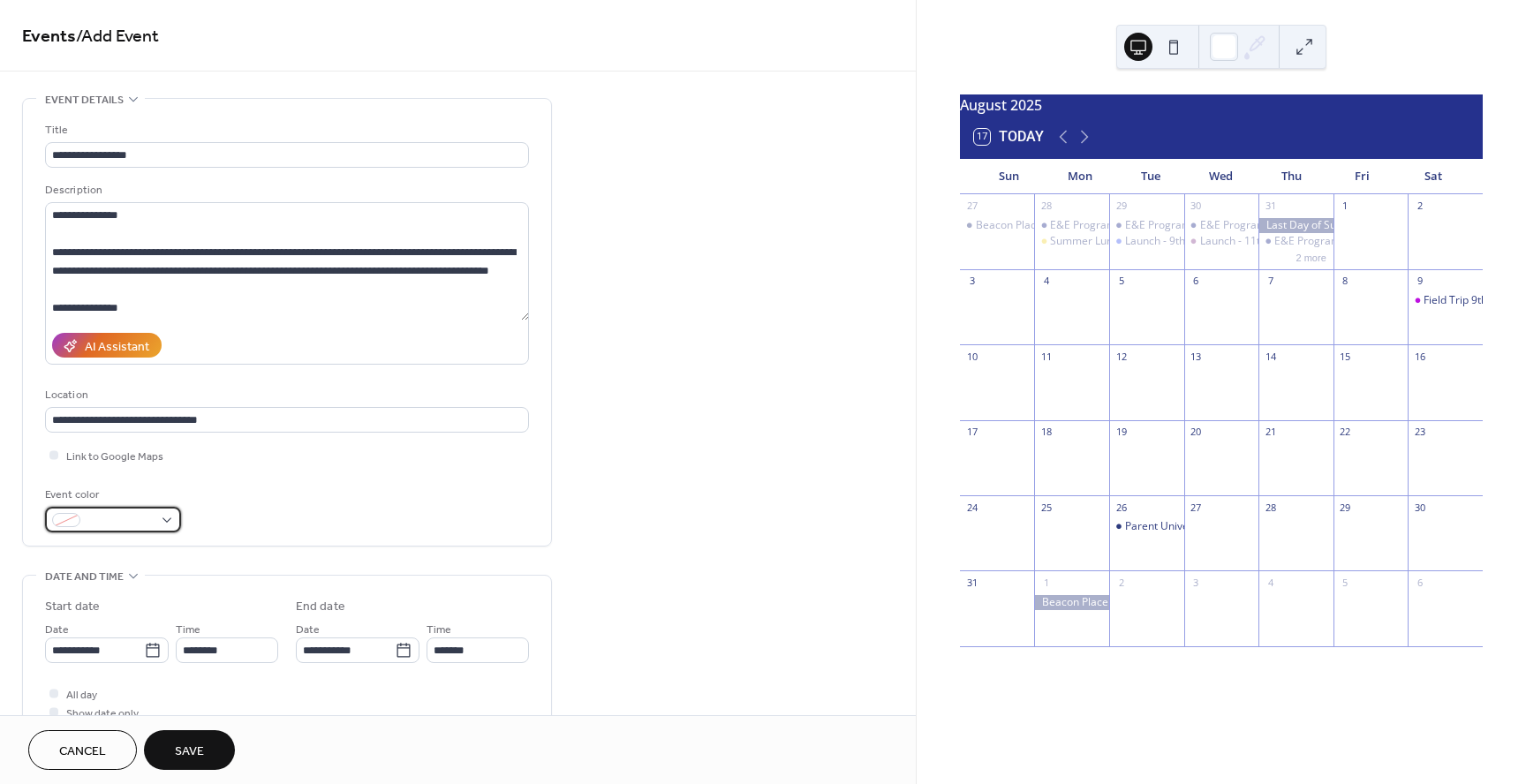 click at bounding box center [120, 521] 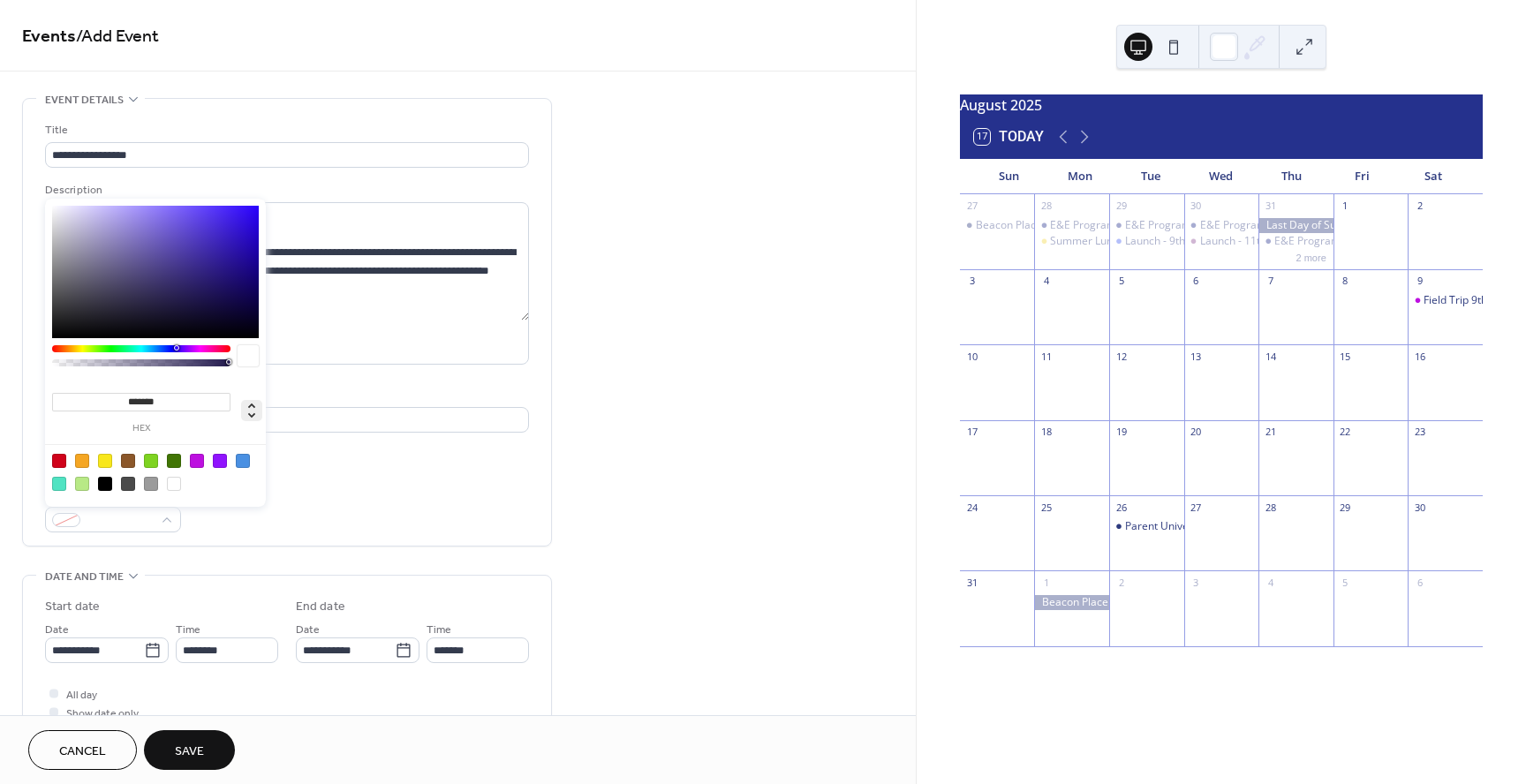 click 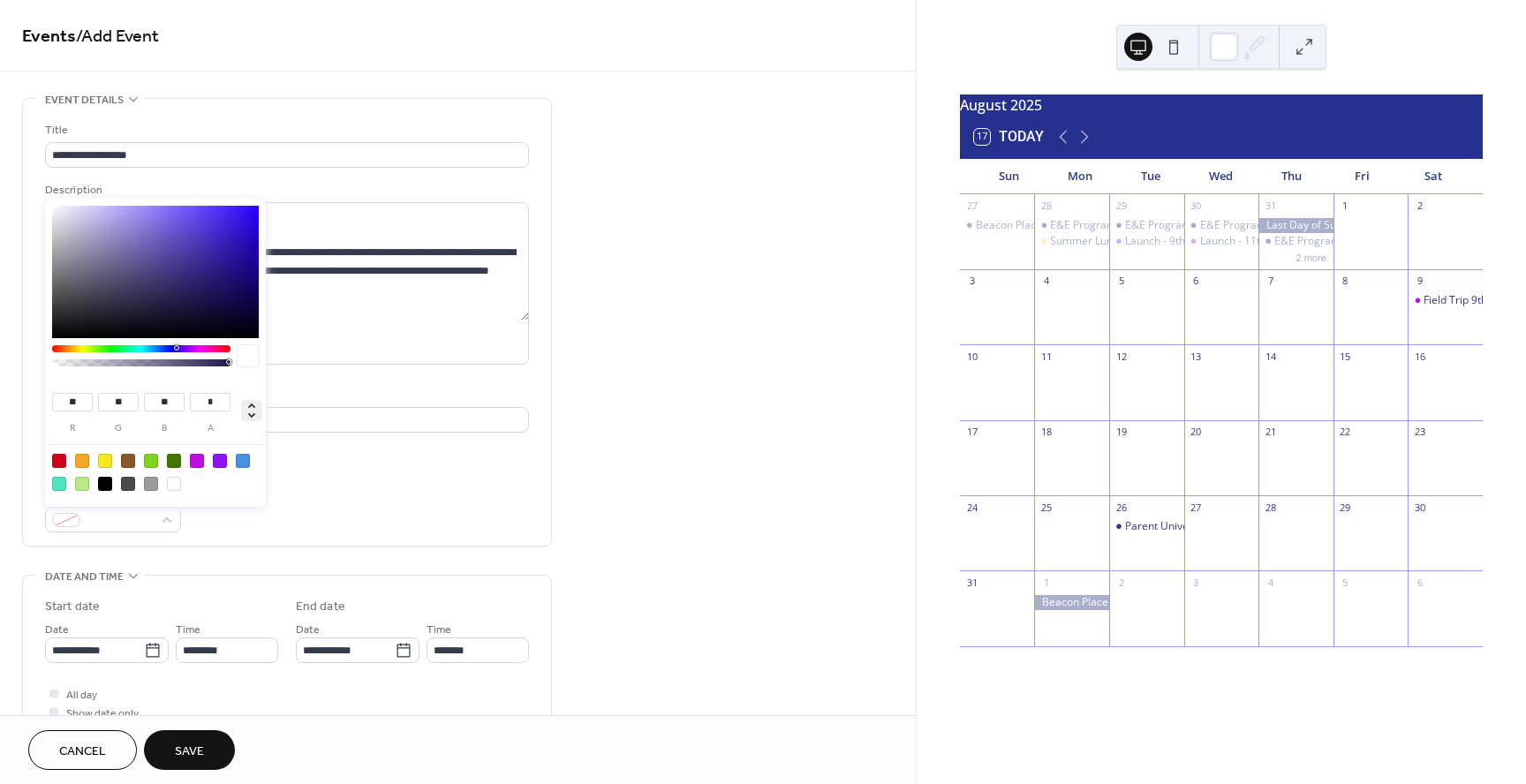 click 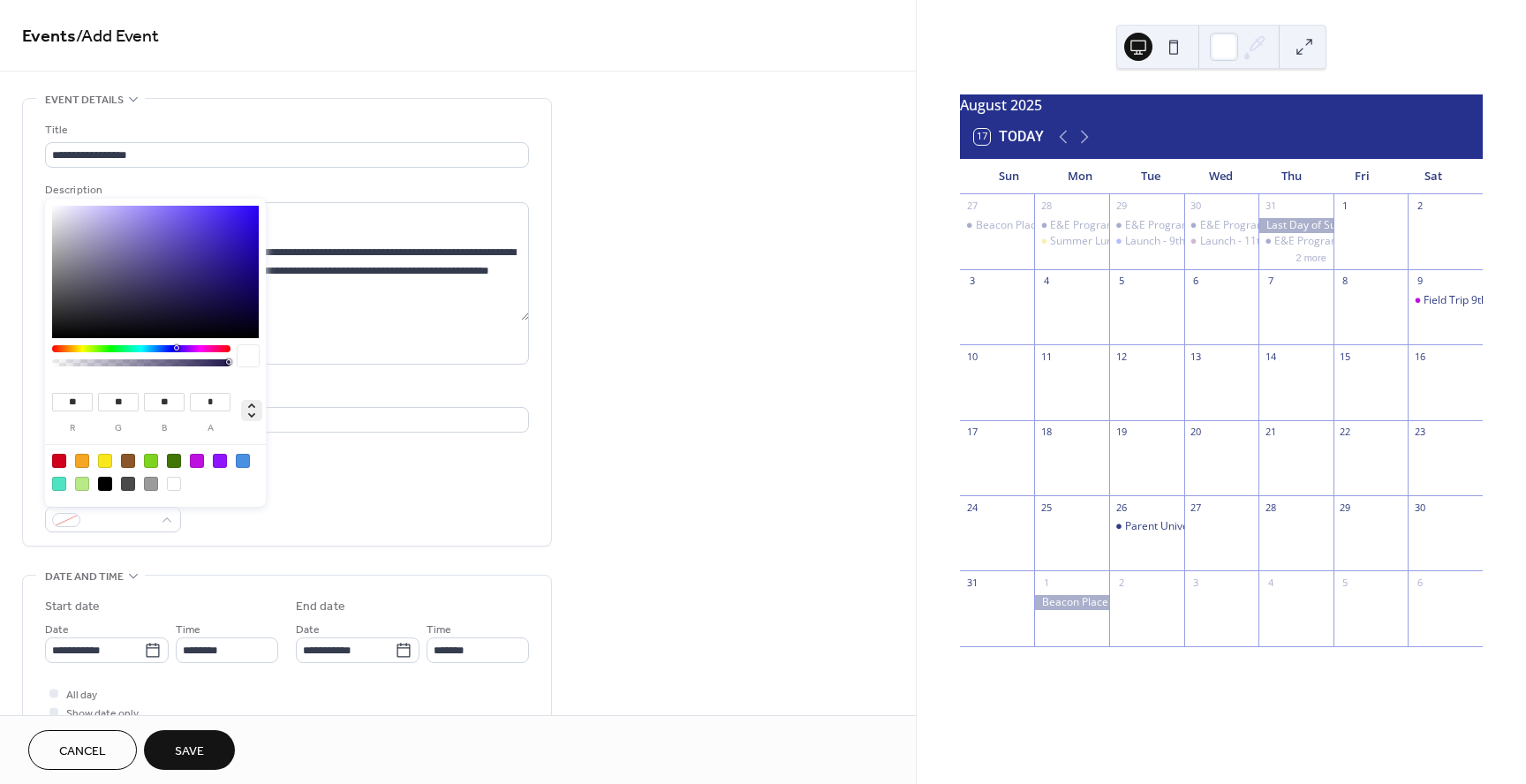 type on "***" 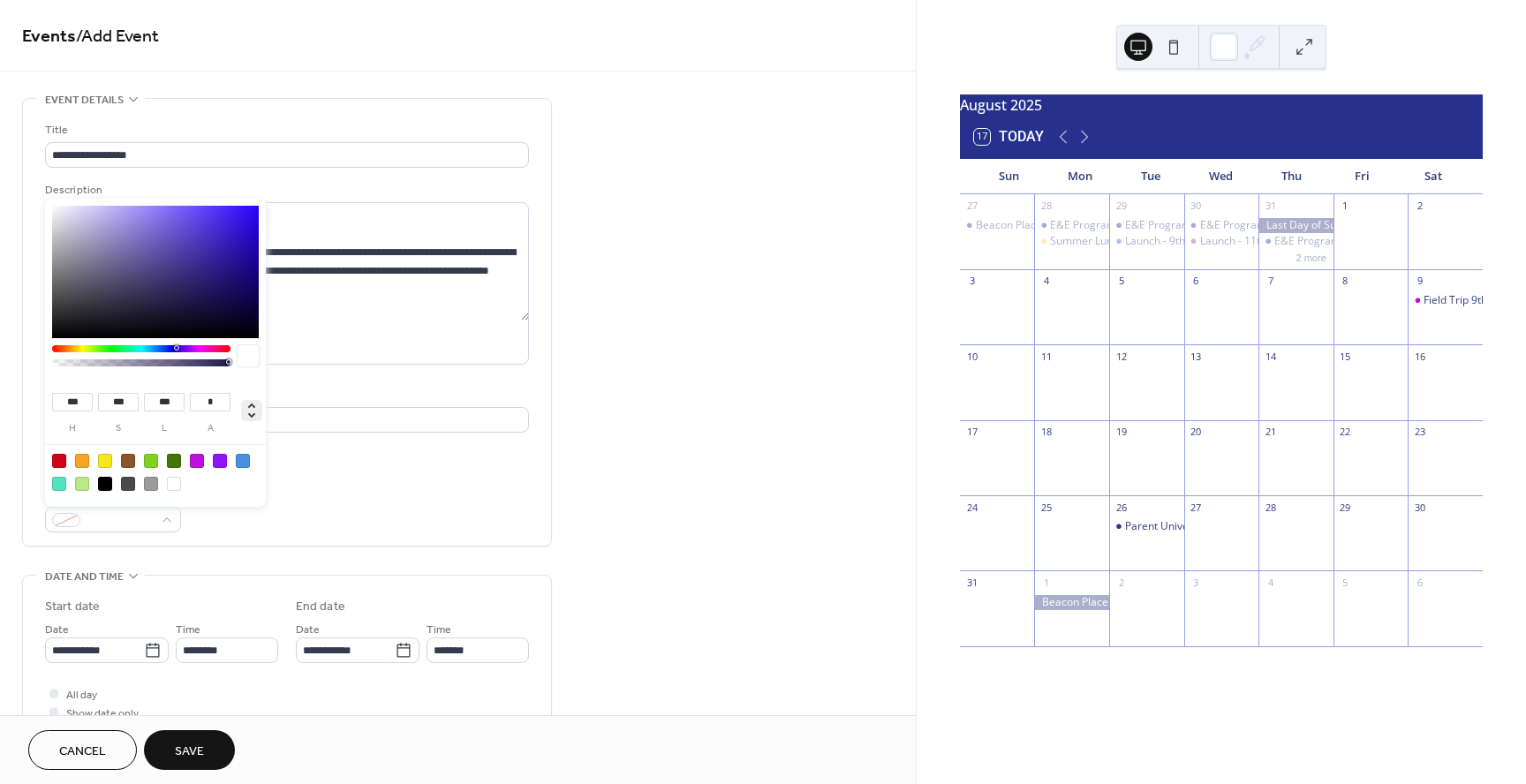 click 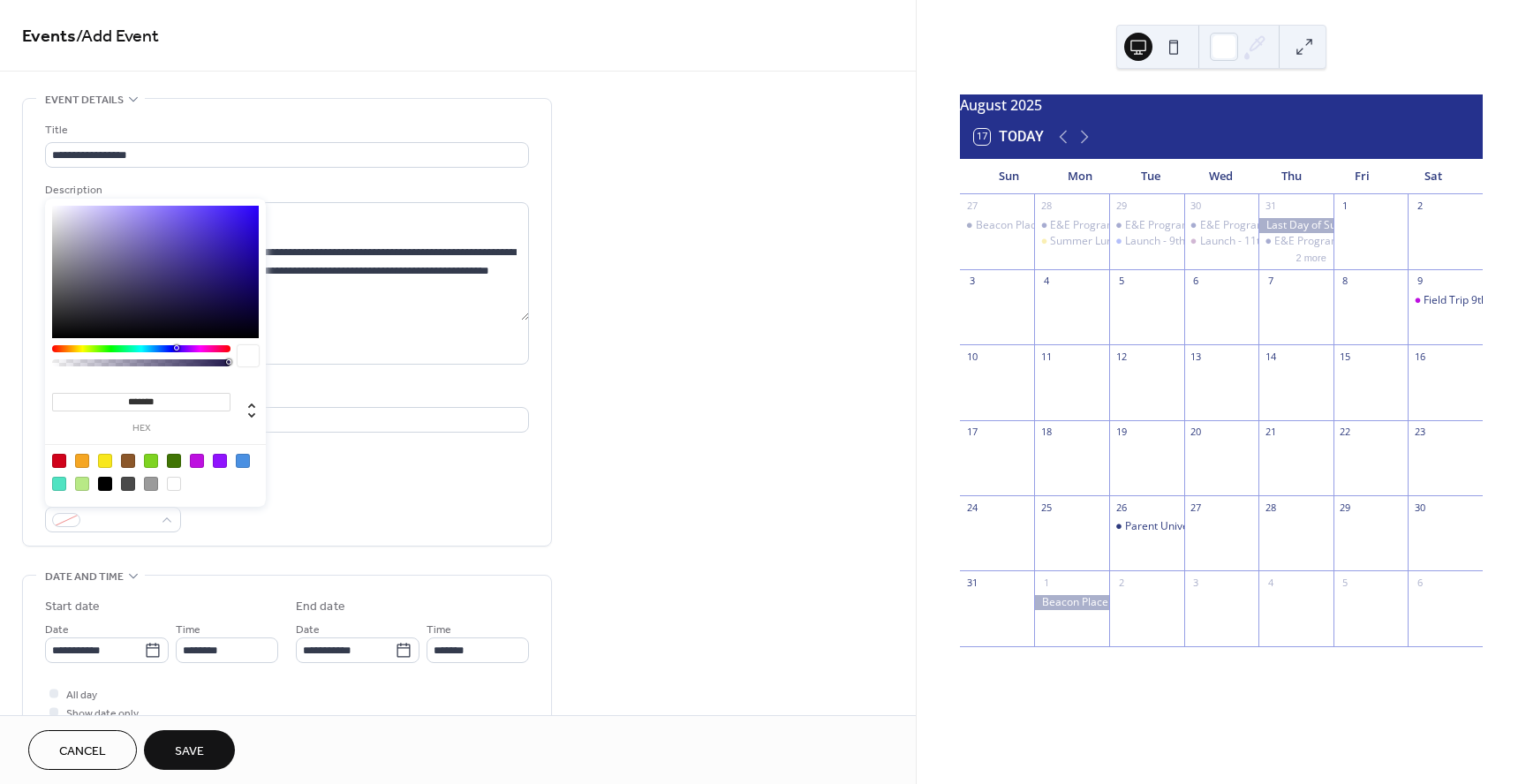 drag, startPoint x: 187, startPoint y: 396, endPoint x: 129, endPoint y: 401, distance: 58.215118 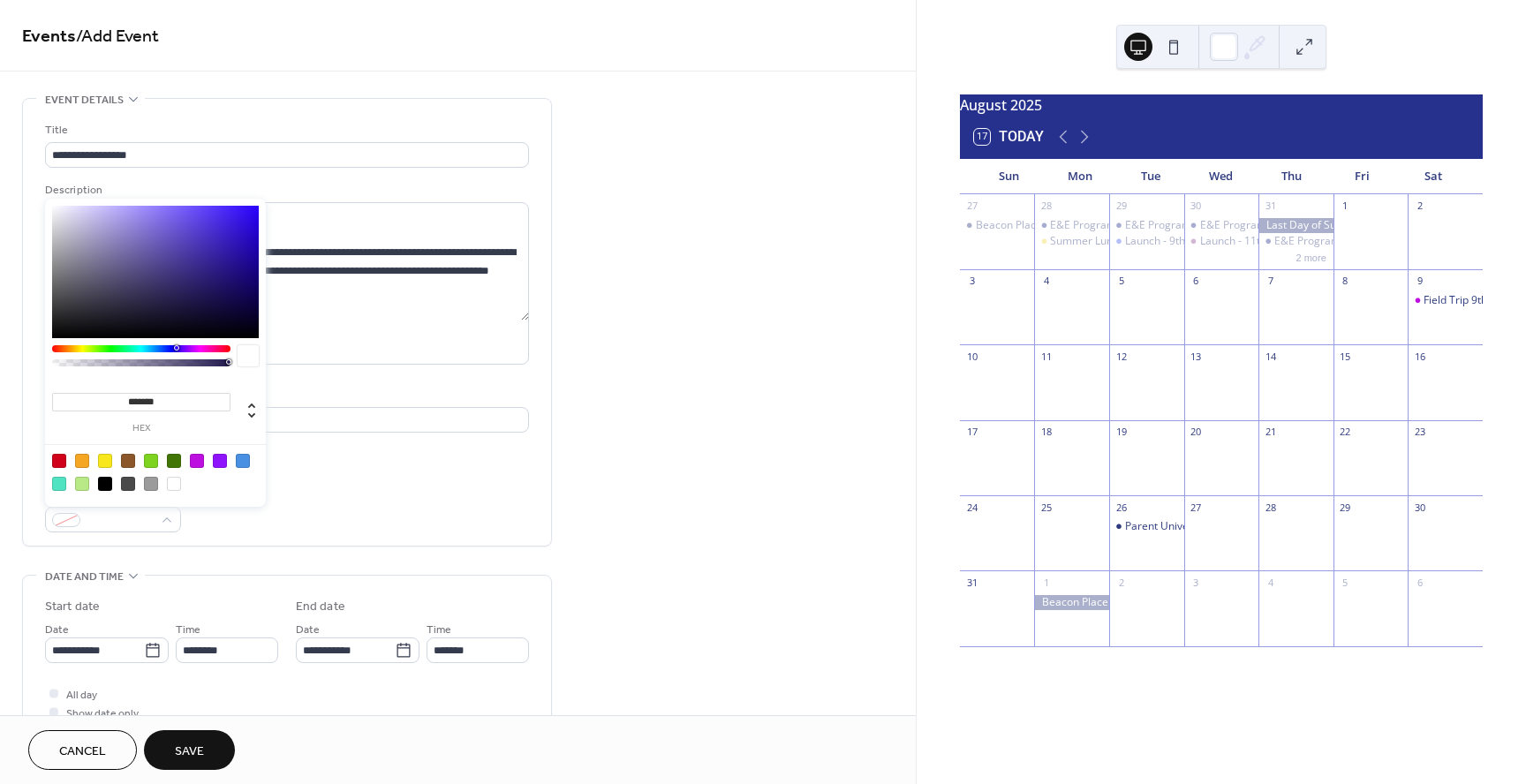 click on "*******" at bounding box center (141, 402) 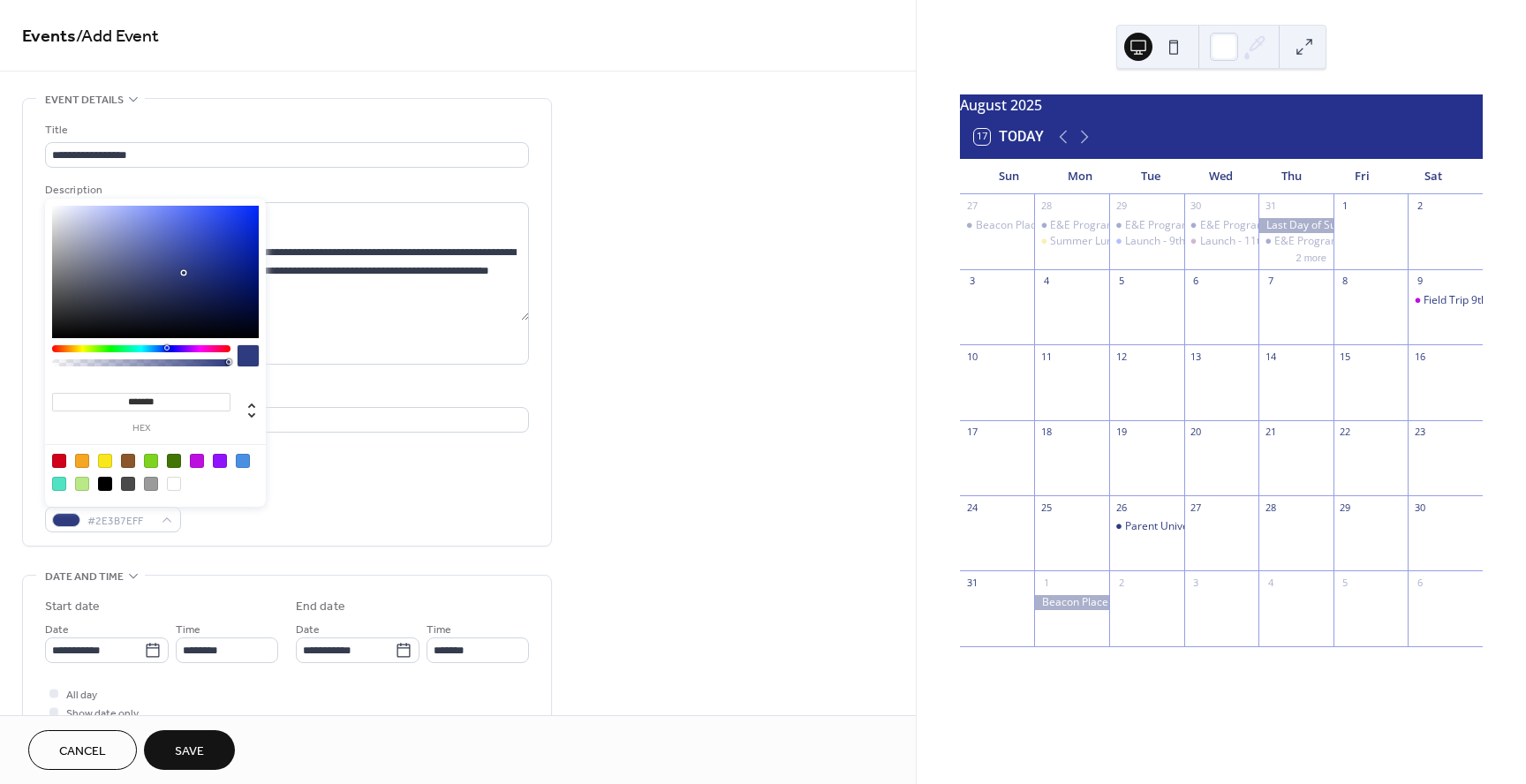 type on "*******" 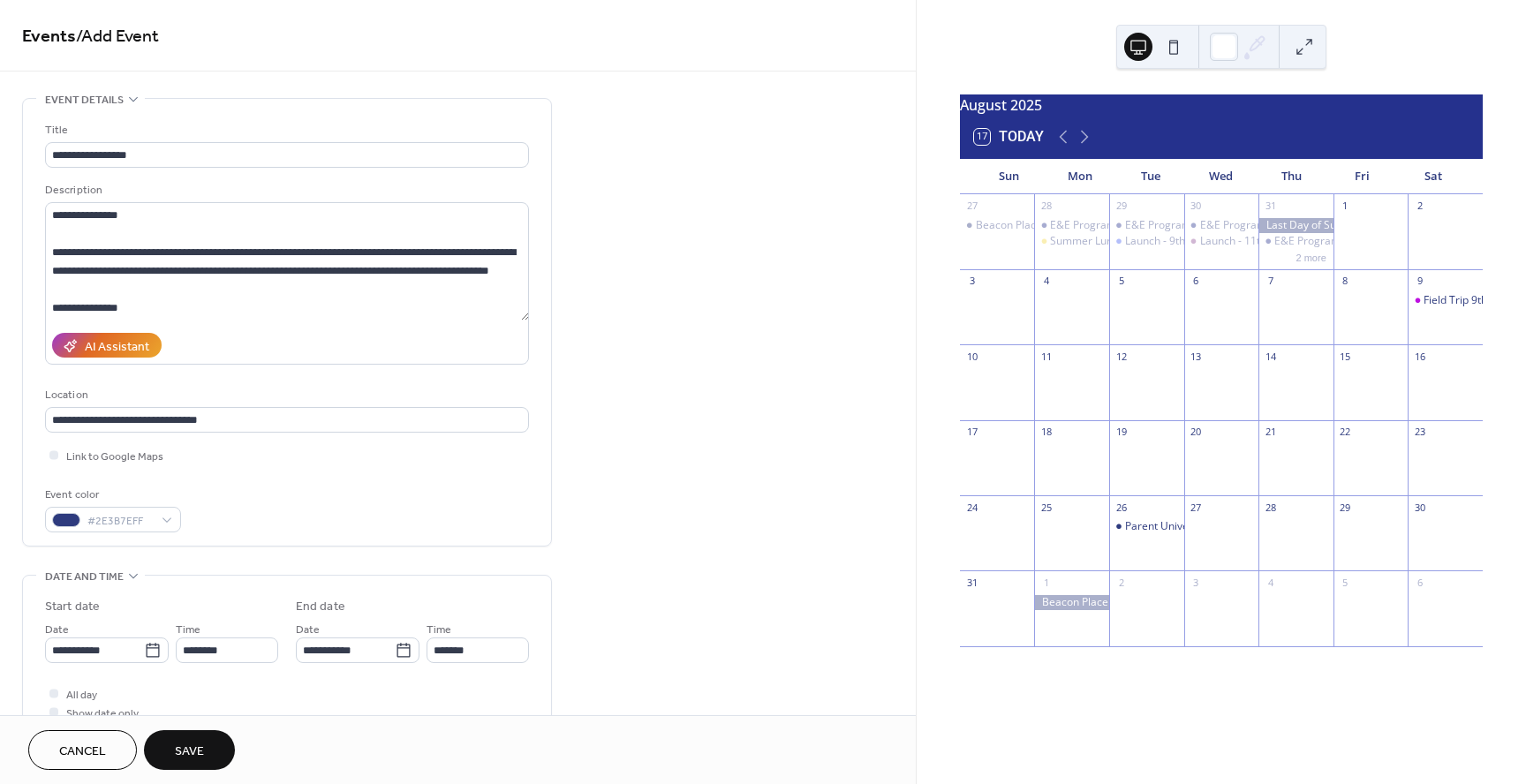 click on "**********" at bounding box center (457, 742) 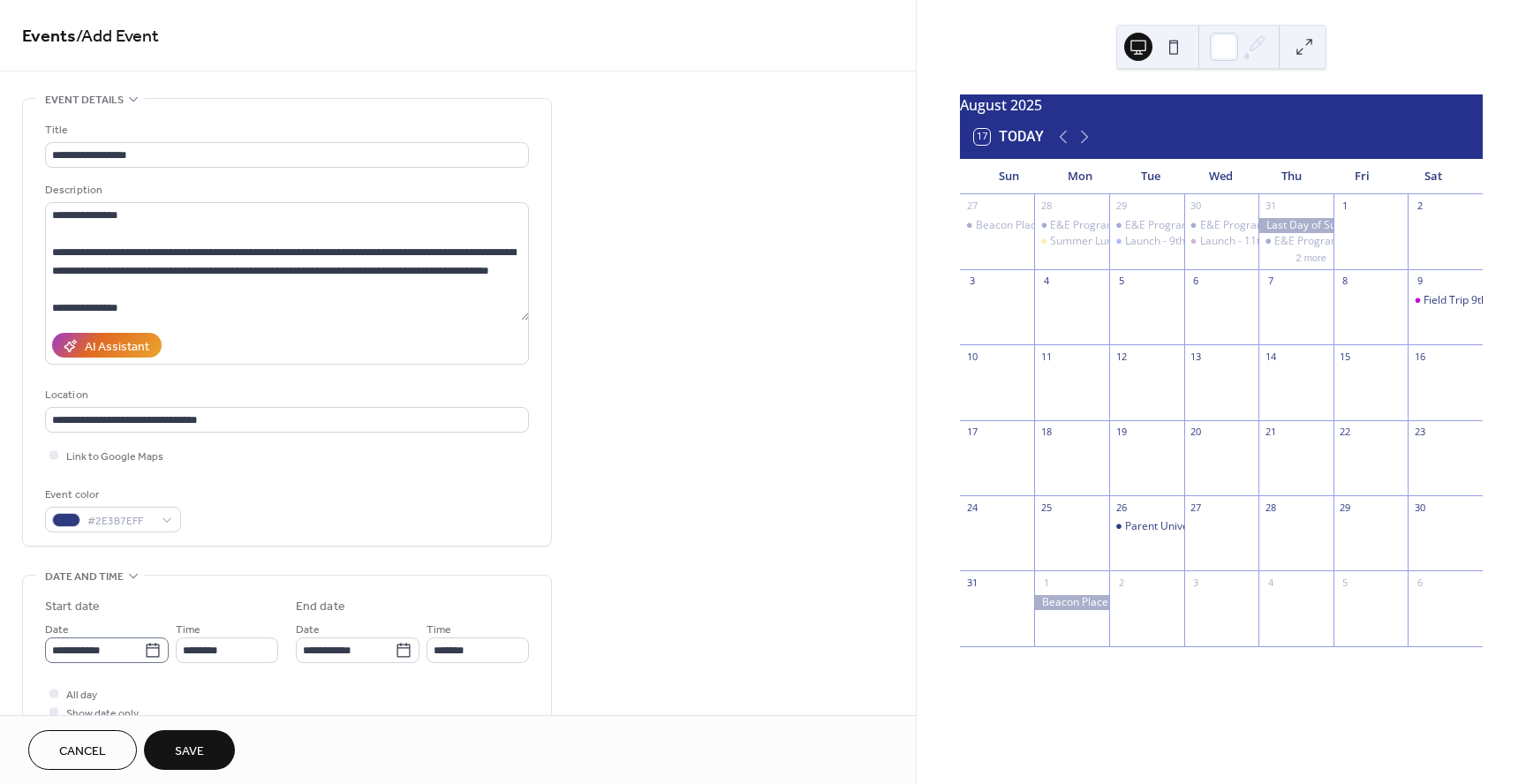 click 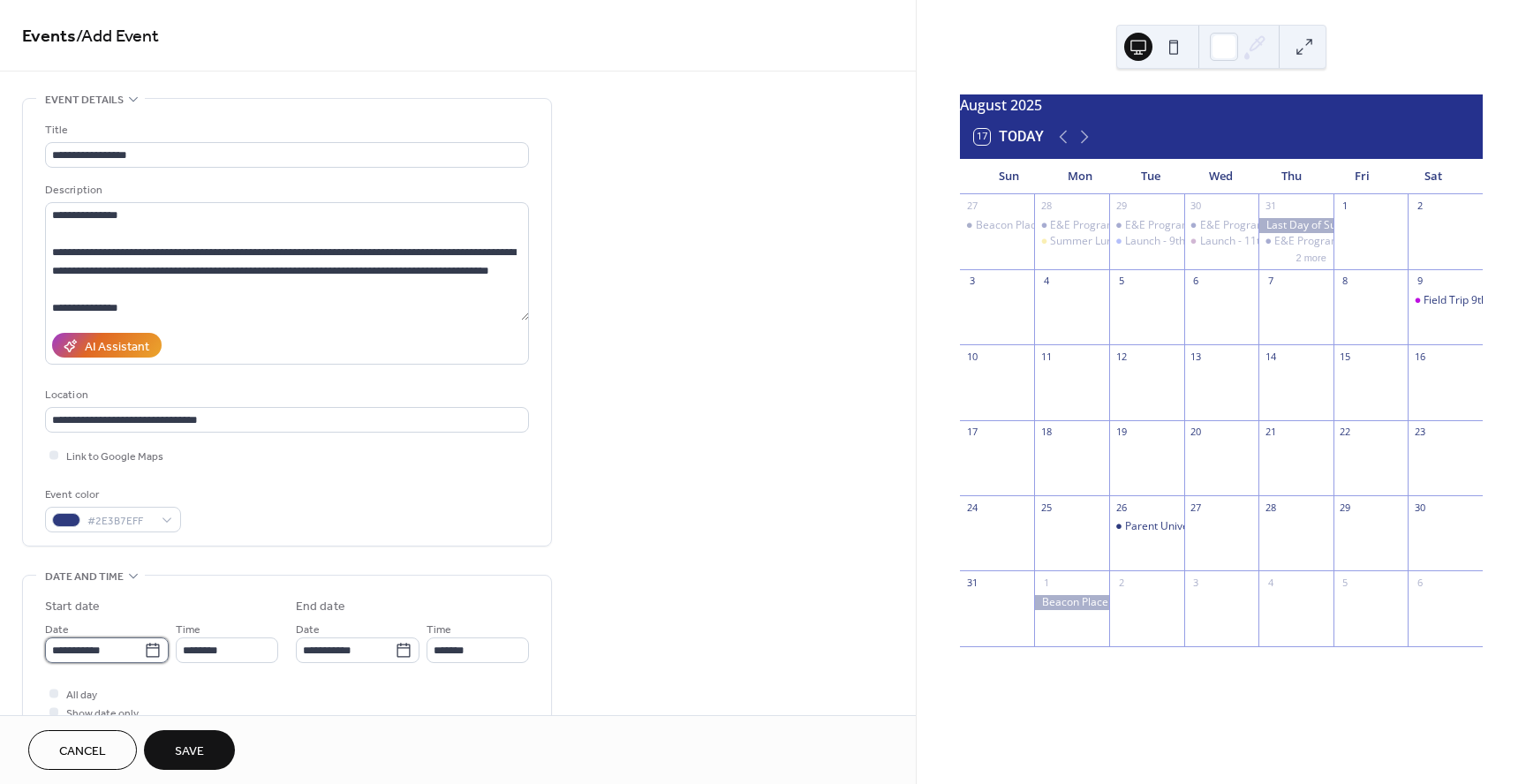 click on "**********" at bounding box center (94, 650) 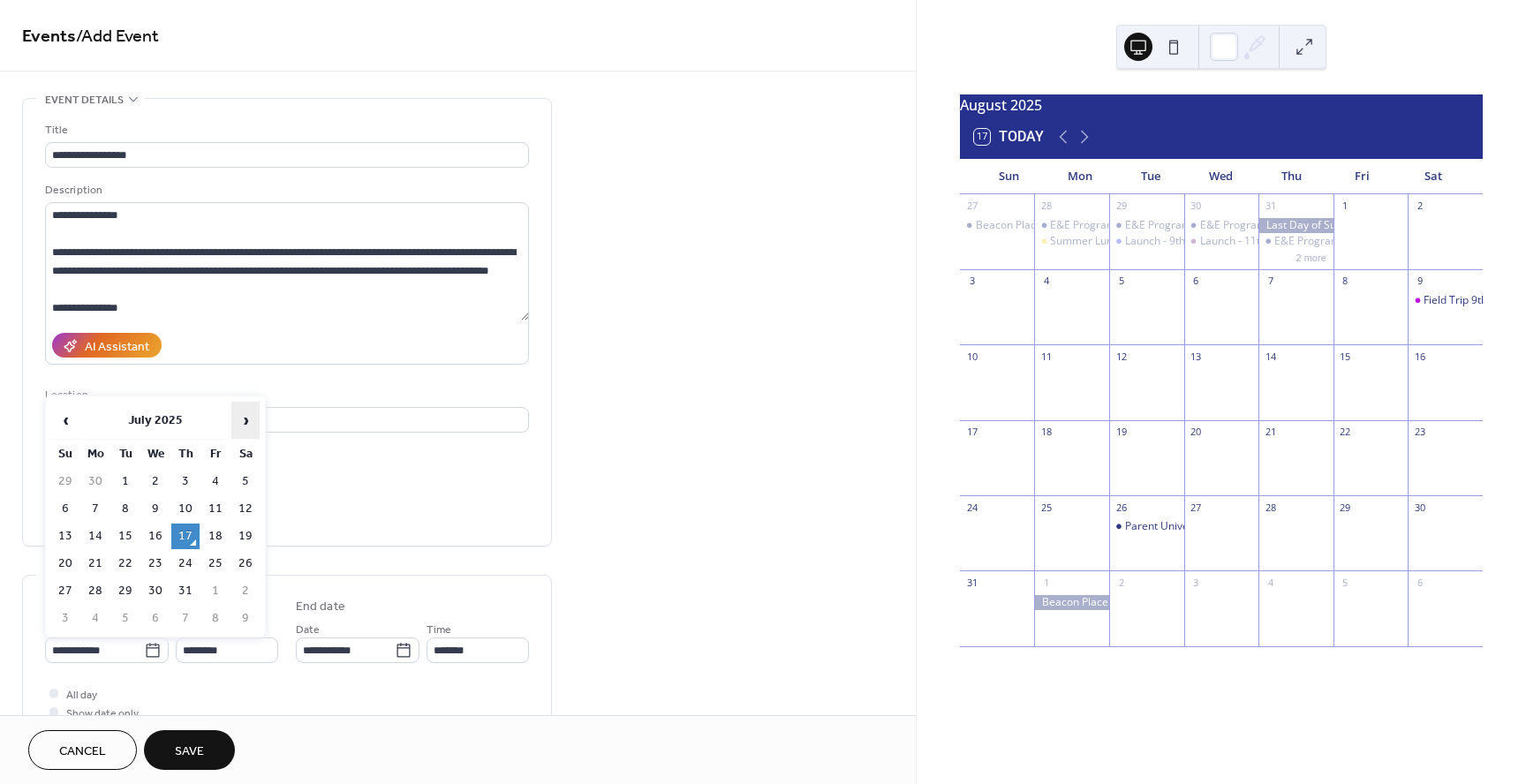 click on "›" at bounding box center [246, 420] 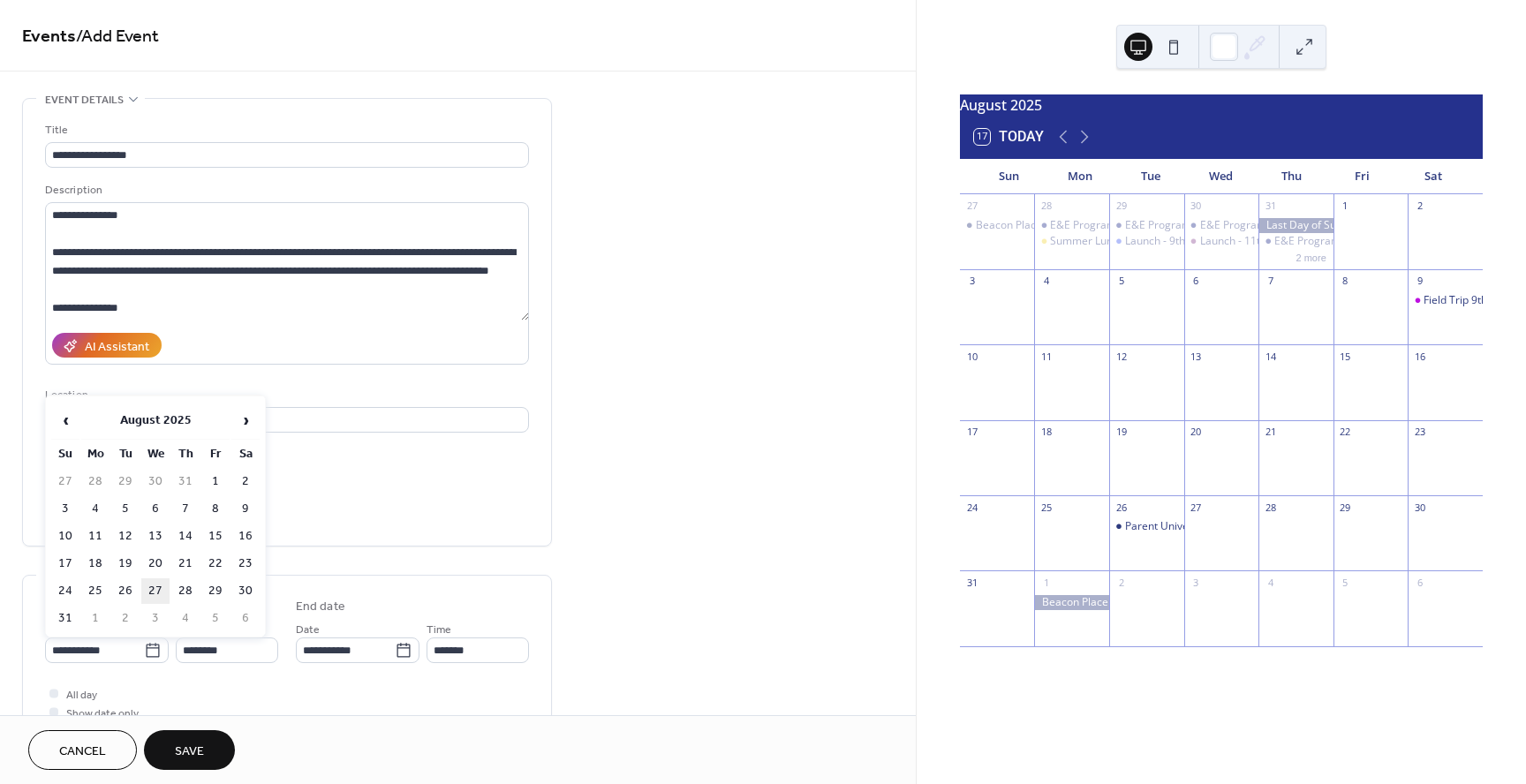 click on "27" at bounding box center [155, 591] 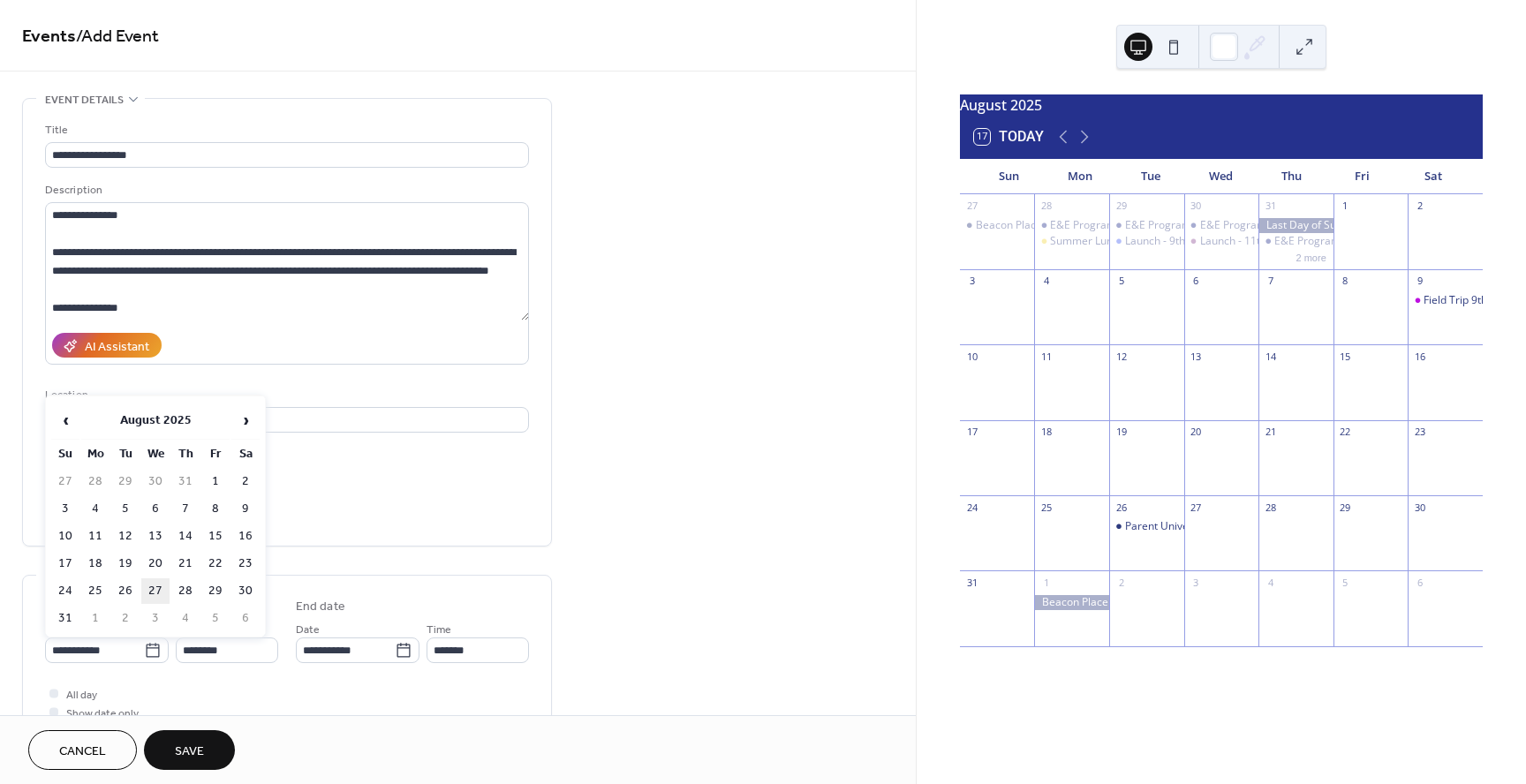 type on "**********" 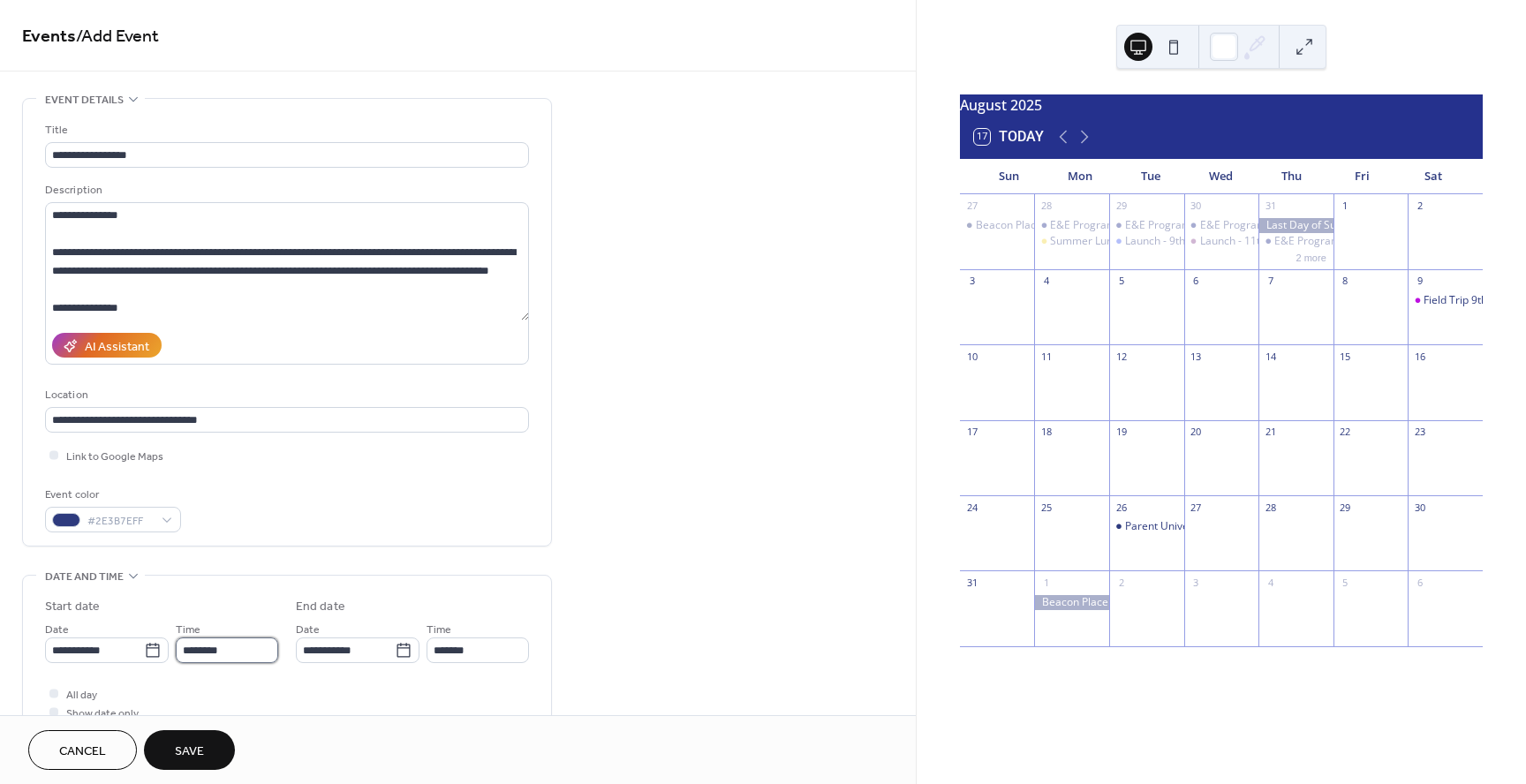 click on "********" at bounding box center [227, 650] 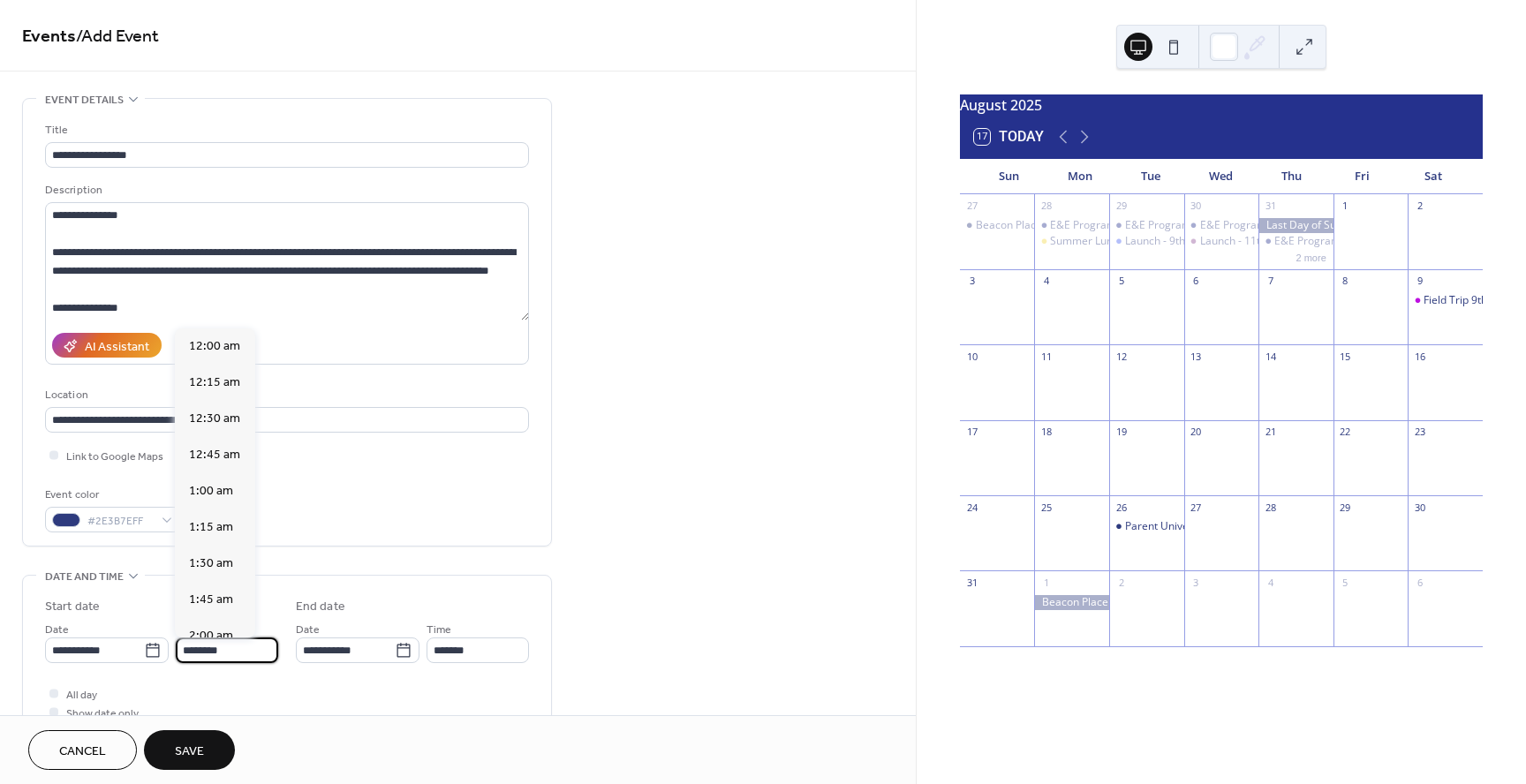 scroll, scrollTop: 1738, scrollLeft: 0, axis: vertical 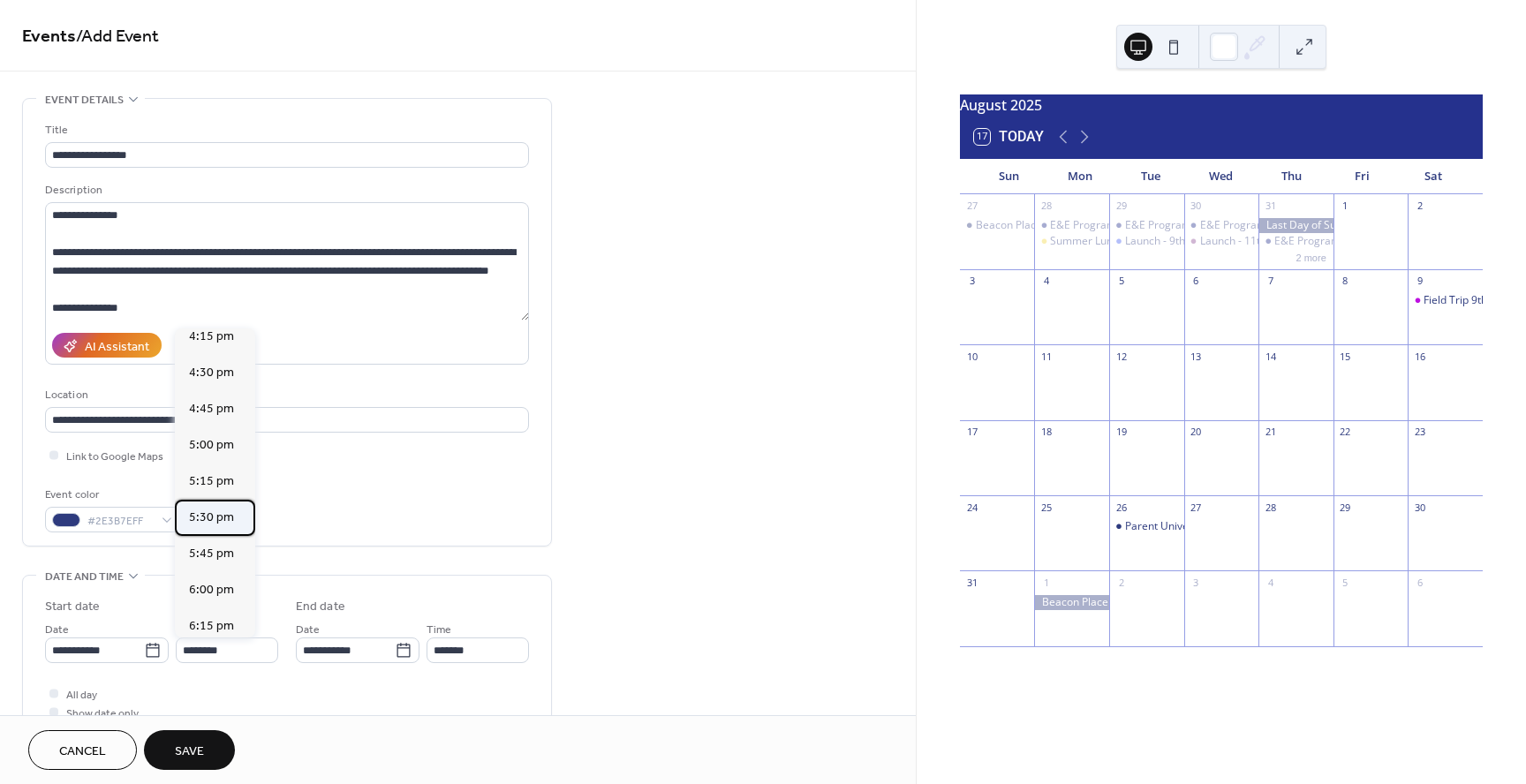 click on "5:30 pm" at bounding box center (211, 517) 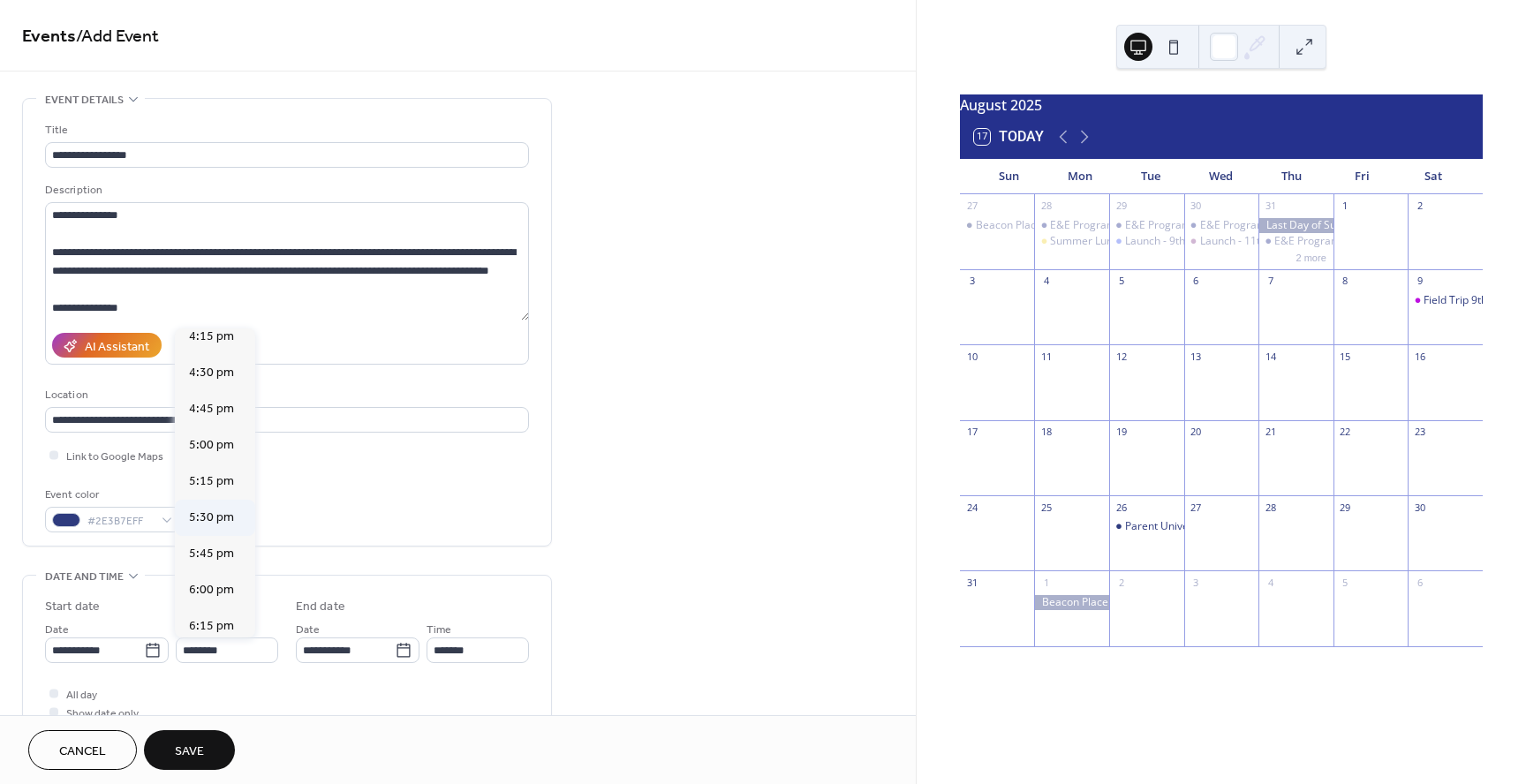 type on "*******" 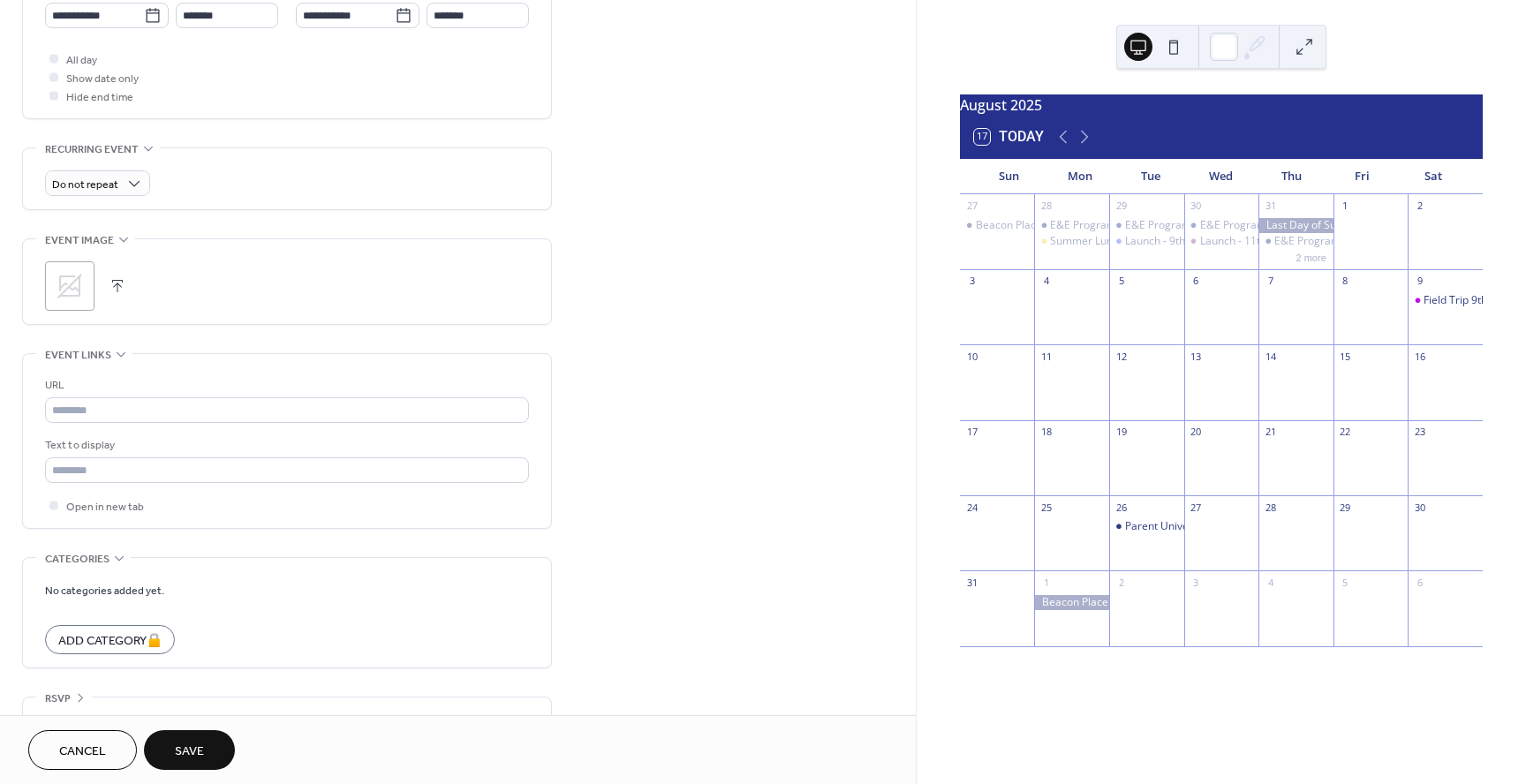scroll, scrollTop: 671, scrollLeft: 0, axis: vertical 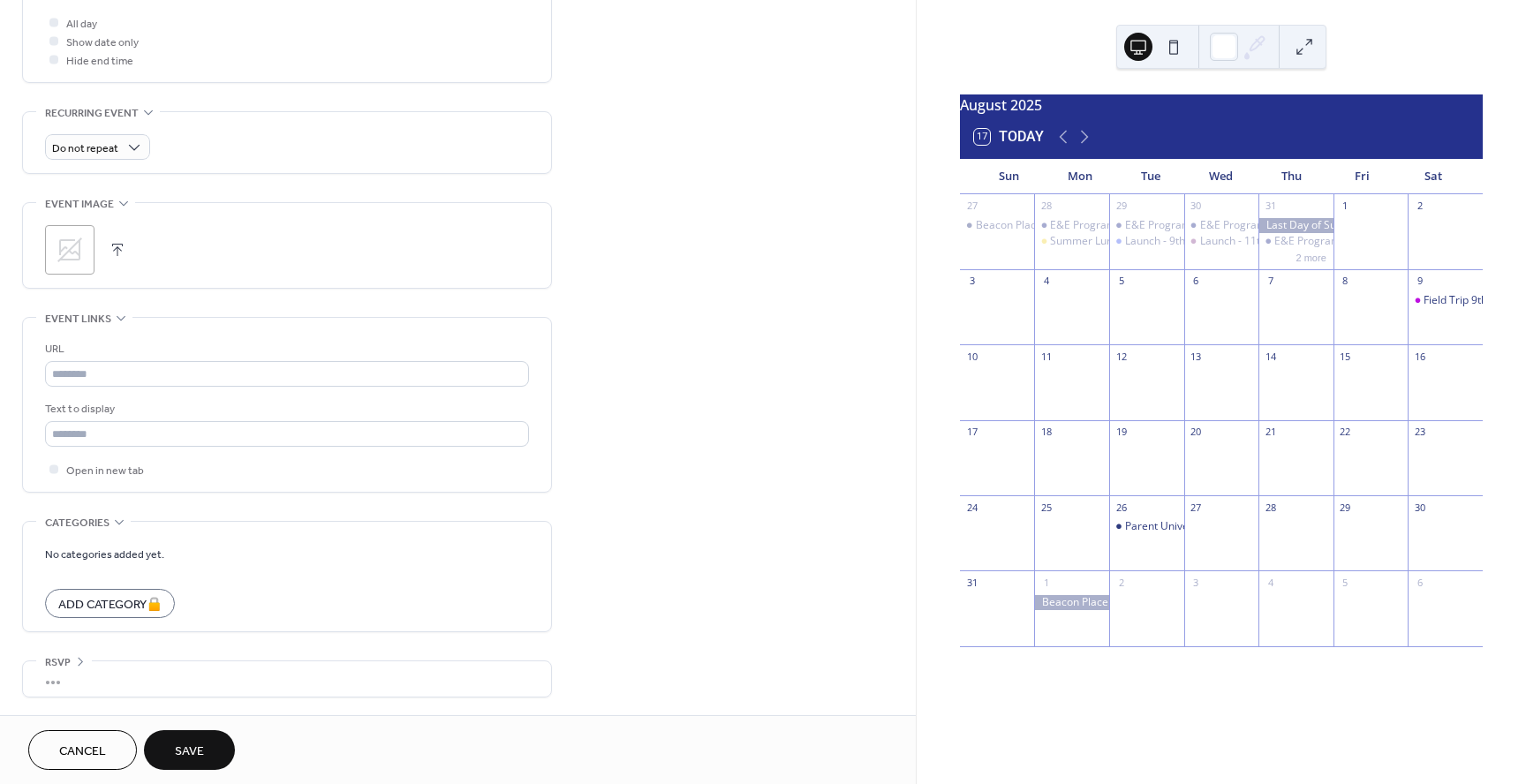 click on "Save" at bounding box center (189, 751) 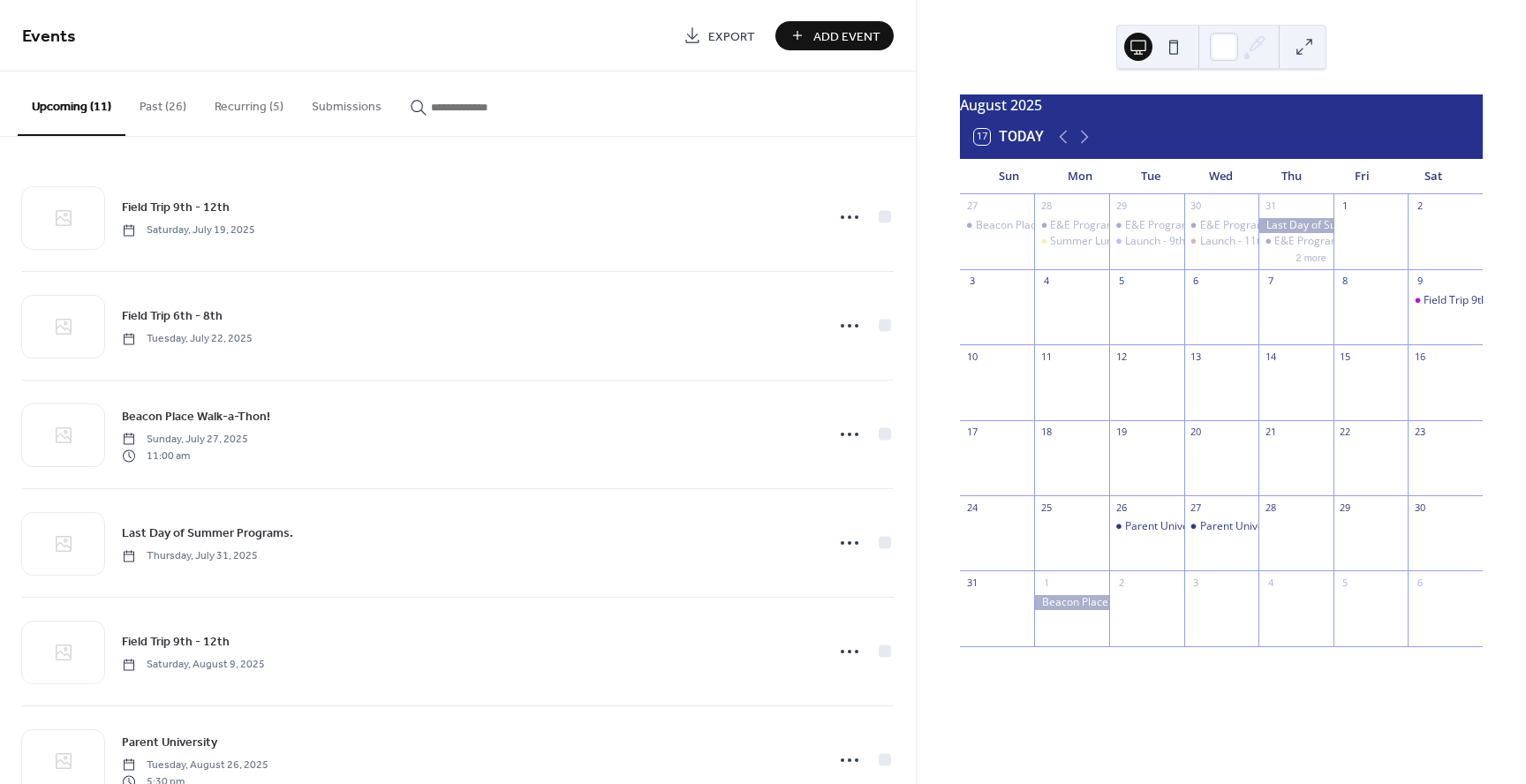 click on "Add Event" at bounding box center (847, 36) 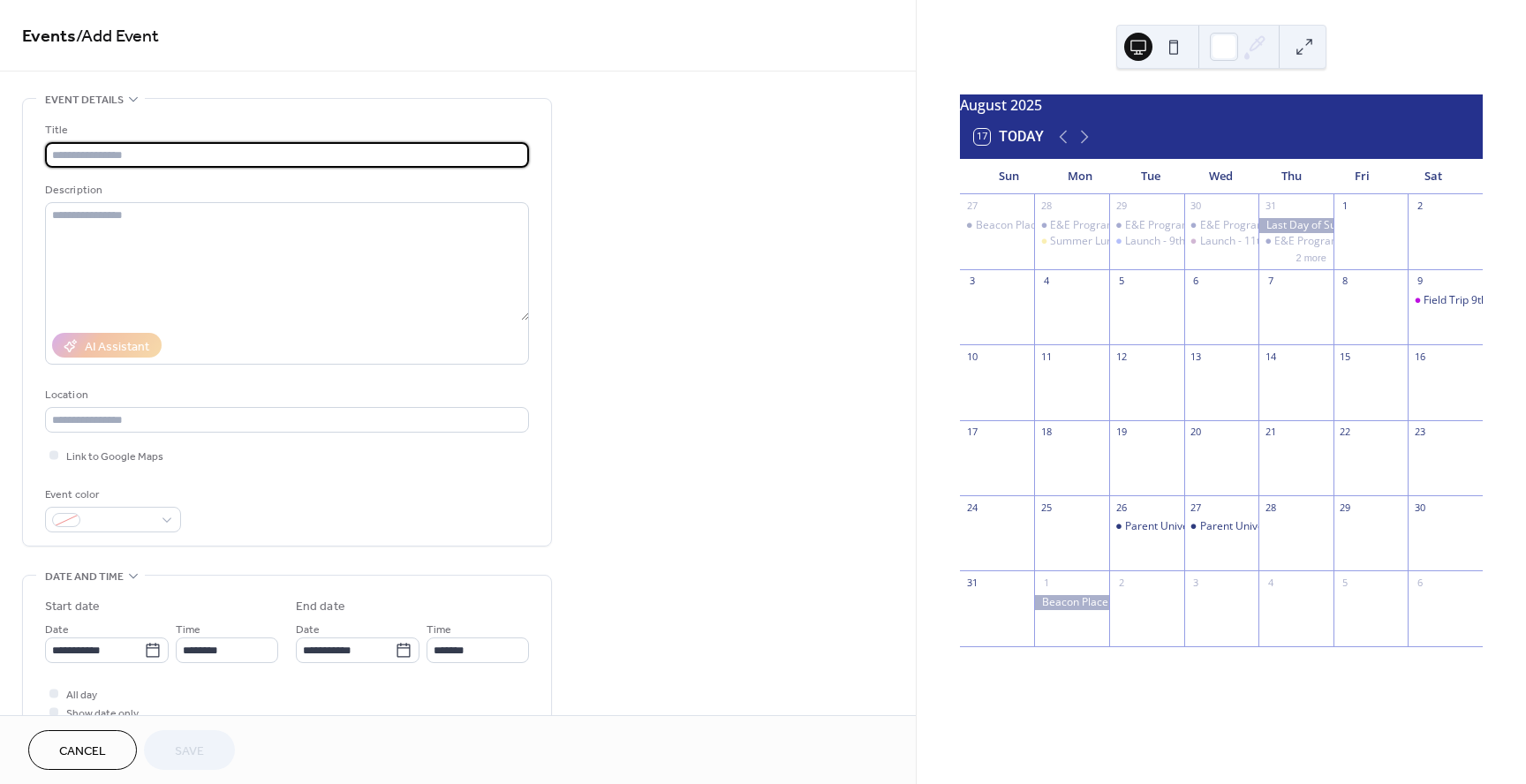 click at bounding box center [287, 155] 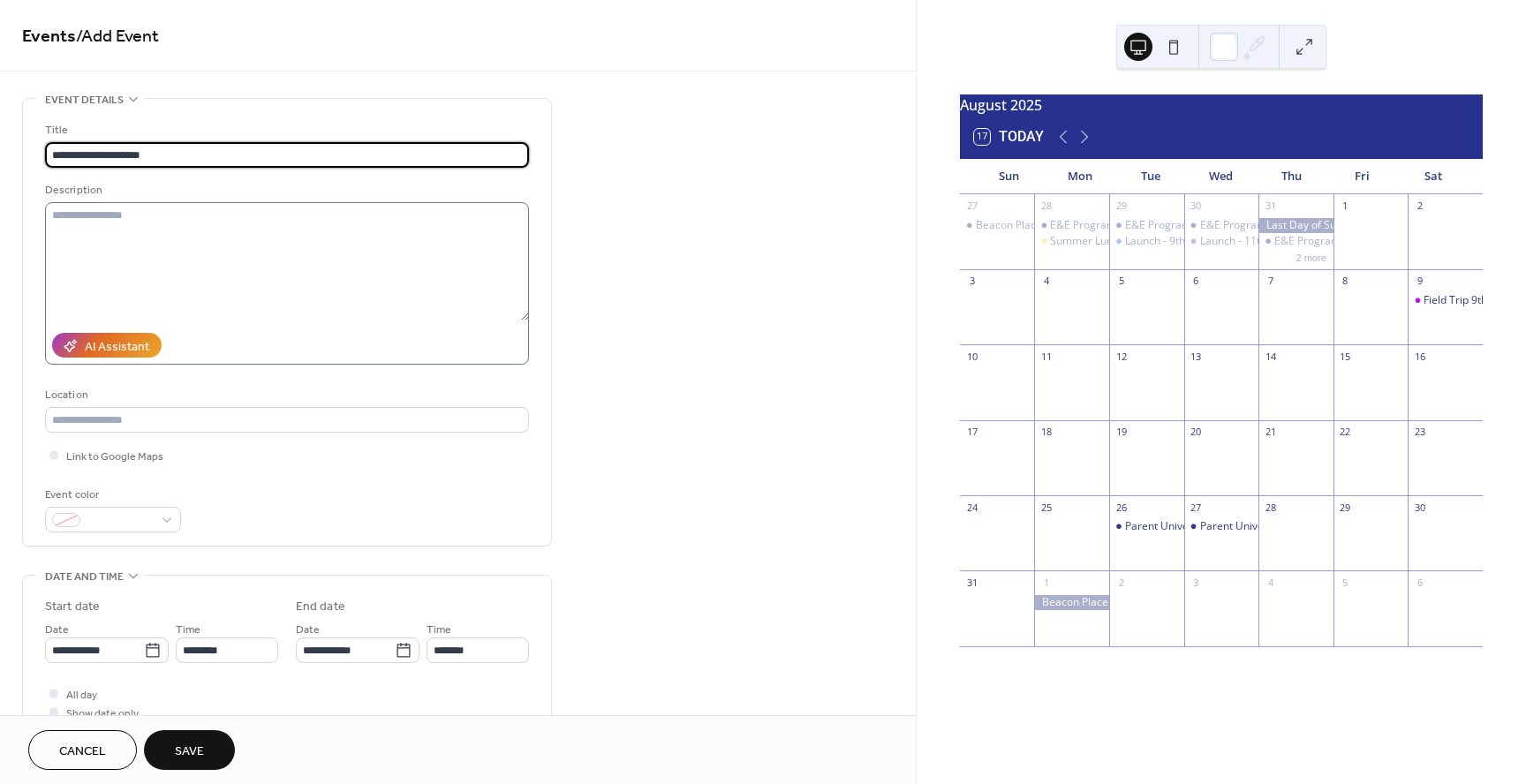 type on "**********" 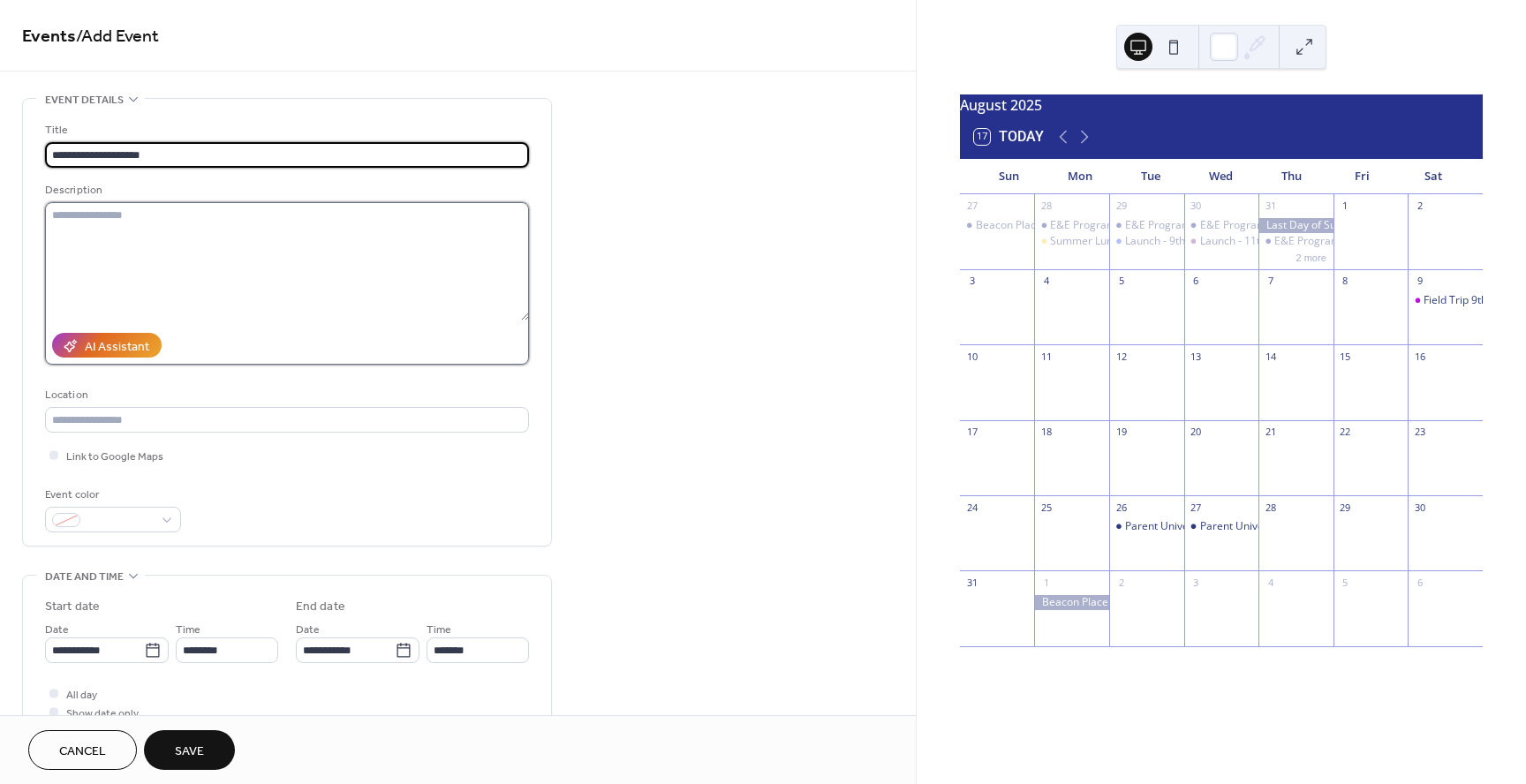 click at bounding box center (287, 261) 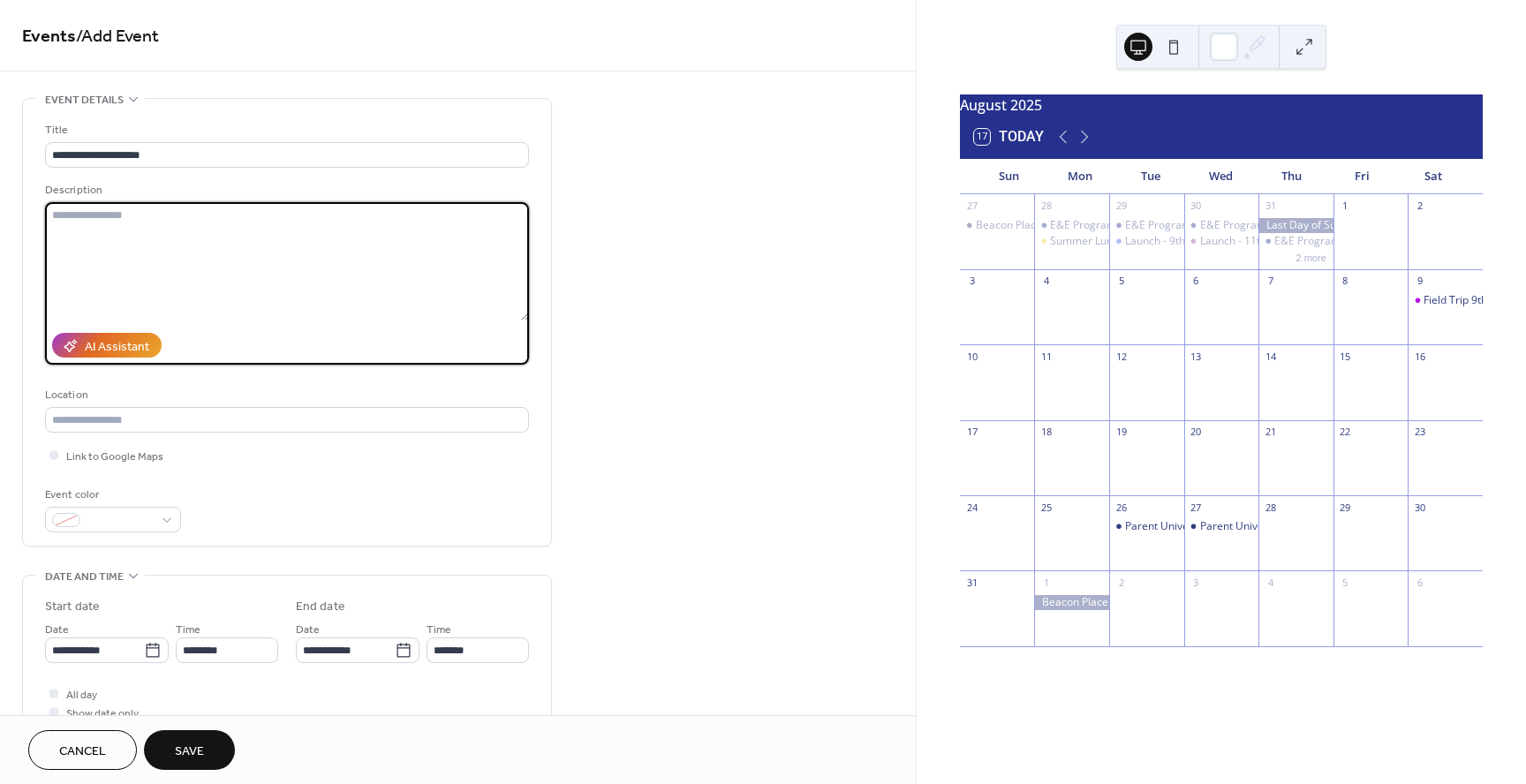 paste on "**********" 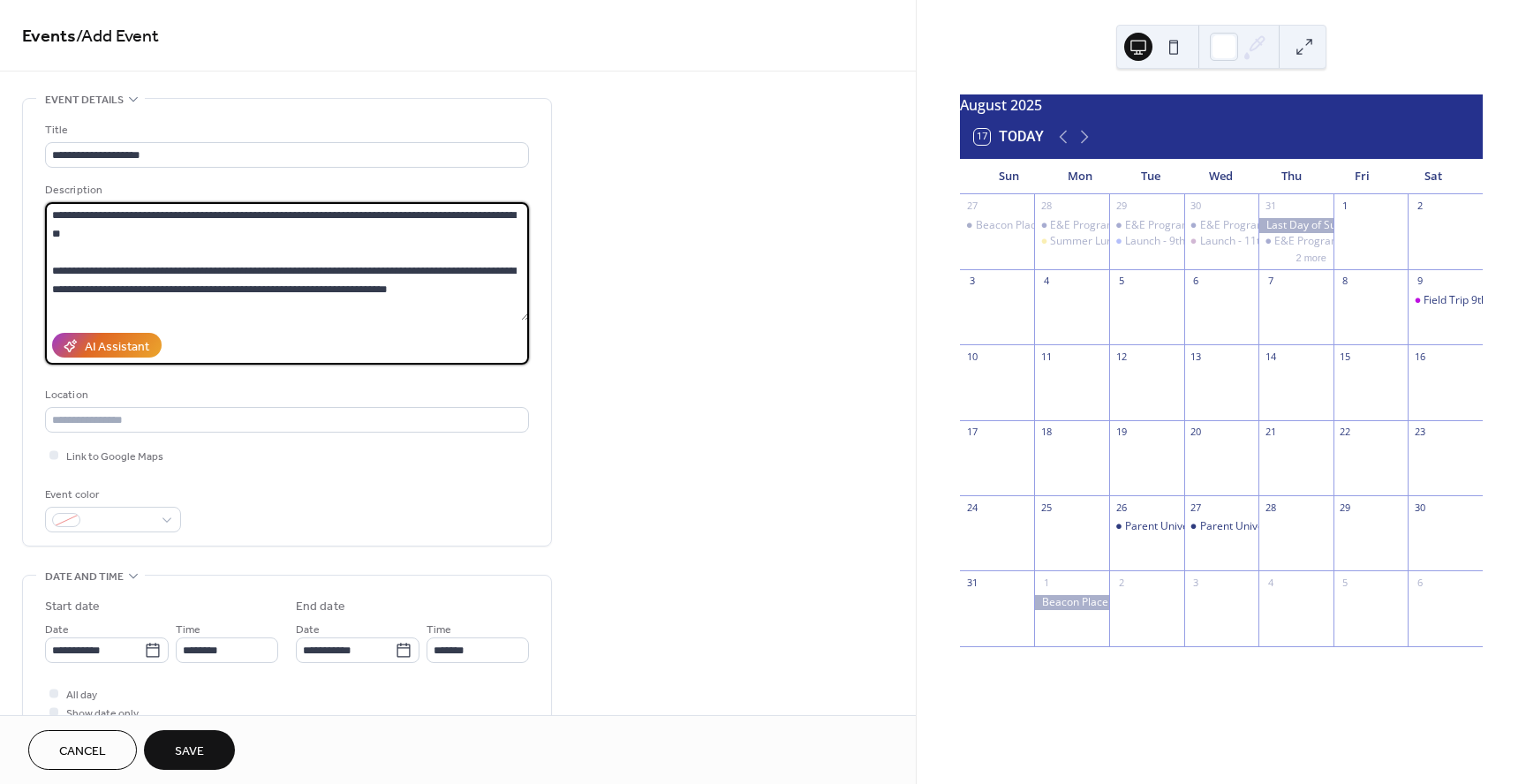 scroll, scrollTop: 183, scrollLeft: 0, axis: vertical 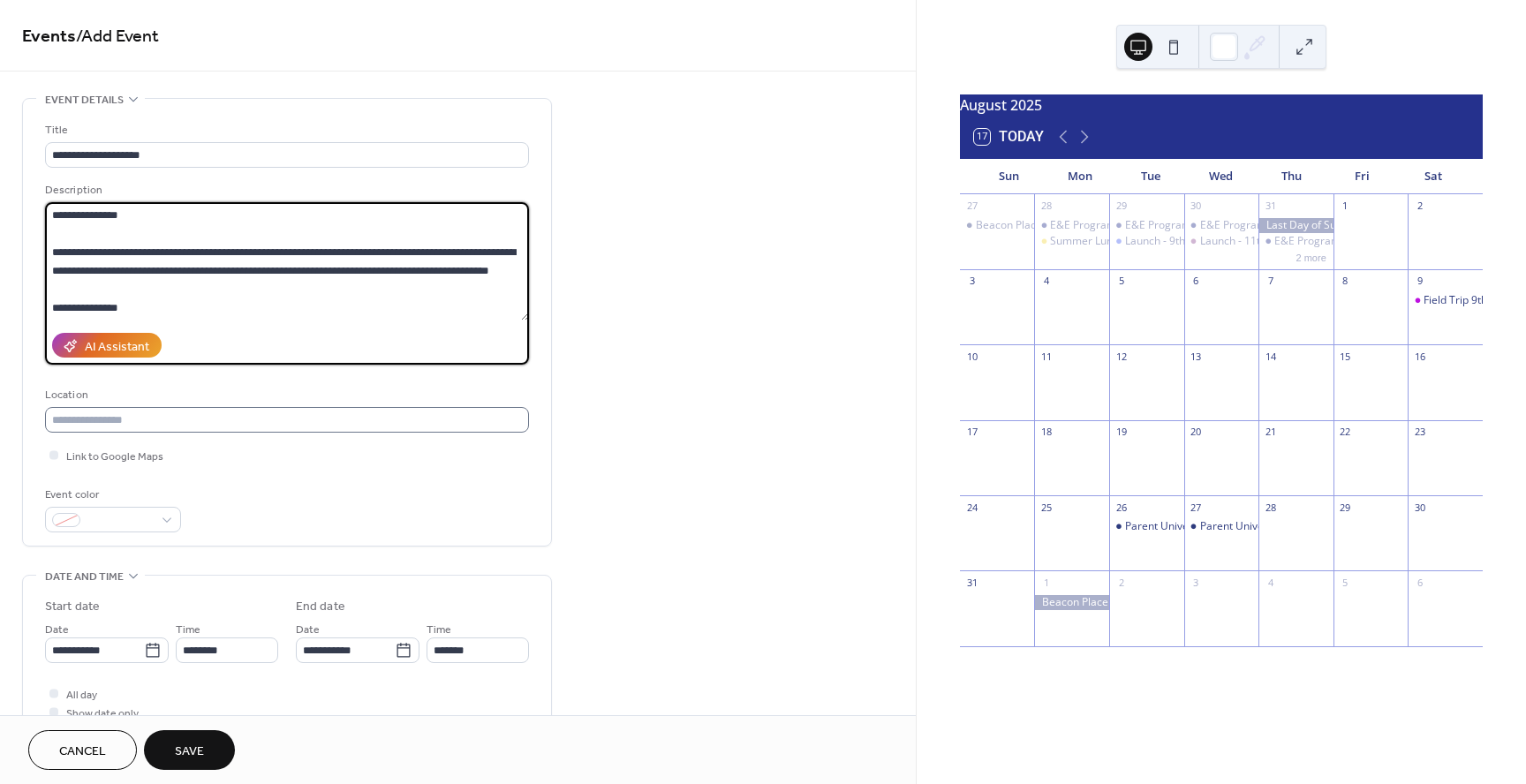 type on "**********" 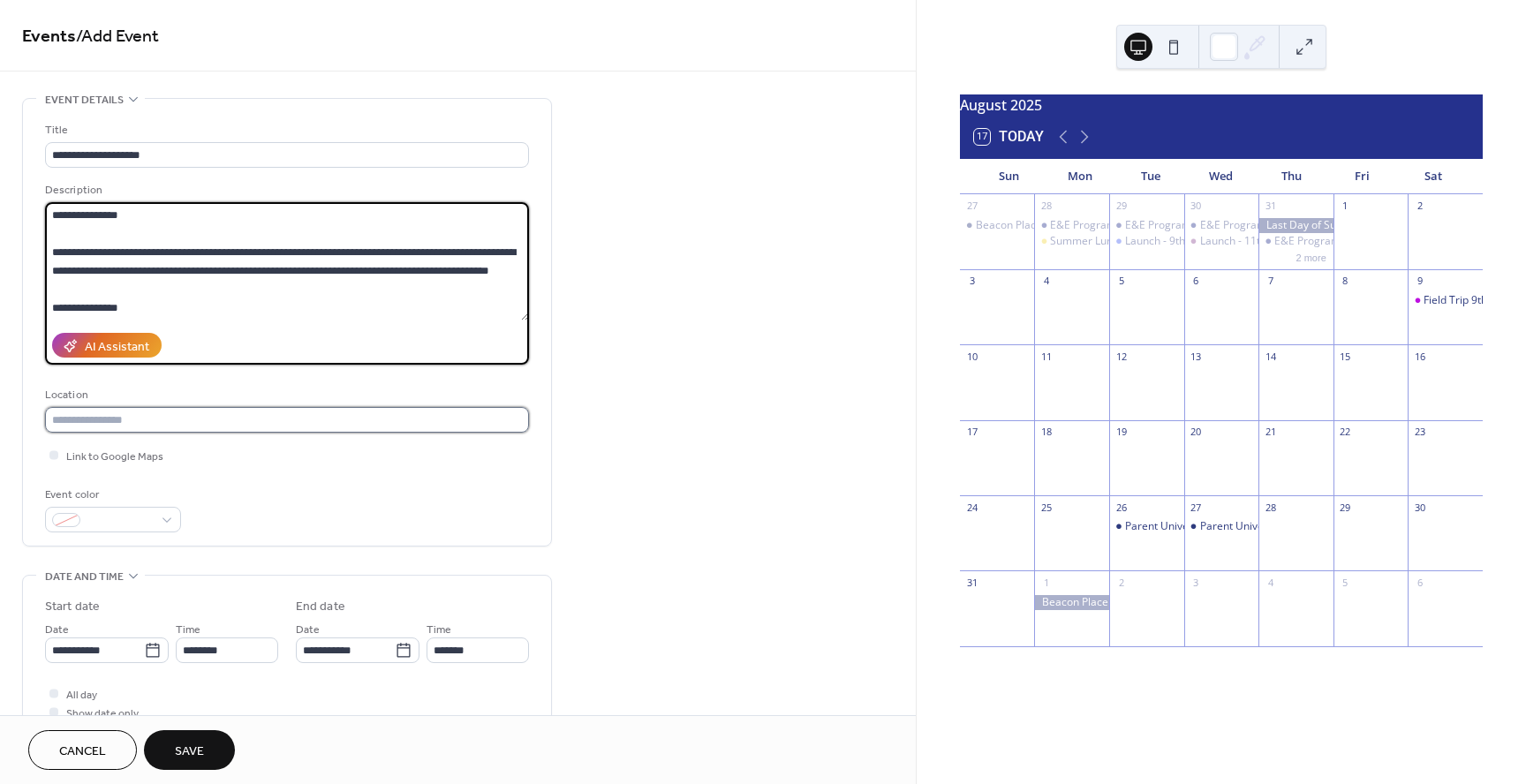 click at bounding box center [287, 419] 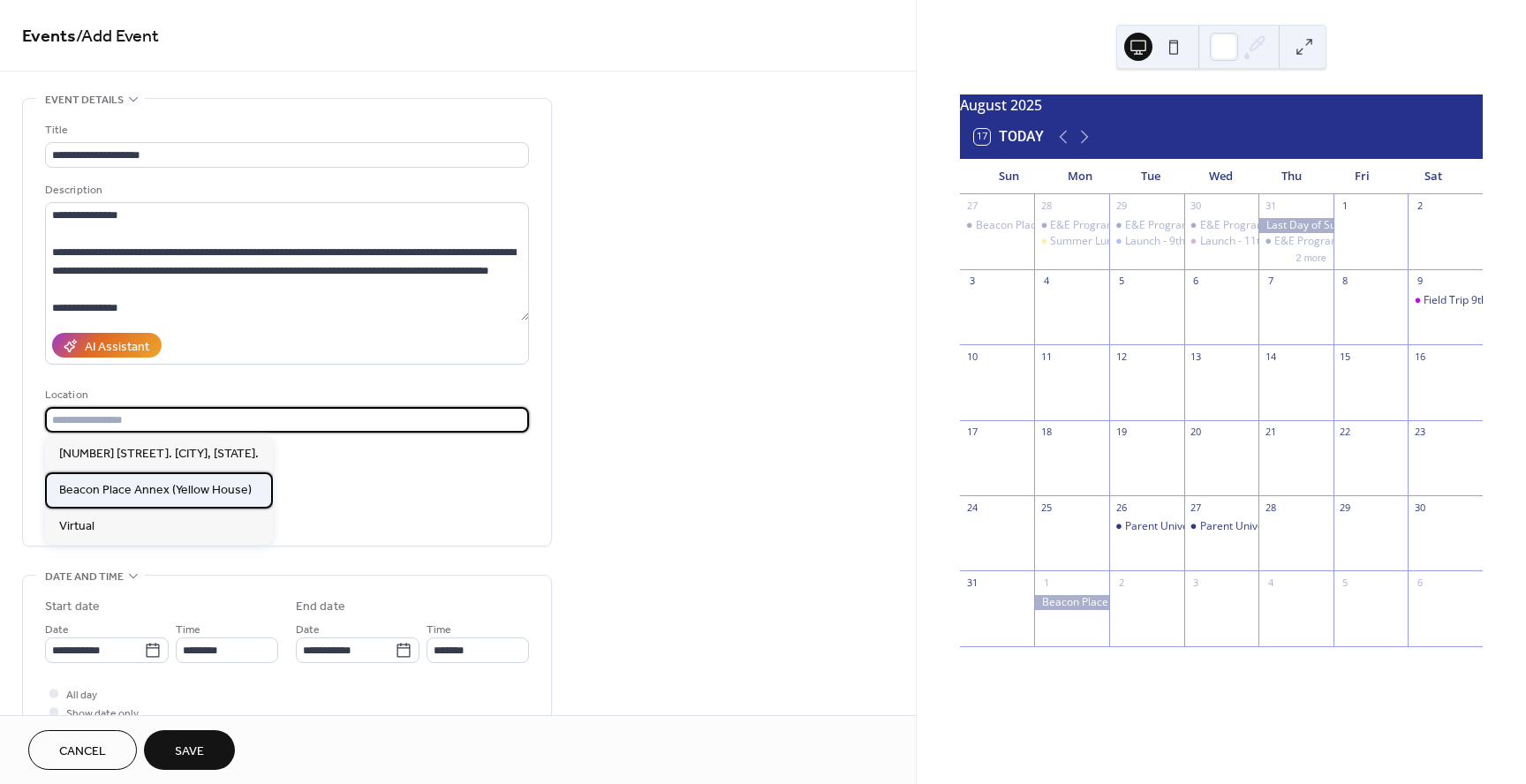 click on "Beacon Place Annex (Yellow House)" at bounding box center (155, 490) 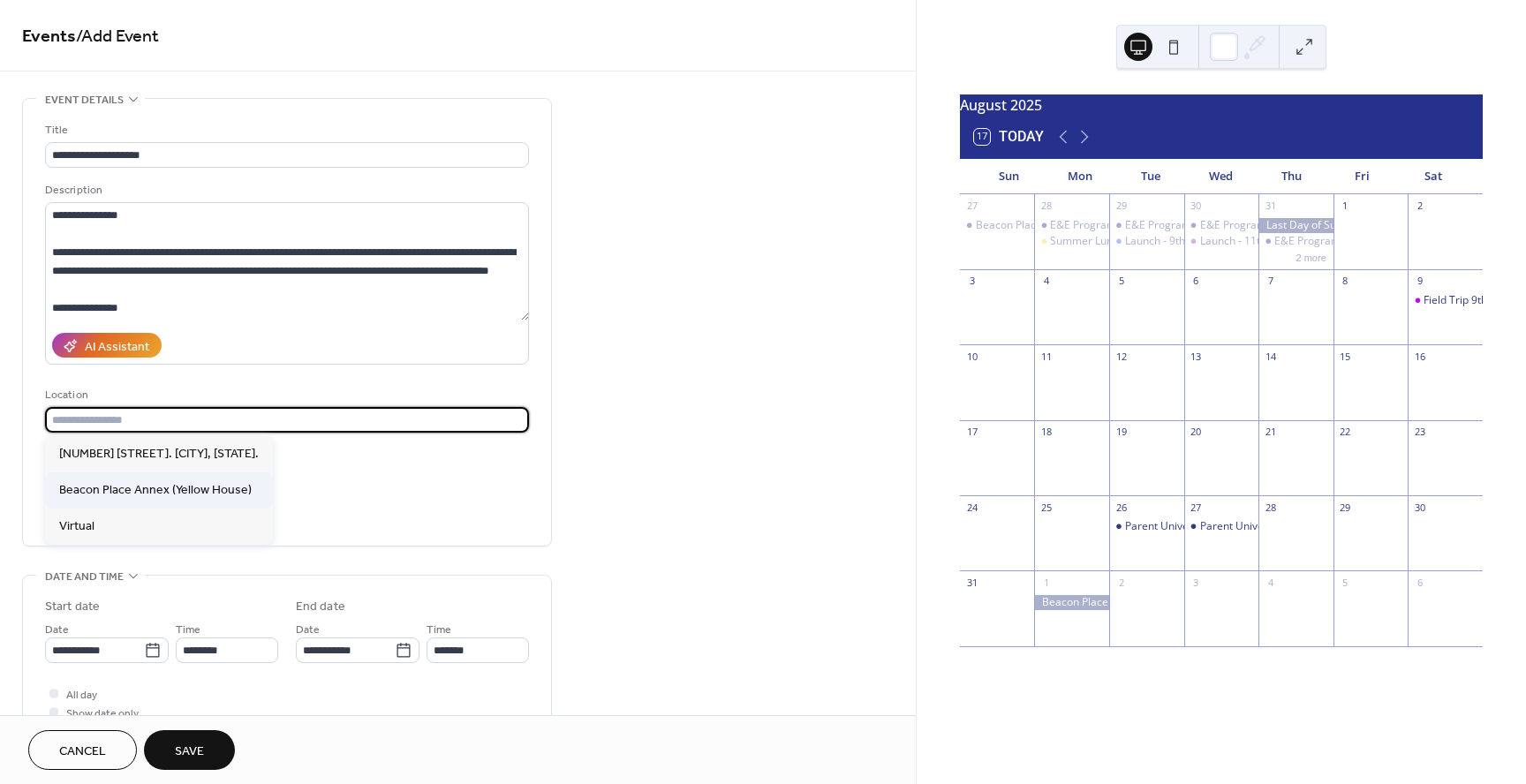 type on "**********" 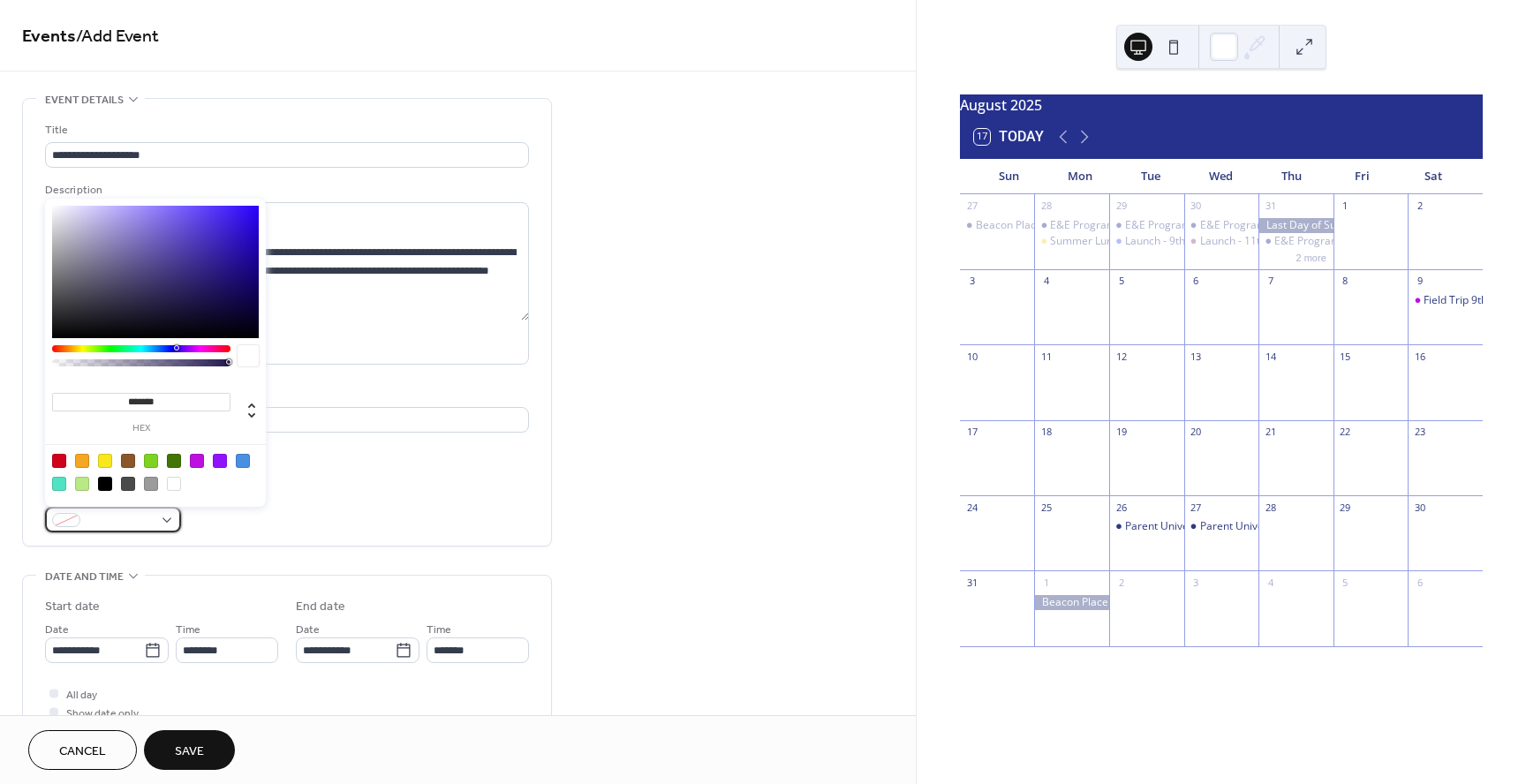 click at bounding box center (113, 519) 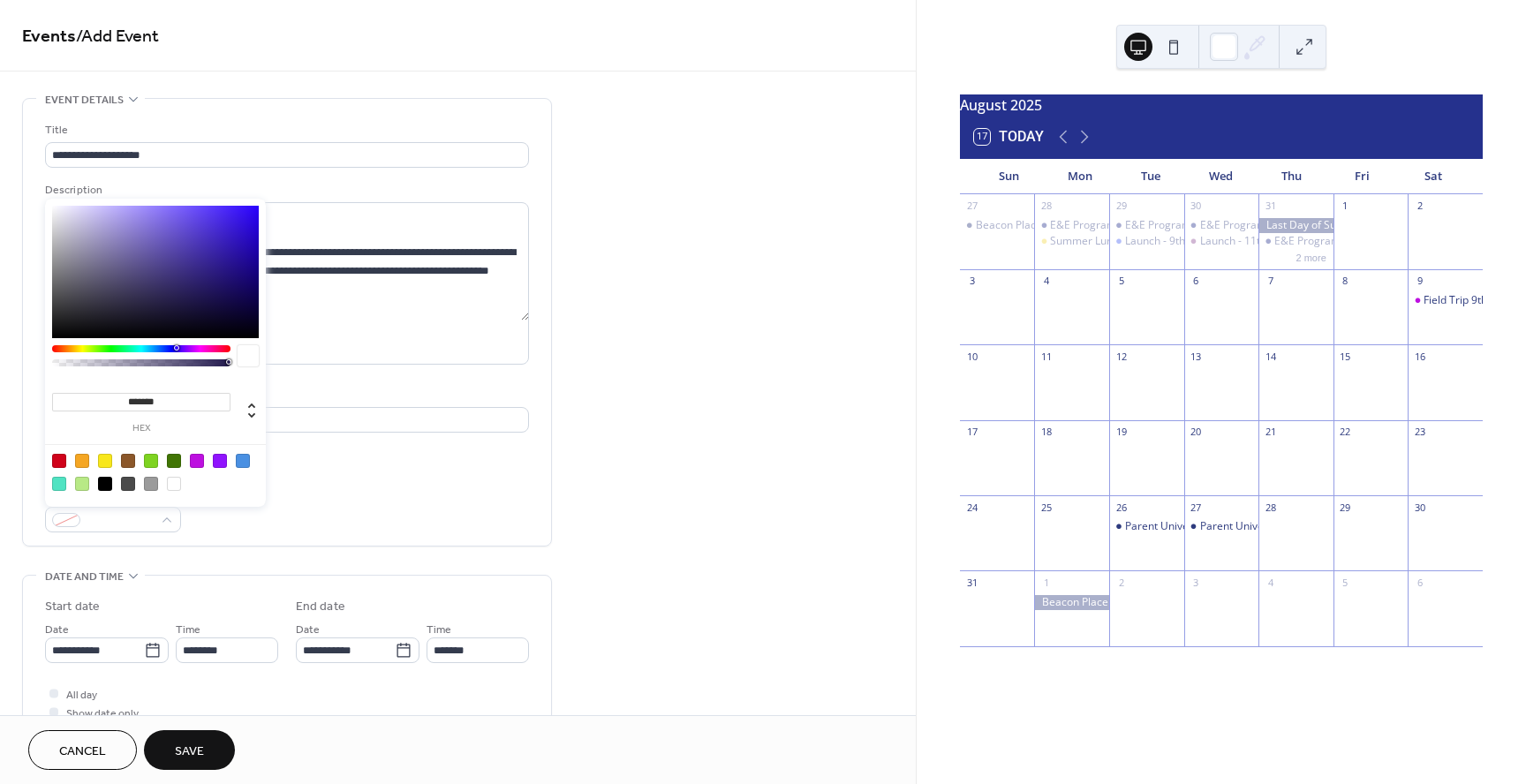 click on "*******" at bounding box center (141, 402) 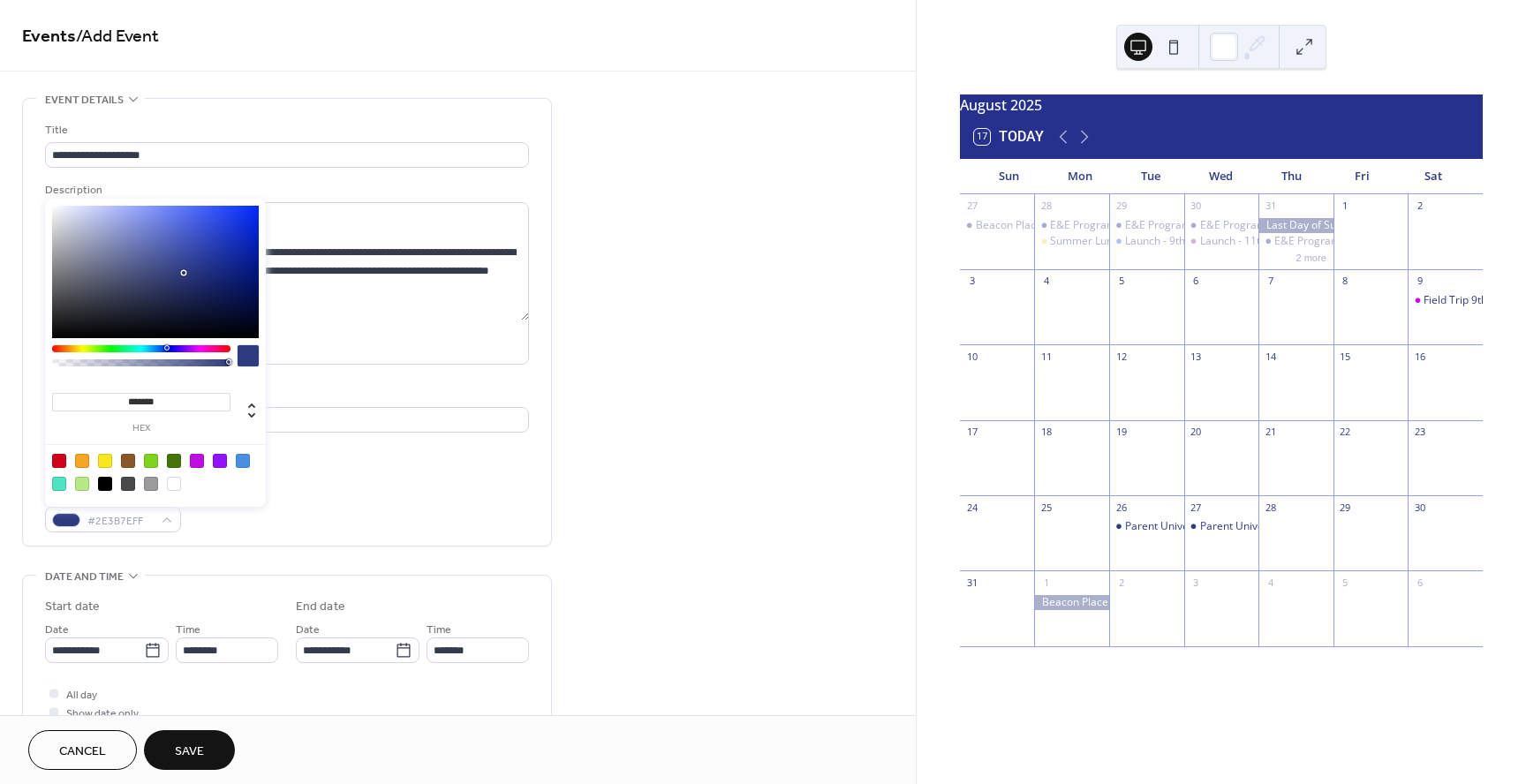 type on "*******" 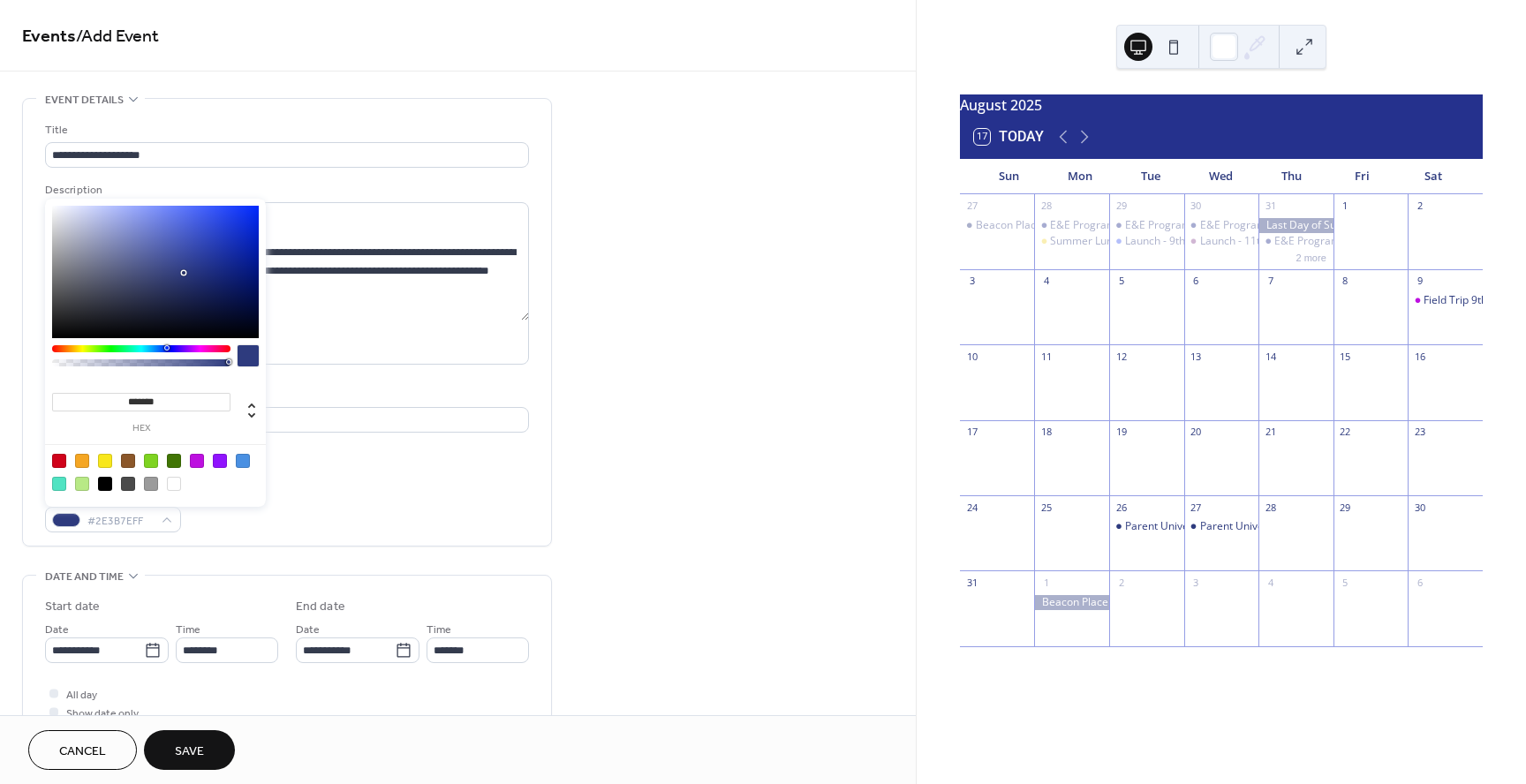 click on "**********" at bounding box center (457, 742) 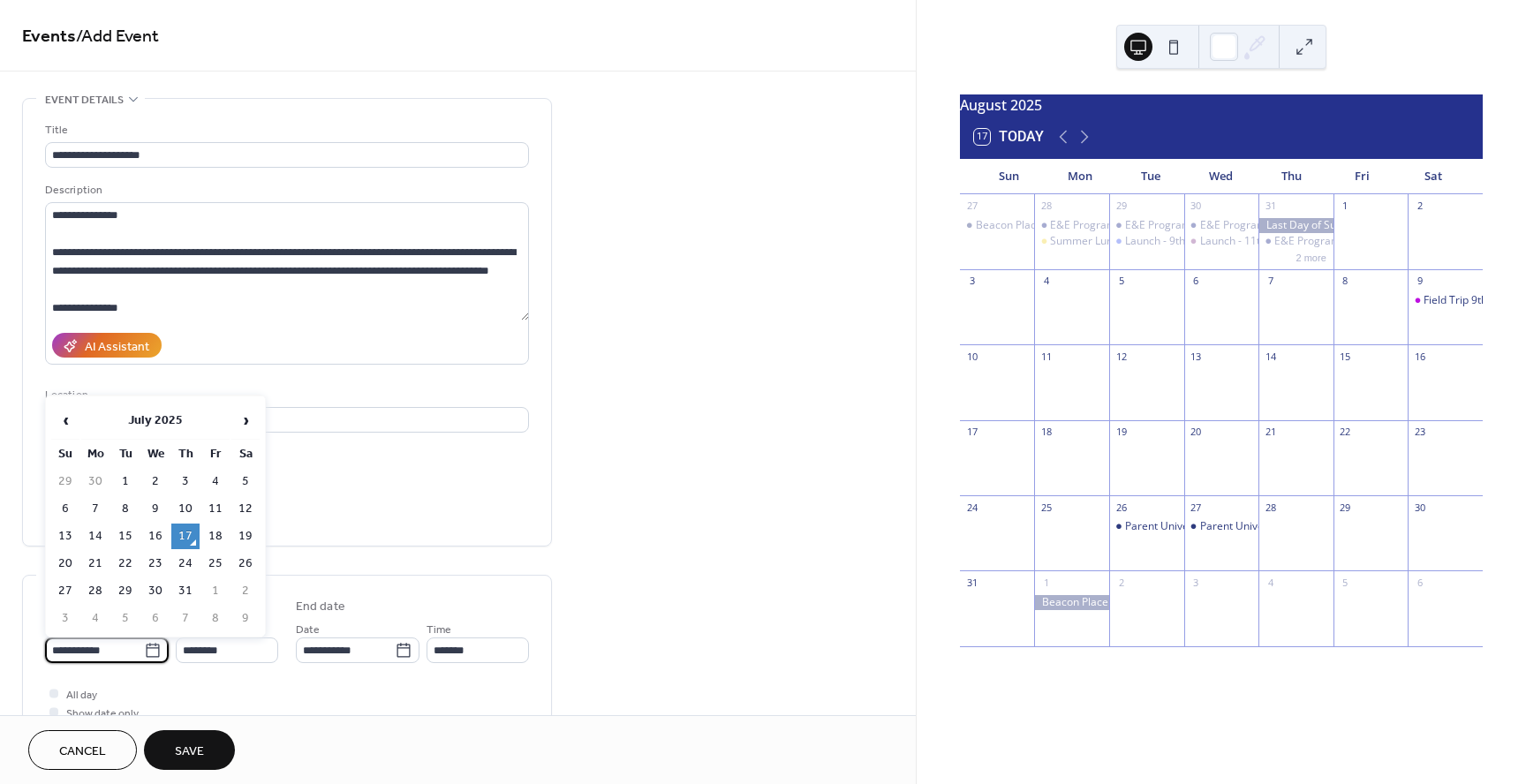 click on "**********" at bounding box center [94, 650] 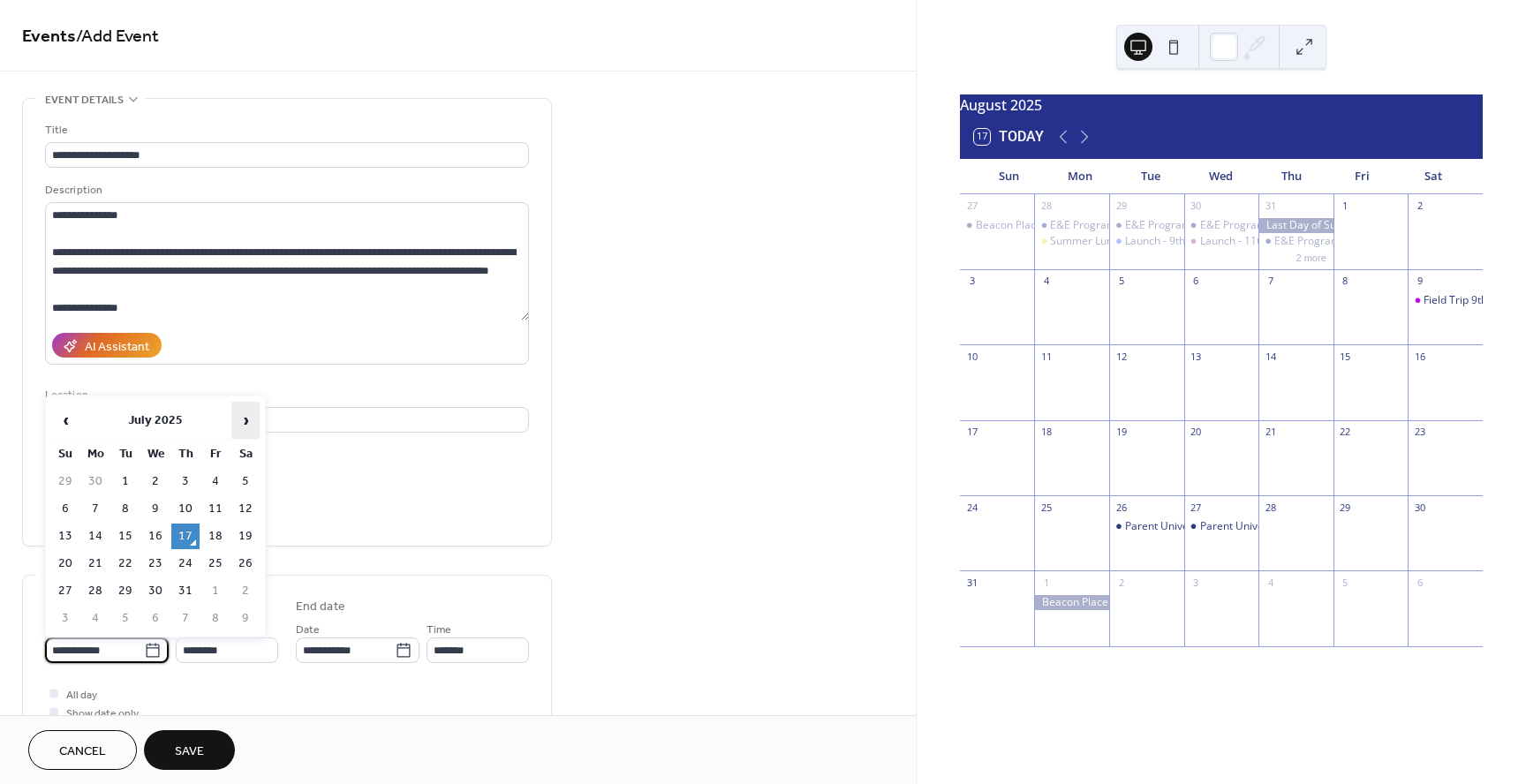 click on "›" at bounding box center (246, 420) 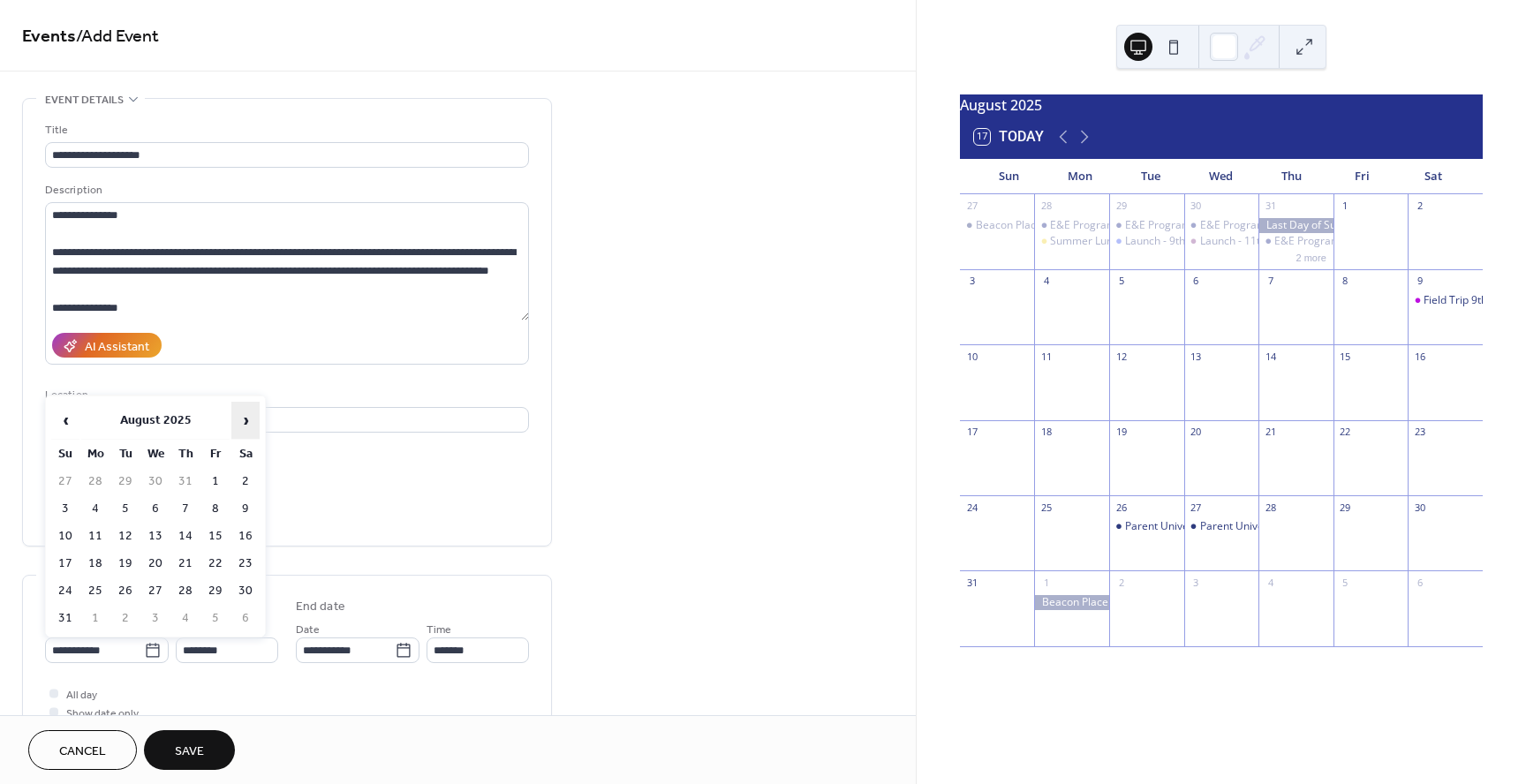 click on "›" at bounding box center [246, 420] 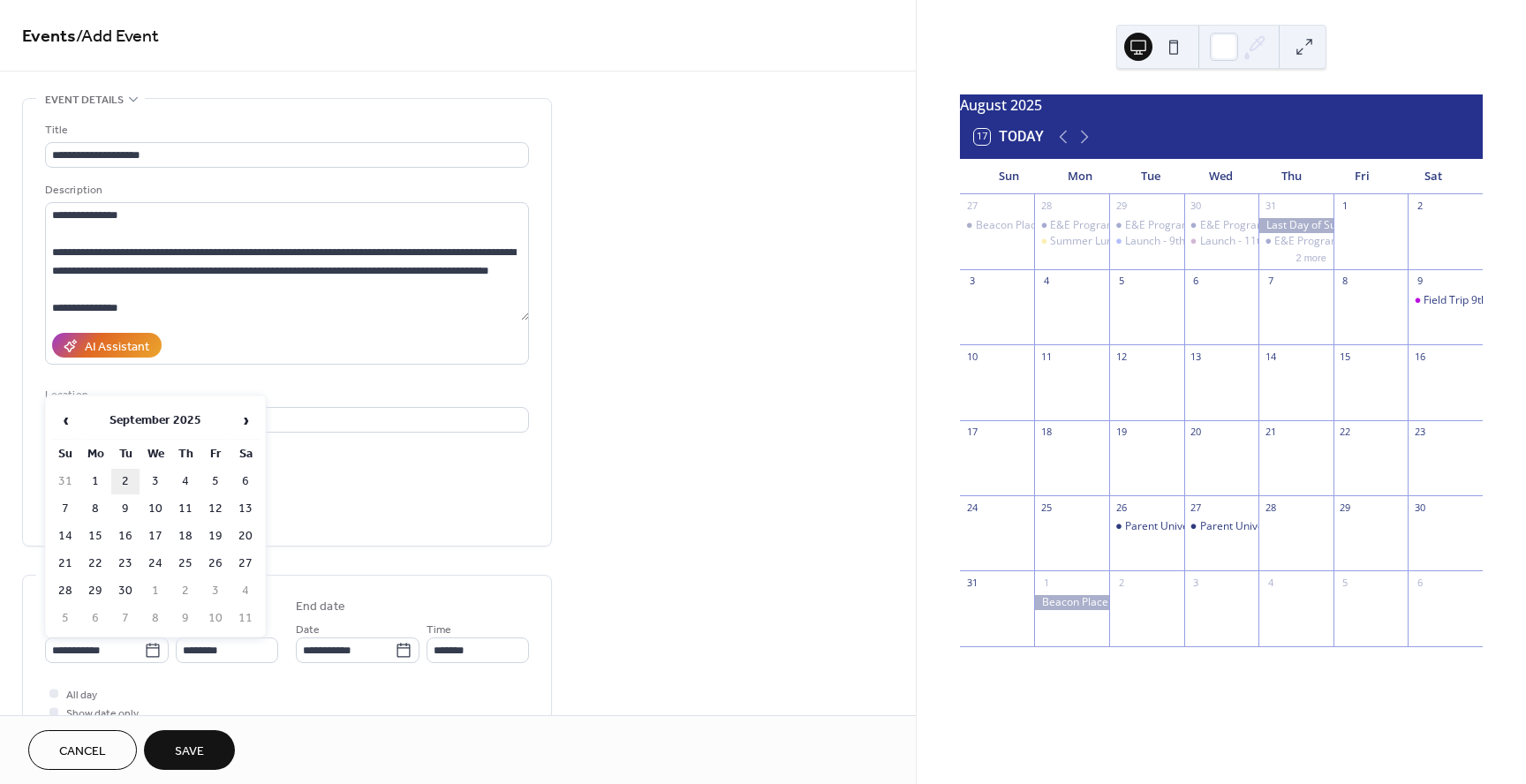 click on "2" at bounding box center [125, 481] 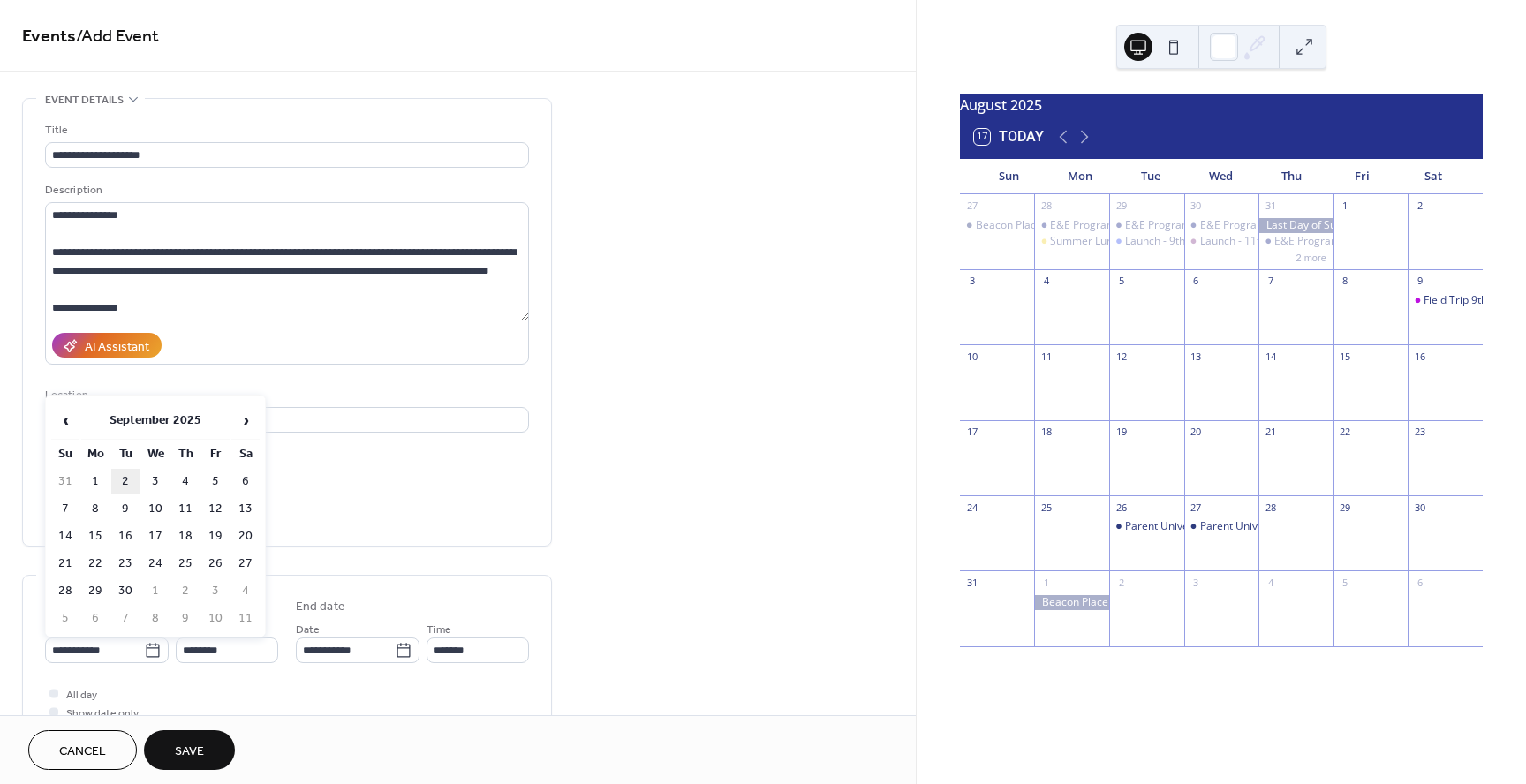 type on "**********" 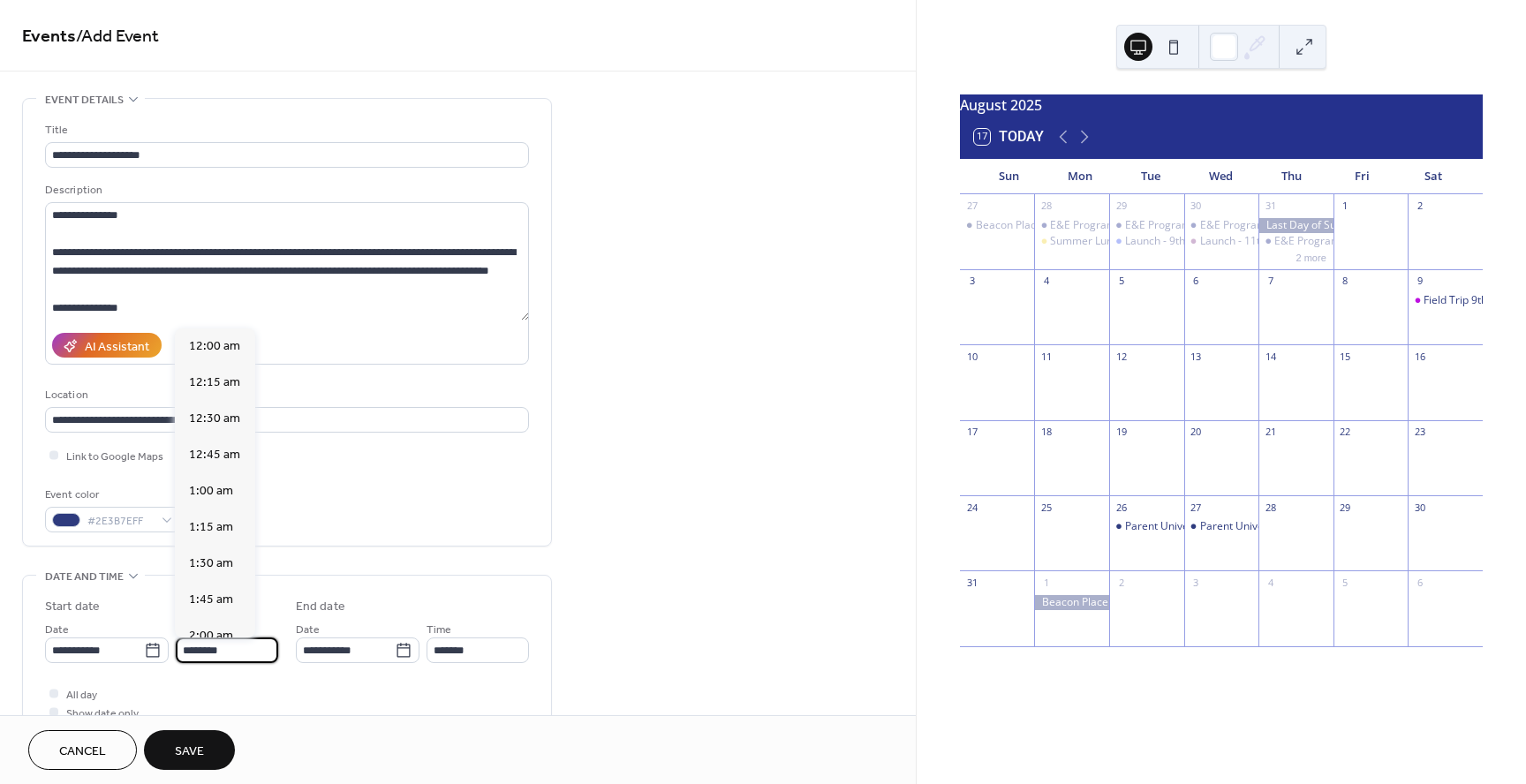 click on "********" at bounding box center (227, 650) 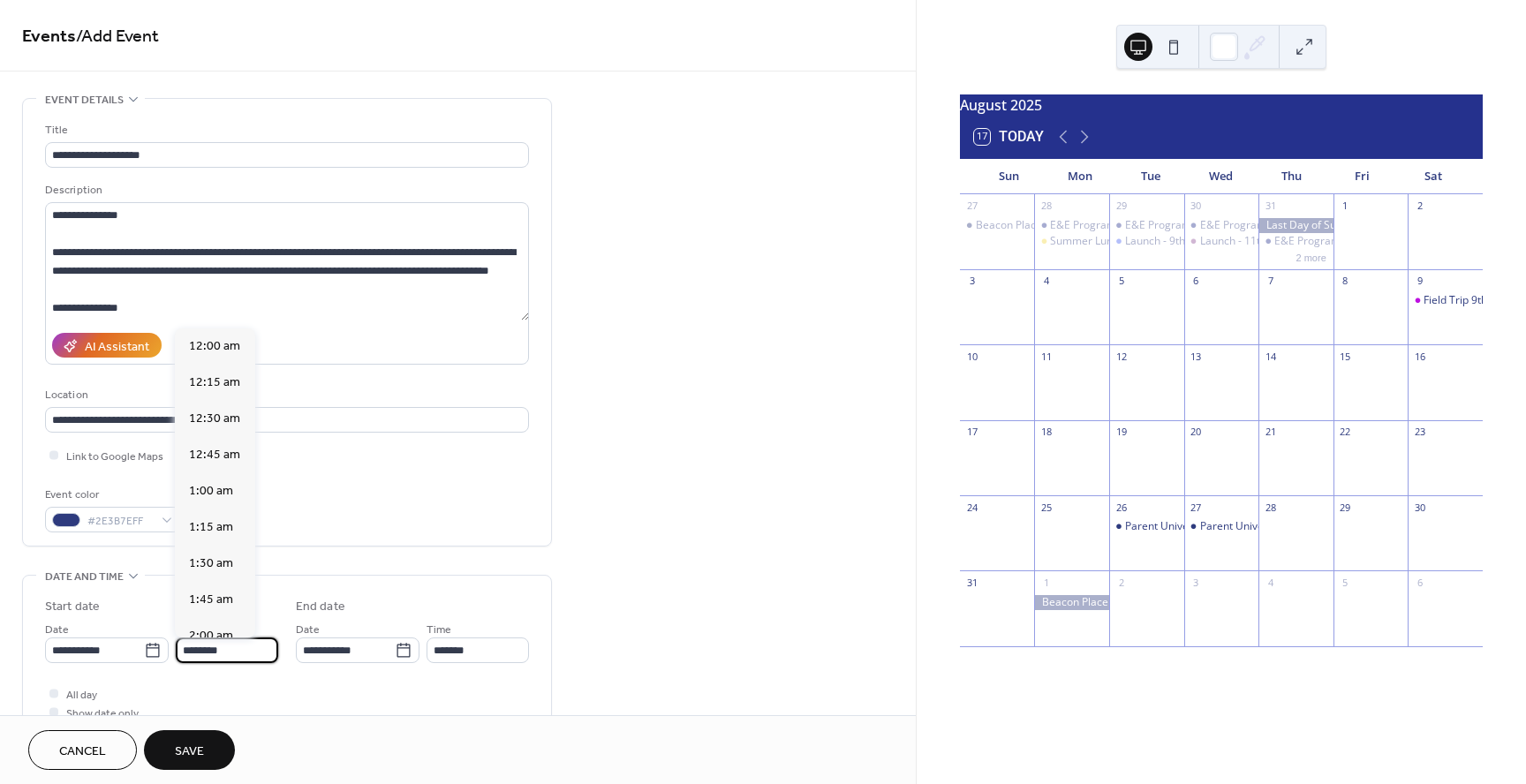 scroll, scrollTop: 1738, scrollLeft: 0, axis: vertical 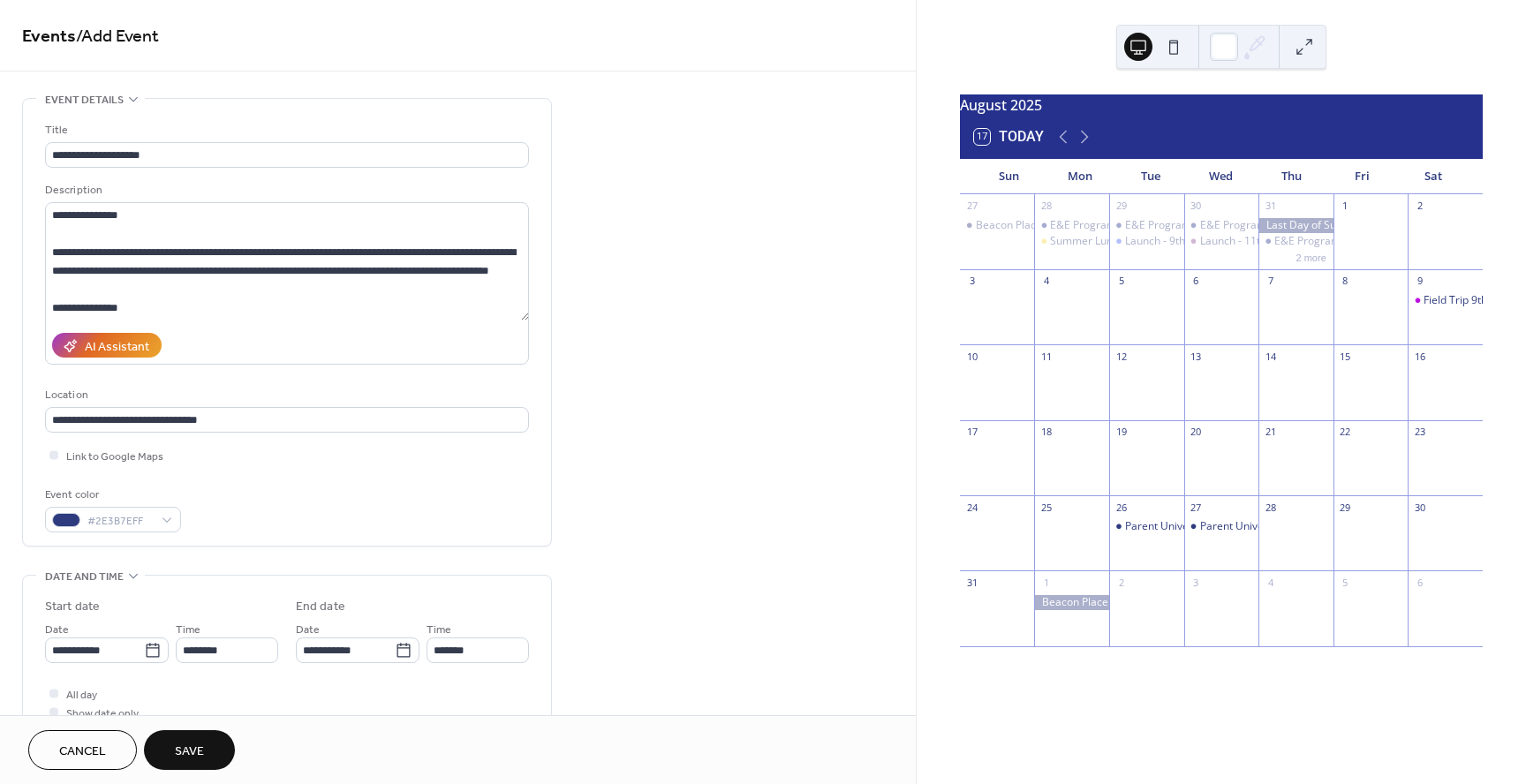 click on "Event color #2E3B7EFF" at bounding box center [287, 509] 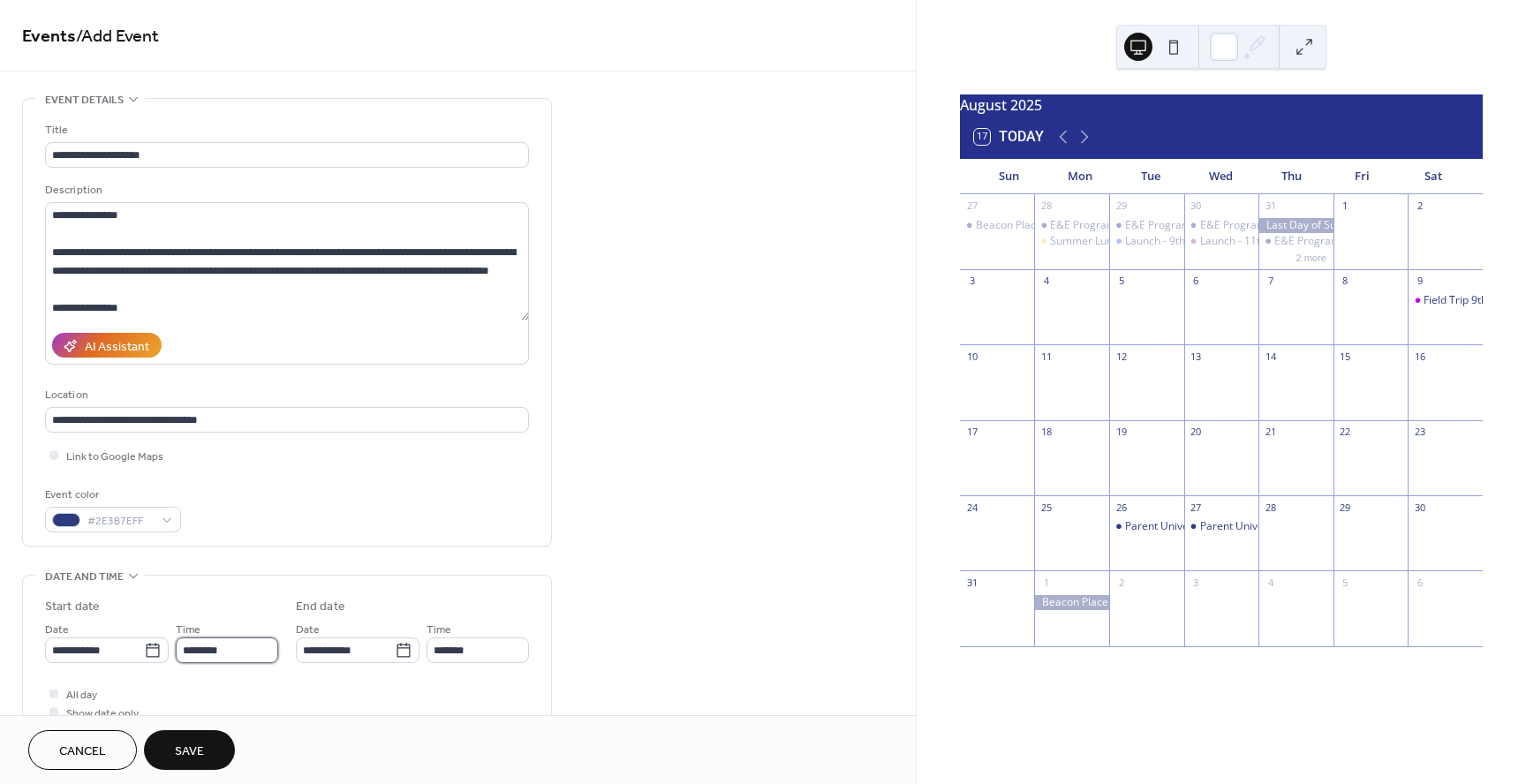 click on "********" at bounding box center [227, 650] 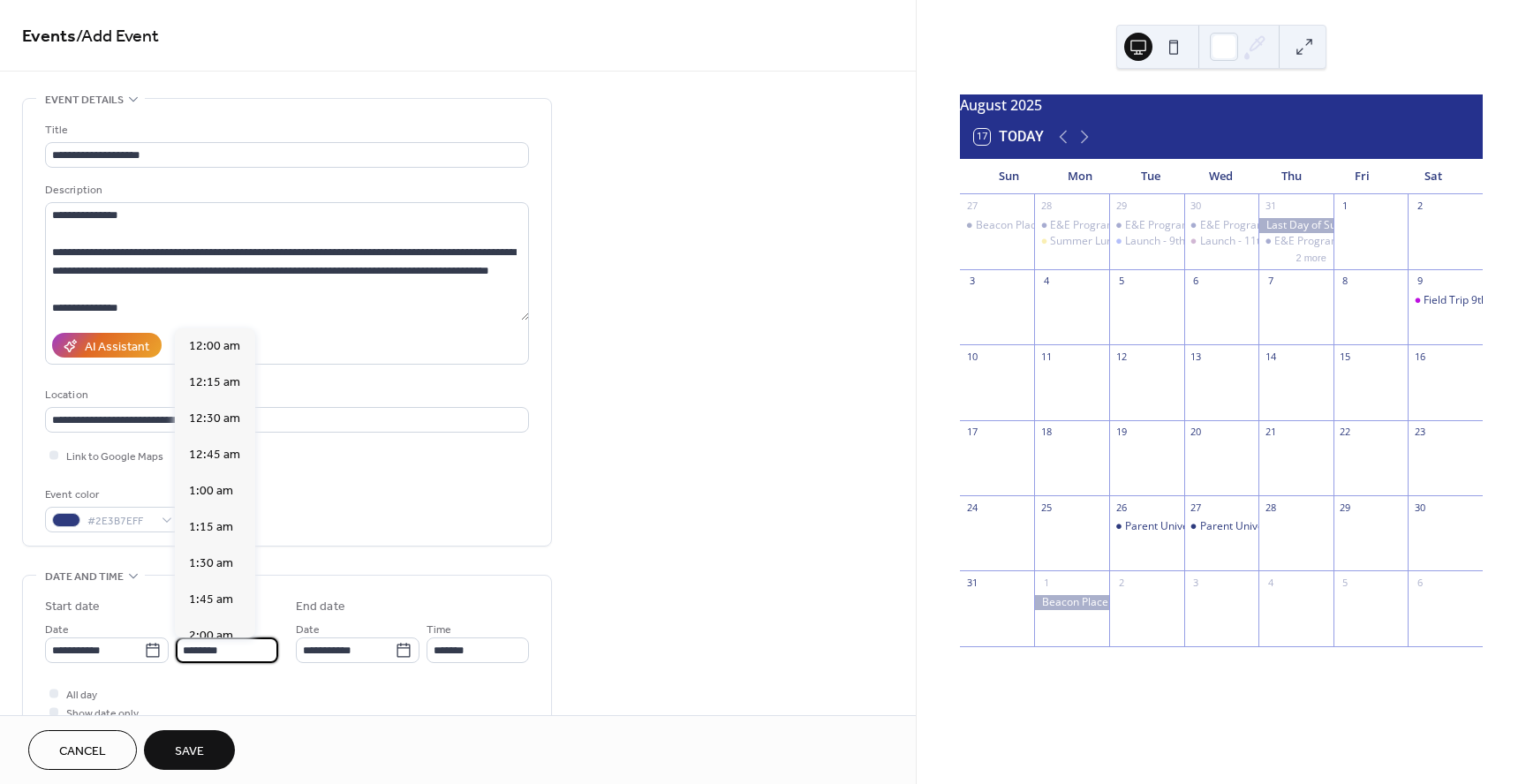 scroll, scrollTop: 1738, scrollLeft: 0, axis: vertical 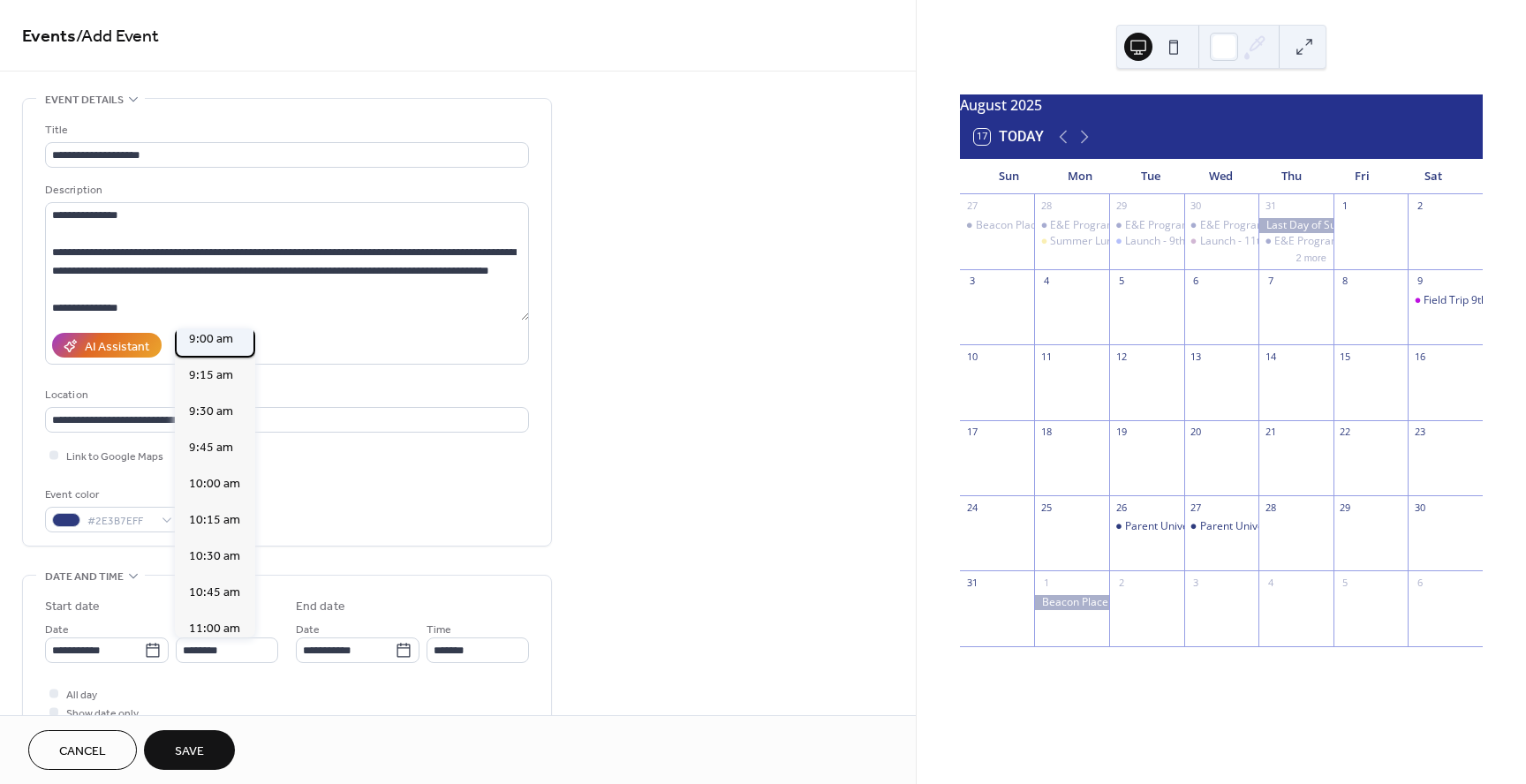 click on "9:00 am" at bounding box center (211, 339) 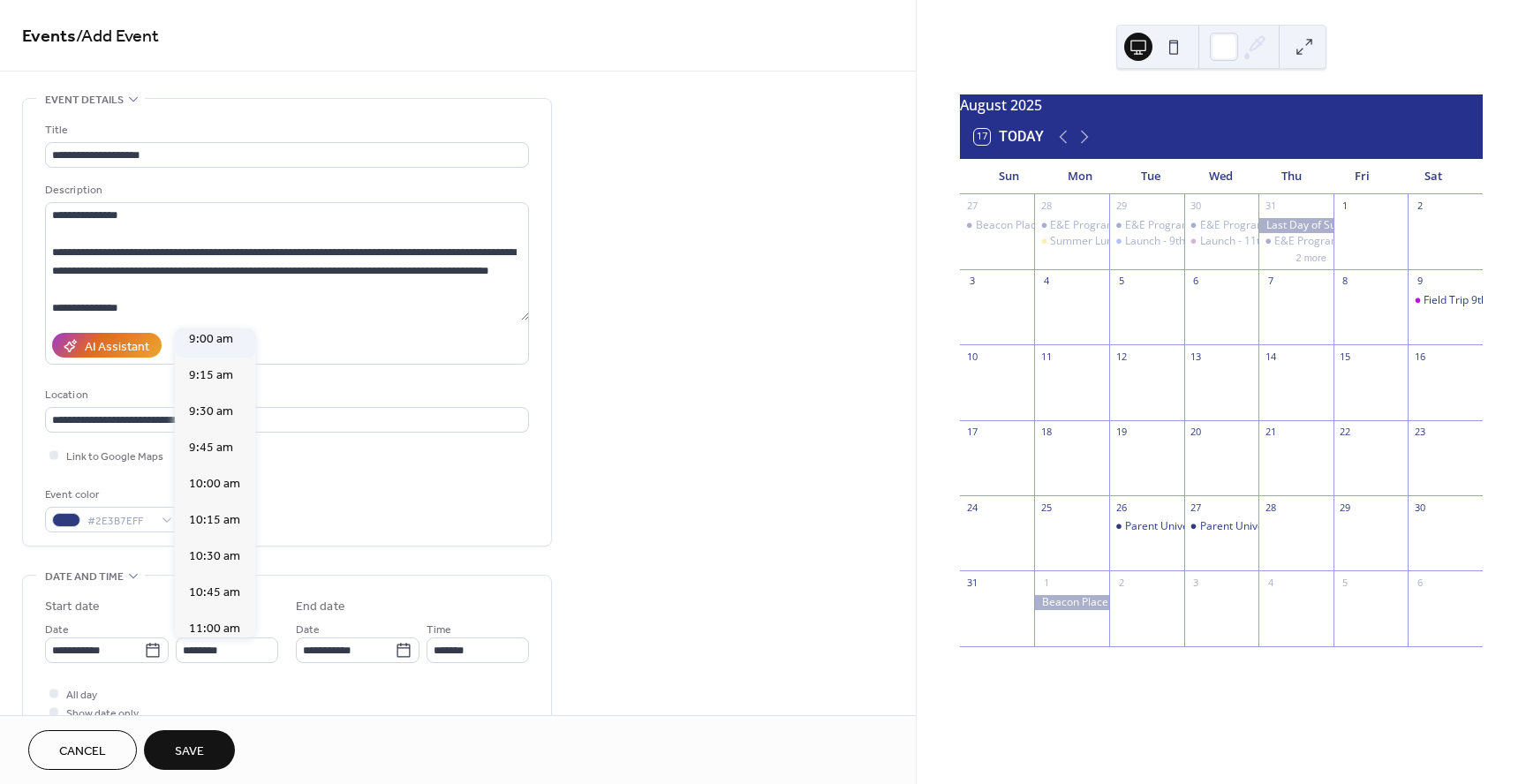 type on "*******" 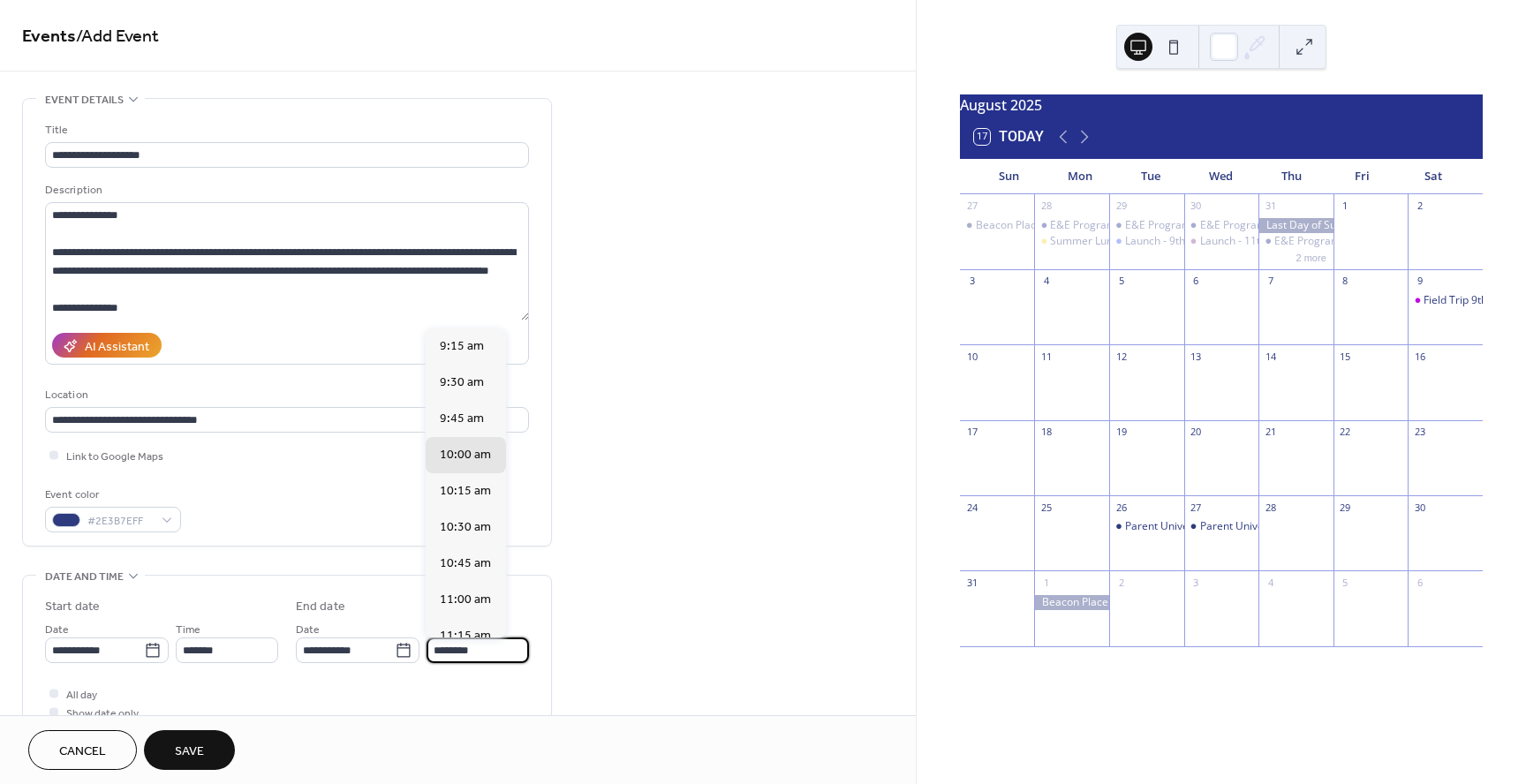 click on "********" at bounding box center (478, 650) 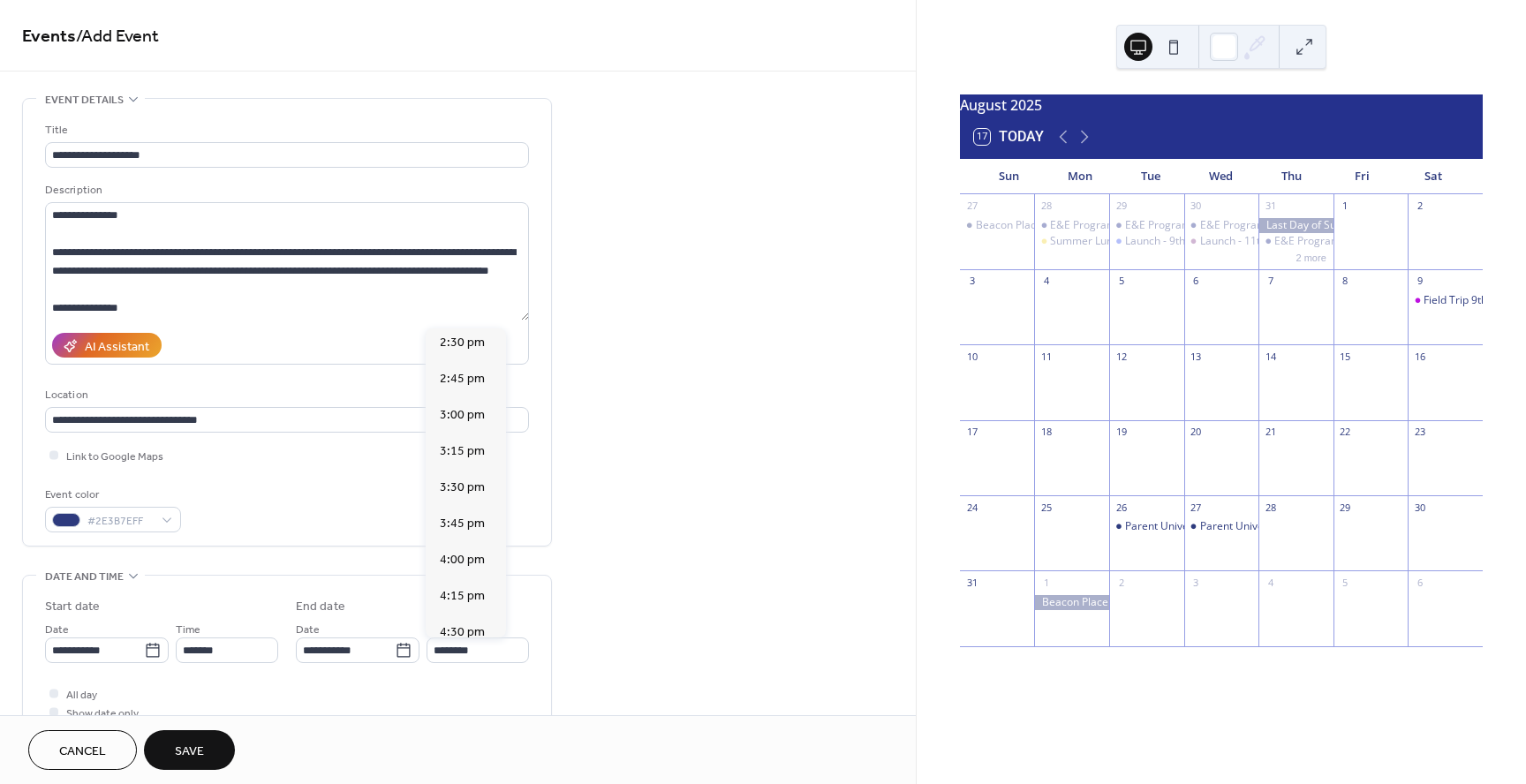 scroll, scrollTop: 800, scrollLeft: 0, axis: vertical 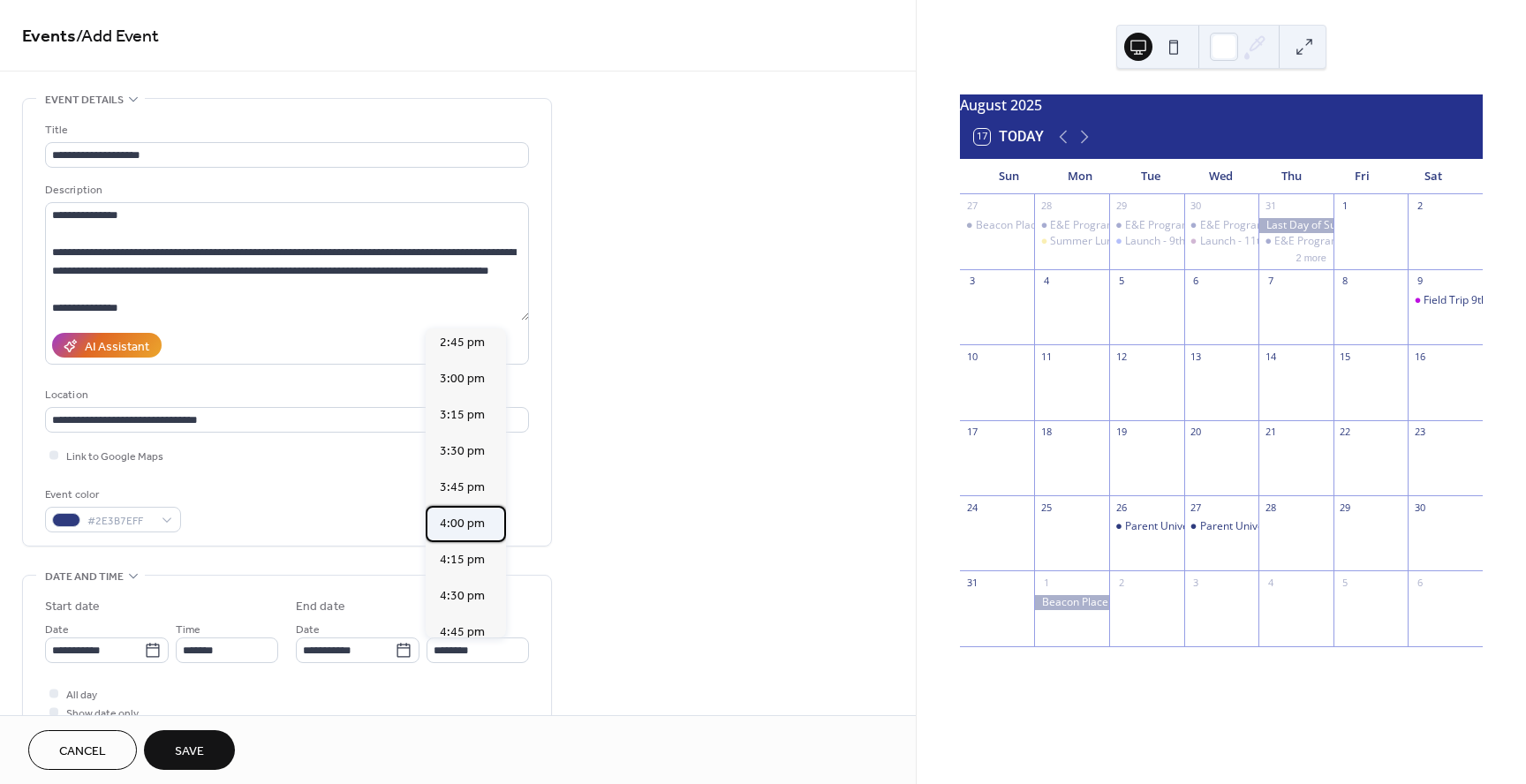 click on "4:00 pm" at bounding box center [462, 524] 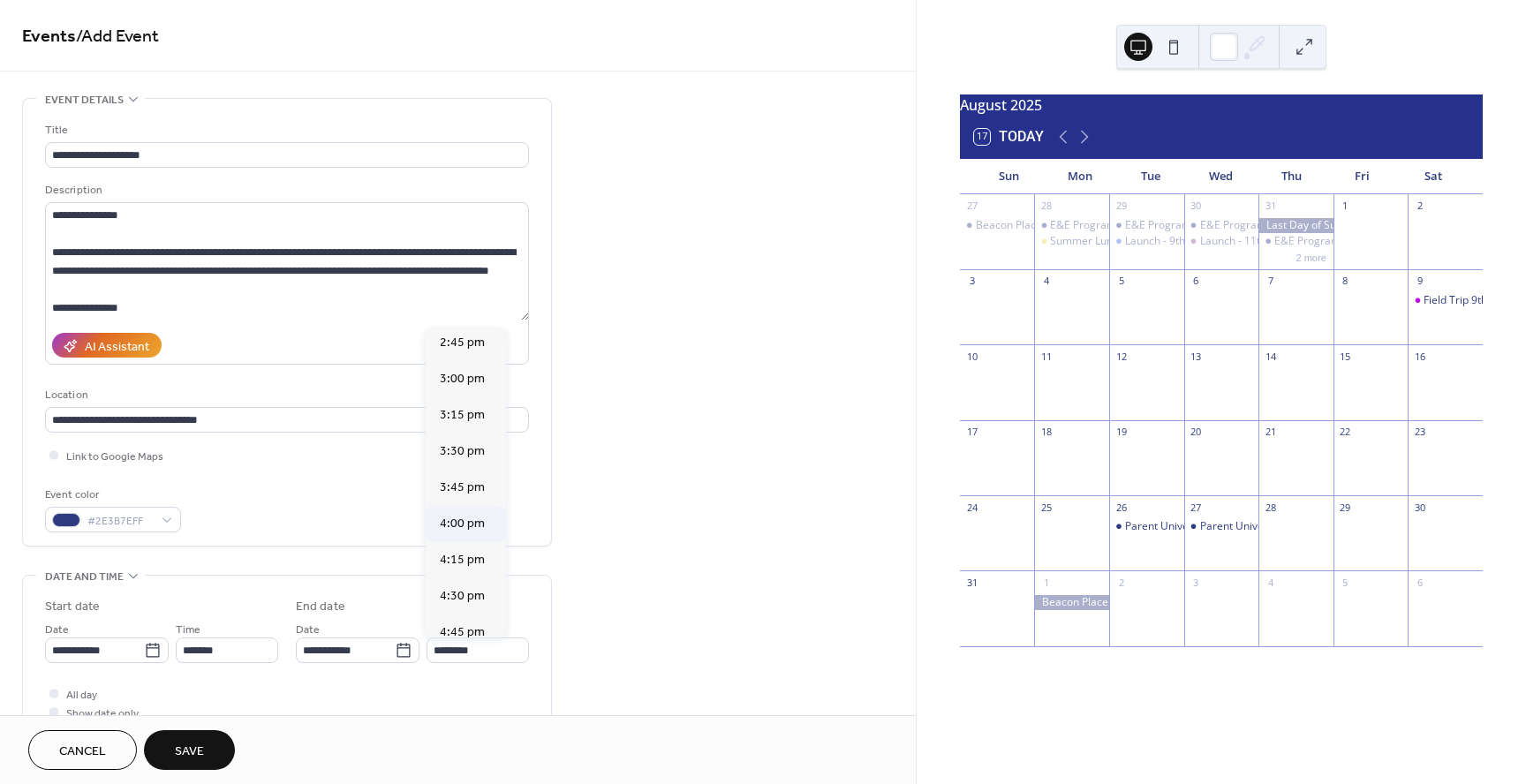 type on "*******" 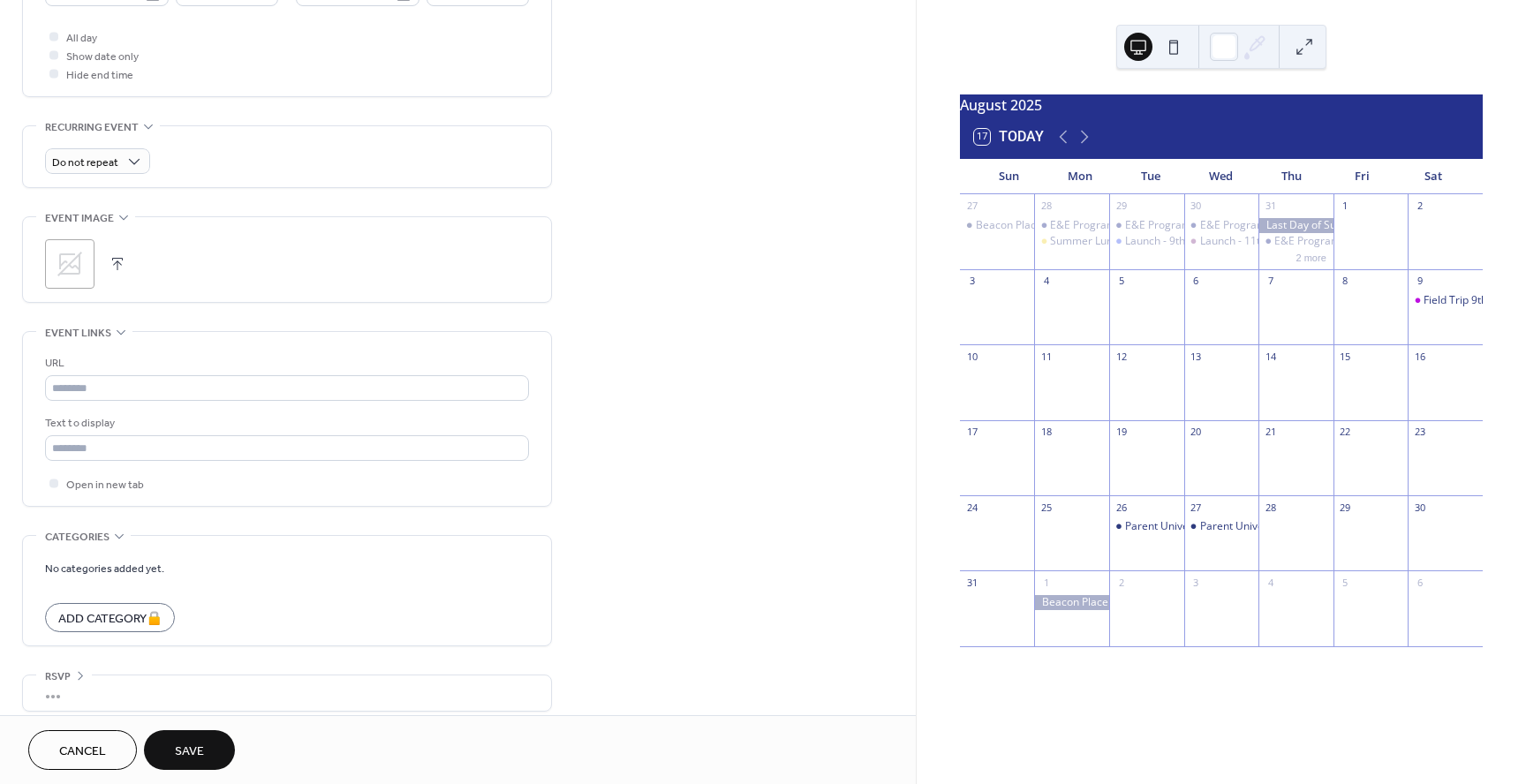 scroll, scrollTop: 671, scrollLeft: 0, axis: vertical 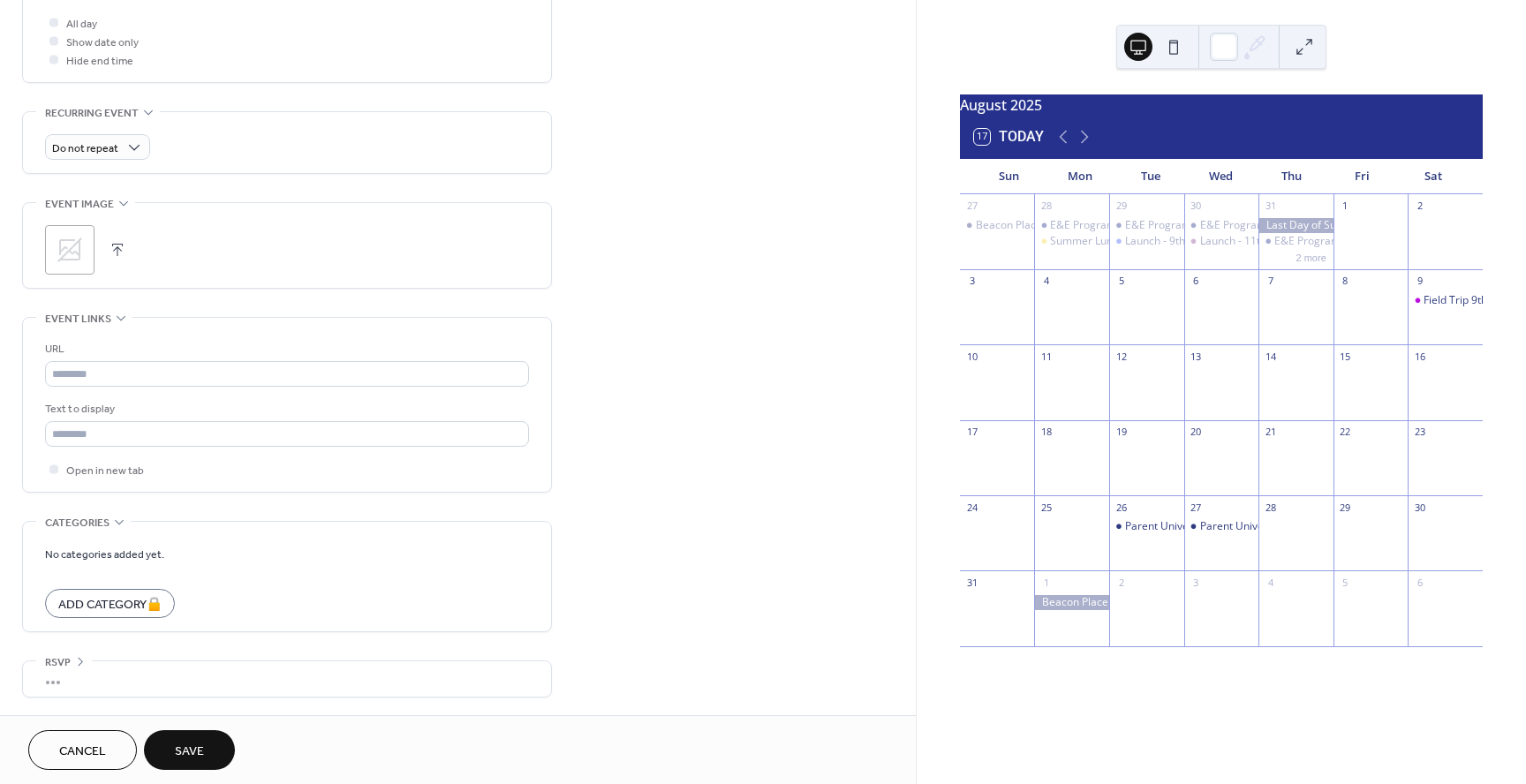 click on "Save" at bounding box center [189, 750] 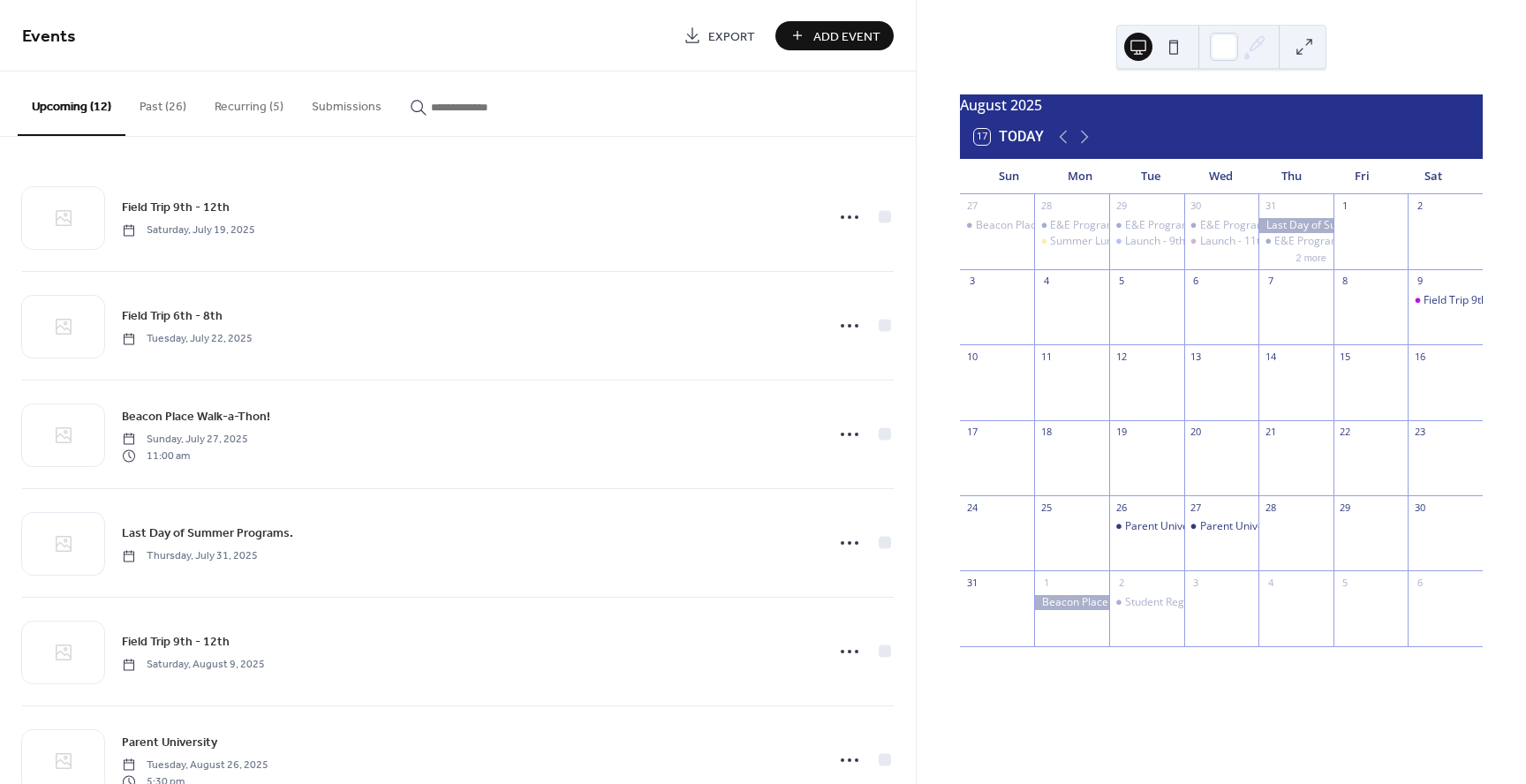 click on "Add Event" at bounding box center (847, 36) 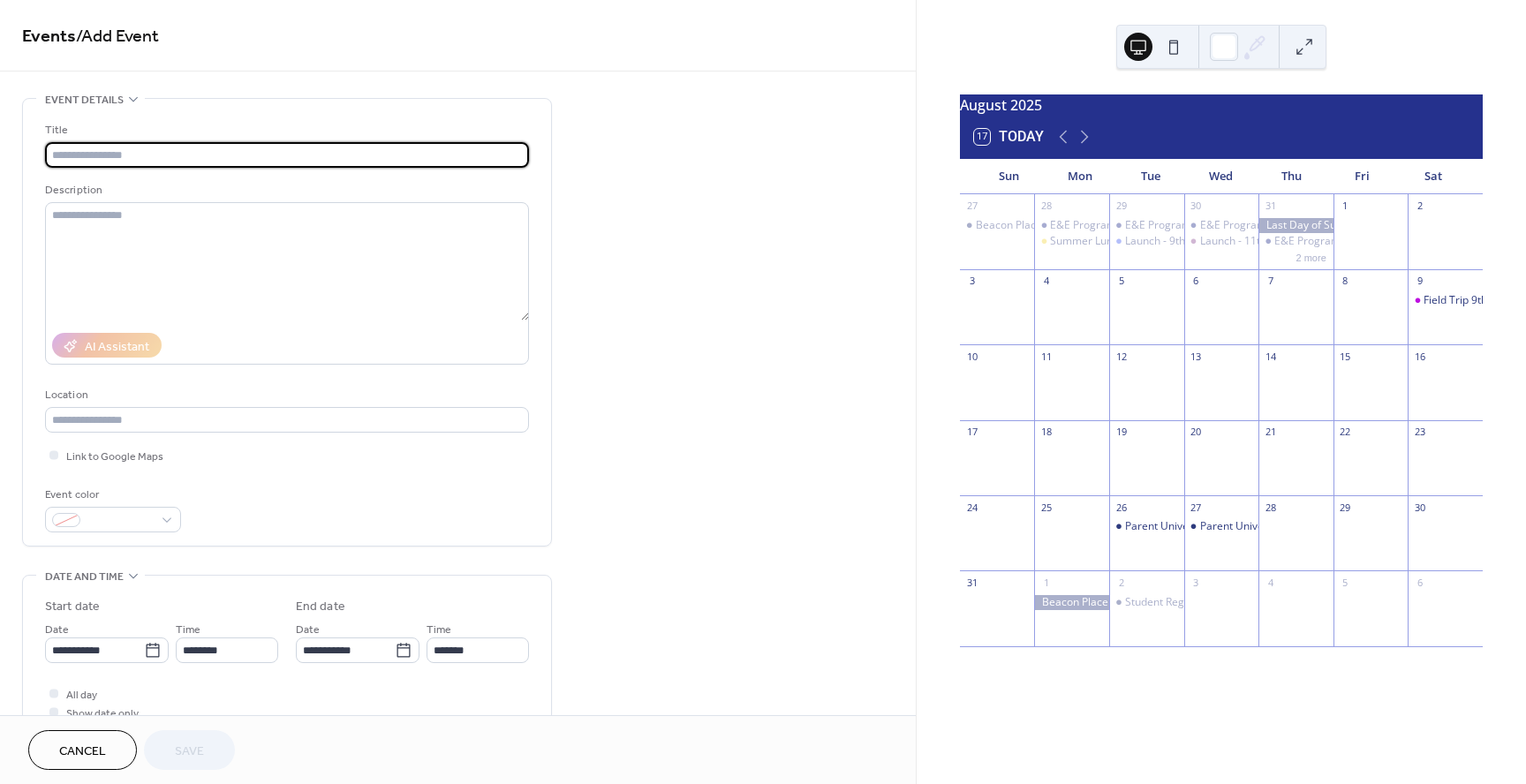 click at bounding box center [287, 155] 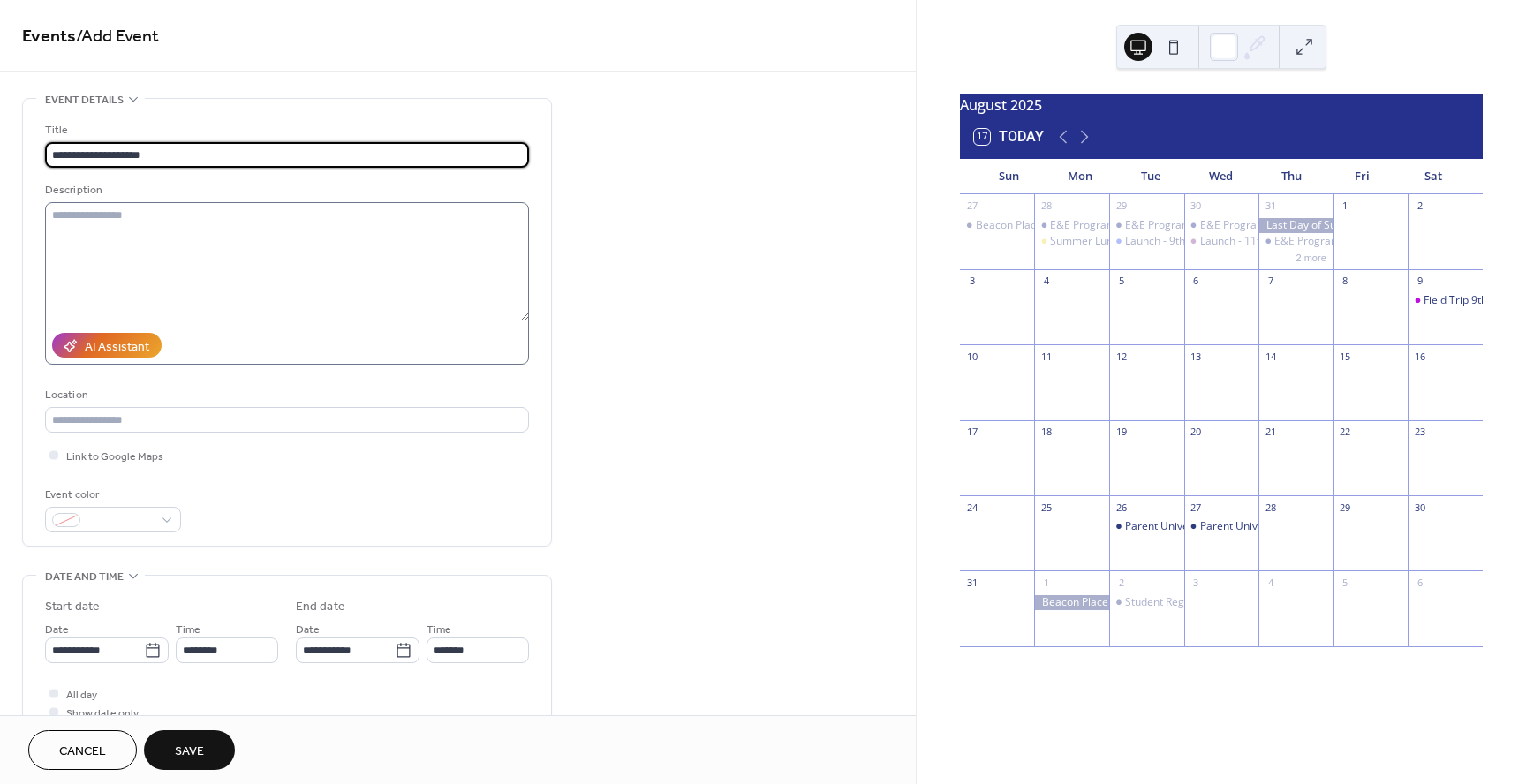 type on "**********" 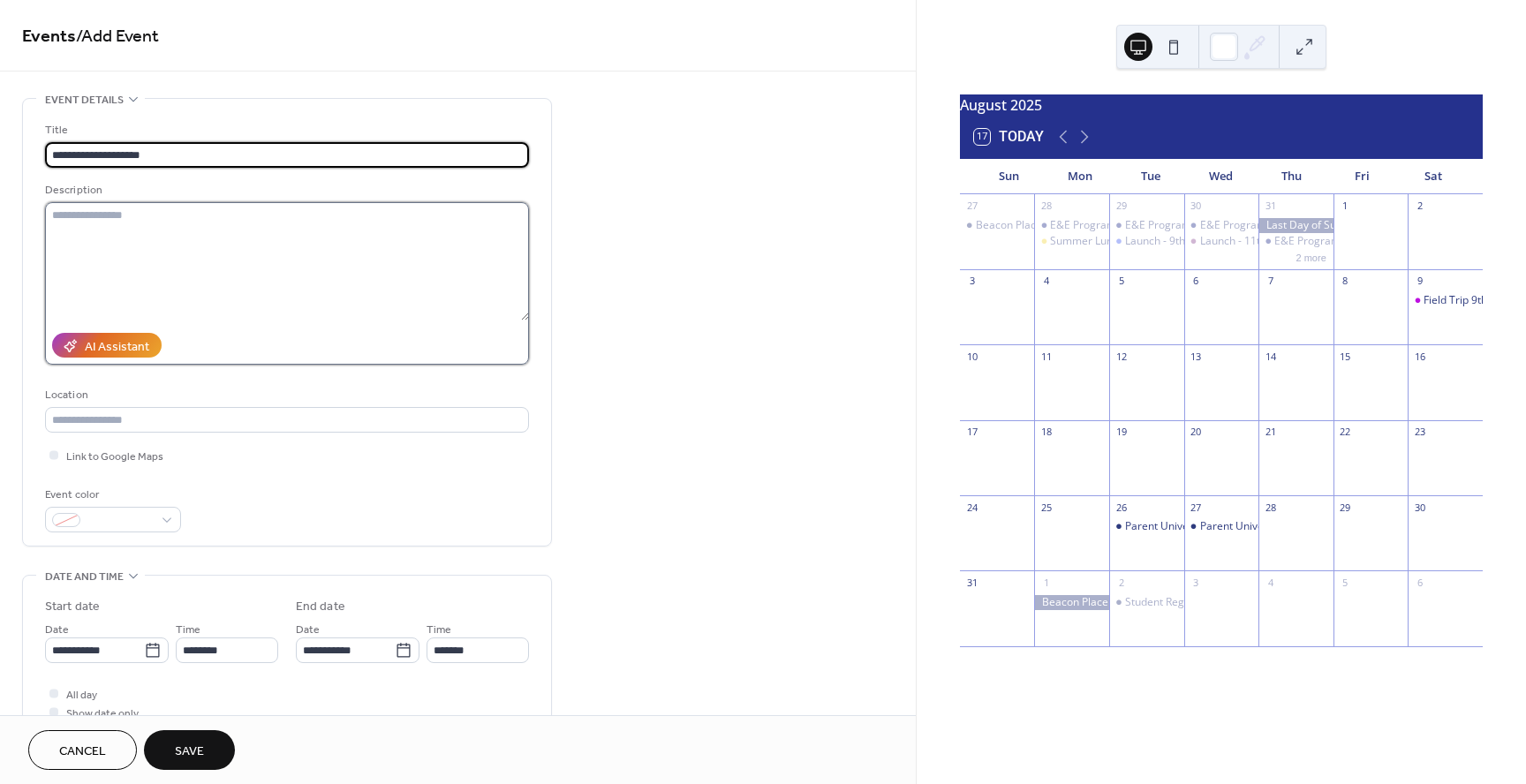 click at bounding box center [287, 261] 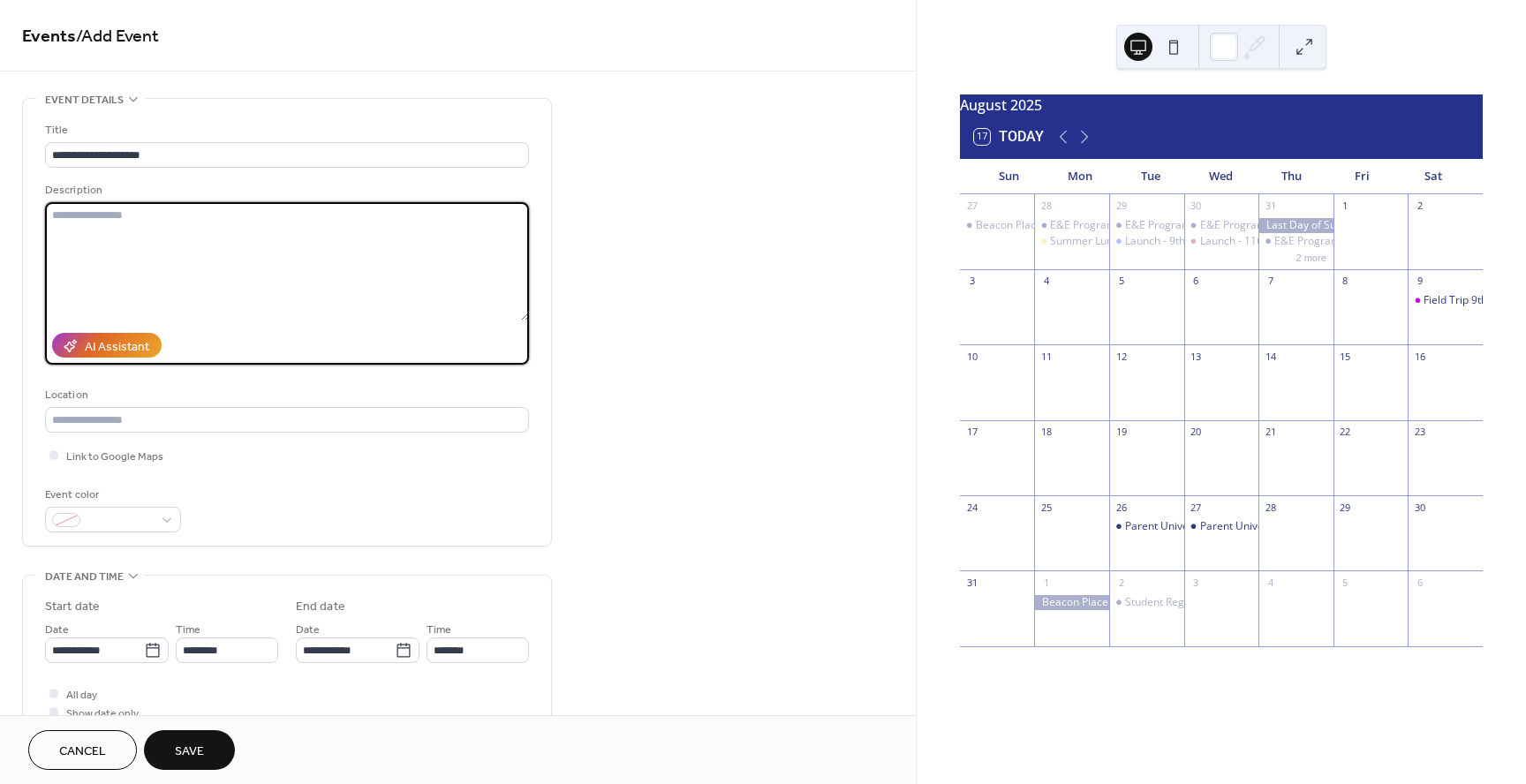 paste on "**********" 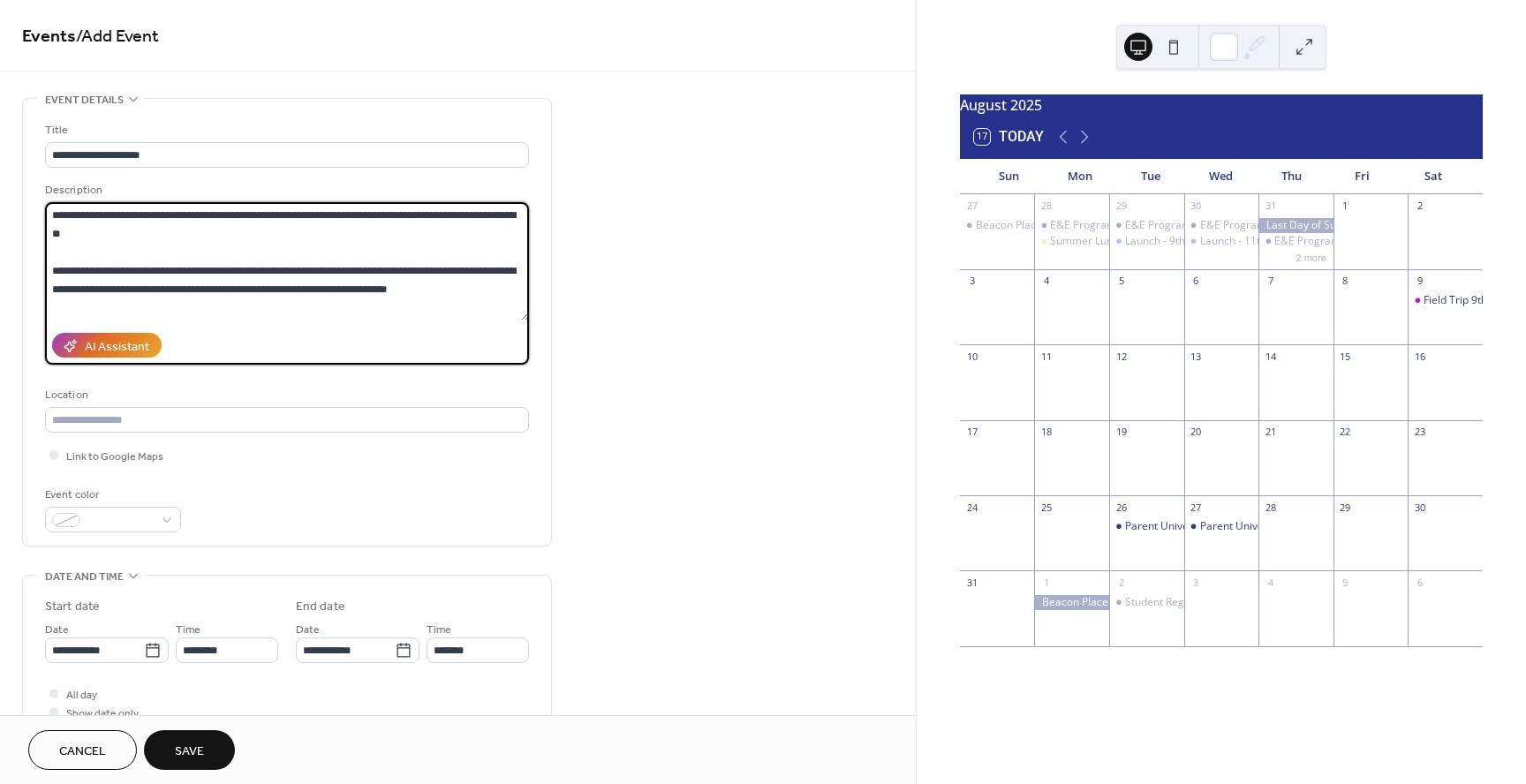 scroll, scrollTop: 183, scrollLeft: 0, axis: vertical 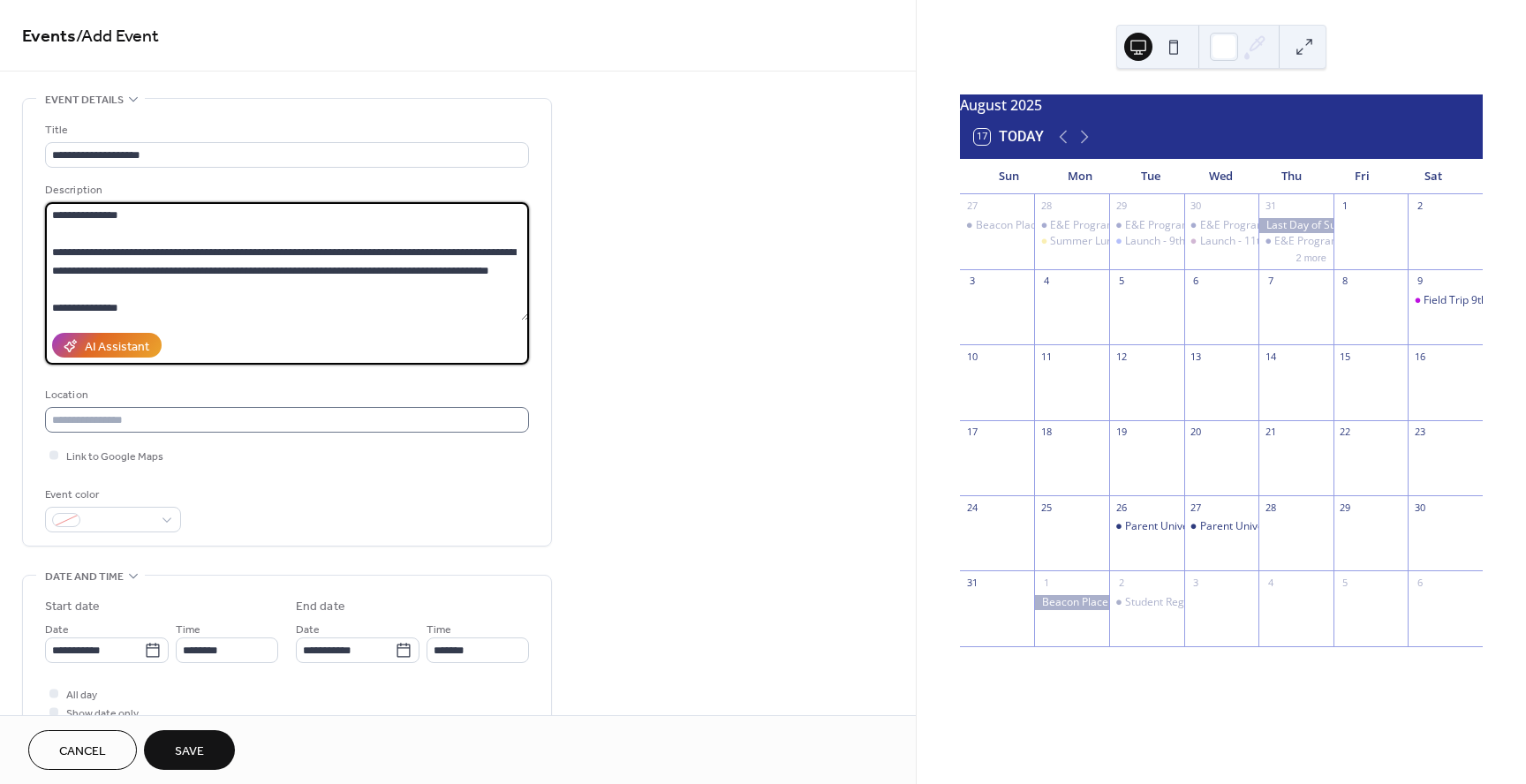 type on "**********" 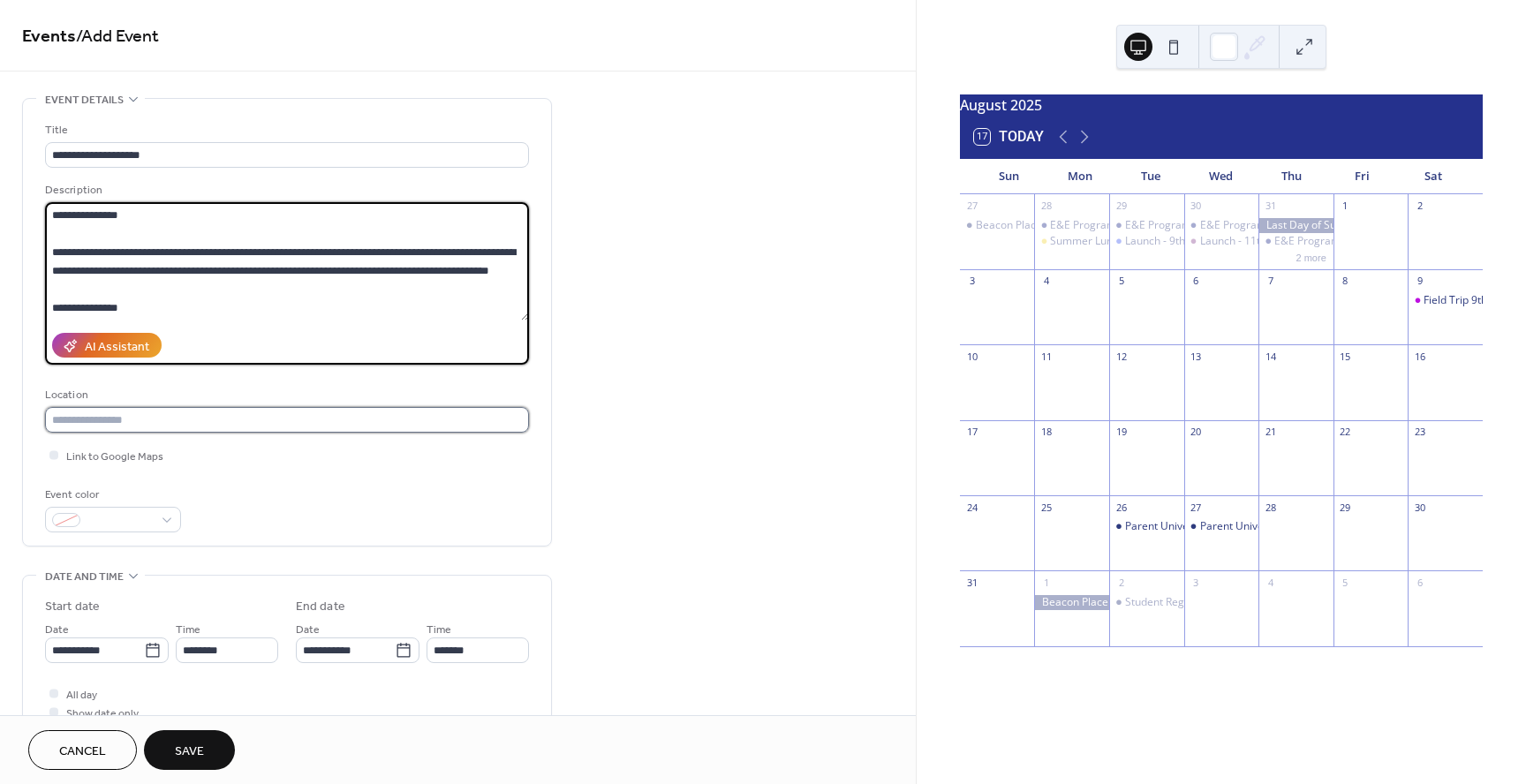 click at bounding box center (287, 419) 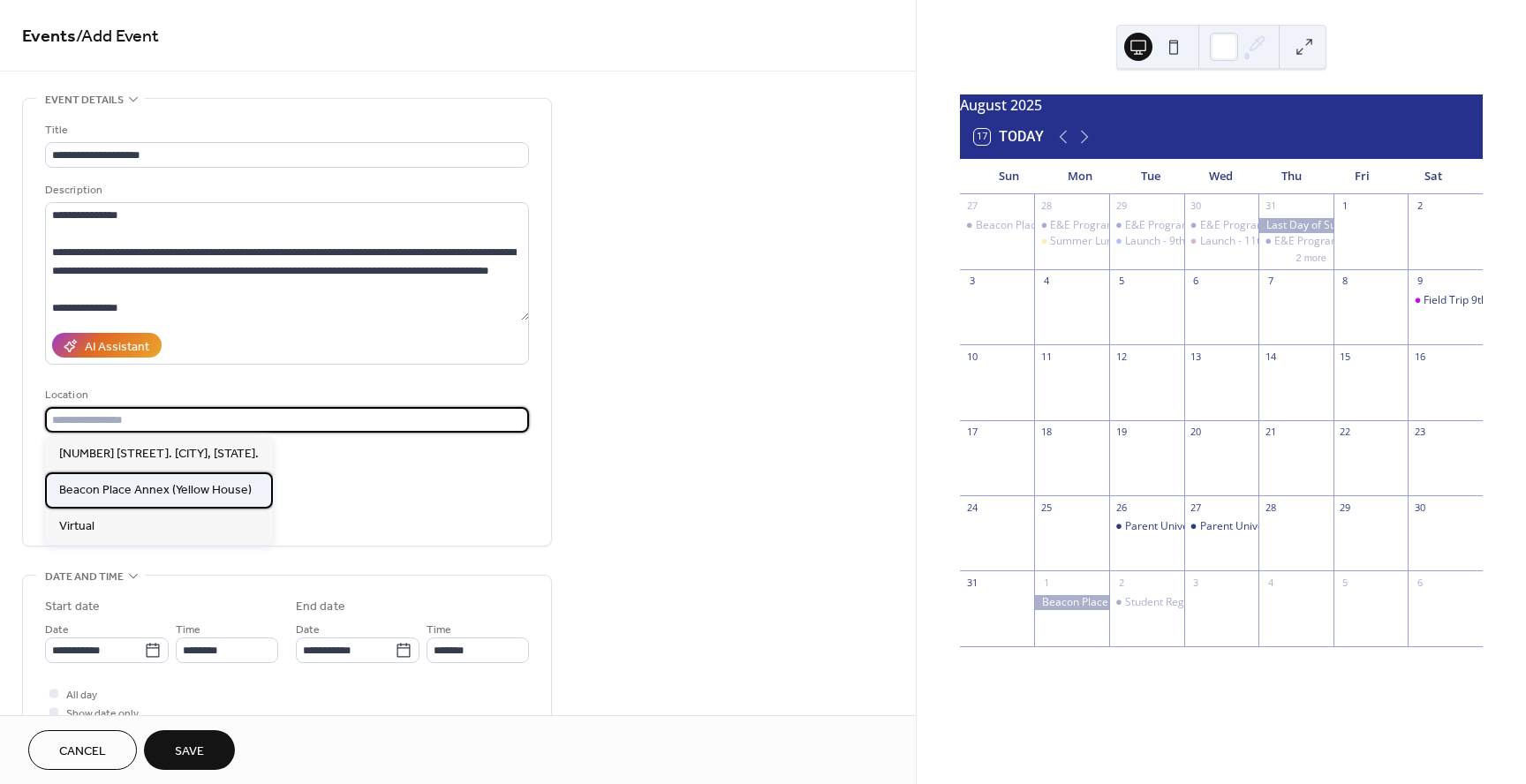 click on "Beacon Place Annex (Yellow House)" at bounding box center (155, 490) 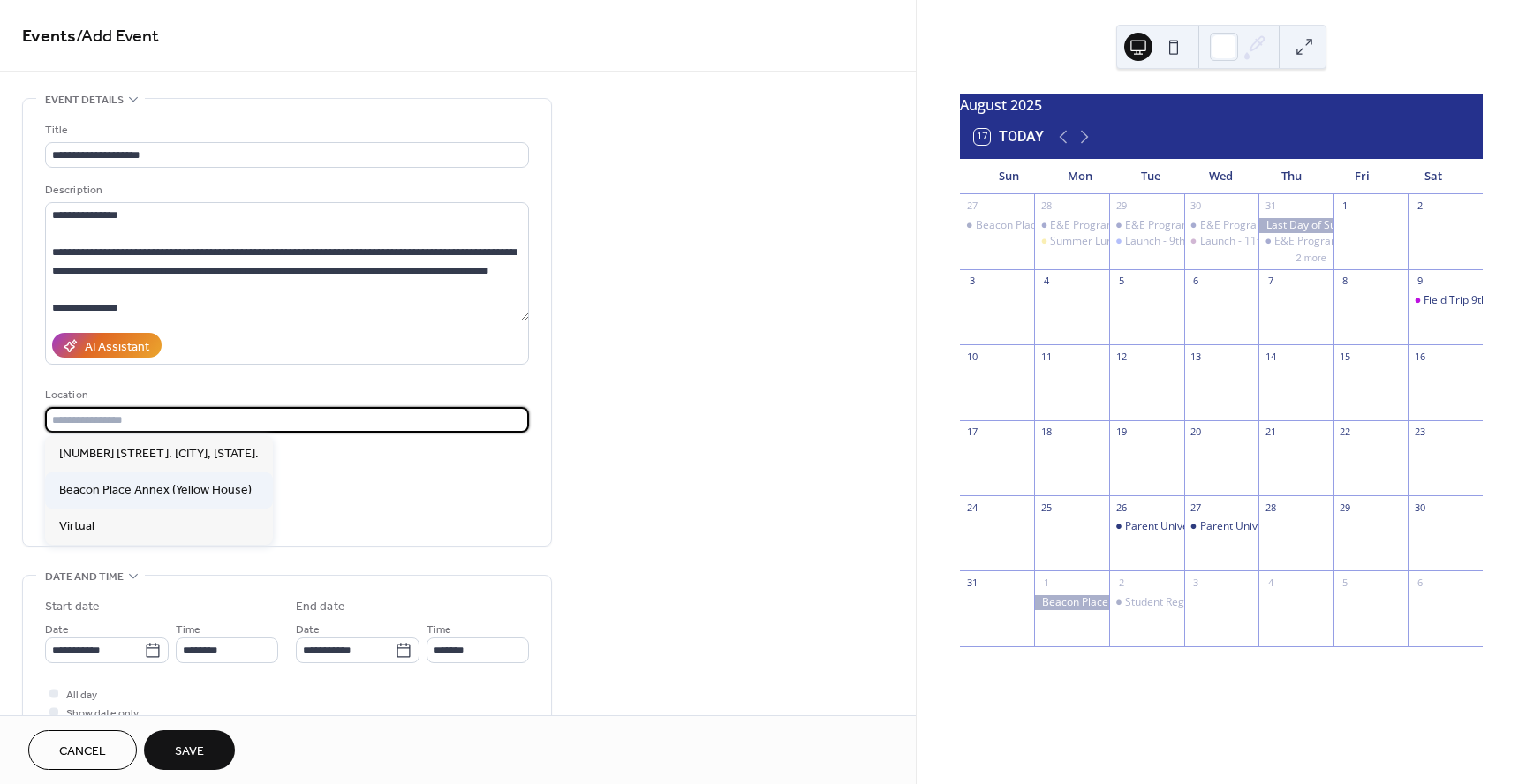 type on "**********" 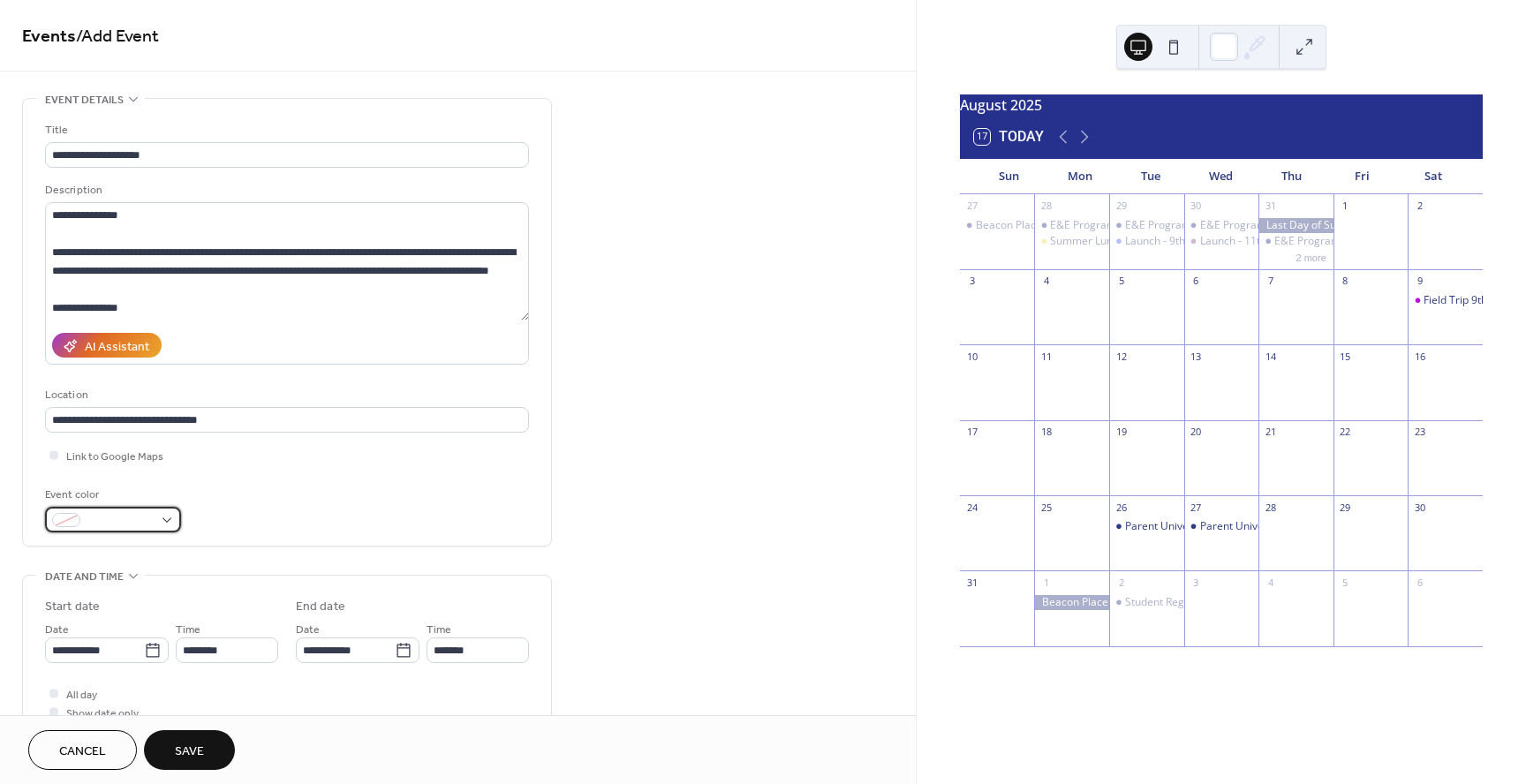 click at bounding box center (120, 521) 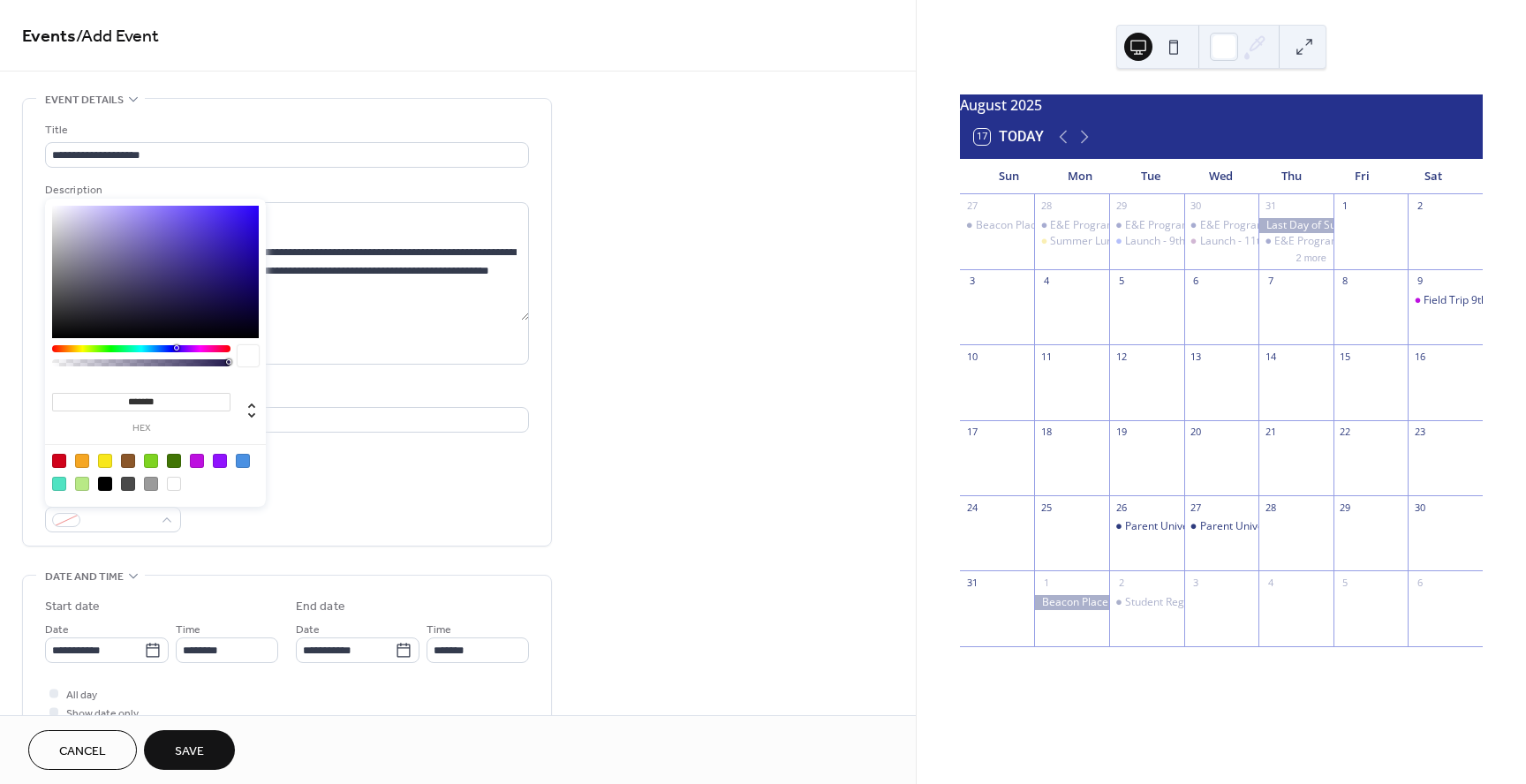 drag, startPoint x: 167, startPoint y: 399, endPoint x: 125, endPoint y: 401, distance: 42.047592 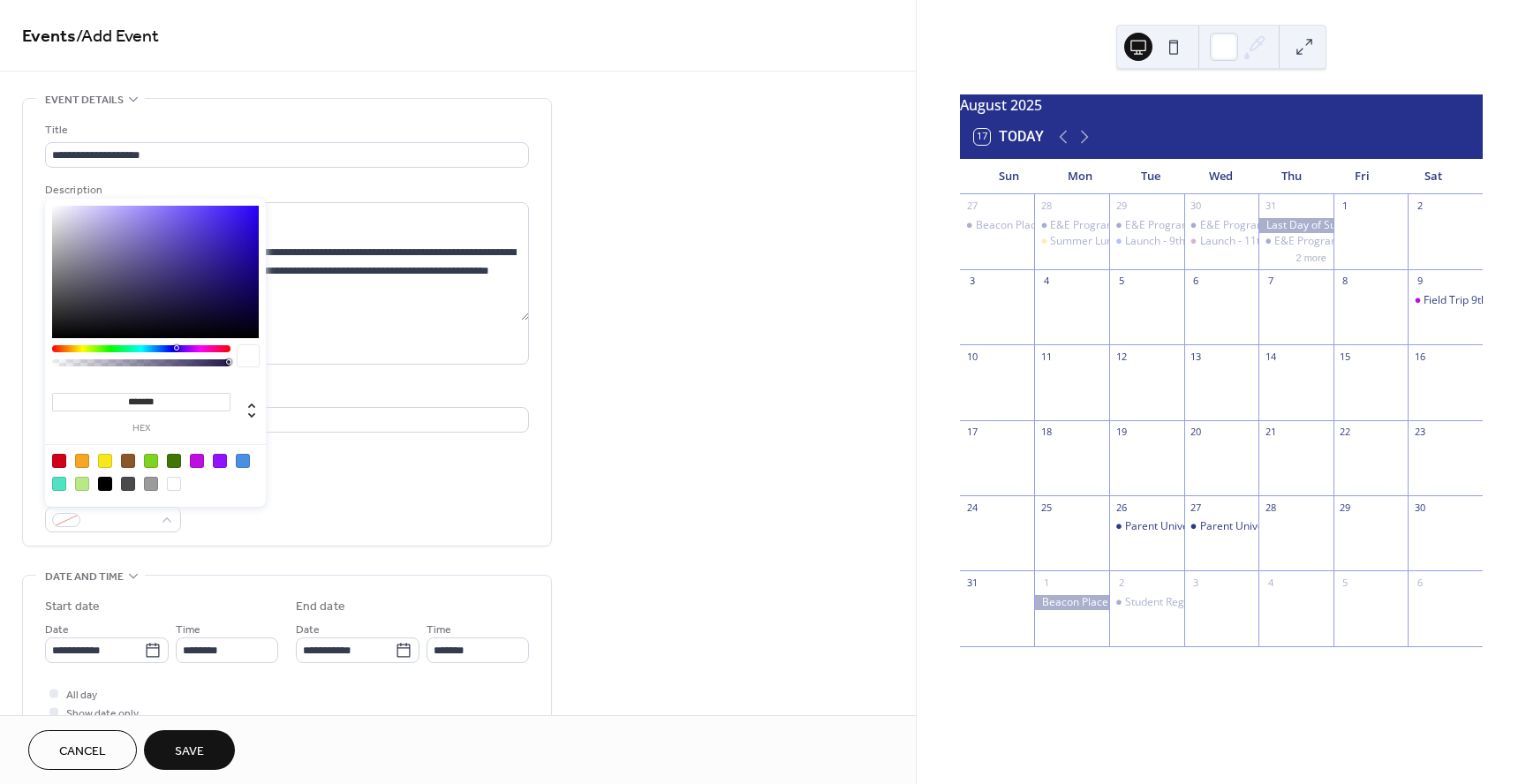 click on "*******" at bounding box center [141, 402] 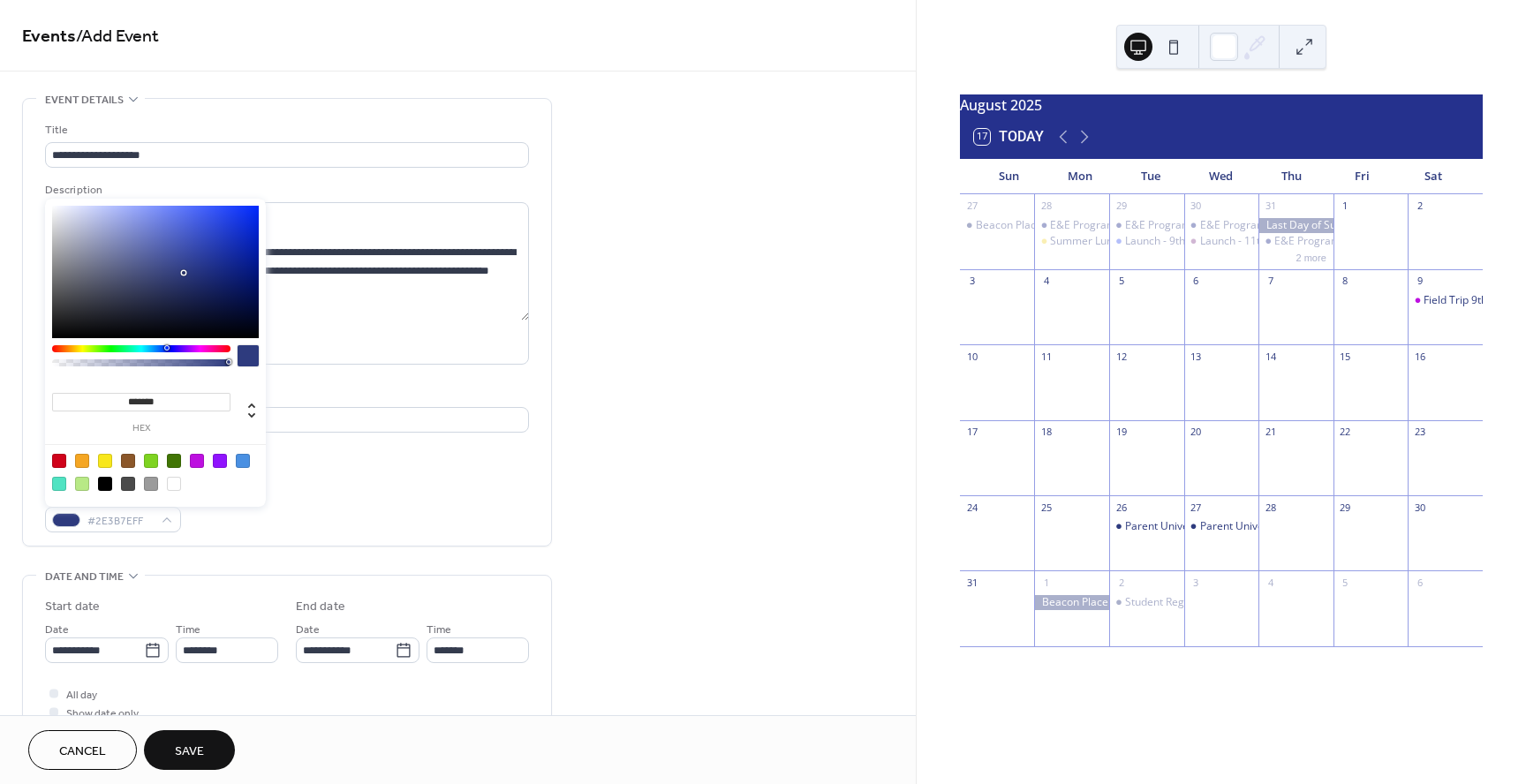 type on "*******" 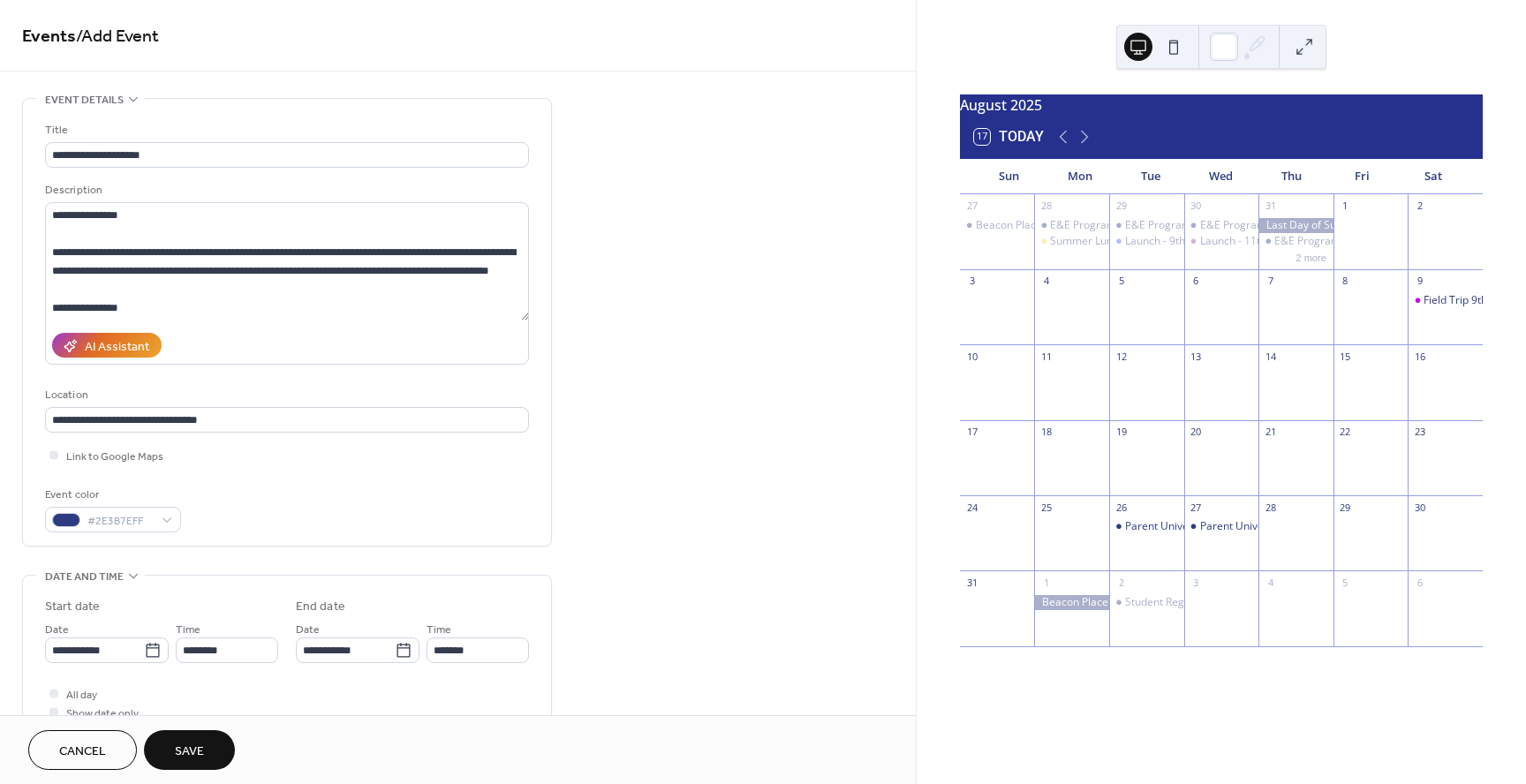 click on "**********" at bounding box center (457, 742) 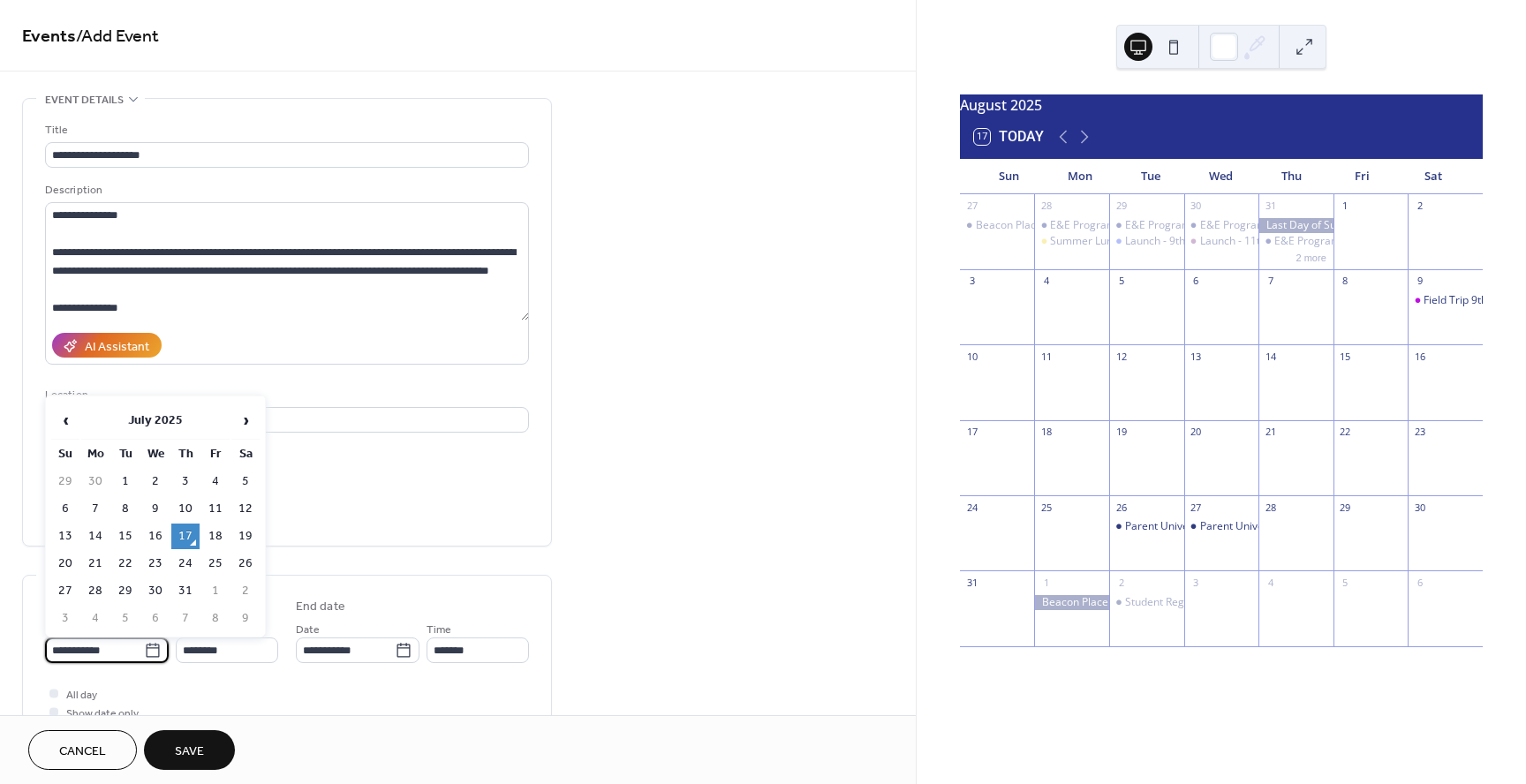 click on "**********" at bounding box center (94, 650) 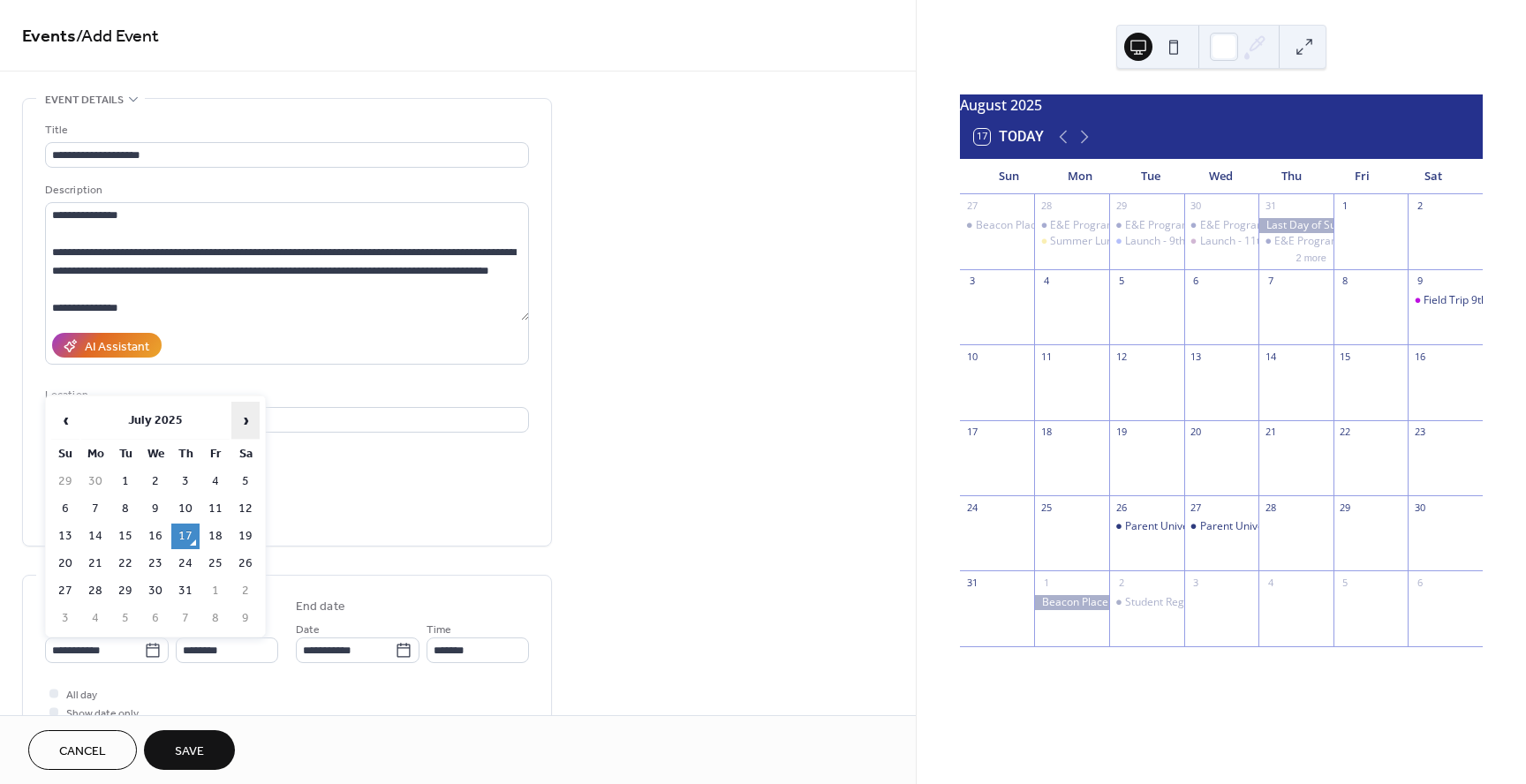 click on "›" at bounding box center [246, 420] 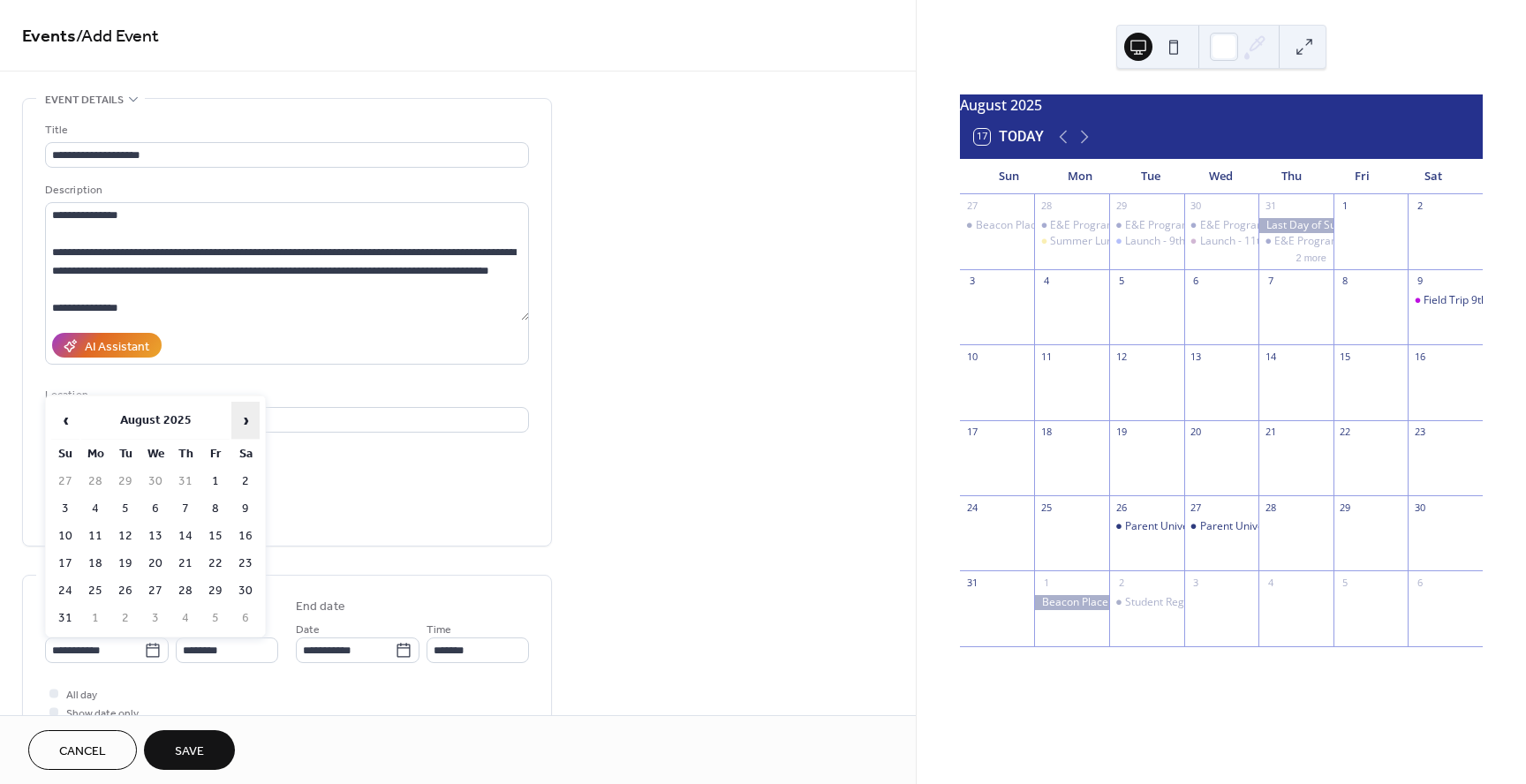 click on "›" at bounding box center [246, 420] 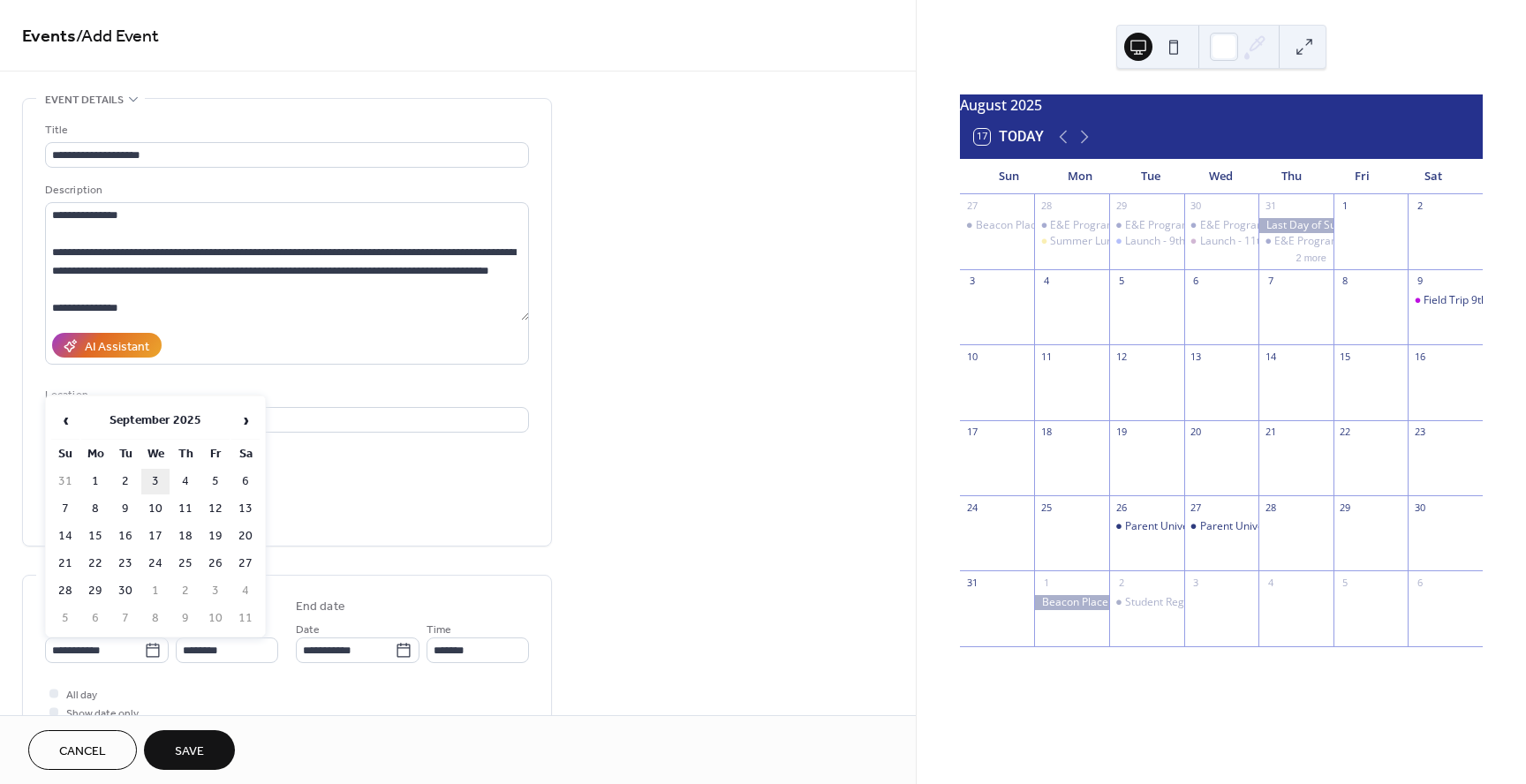 click on "3" at bounding box center (155, 481) 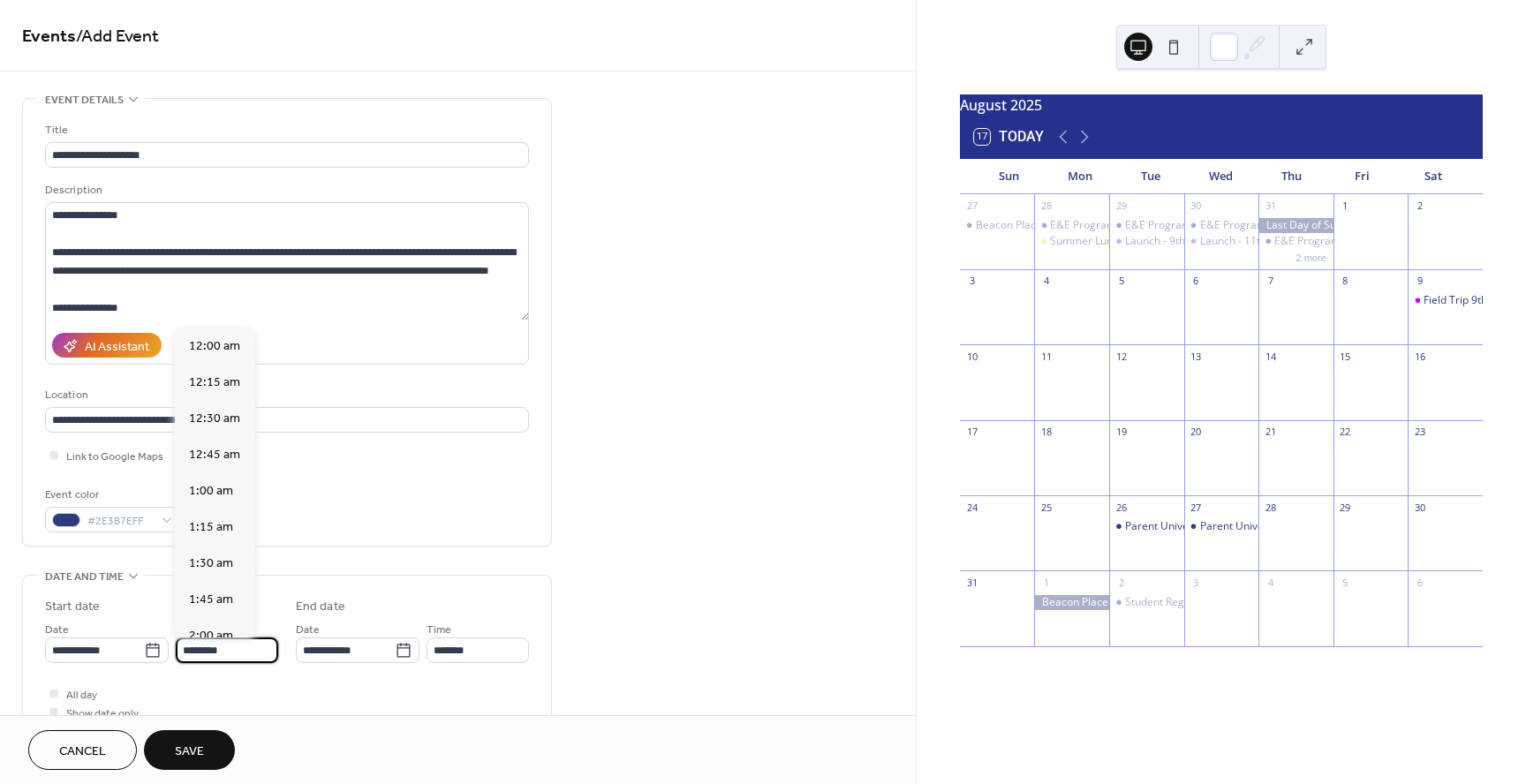 click on "********" at bounding box center [227, 650] 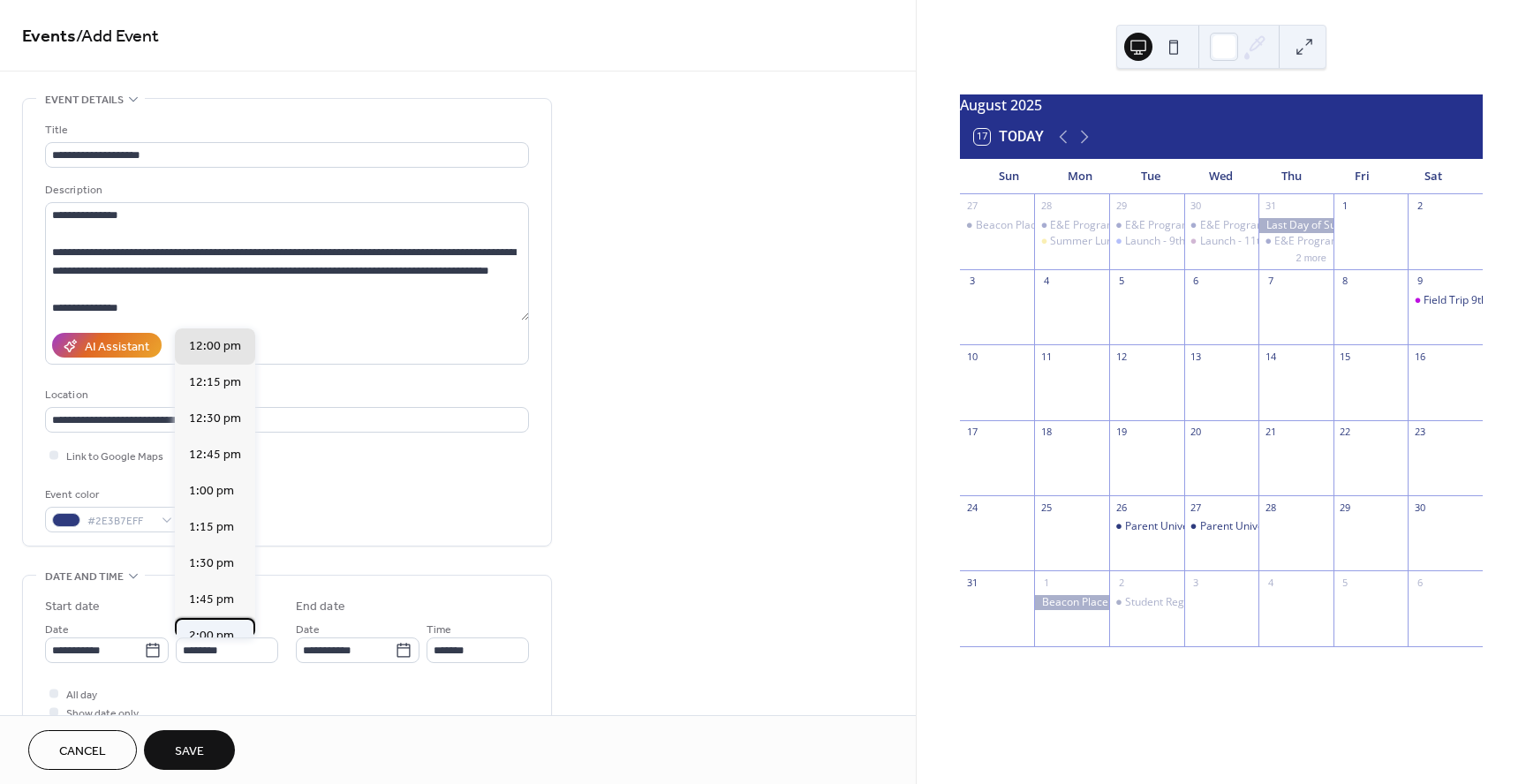 click on "2:00 pm" at bounding box center [211, 636] 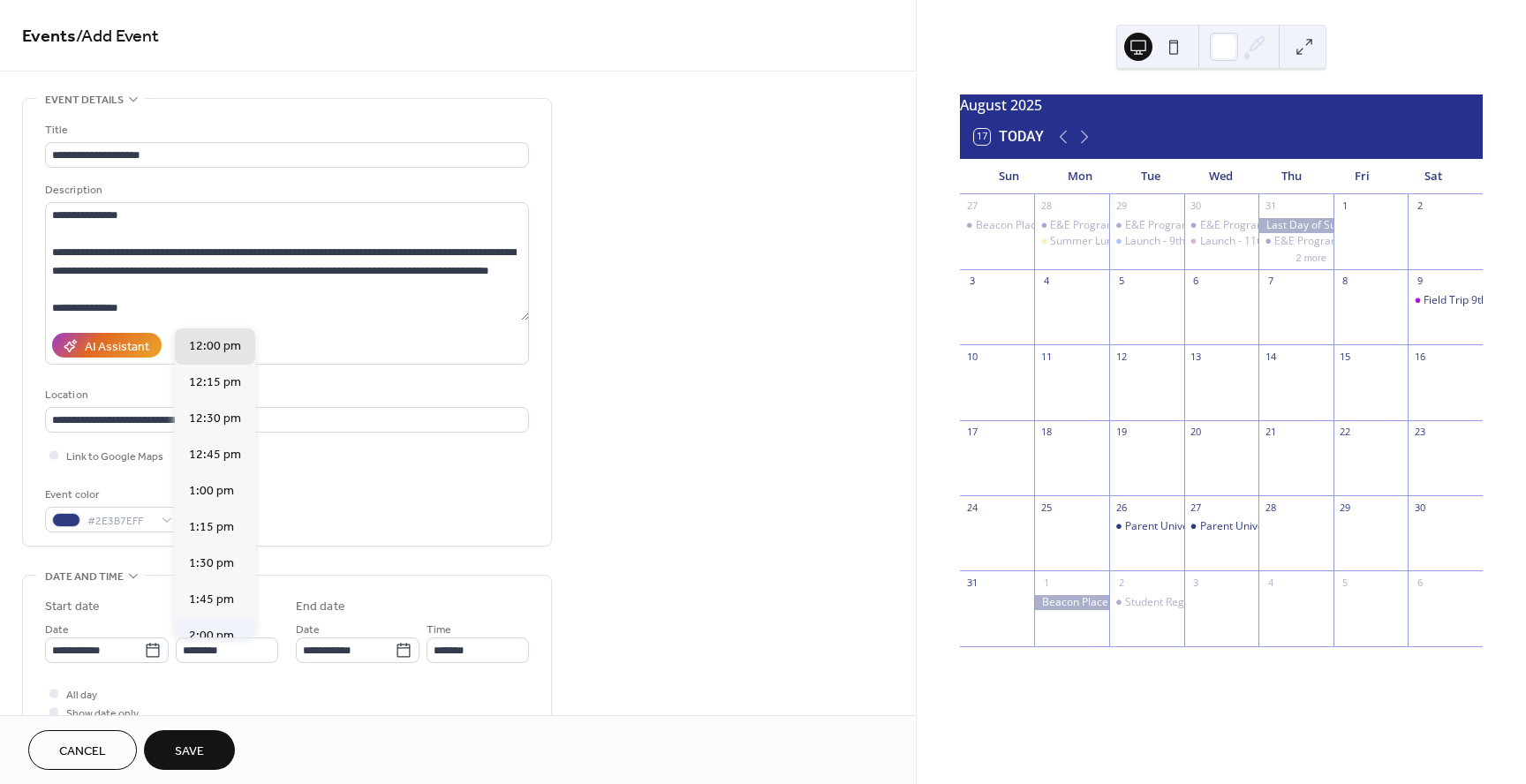 type on "*******" 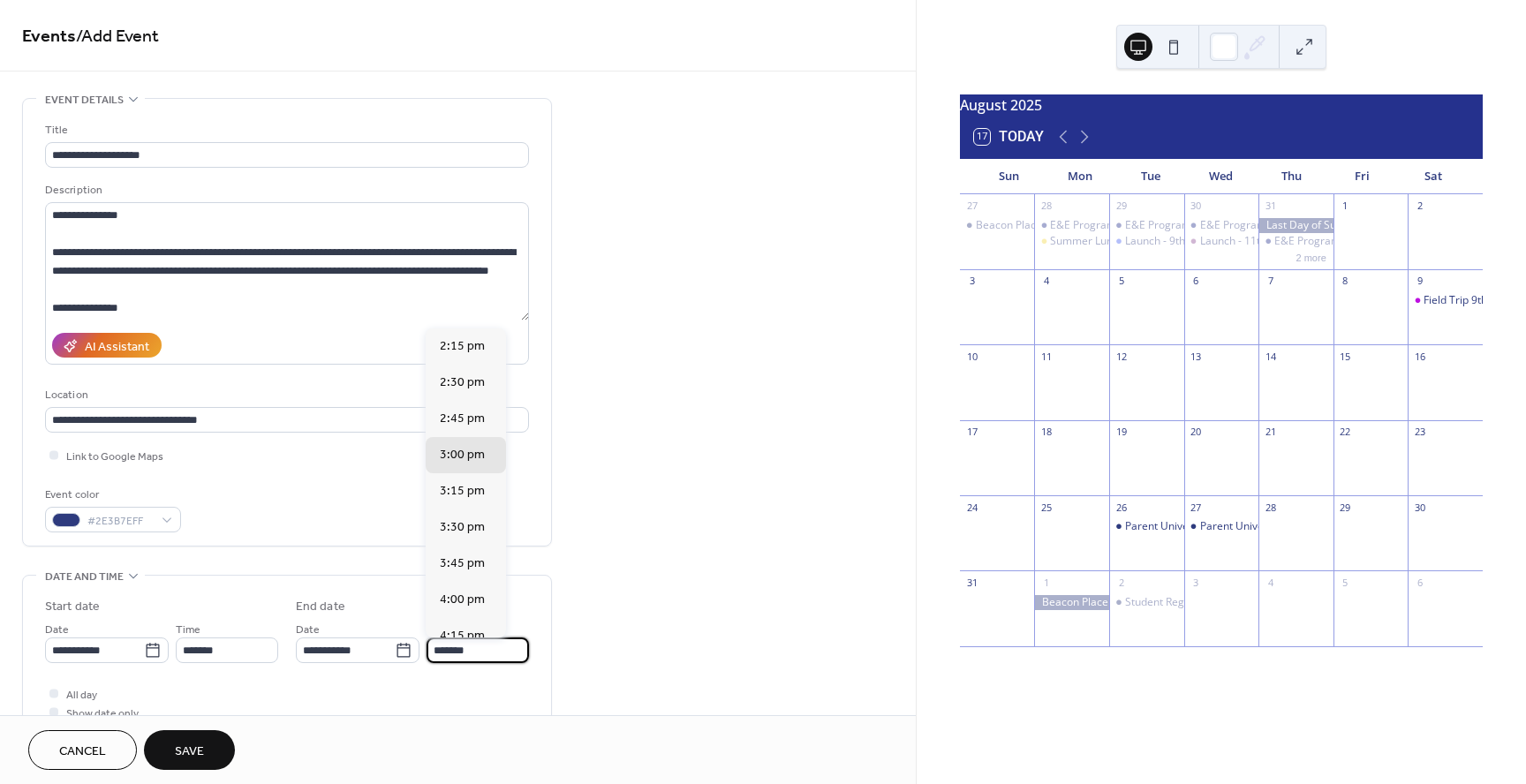 click on "*******" at bounding box center [478, 650] 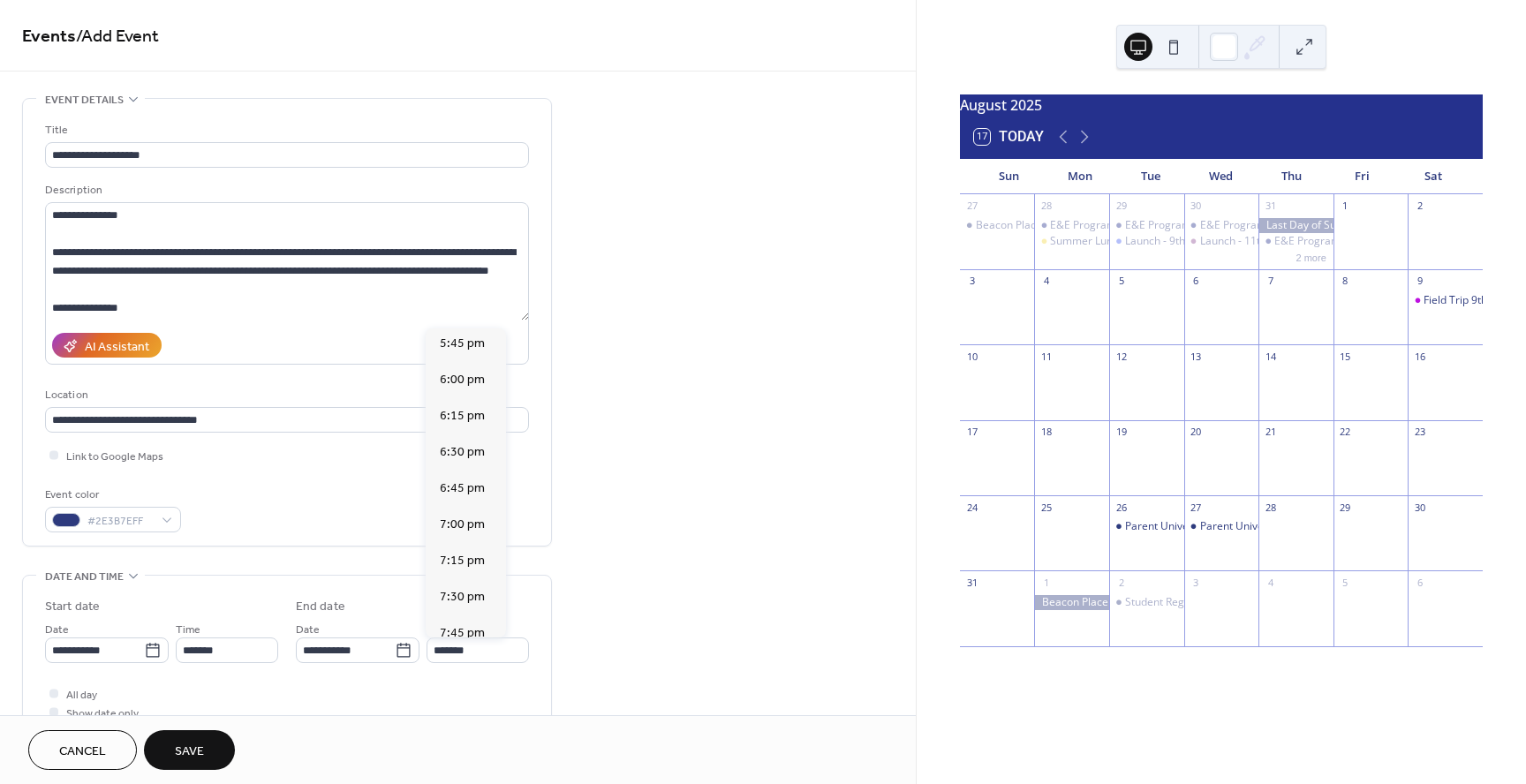 scroll, scrollTop: 509, scrollLeft: 0, axis: vertical 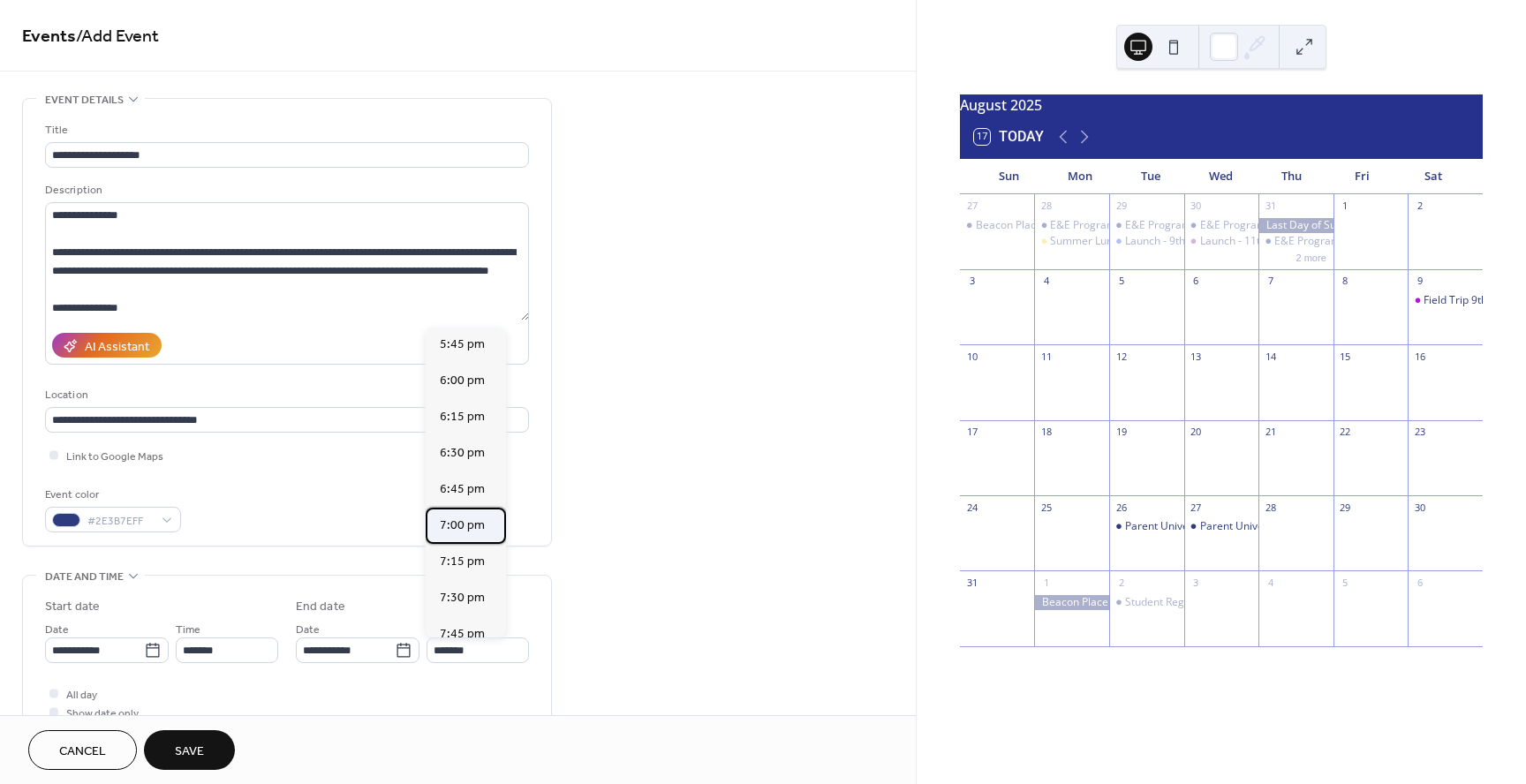 click on "7:00 pm" at bounding box center (462, 525) 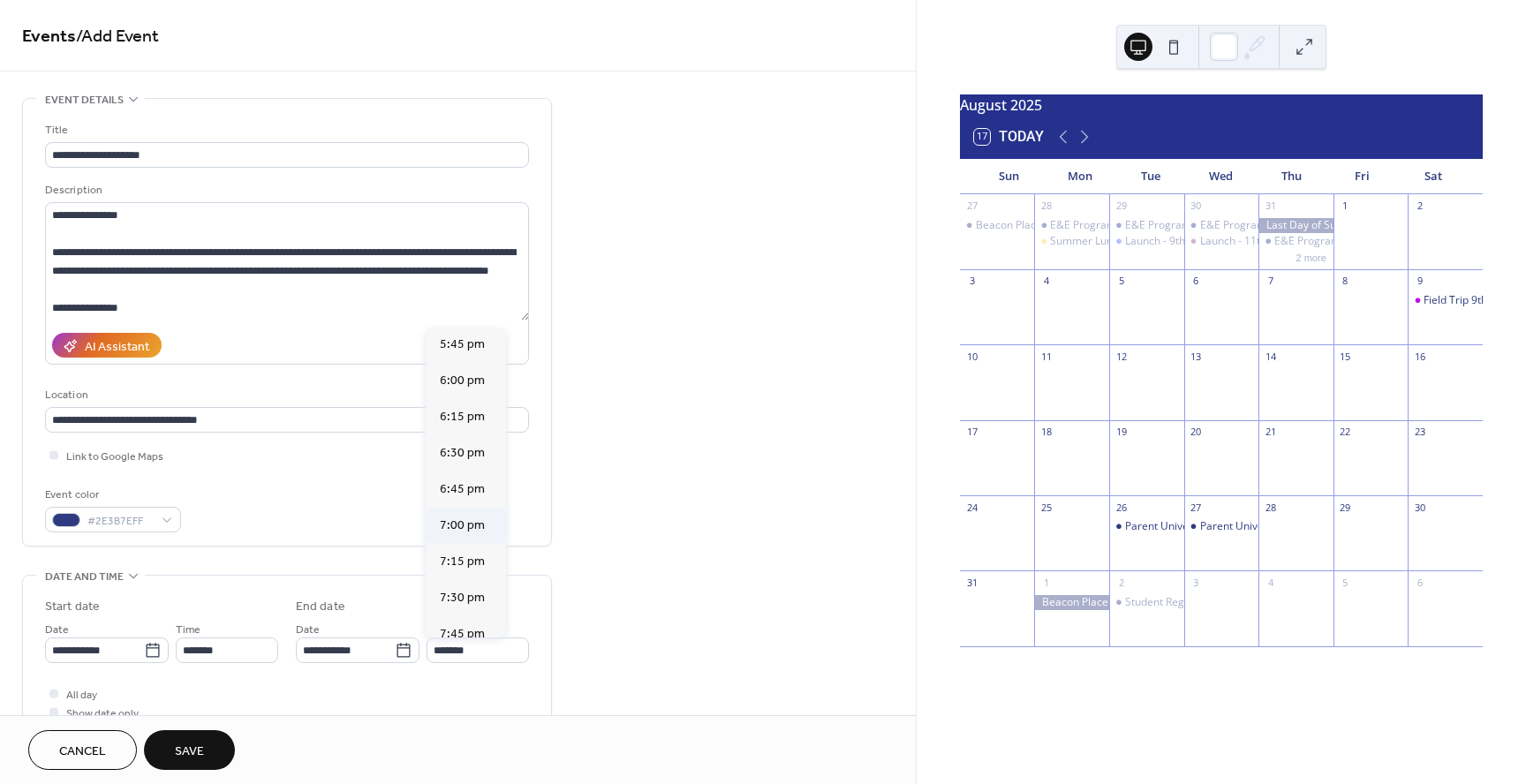 type on "*******" 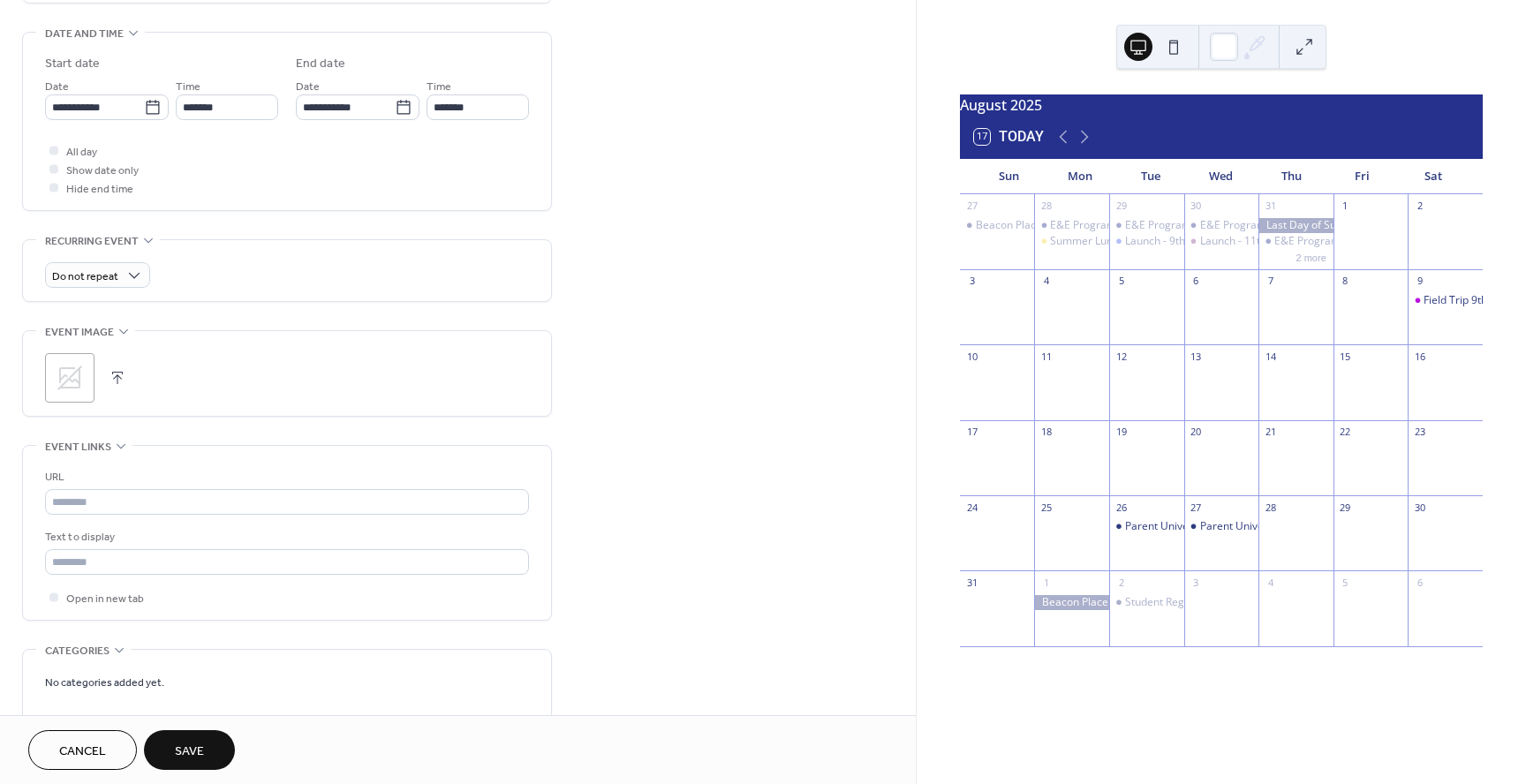 scroll, scrollTop: 671, scrollLeft: 0, axis: vertical 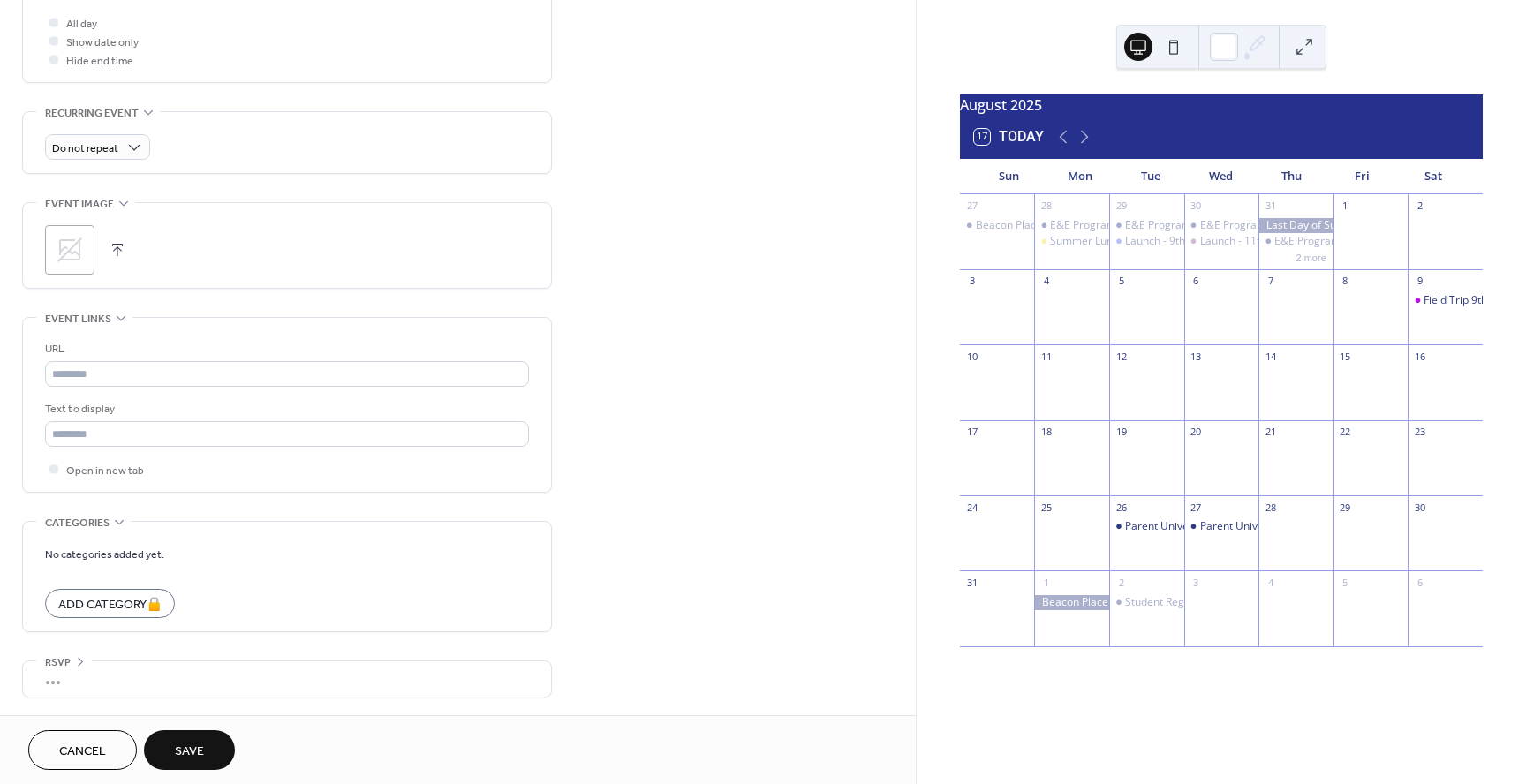 click on "Save" at bounding box center [189, 751] 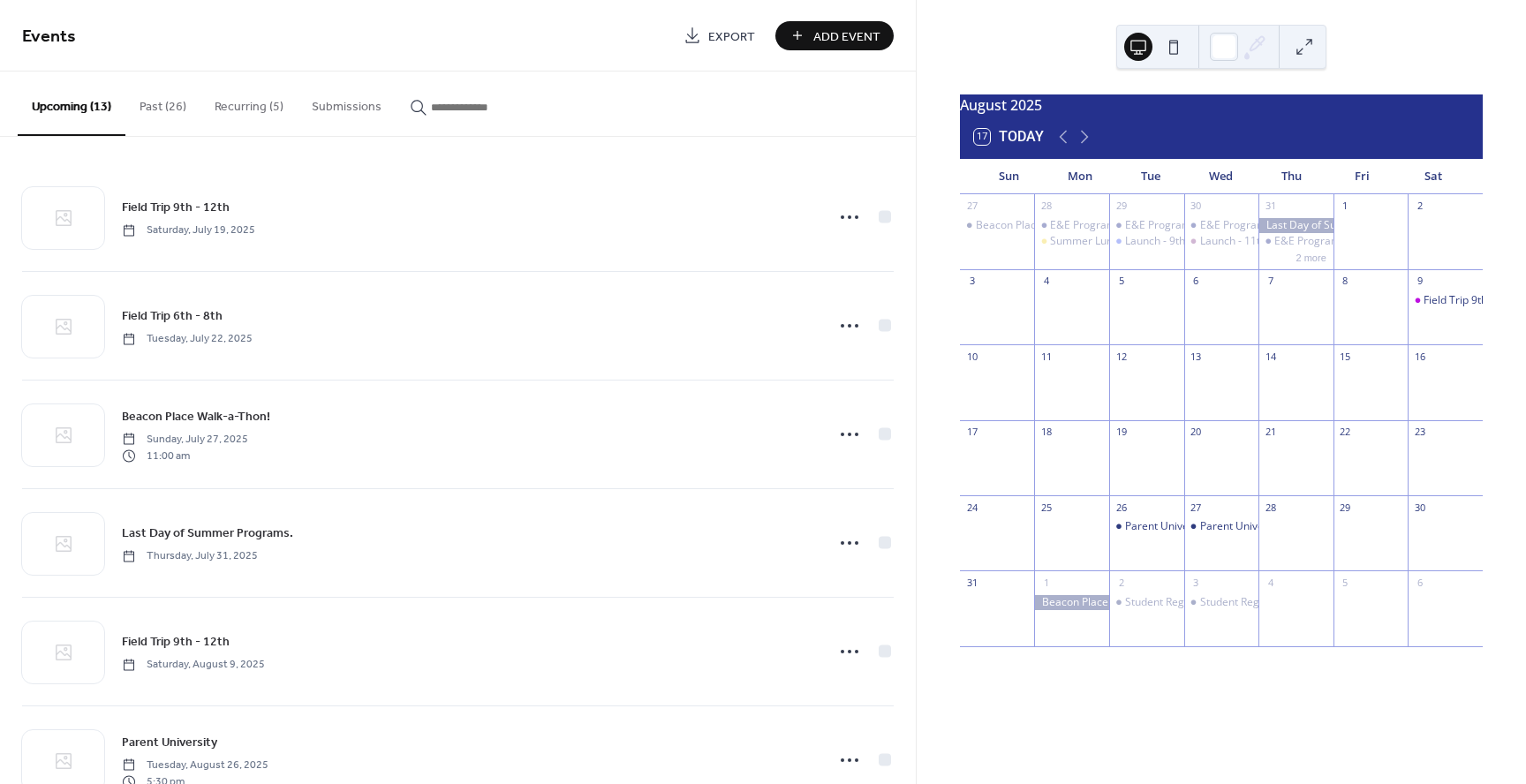 click on "Add Event" at bounding box center (847, 36) 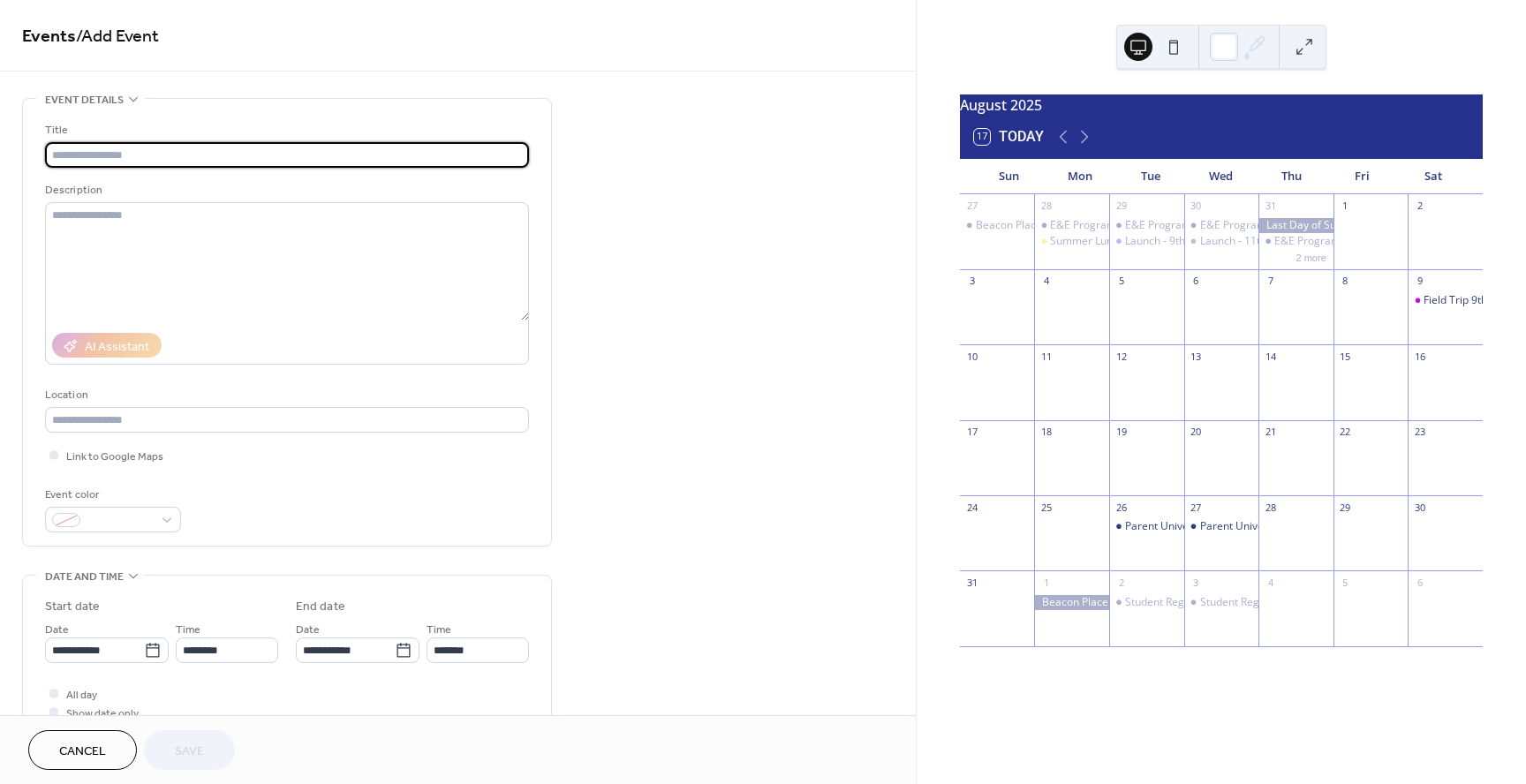 click at bounding box center (287, 155) 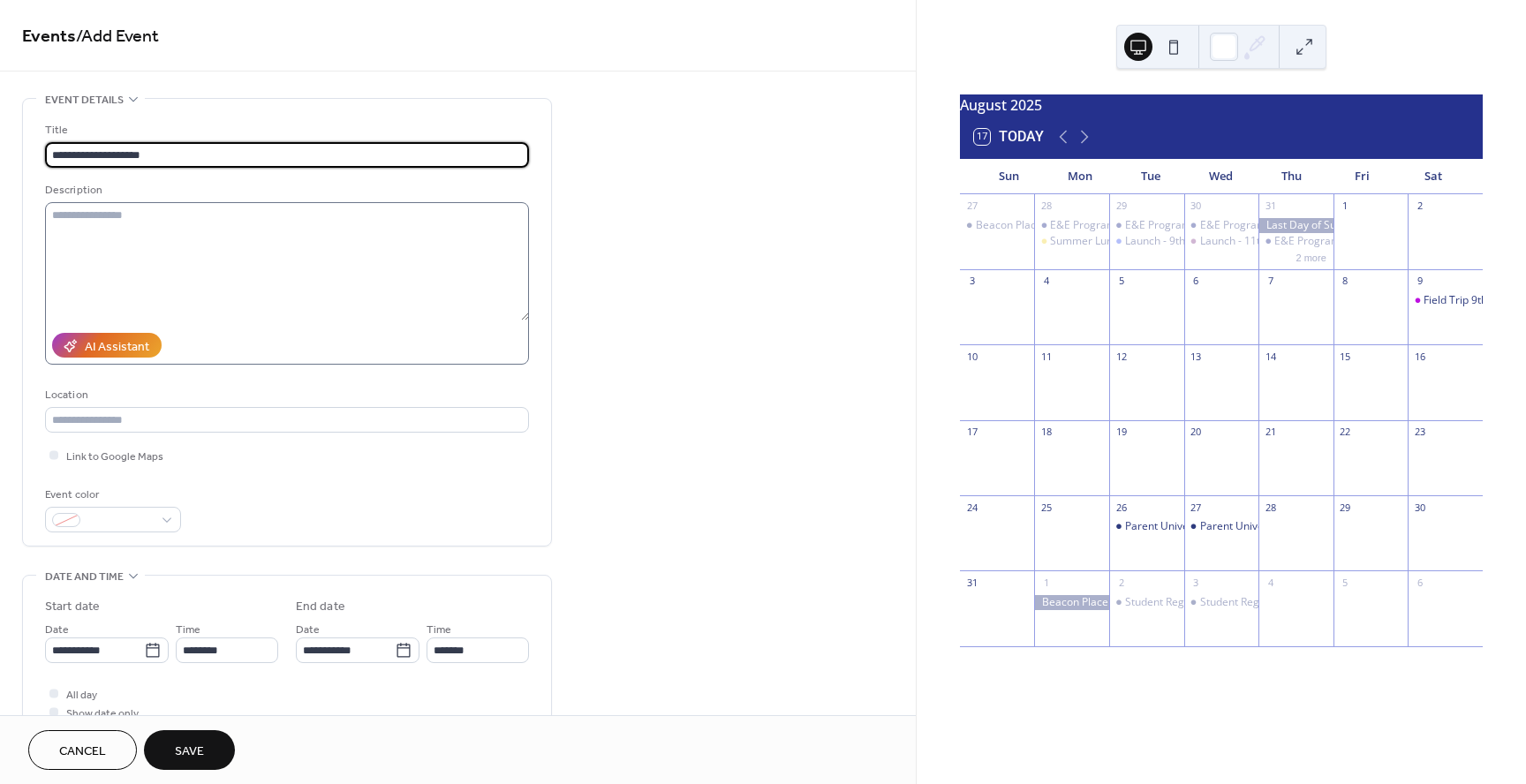 type on "**********" 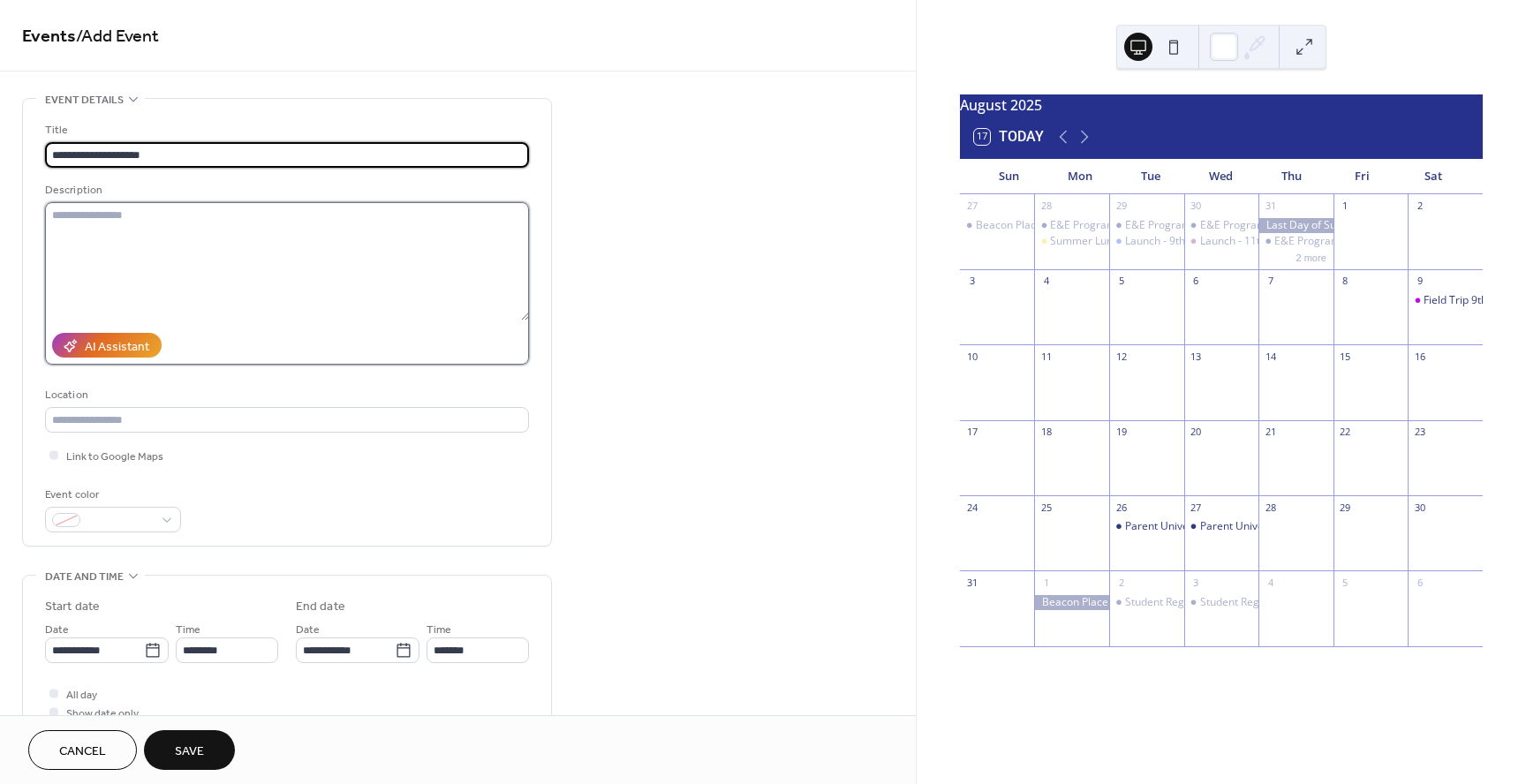 click at bounding box center (287, 261) 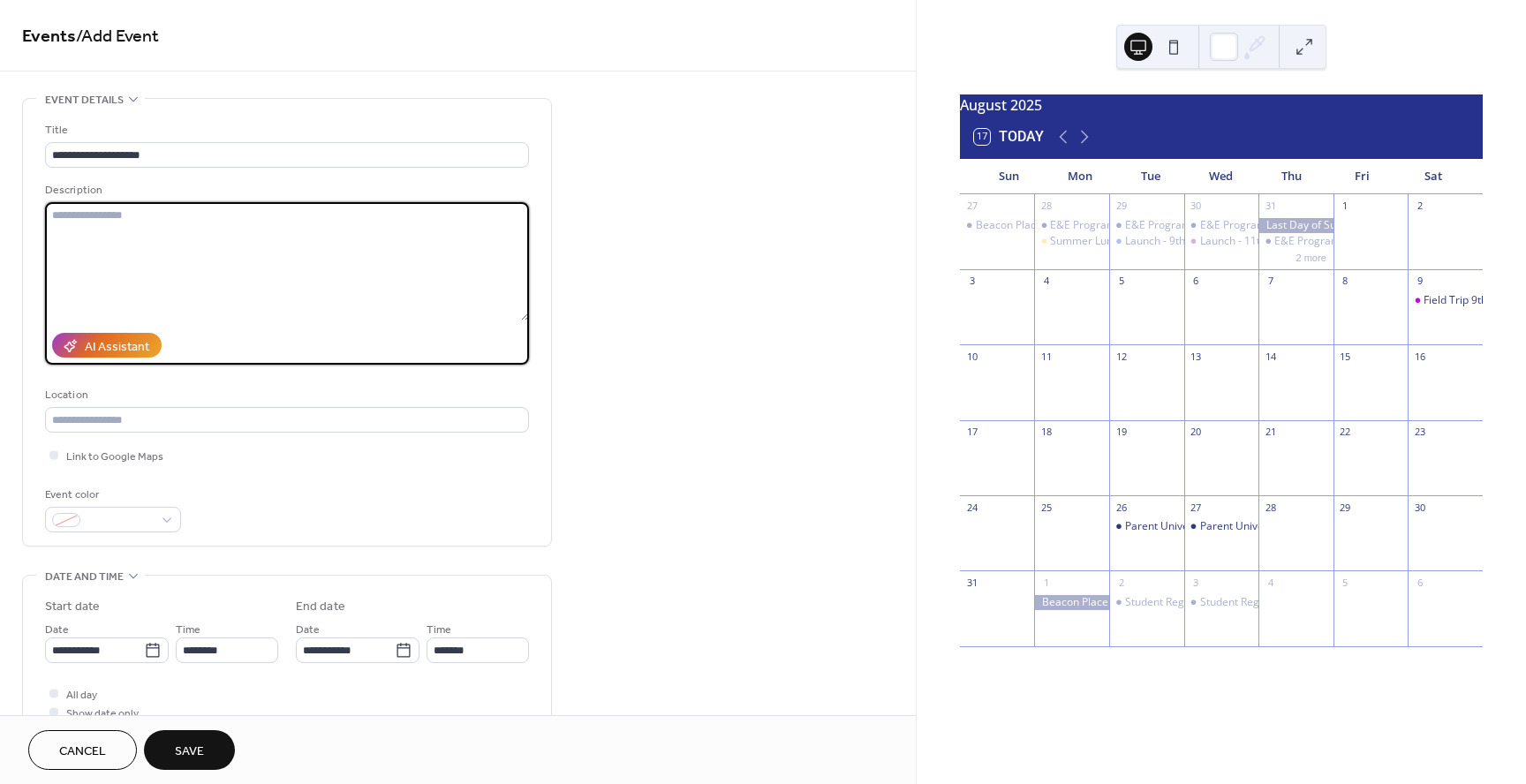 paste on "**********" 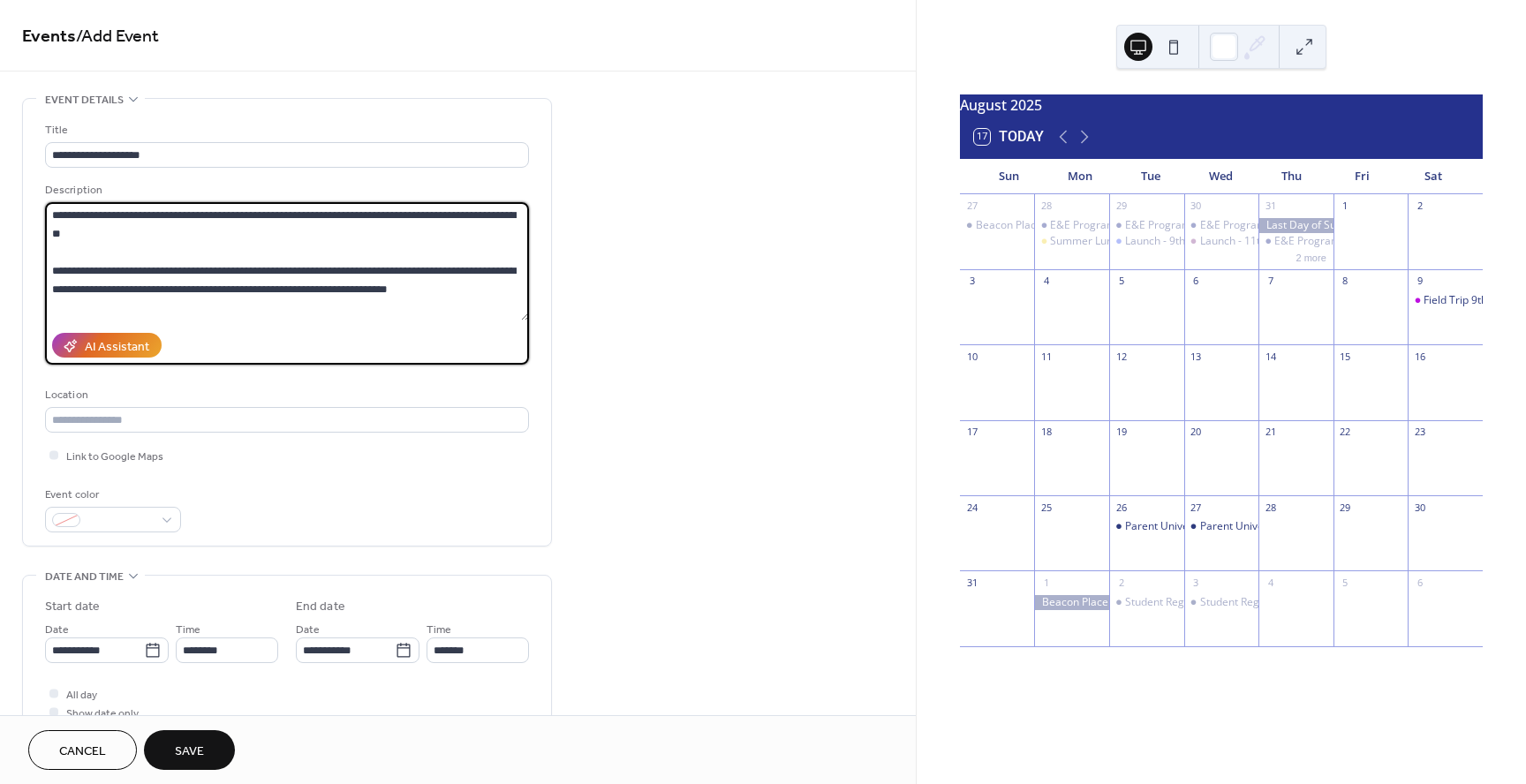 scroll, scrollTop: 183, scrollLeft: 0, axis: vertical 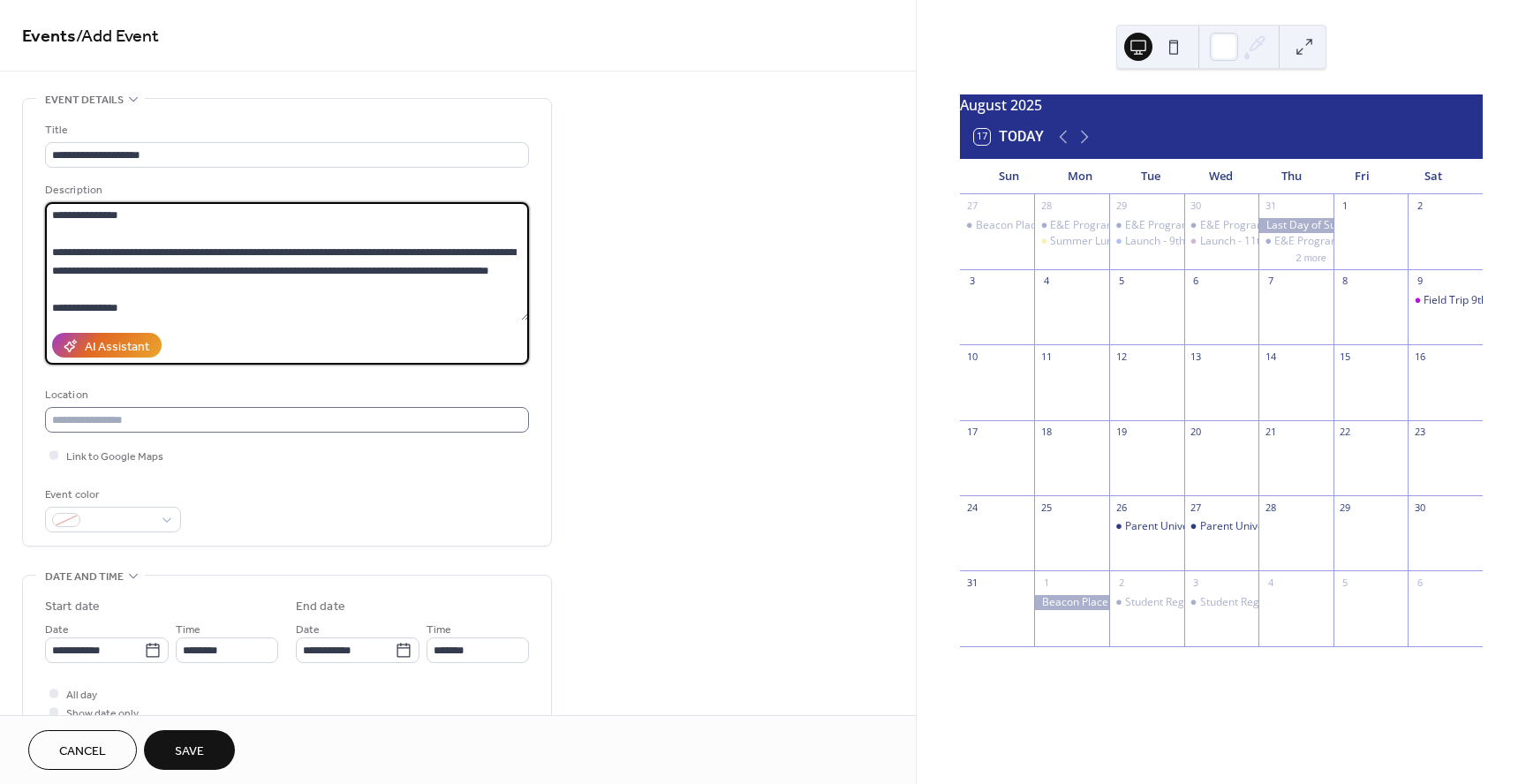 type on "**********" 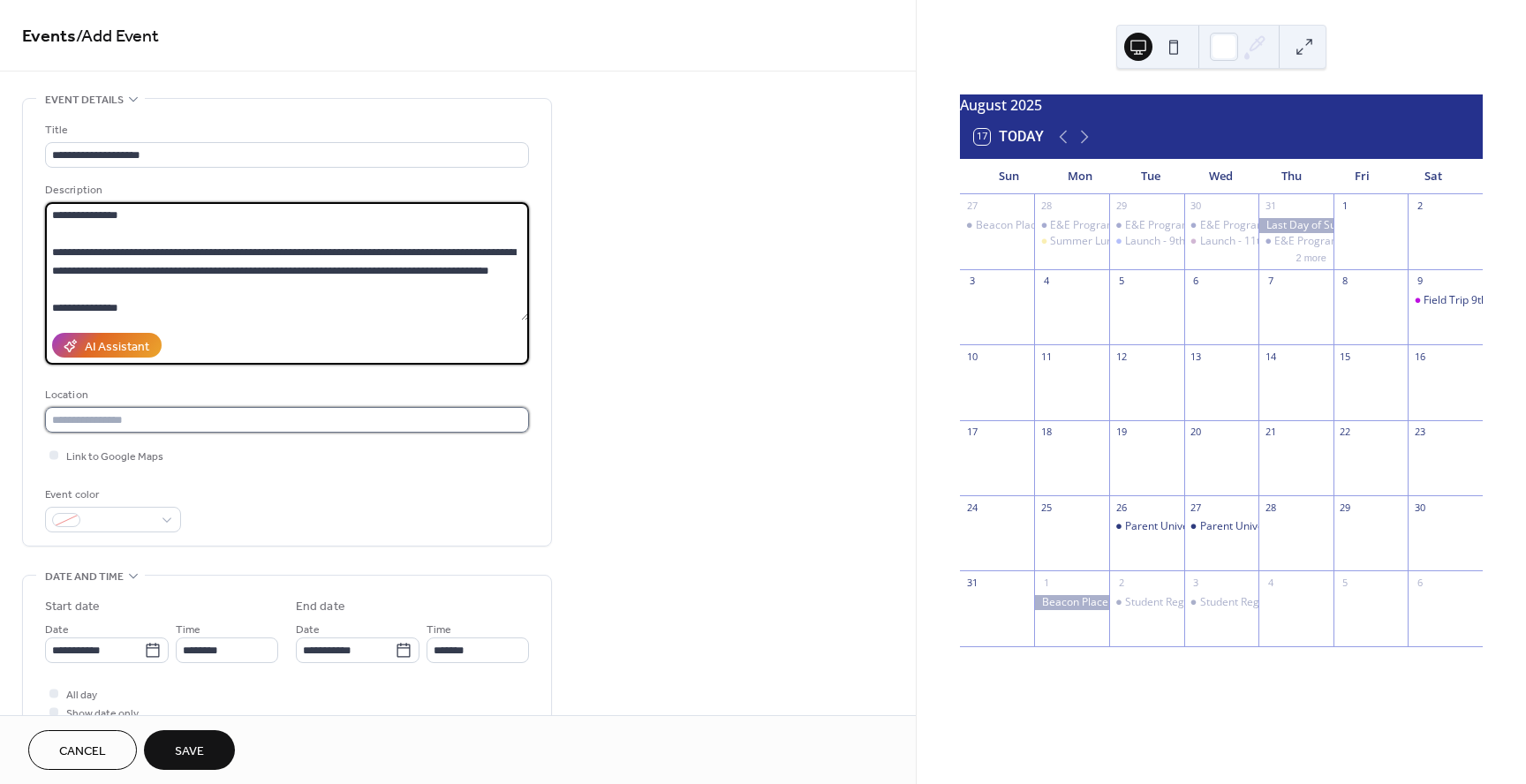 click at bounding box center (287, 419) 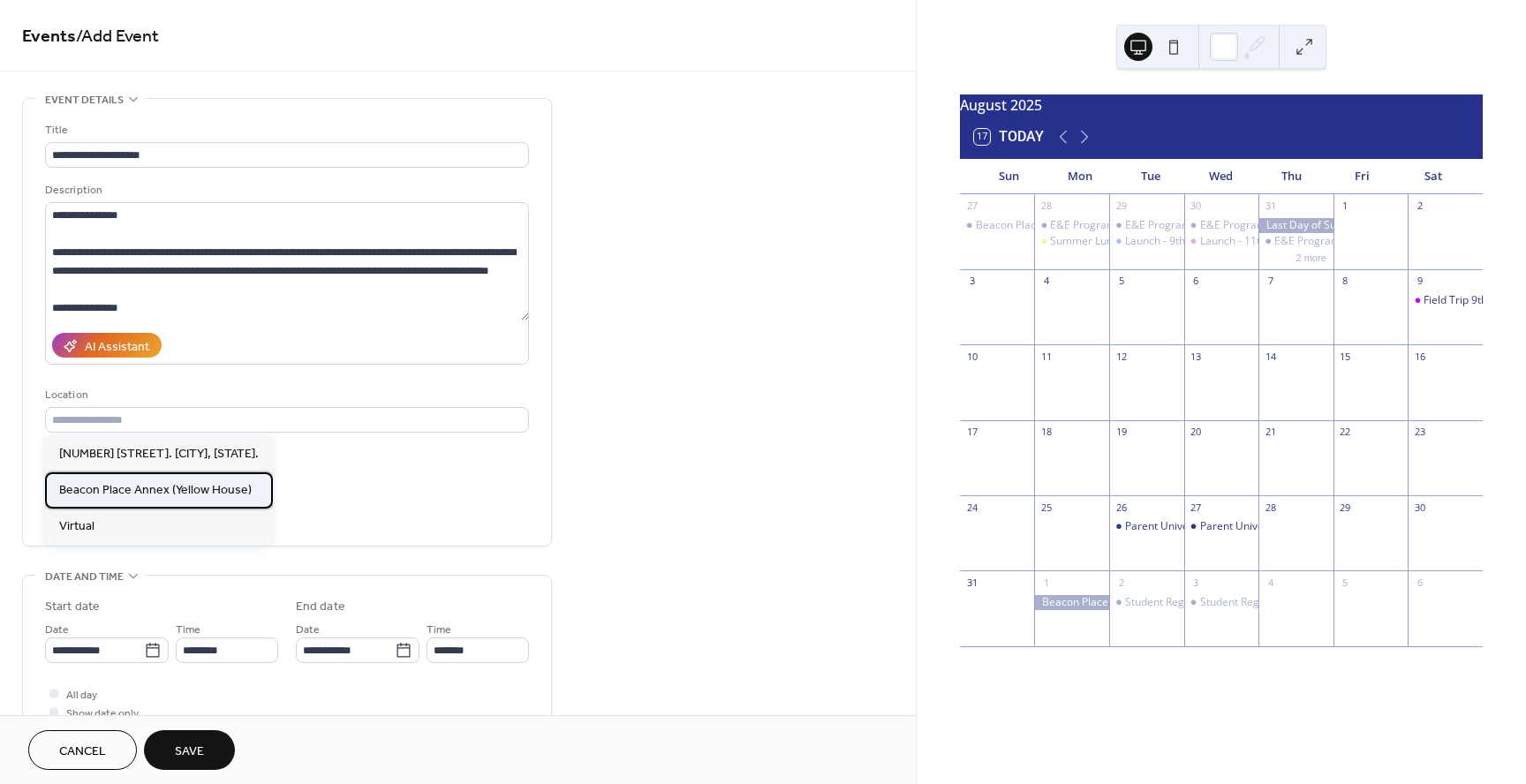 click on "Beacon Place Annex (Yellow House)" at bounding box center [155, 490] 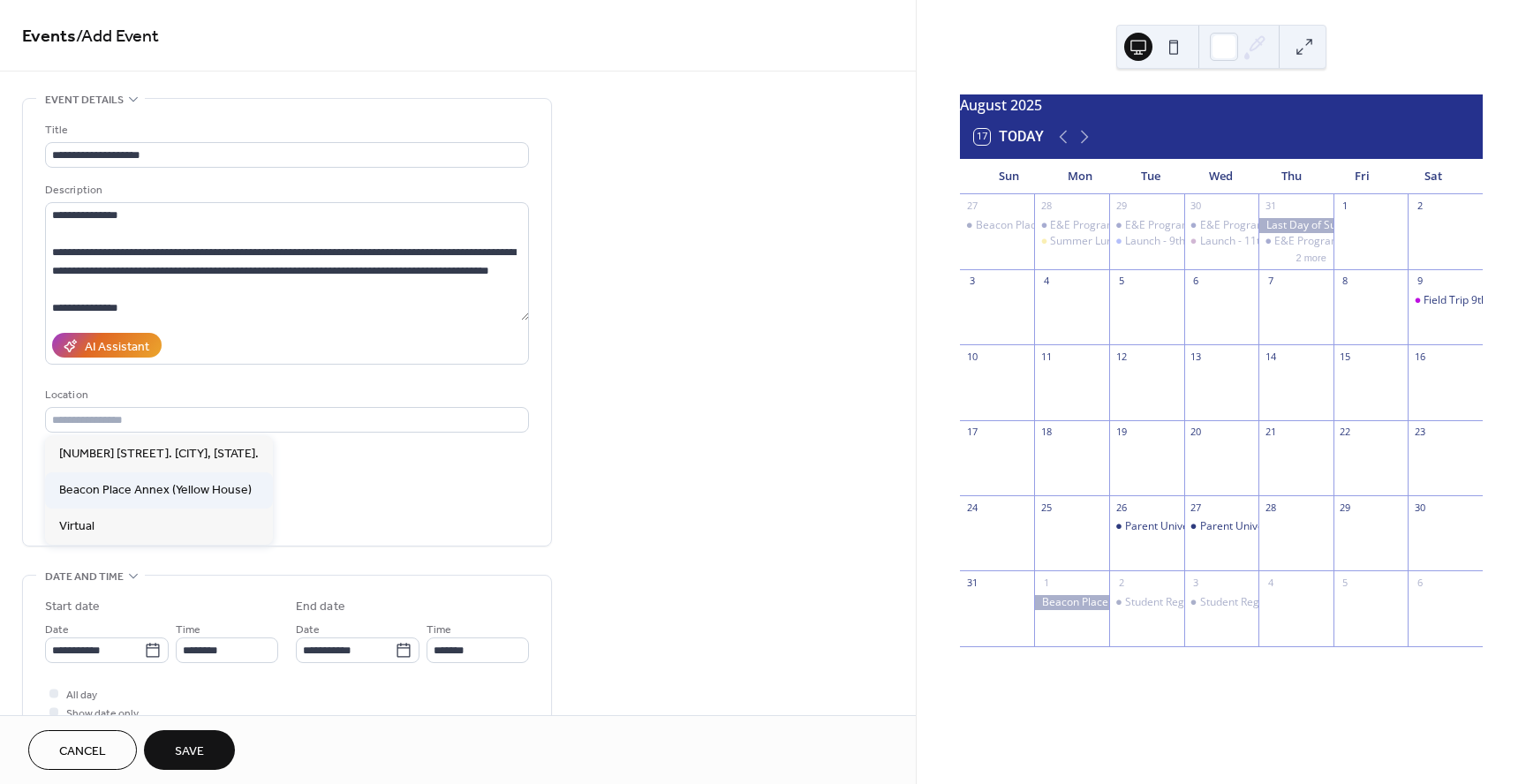 type on "**********" 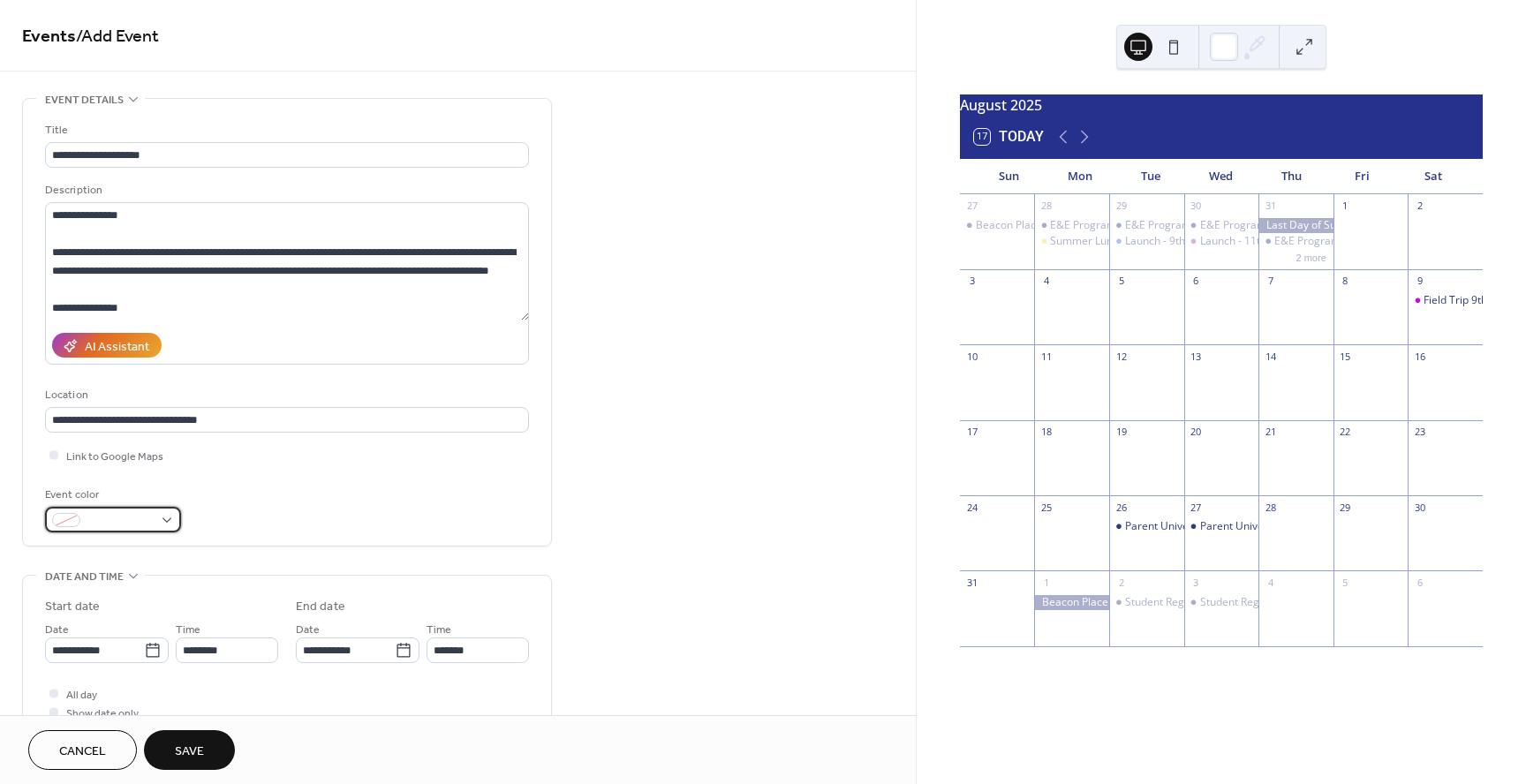 click at bounding box center [120, 521] 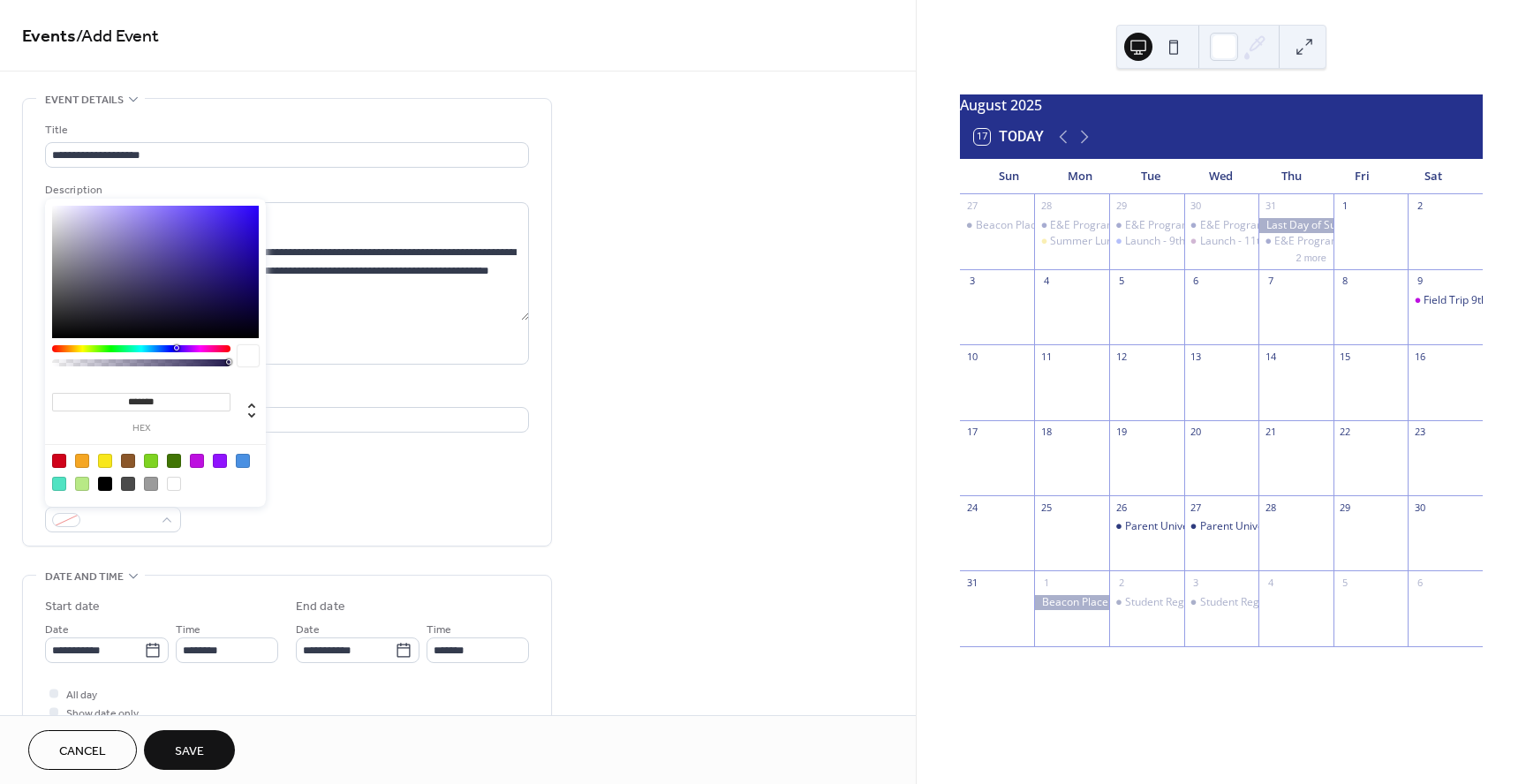 drag, startPoint x: 167, startPoint y: 399, endPoint x: 125, endPoint y: 399, distance: 42 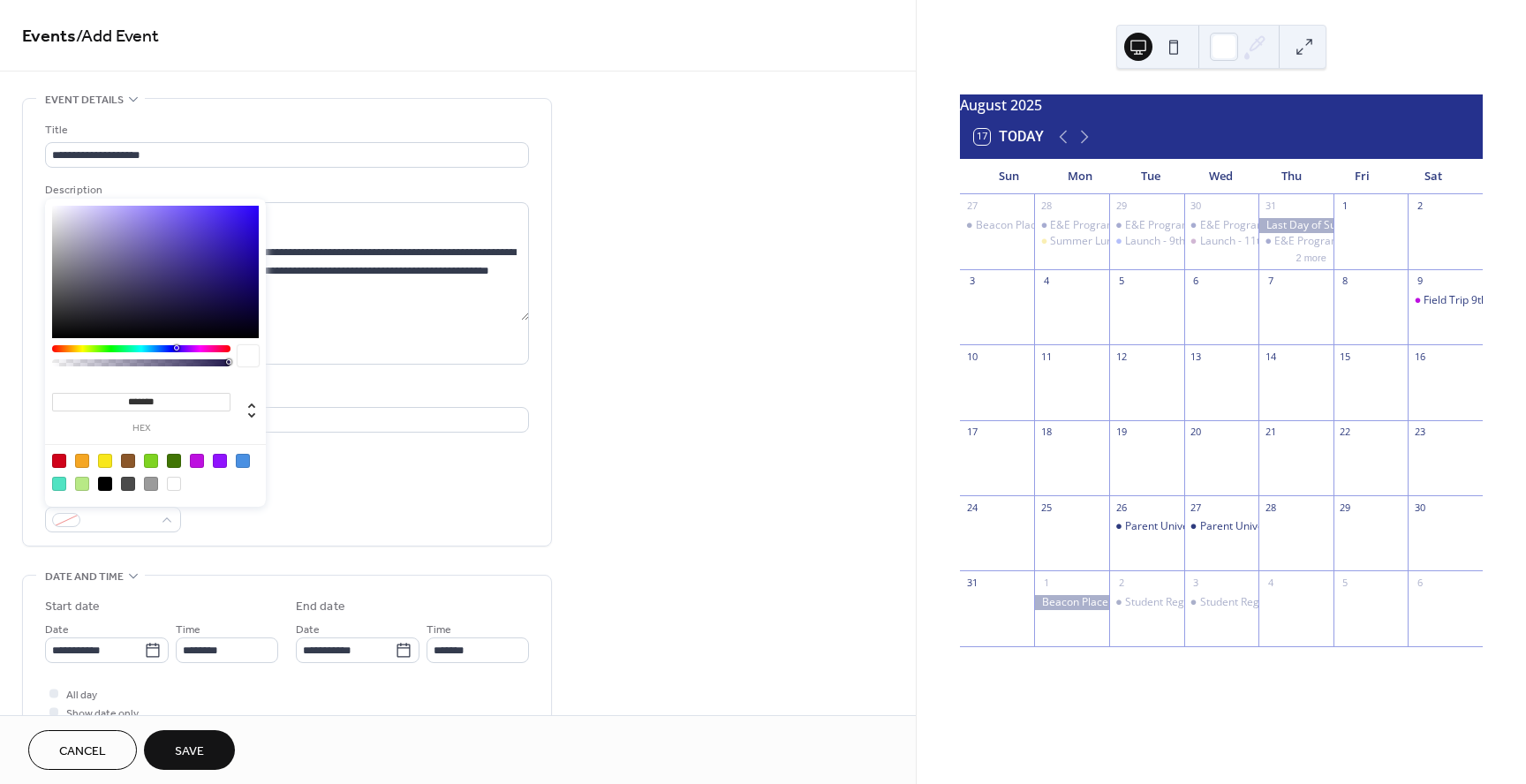 click on "*******" at bounding box center (141, 402) 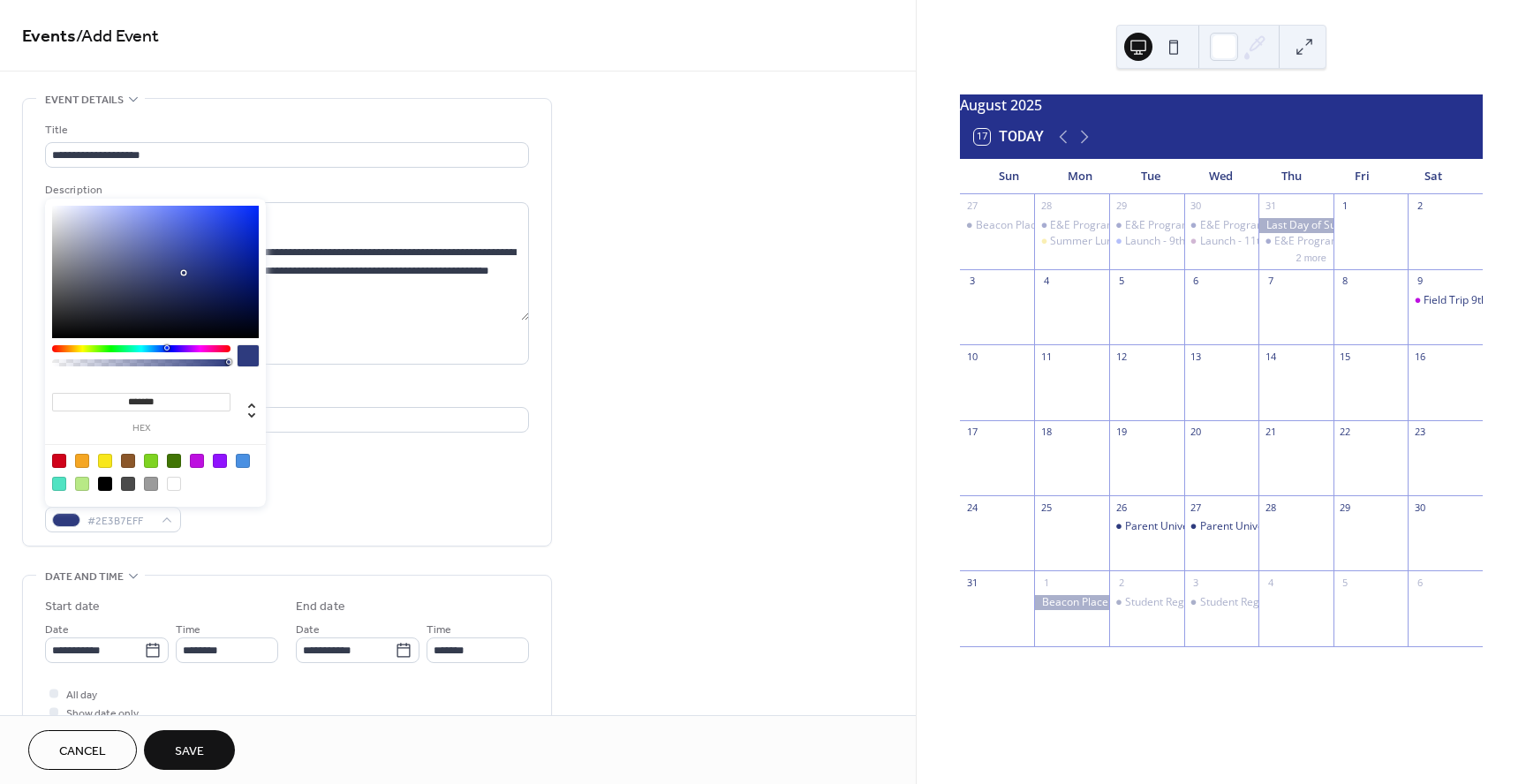 type on "*******" 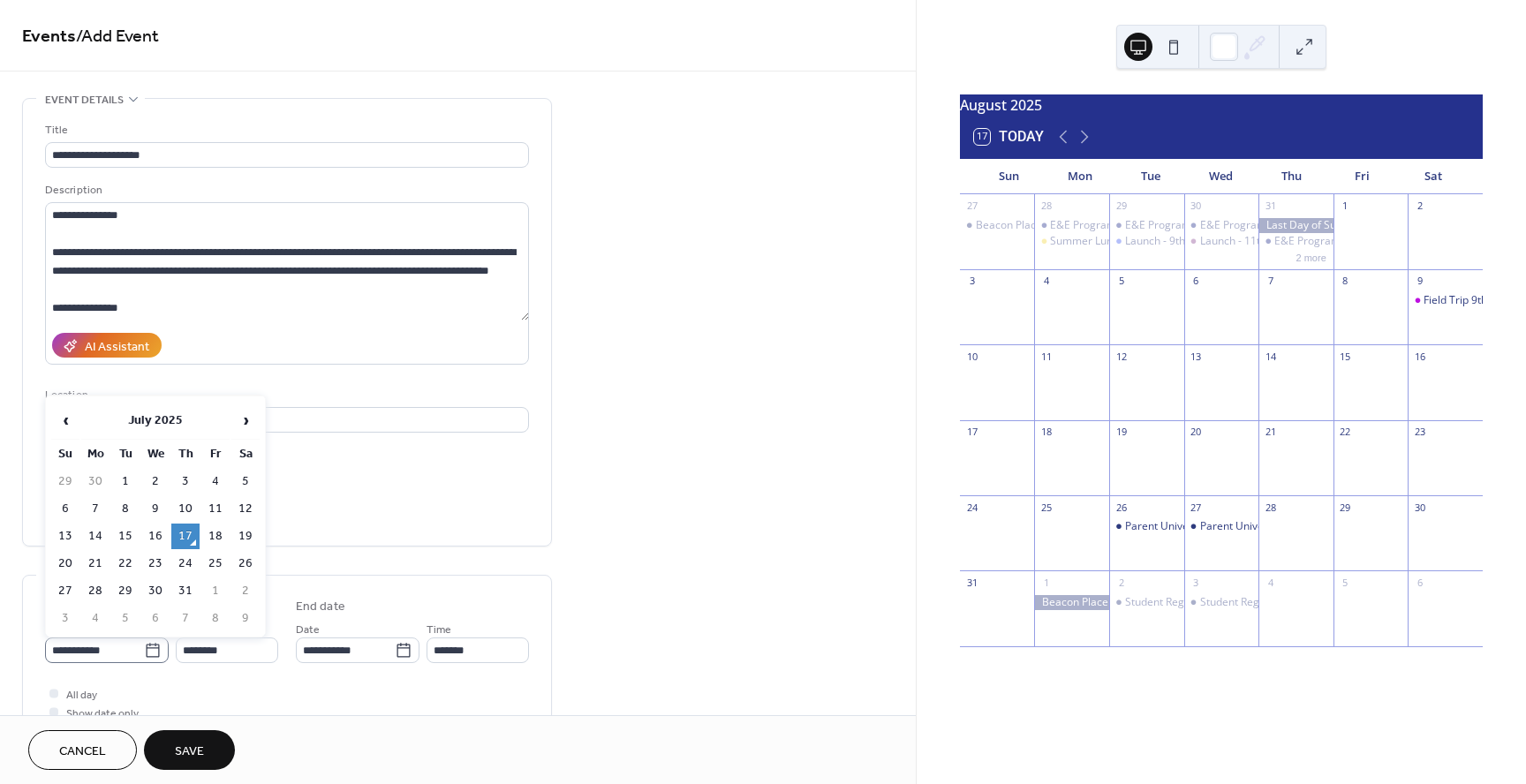click 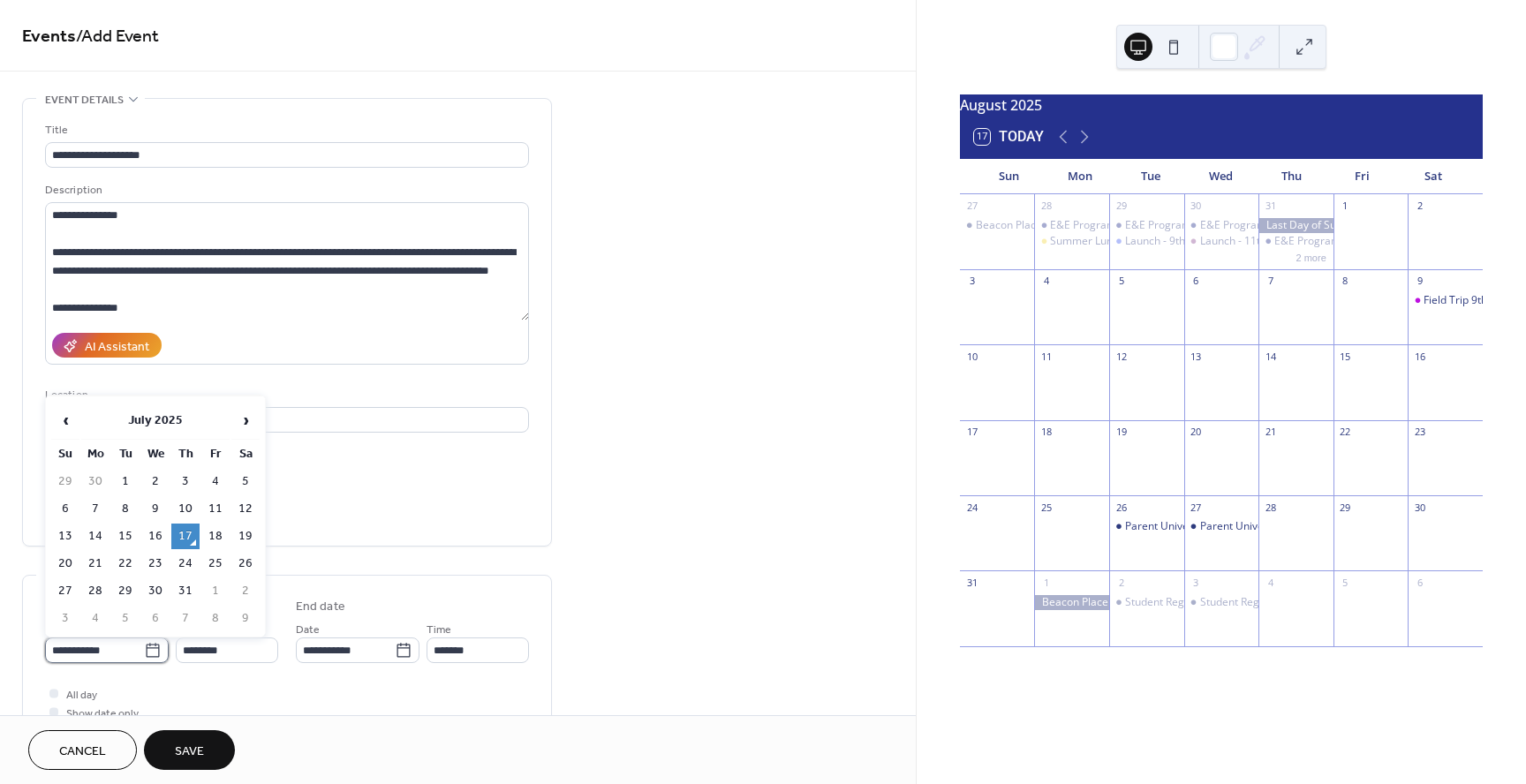 click on "**********" at bounding box center [94, 650] 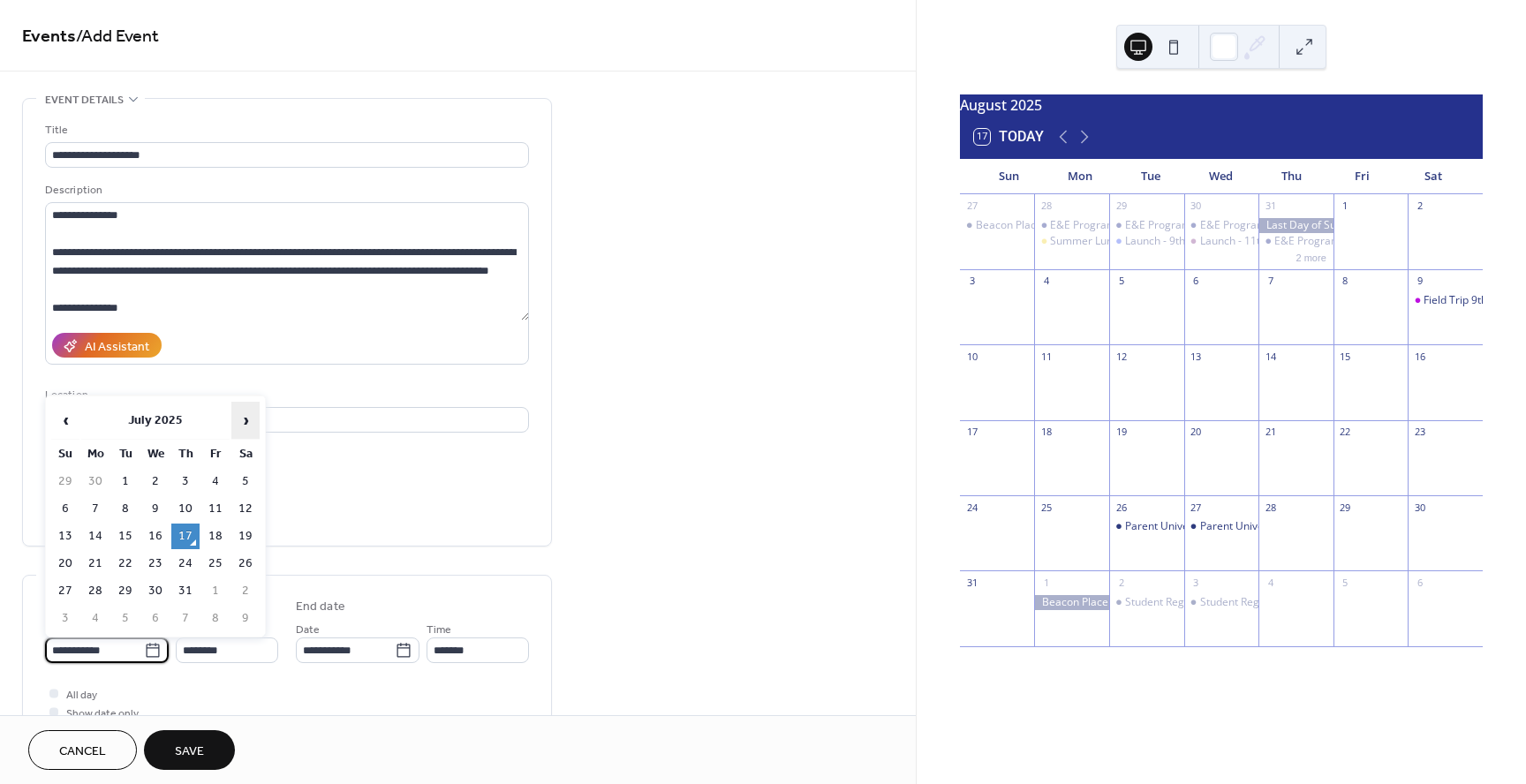 click on "›" at bounding box center [246, 420] 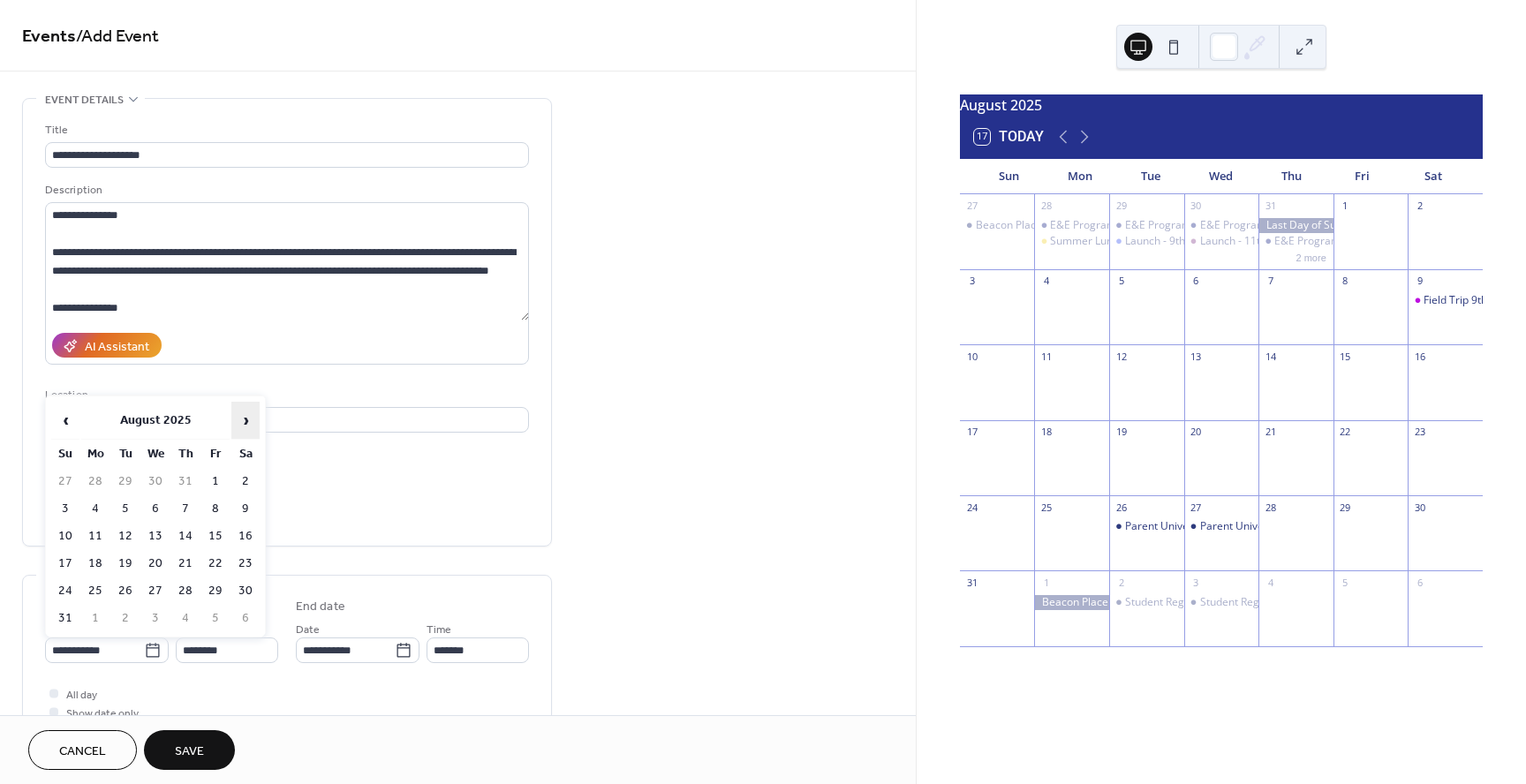 click on "›" at bounding box center (246, 420) 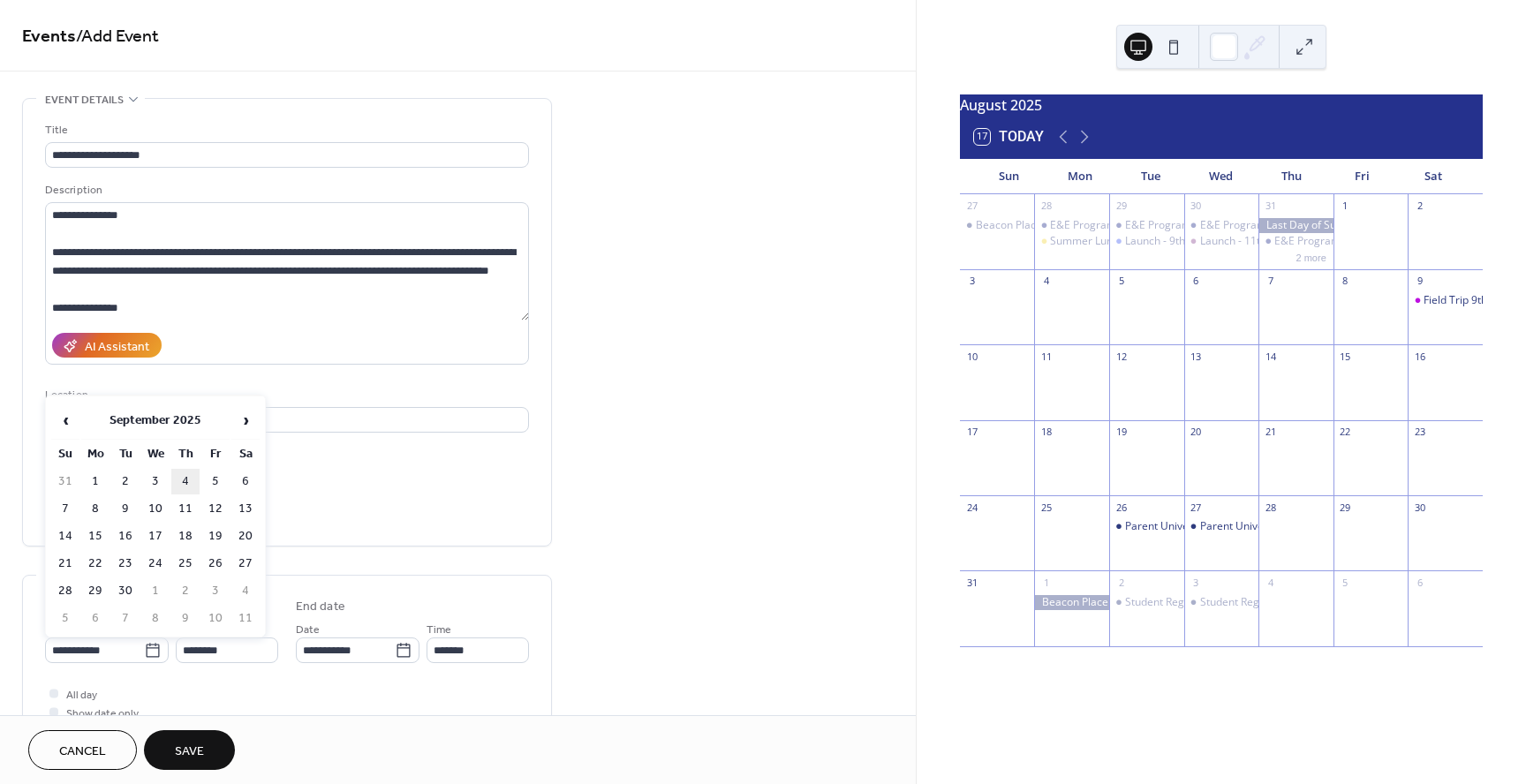 click on "4" at bounding box center (185, 481) 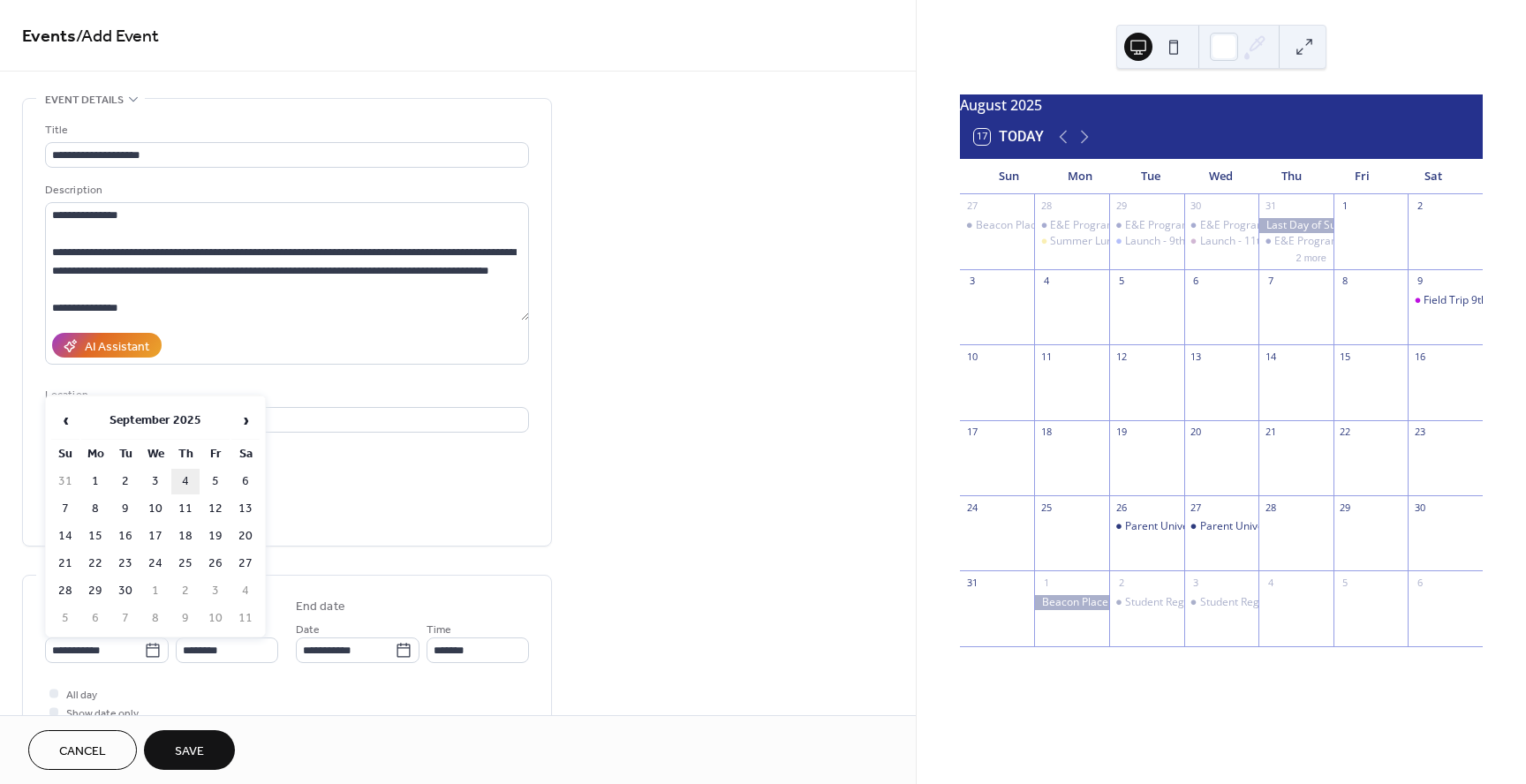 type on "**********" 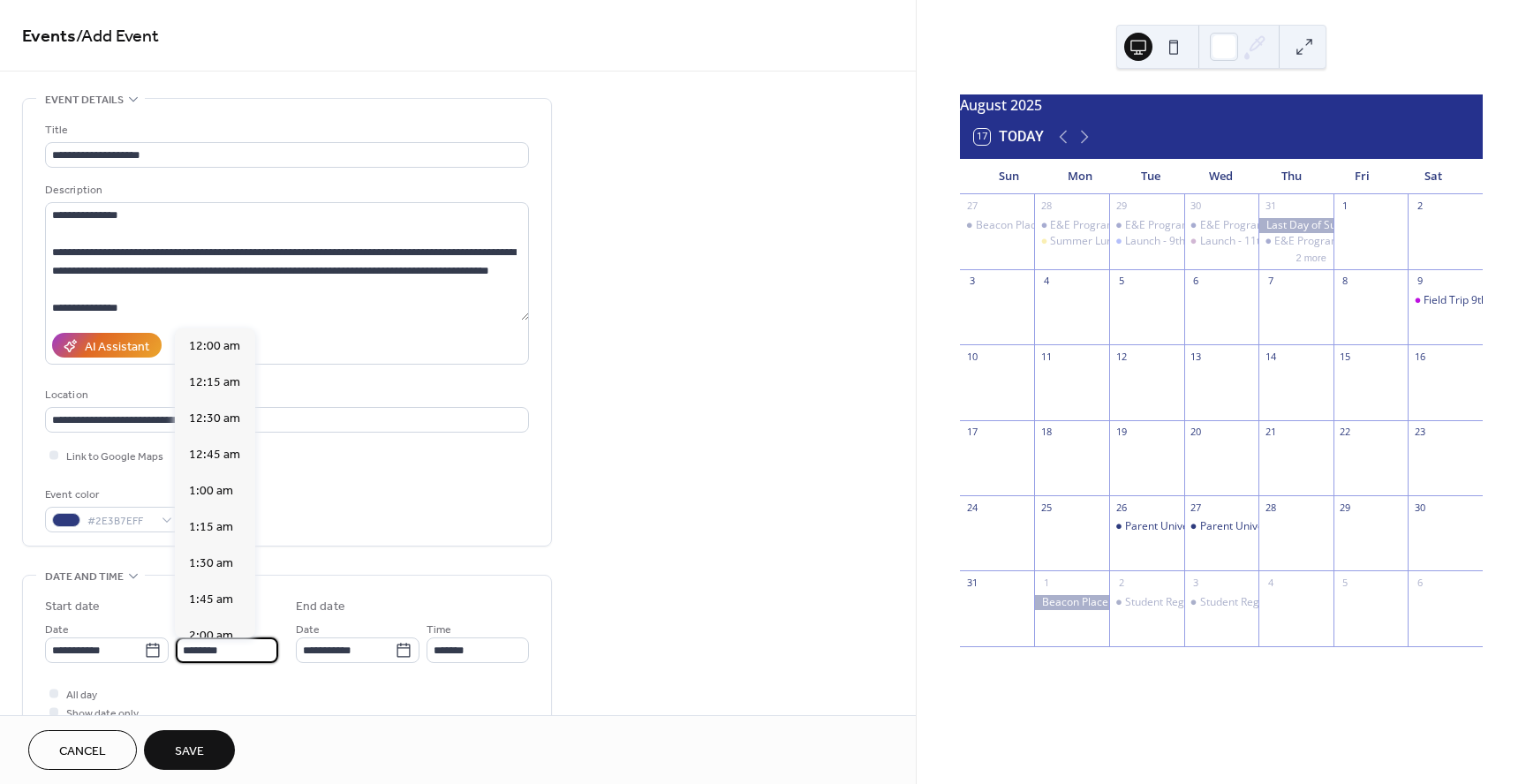 click on "********" at bounding box center (227, 650) 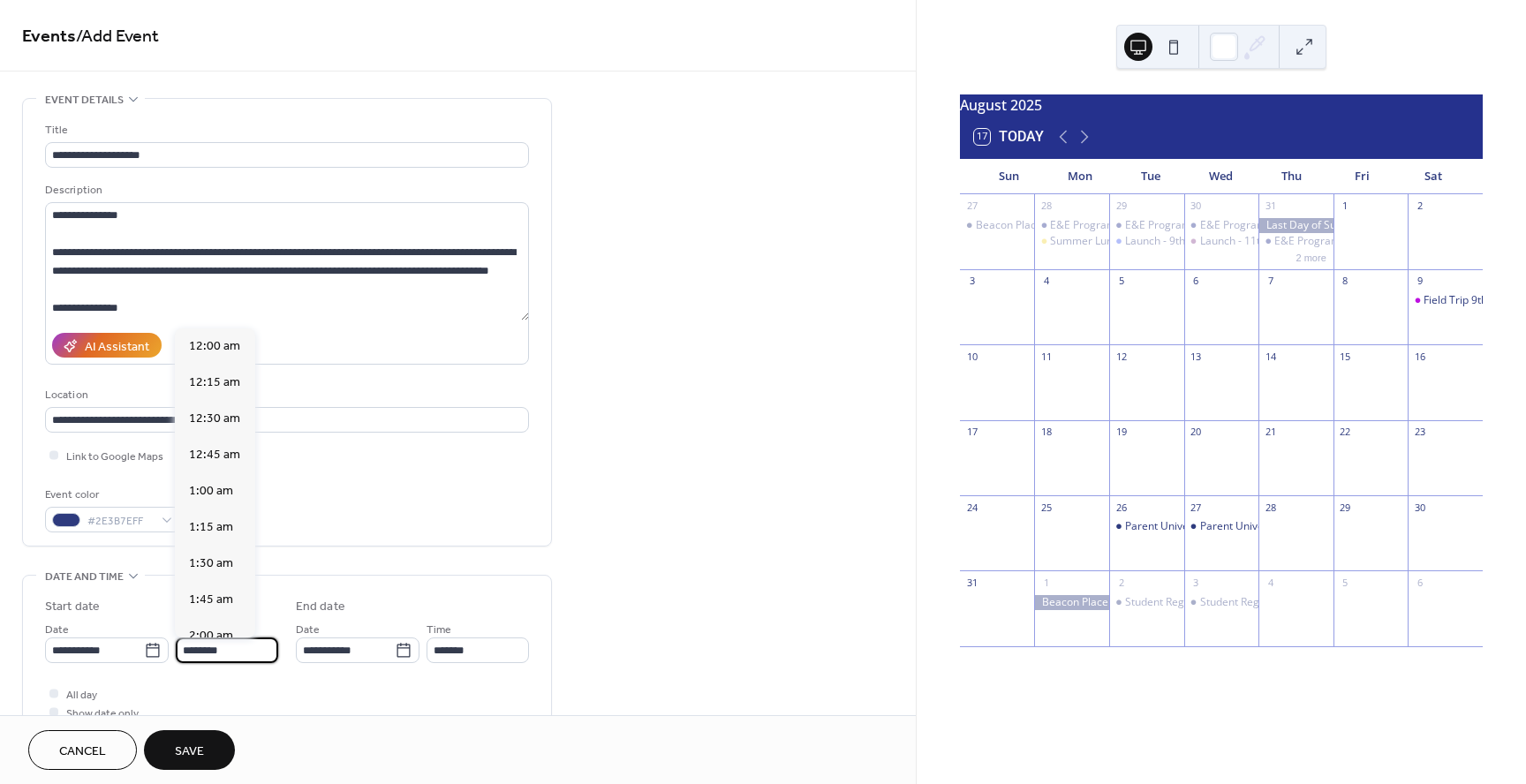 scroll, scrollTop: 1738, scrollLeft: 0, axis: vertical 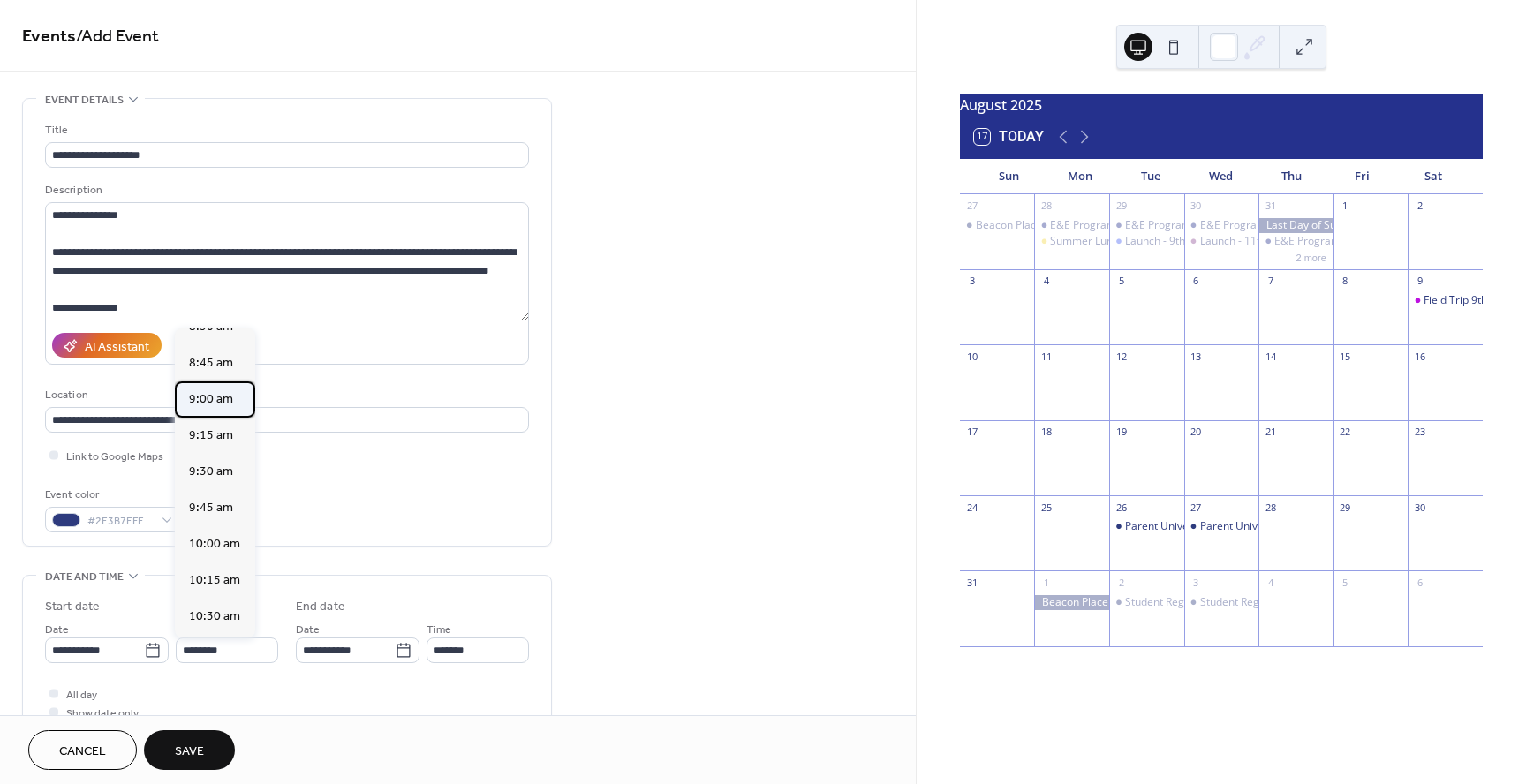 click on "9:00 am" at bounding box center (211, 399) 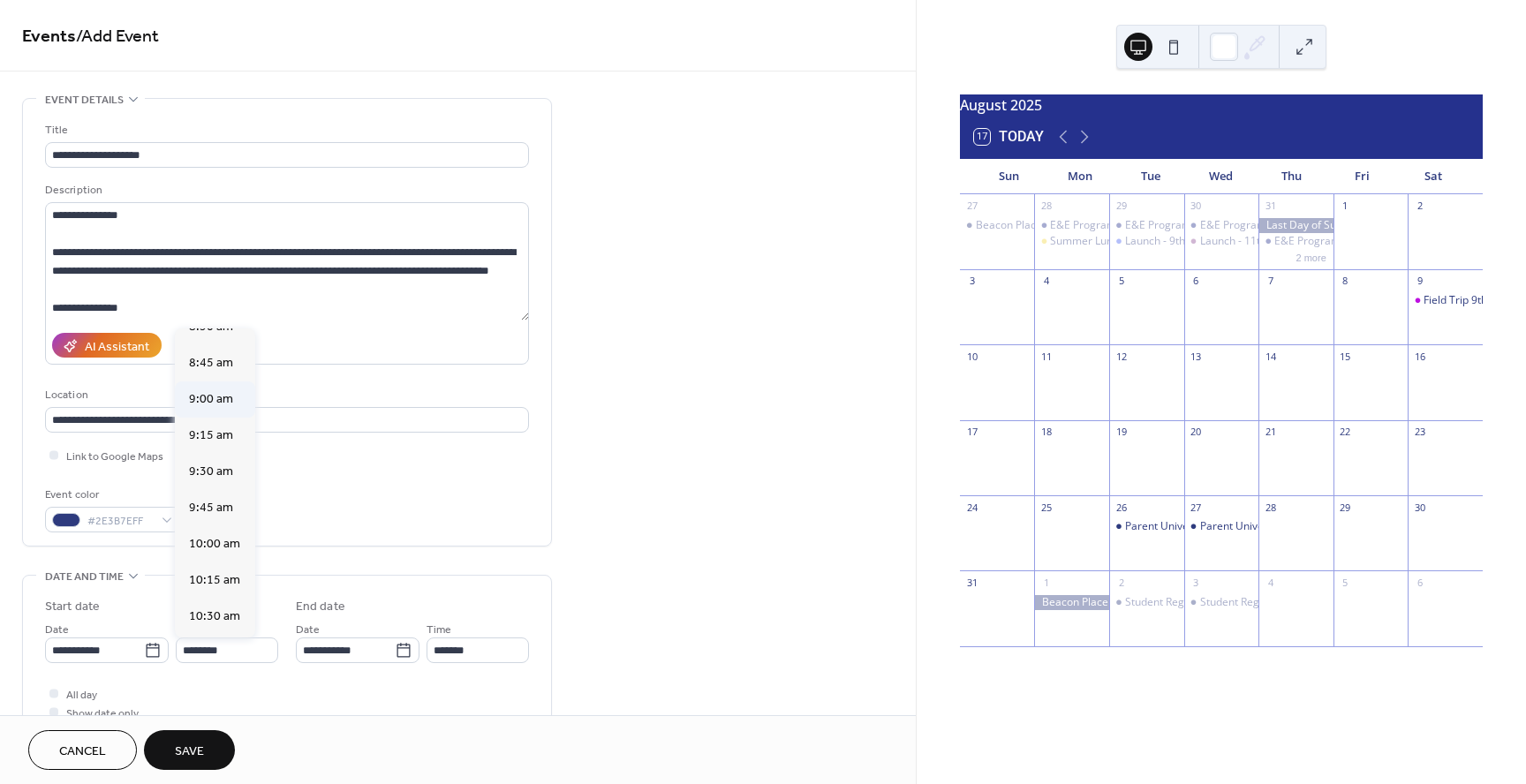 type on "*******" 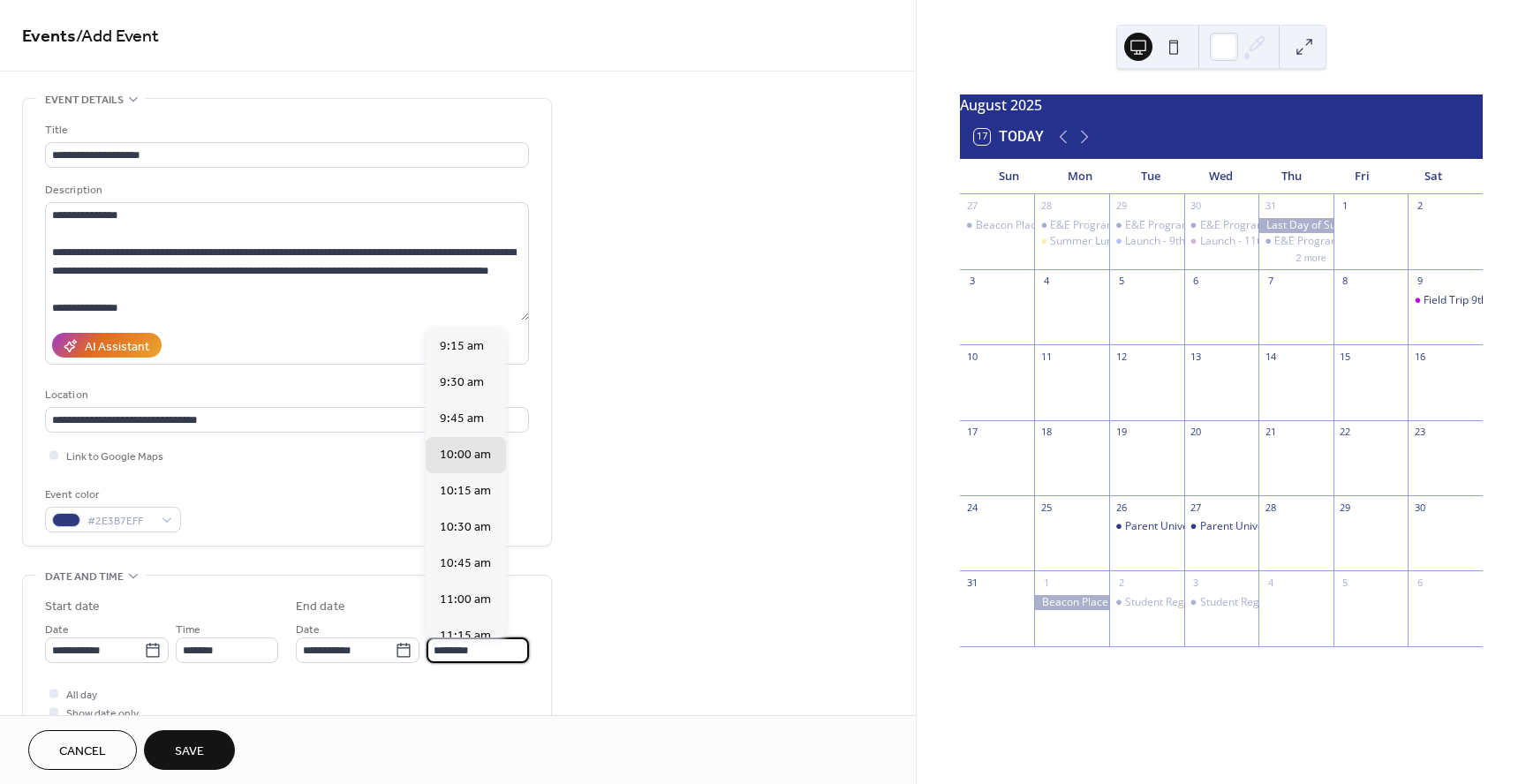 click on "********" at bounding box center [478, 650] 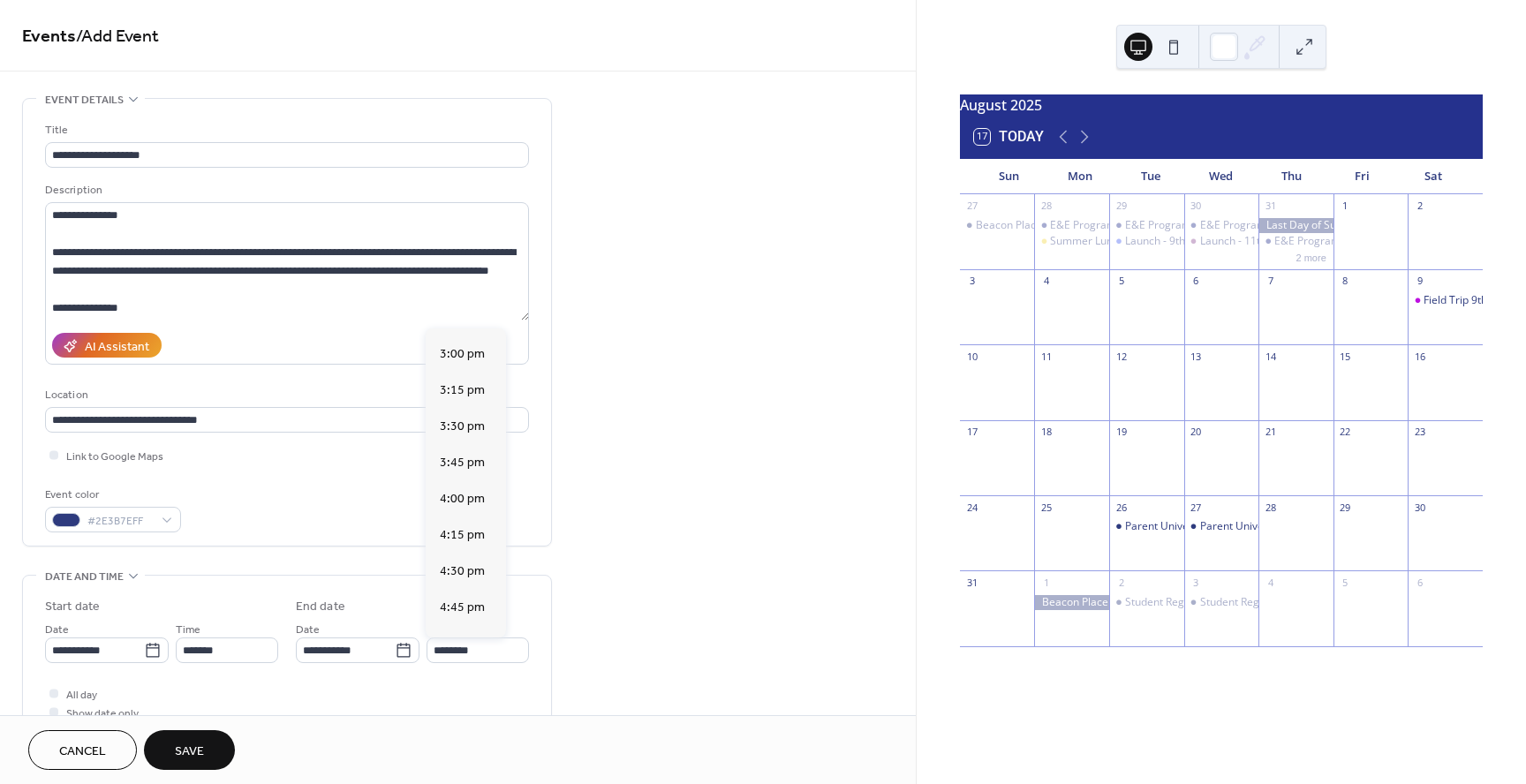 scroll, scrollTop: 806, scrollLeft: 0, axis: vertical 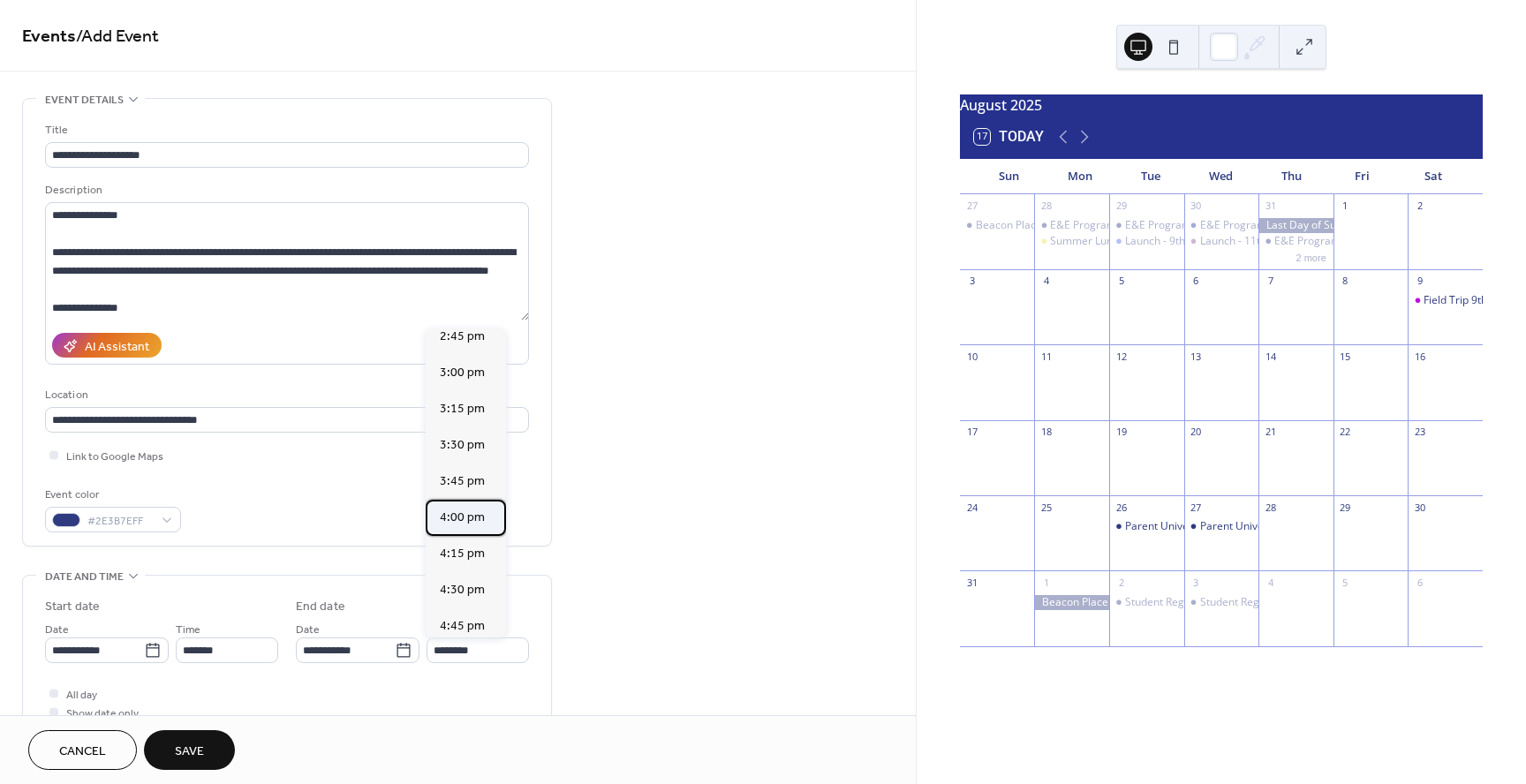 click on "4:00 pm" at bounding box center [462, 517] 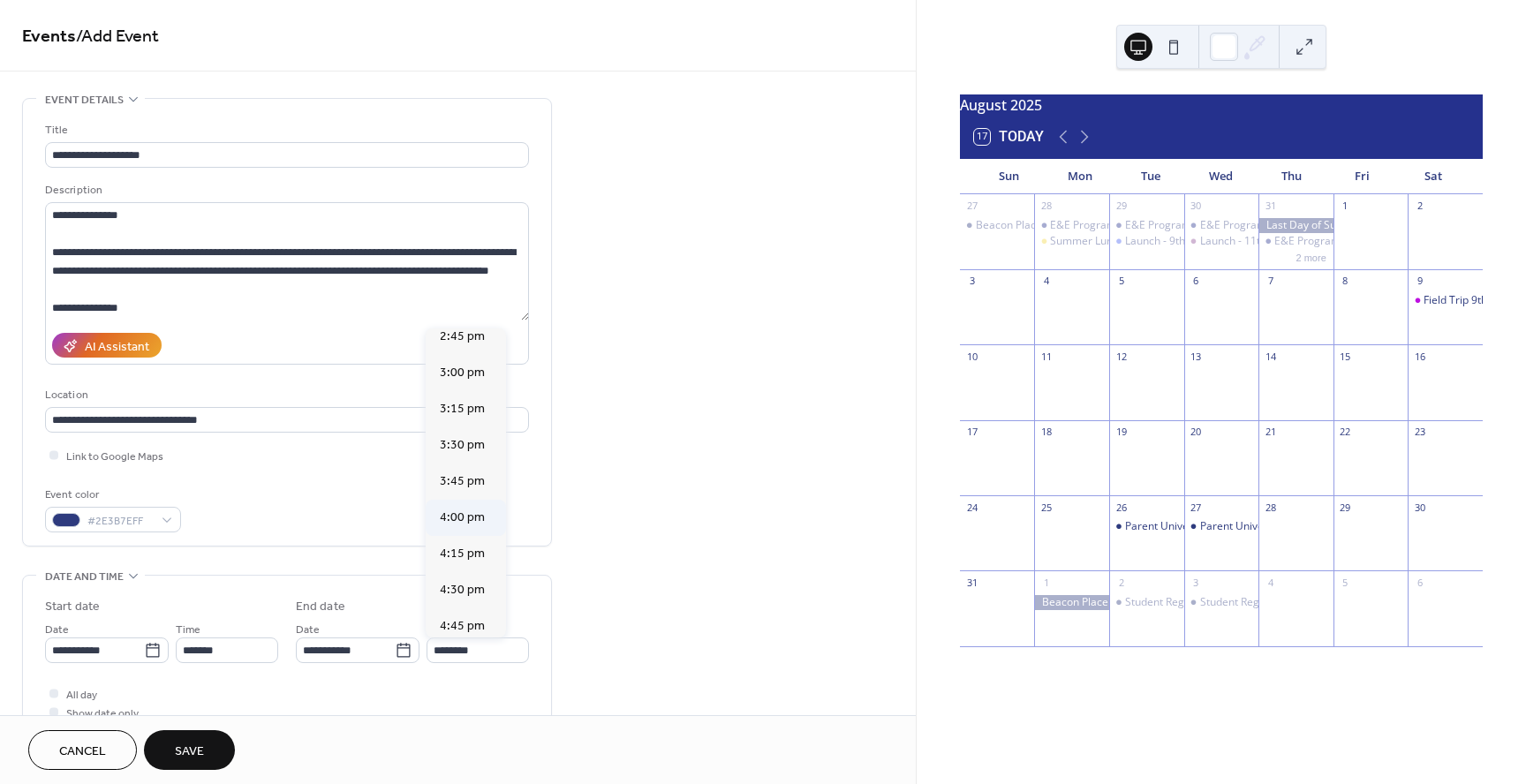 type on "*******" 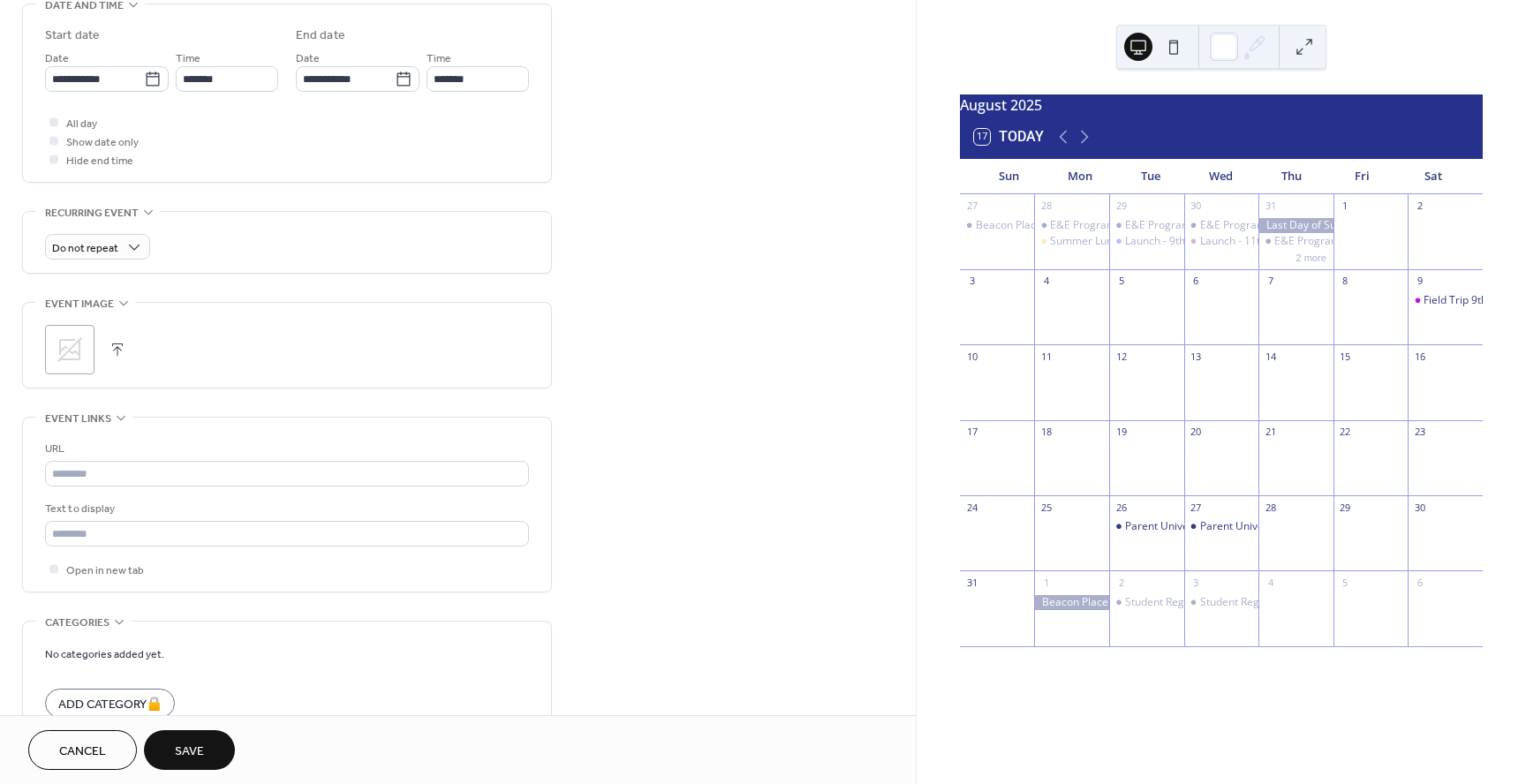 scroll, scrollTop: 671, scrollLeft: 0, axis: vertical 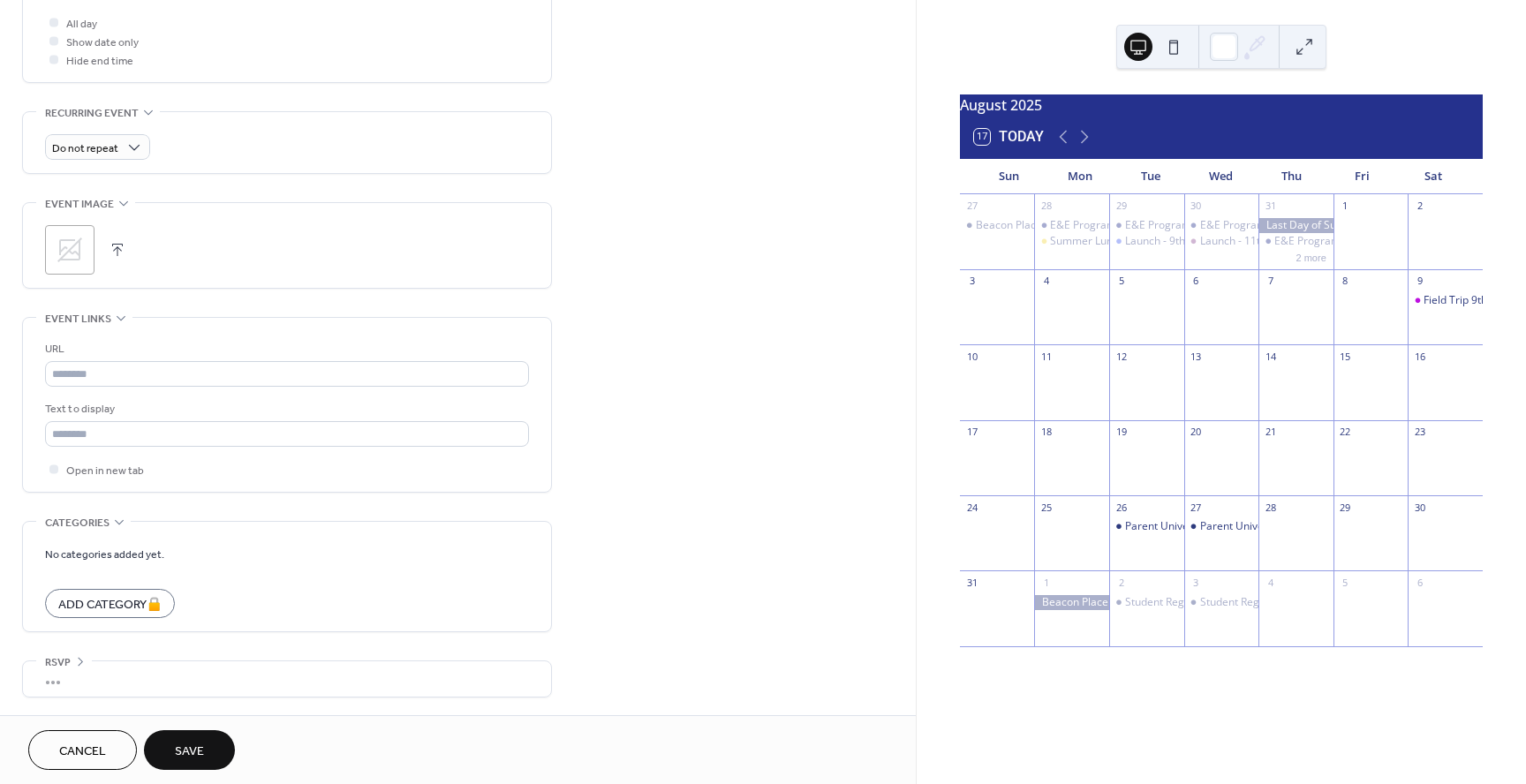 click on "Save" at bounding box center (189, 751) 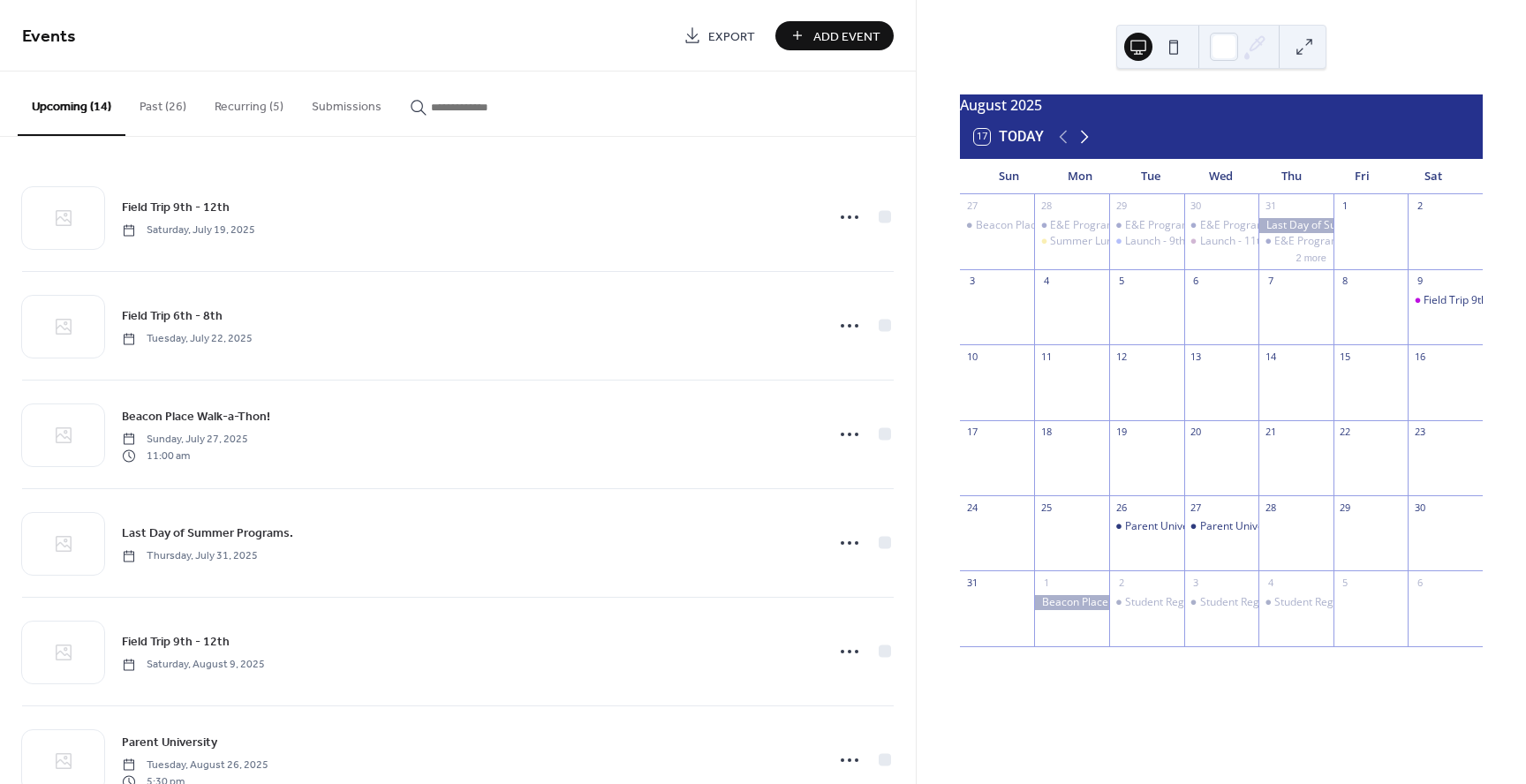 click 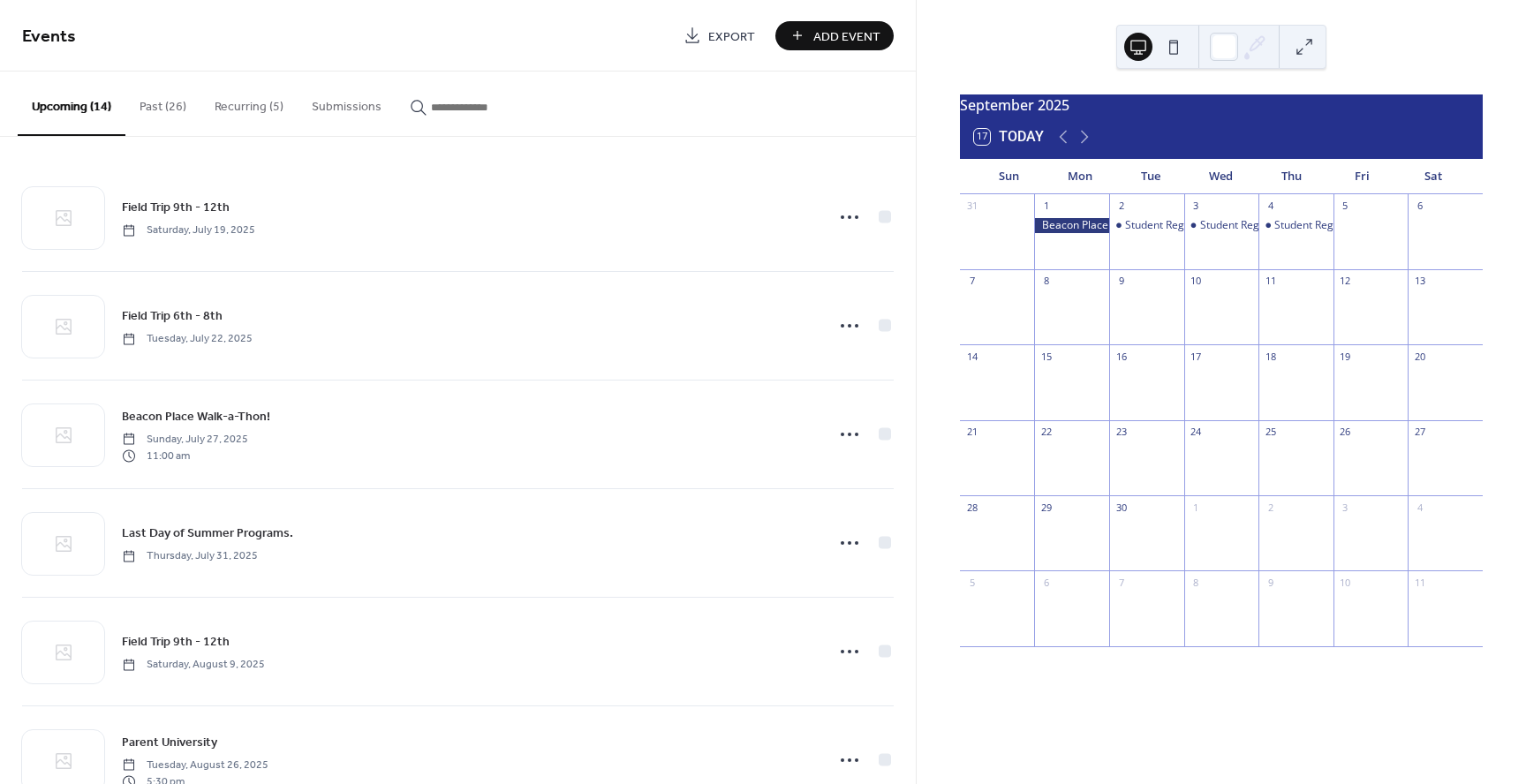 click on "Add Event" at bounding box center (847, 36) 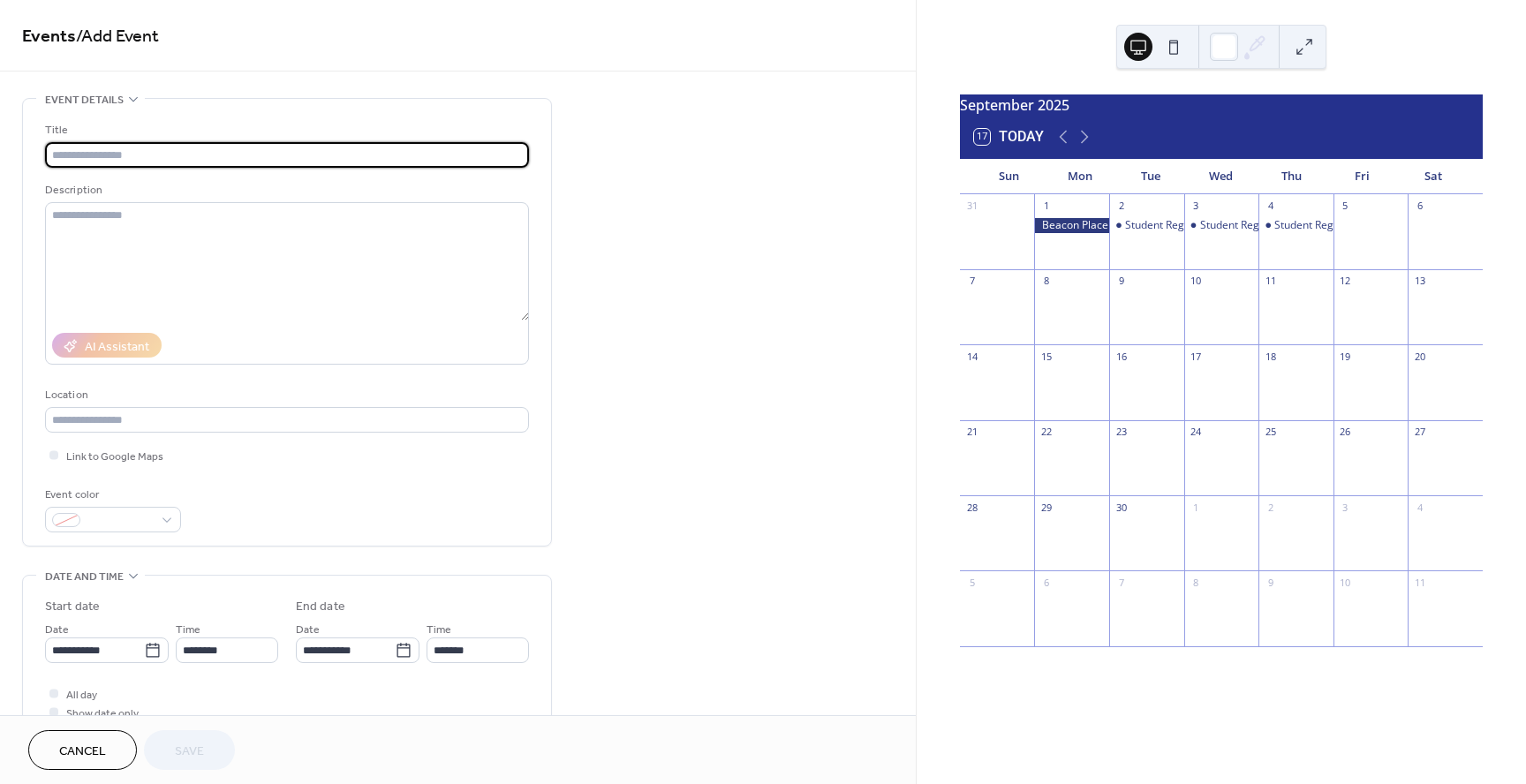 click at bounding box center (287, 155) 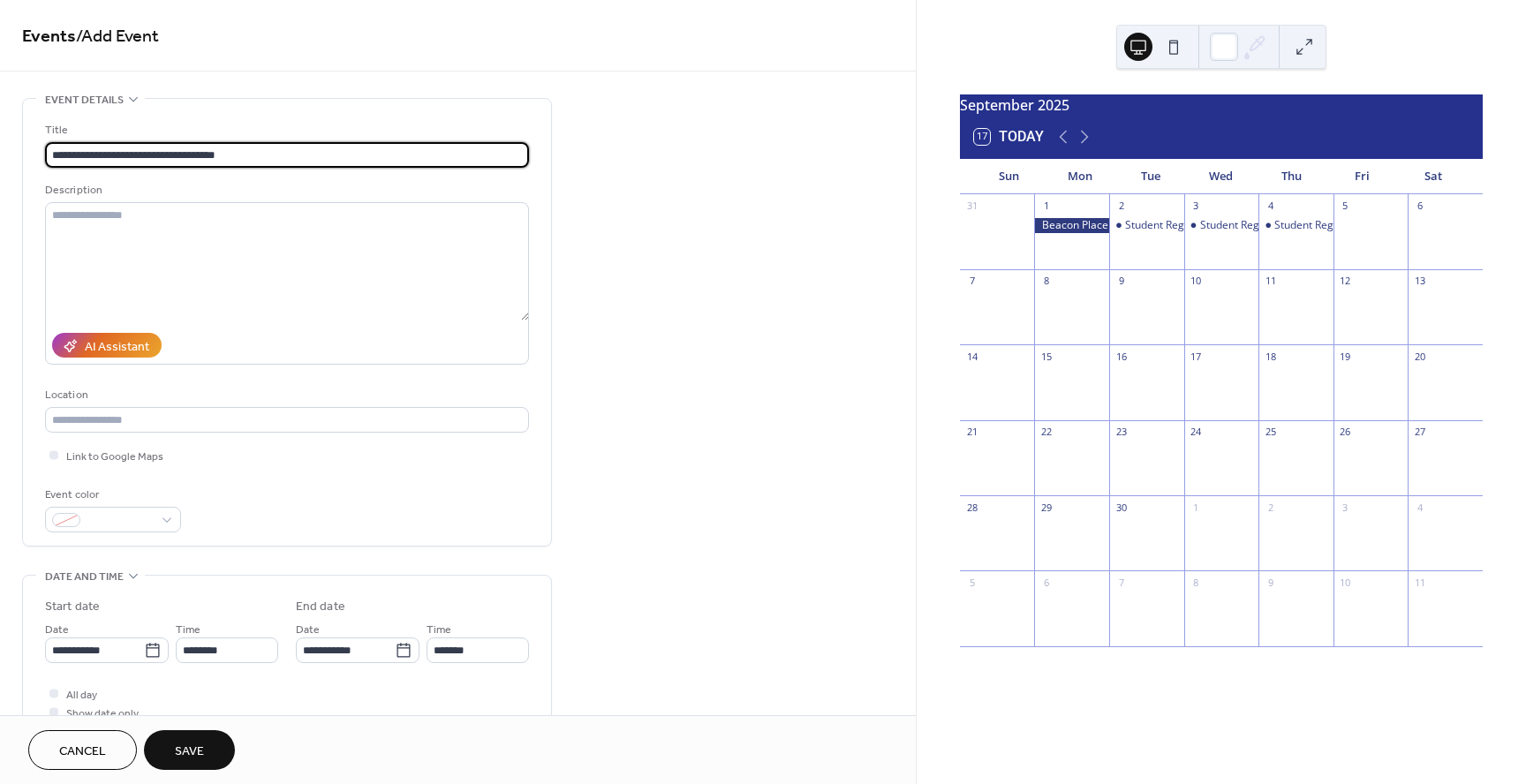 click on "**********" at bounding box center [287, 155] 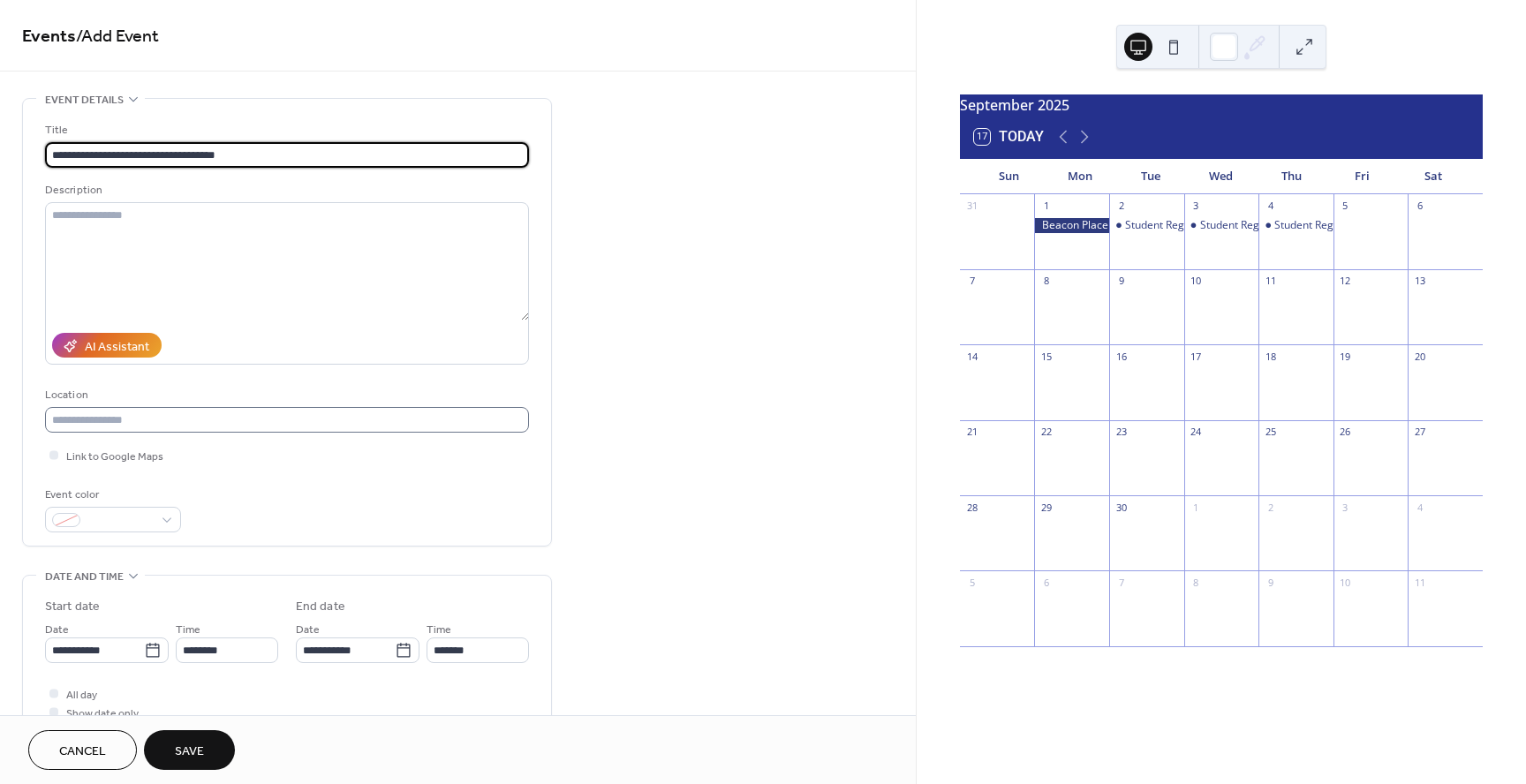 type on "**********" 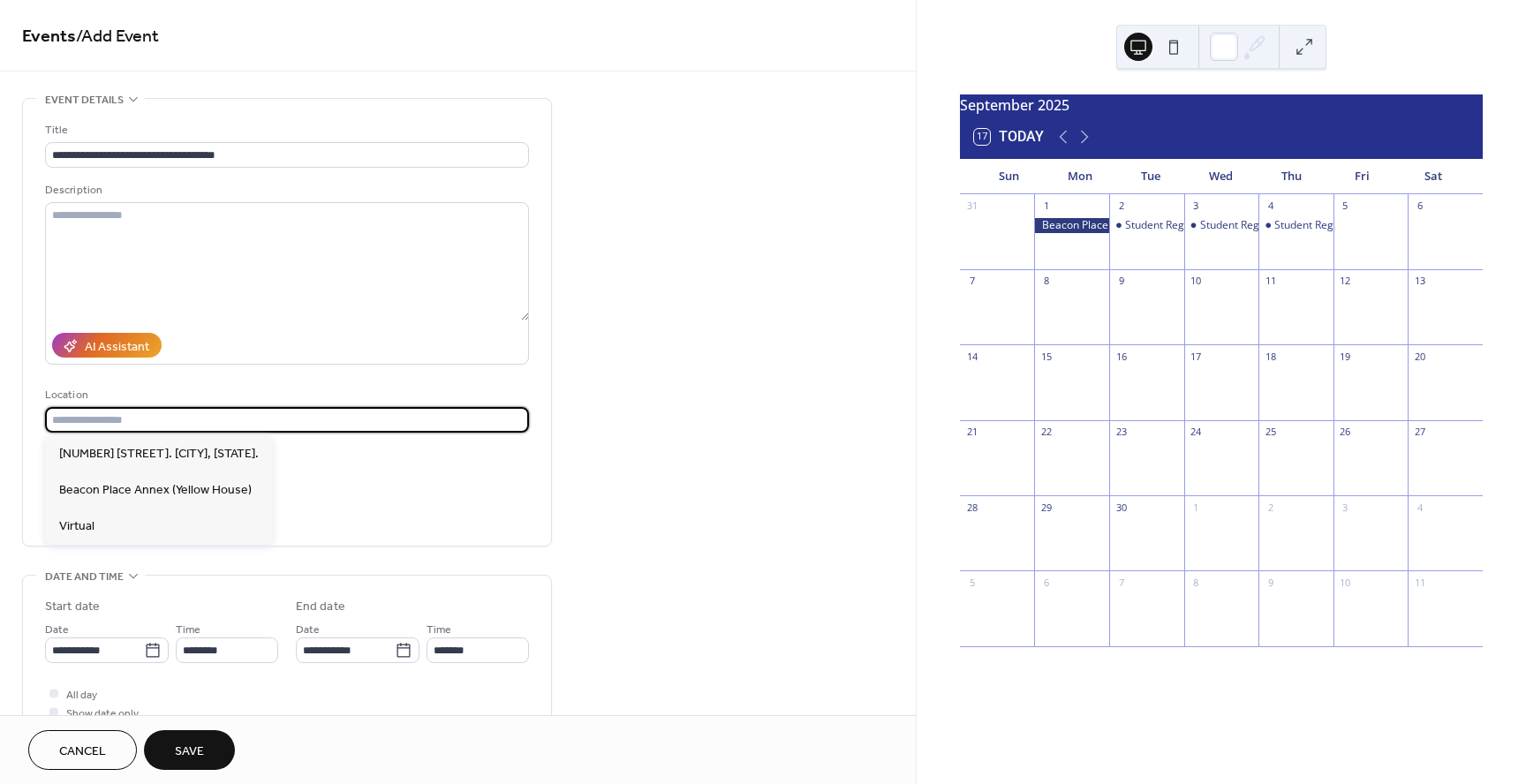 click at bounding box center [287, 419] 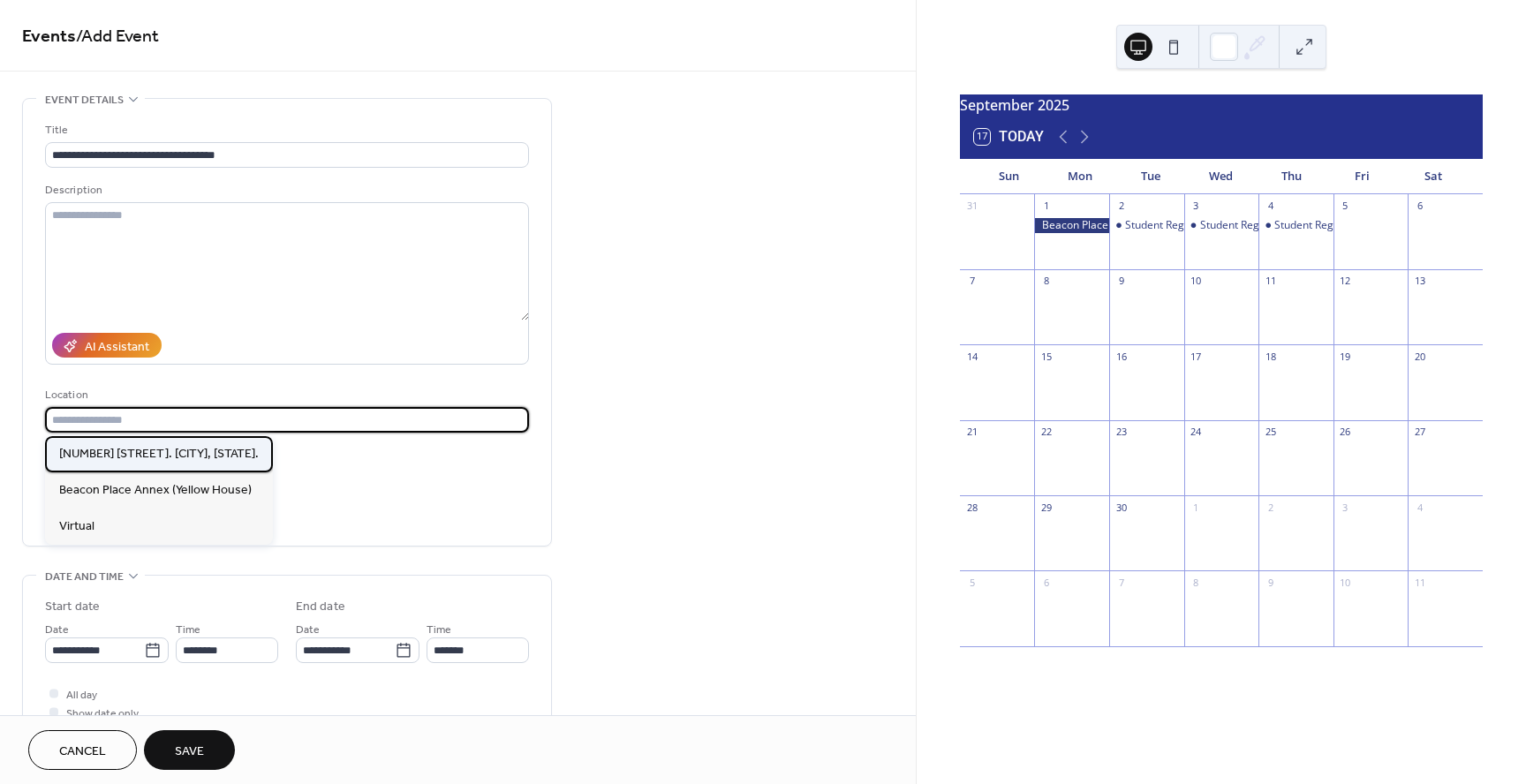 click on "603 S. McAlister Ave. Waukegan, IL." at bounding box center (159, 454) 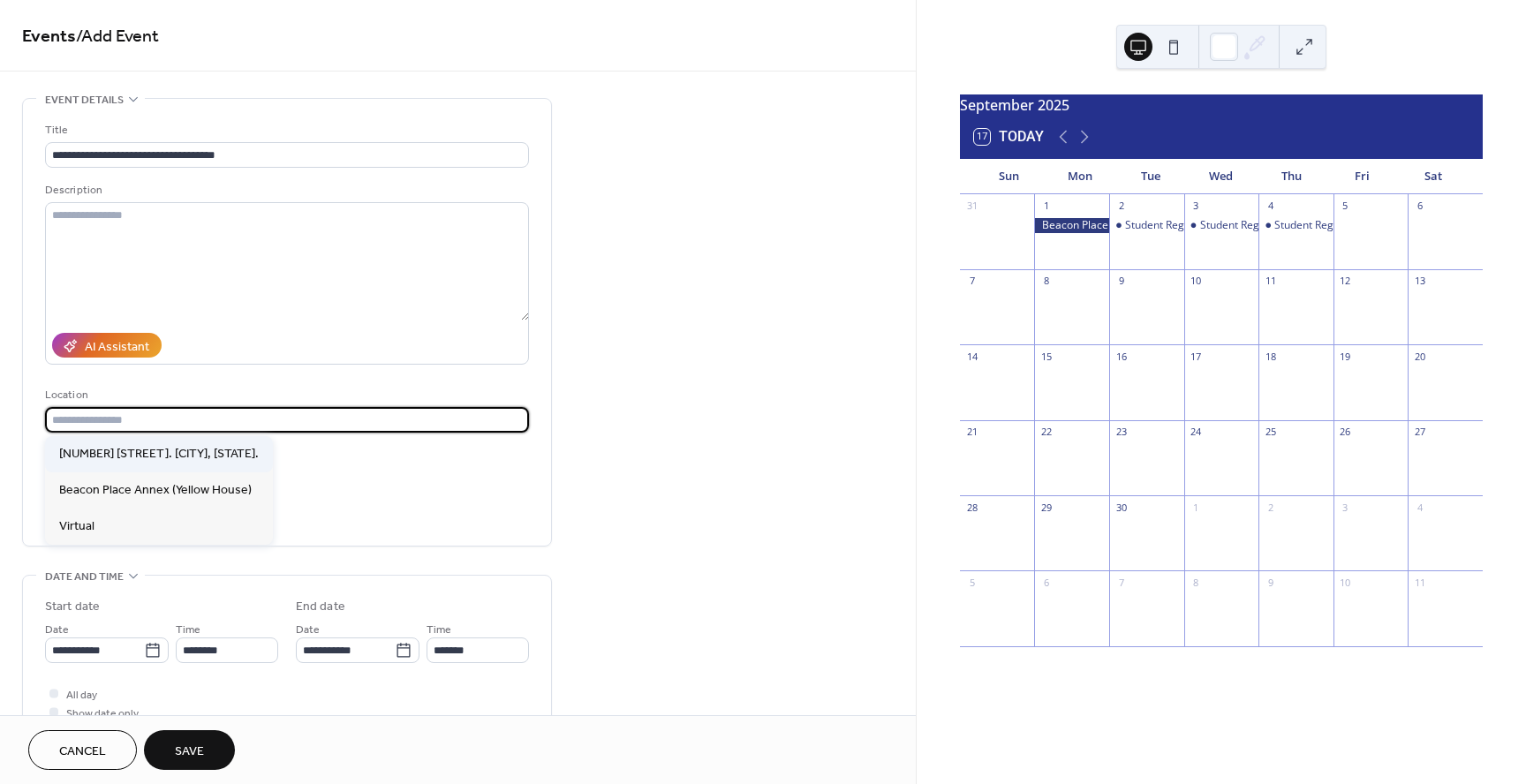 type on "**********" 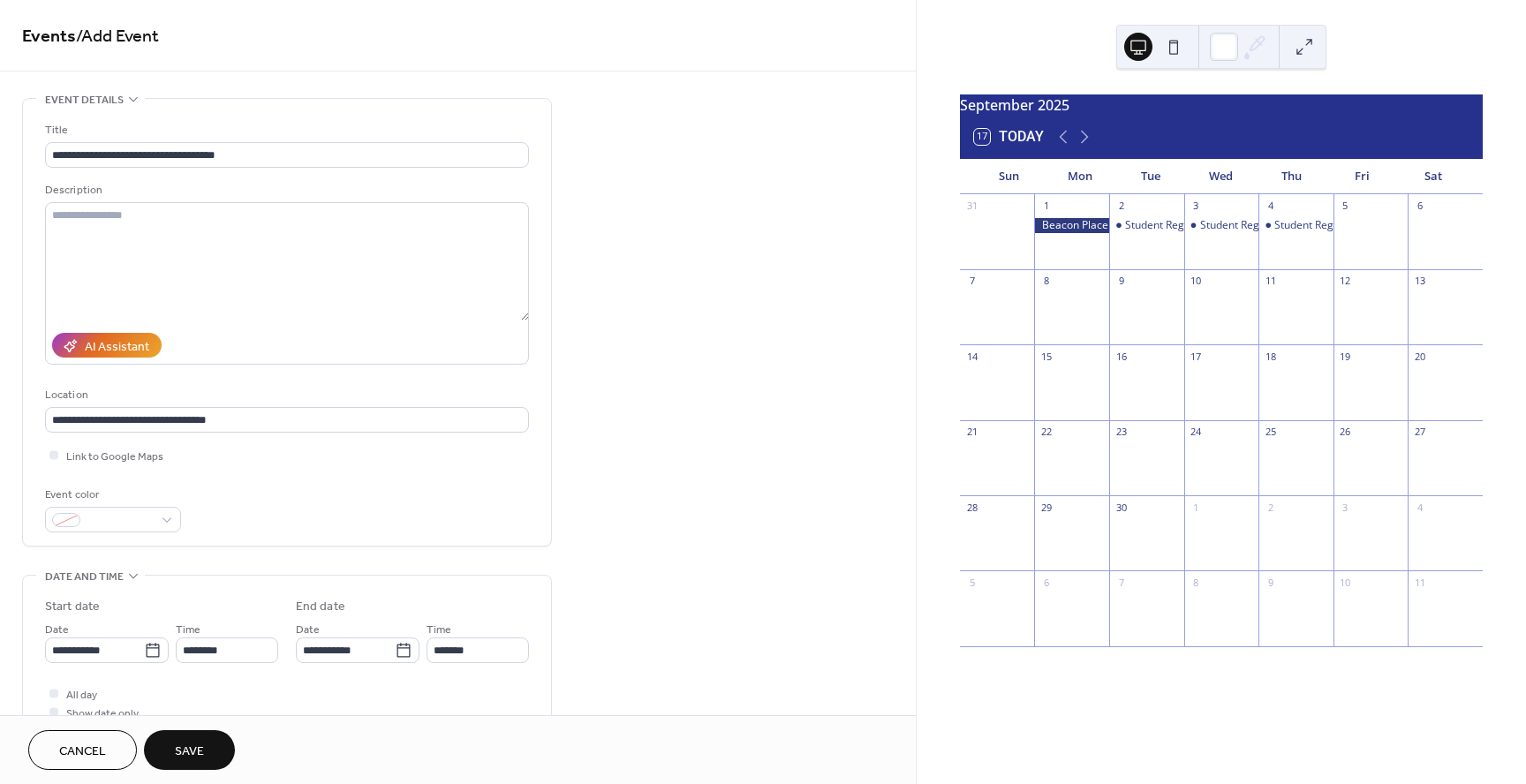 drag, startPoint x: 908, startPoint y: 303, endPoint x: 901, endPoint y: 371, distance: 68.35934 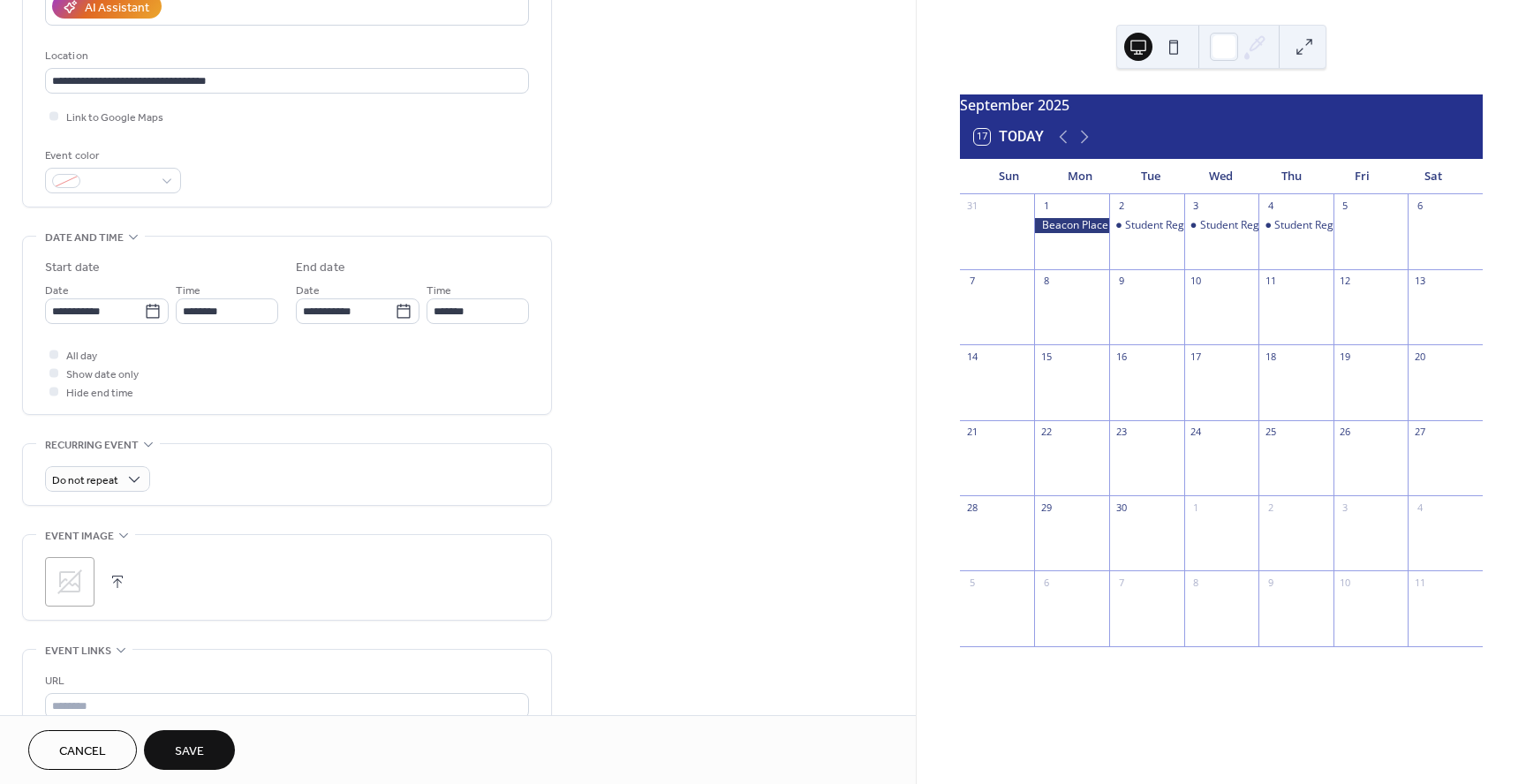 scroll, scrollTop: 341, scrollLeft: 0, axis: vertical 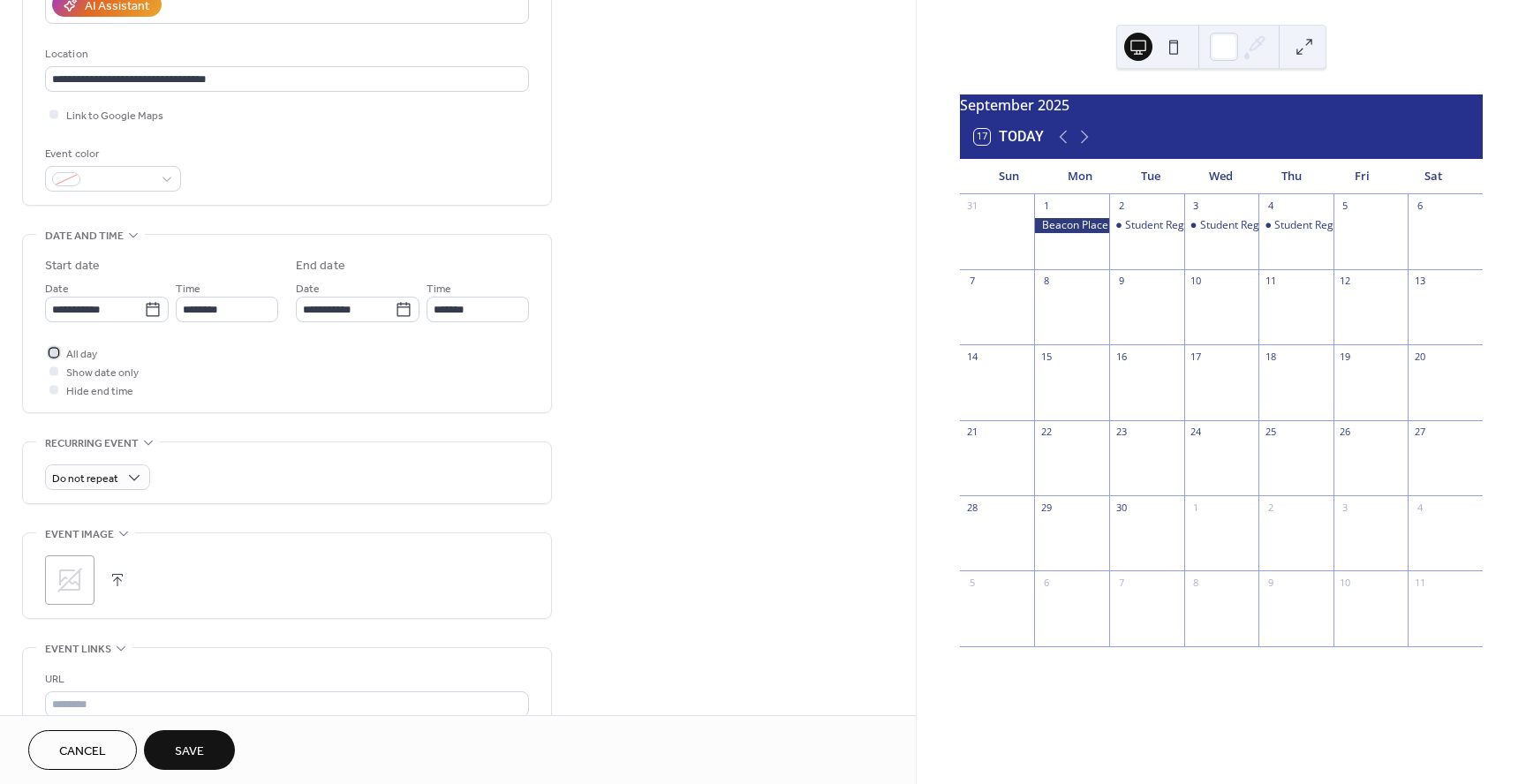 click at bounding box center [54, 352] 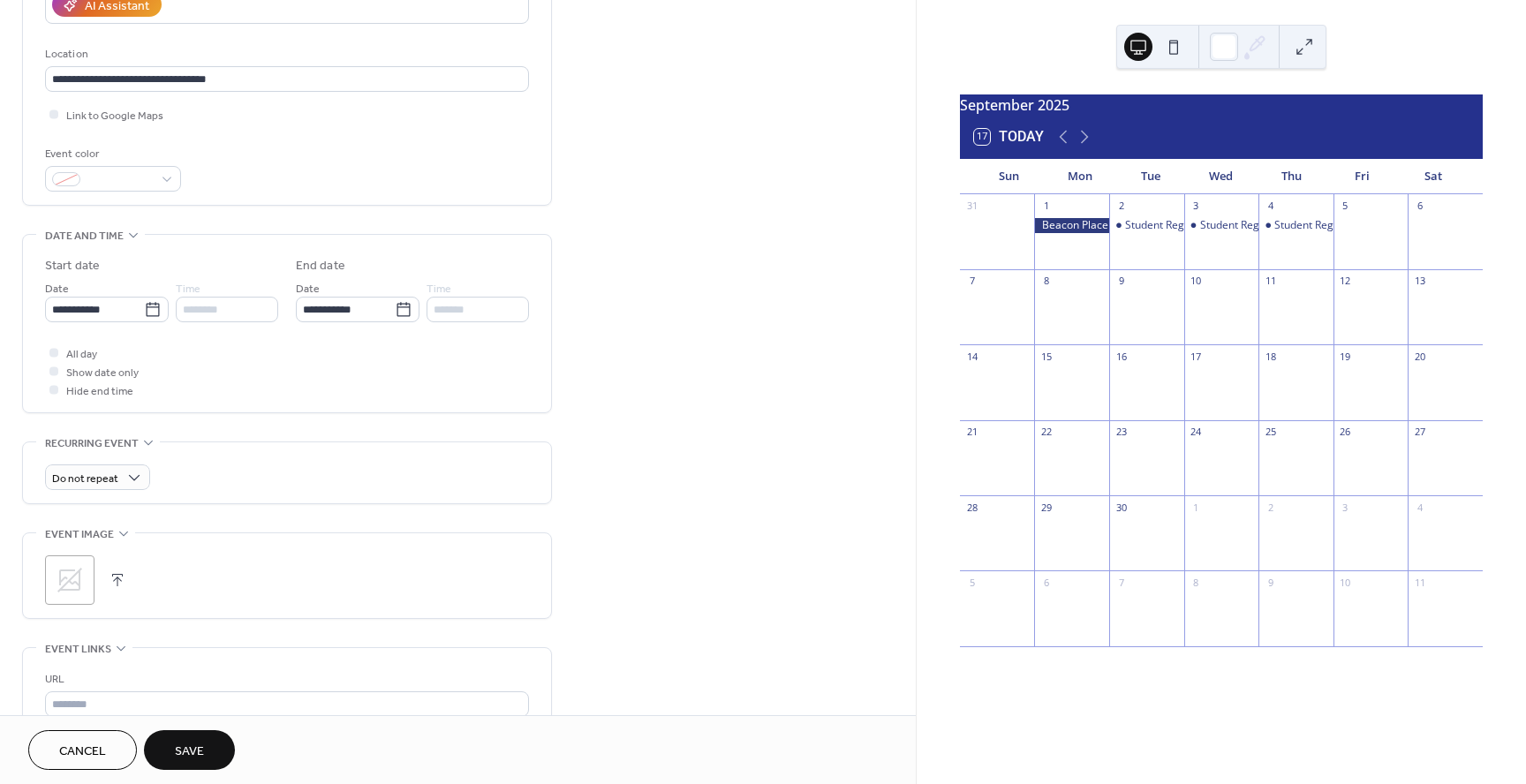 click on "Save" at bounding box center (189, 751) 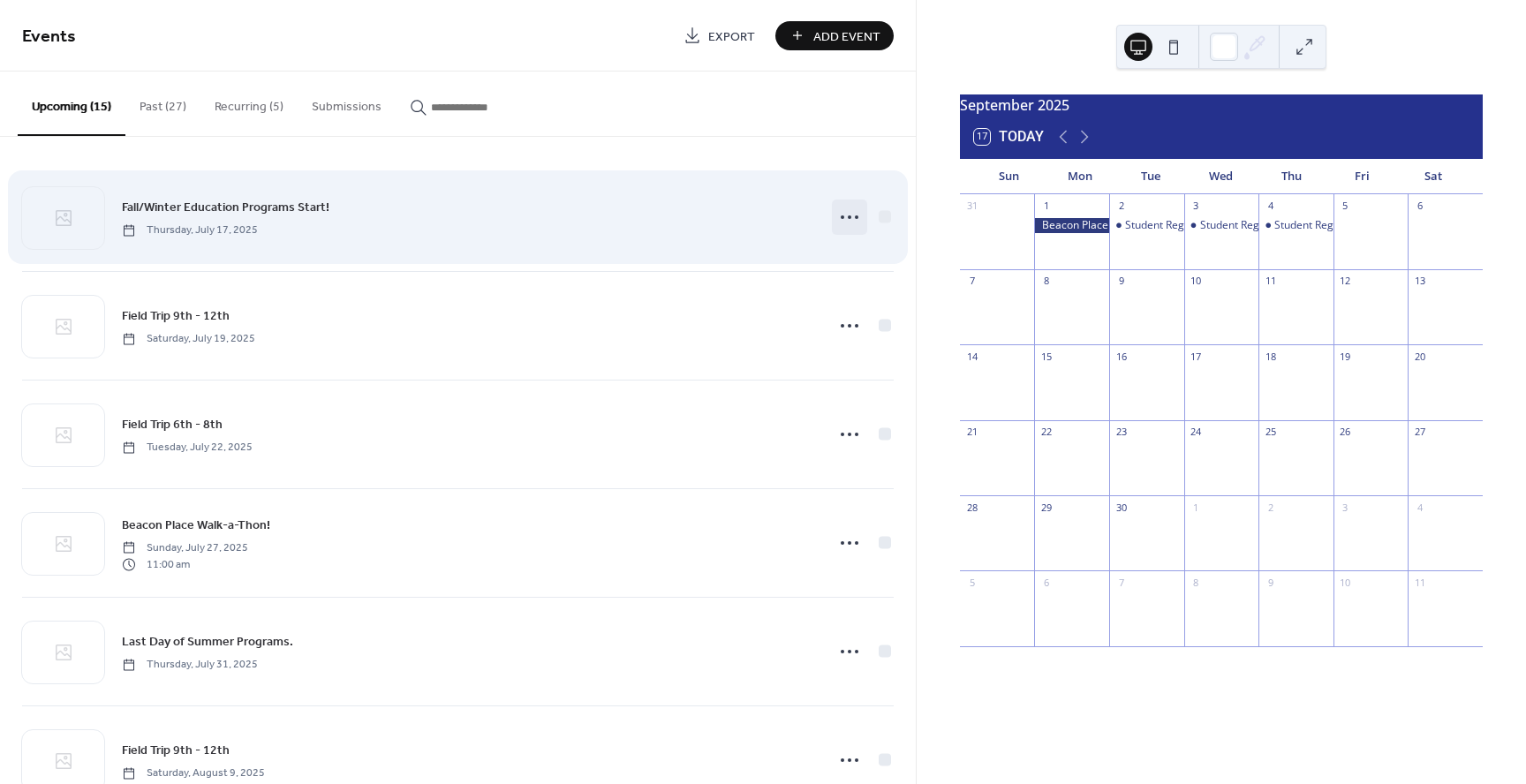 click 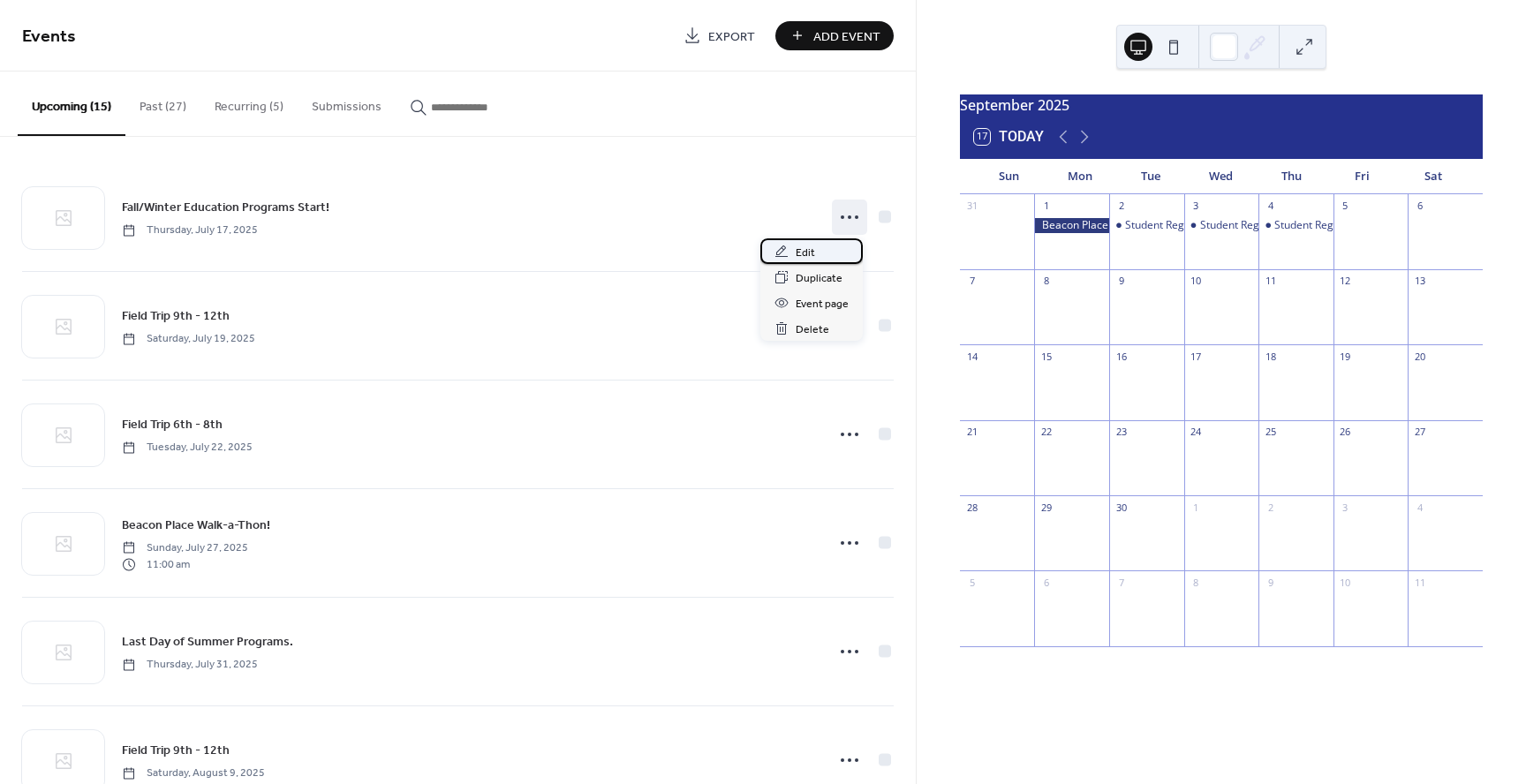 click on "Edit" at bounding box center (805, 253) 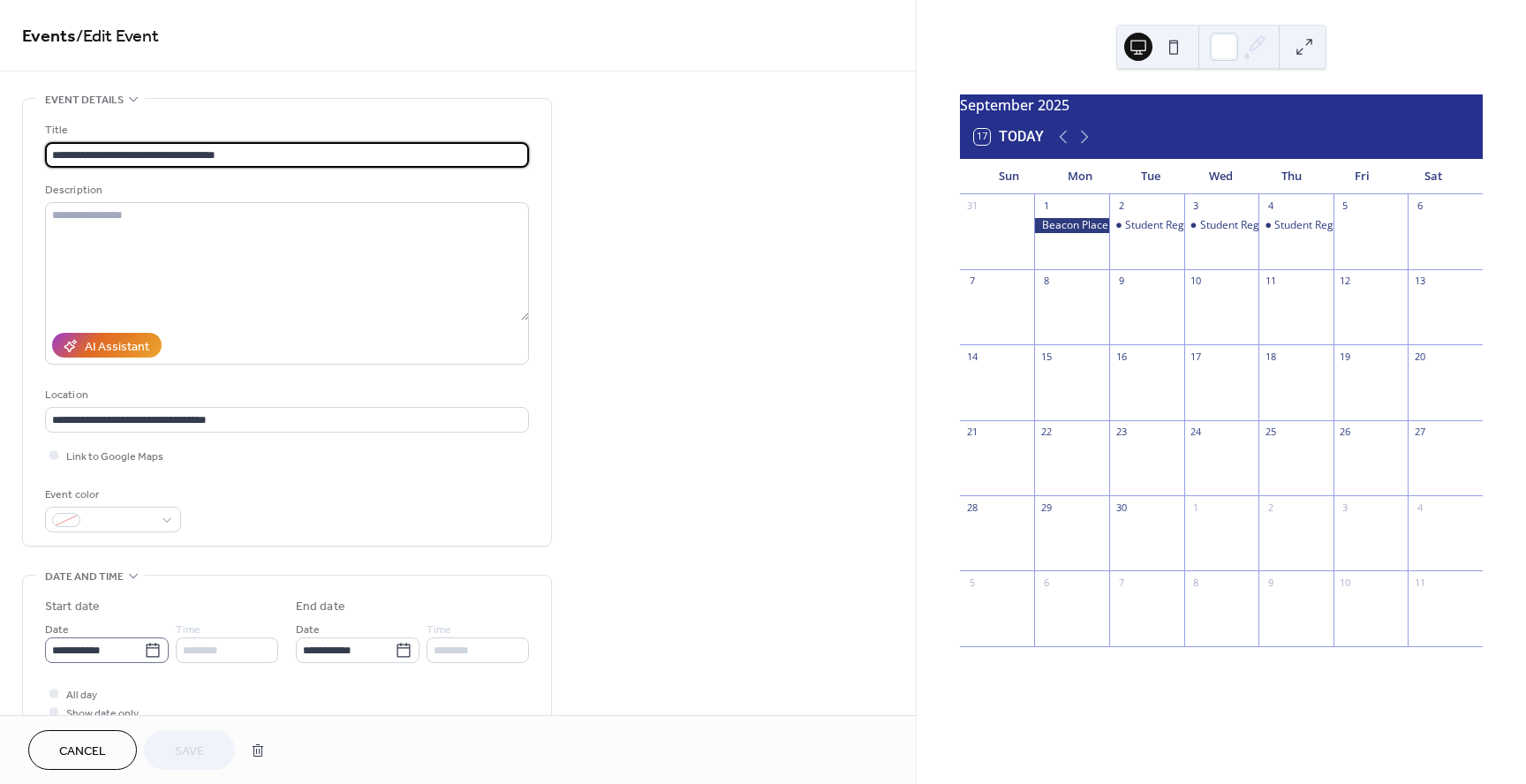 click 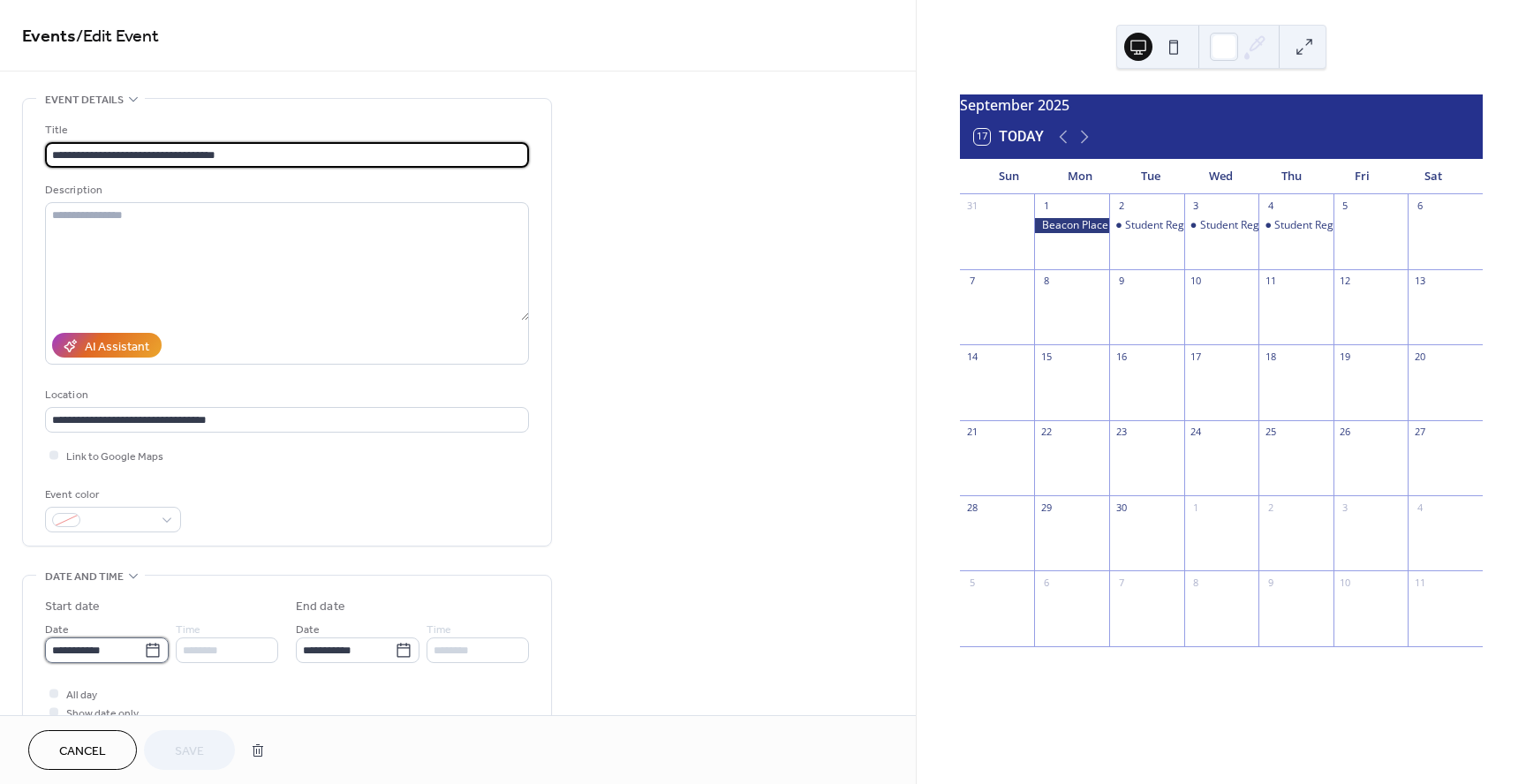 click on "**********" at bounding box center [94, 650] 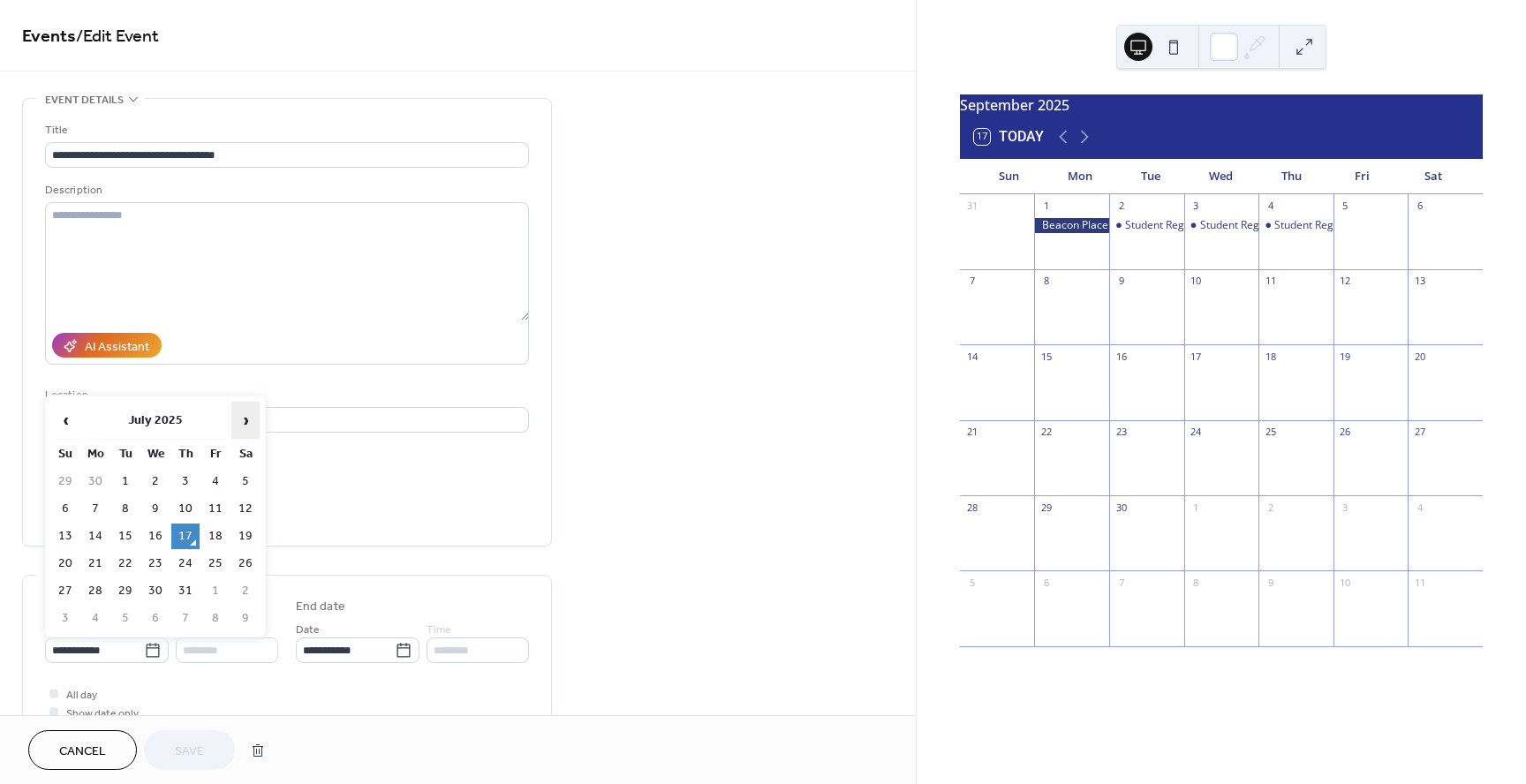 click on "›" at bounding box center [246, 420] 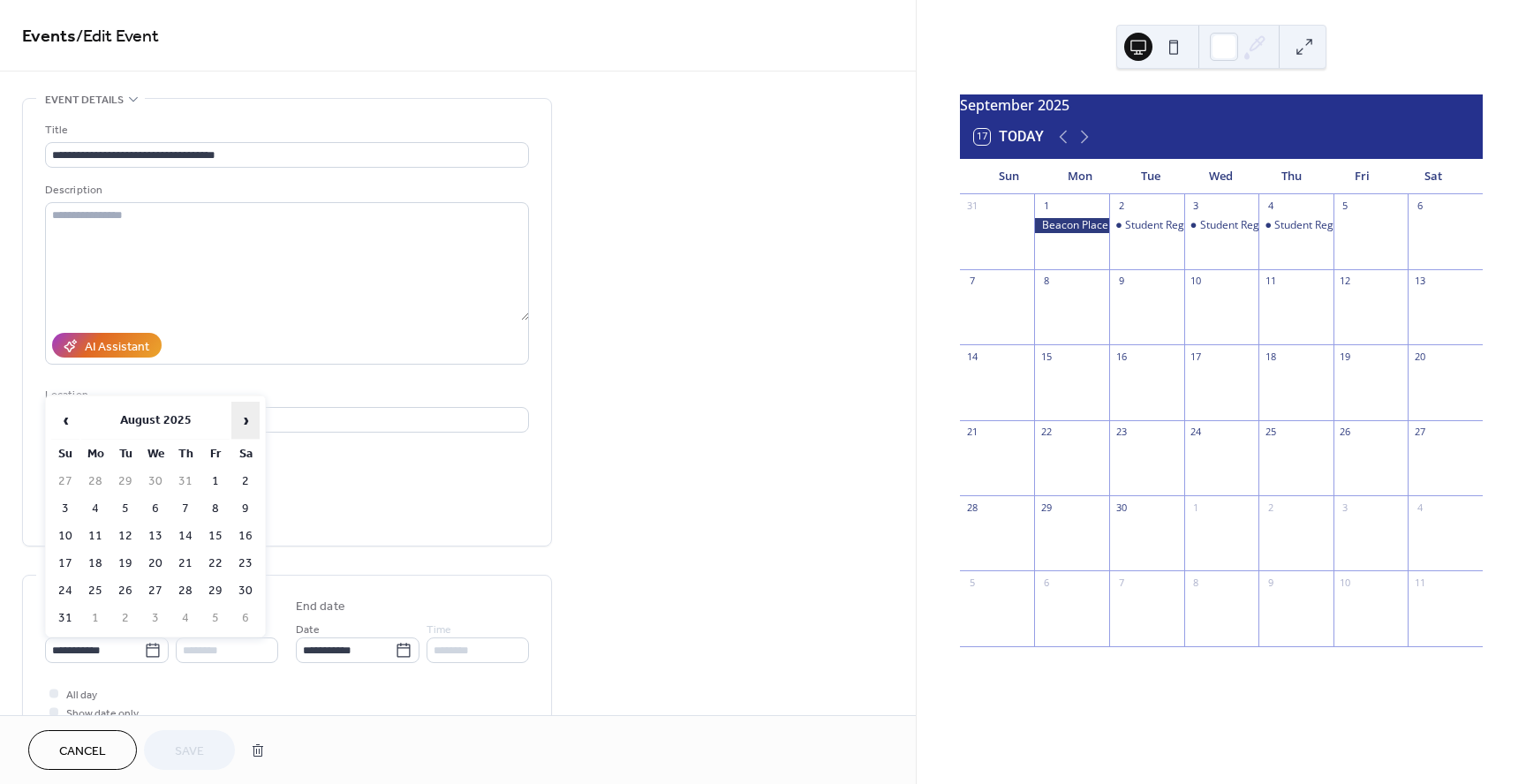 click on "›" at bounding box center [246, 420] 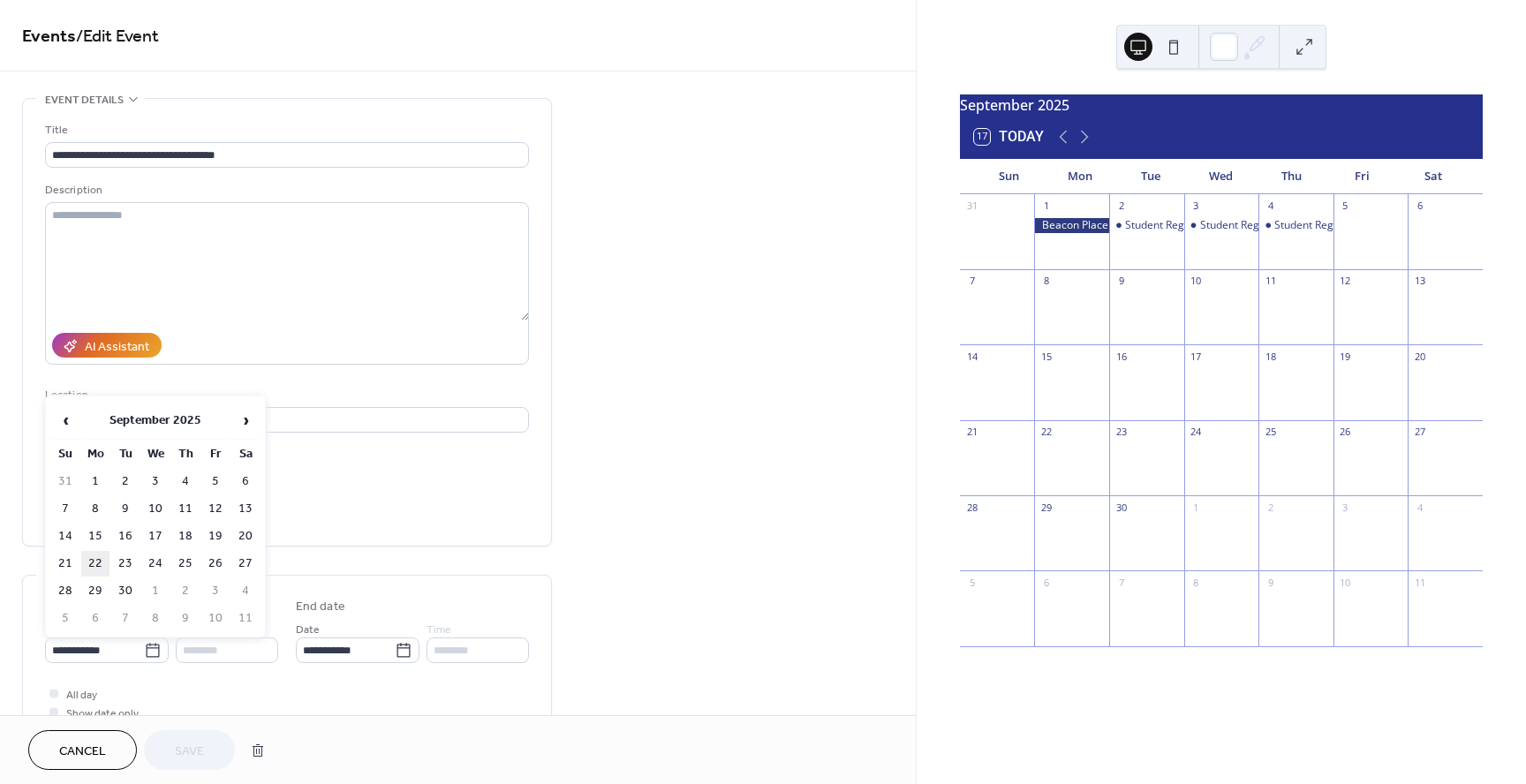 click on "22" at bounding box center [95, 563] 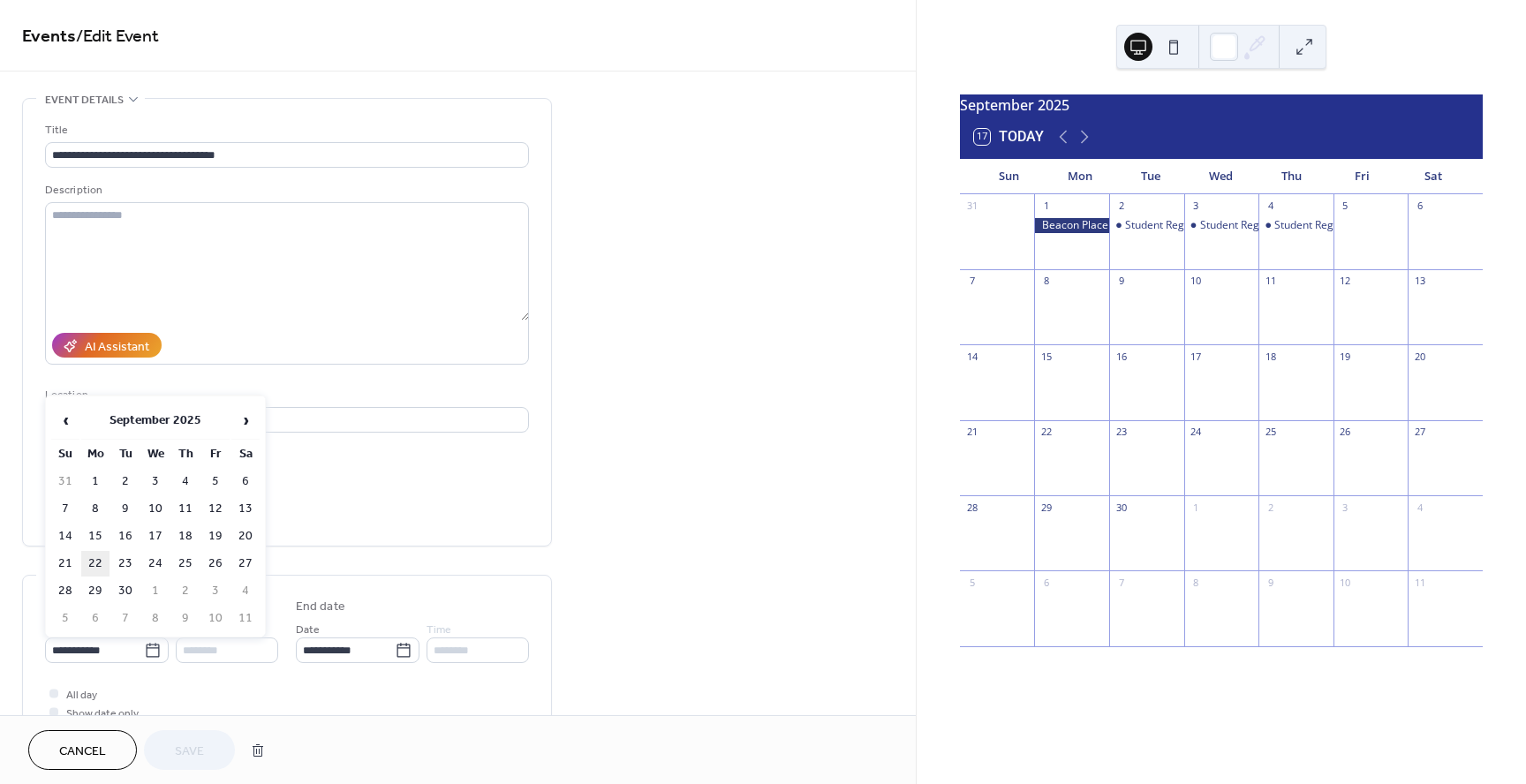type on "**********" 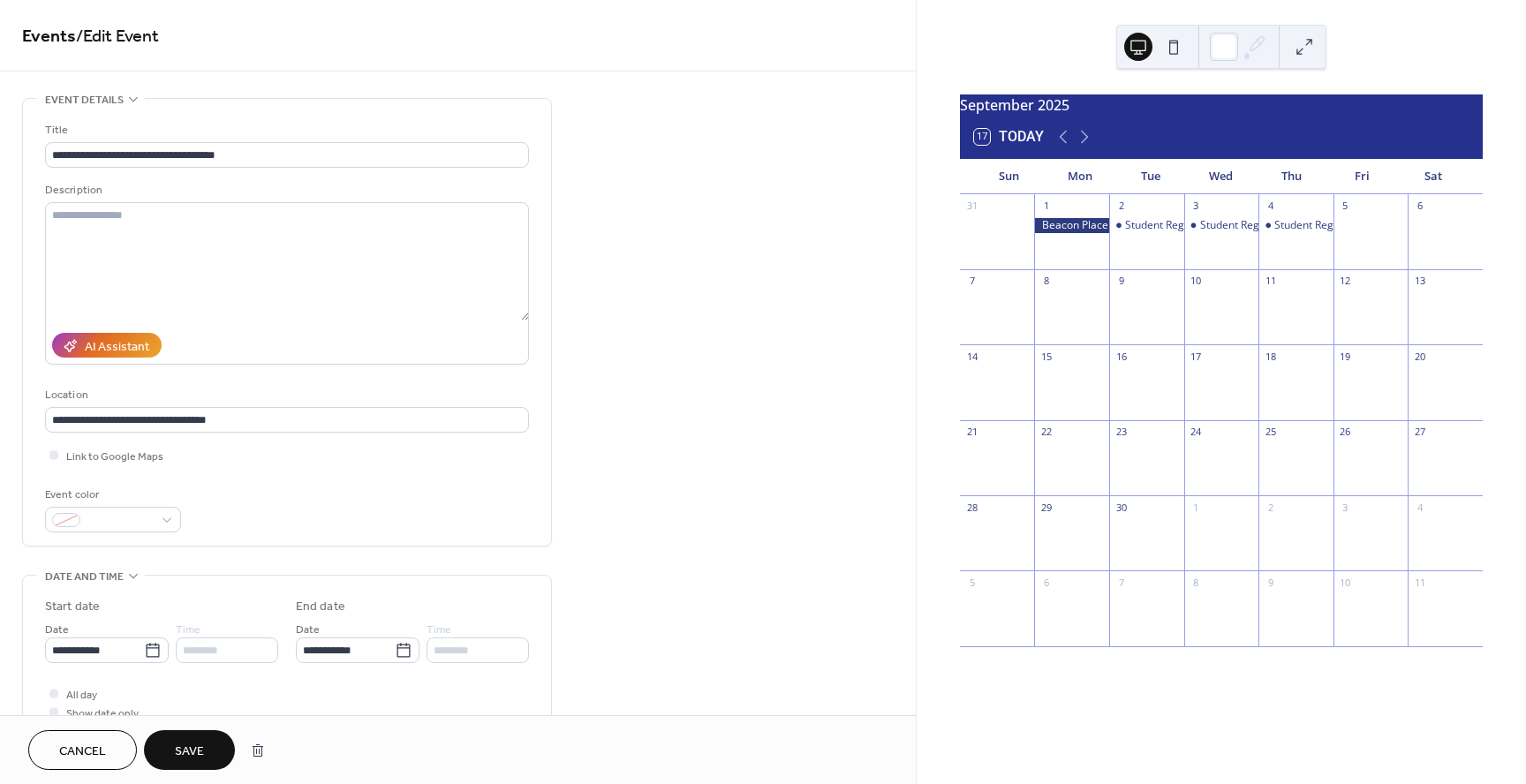 click on "Save" at bounding box center [189, 751] 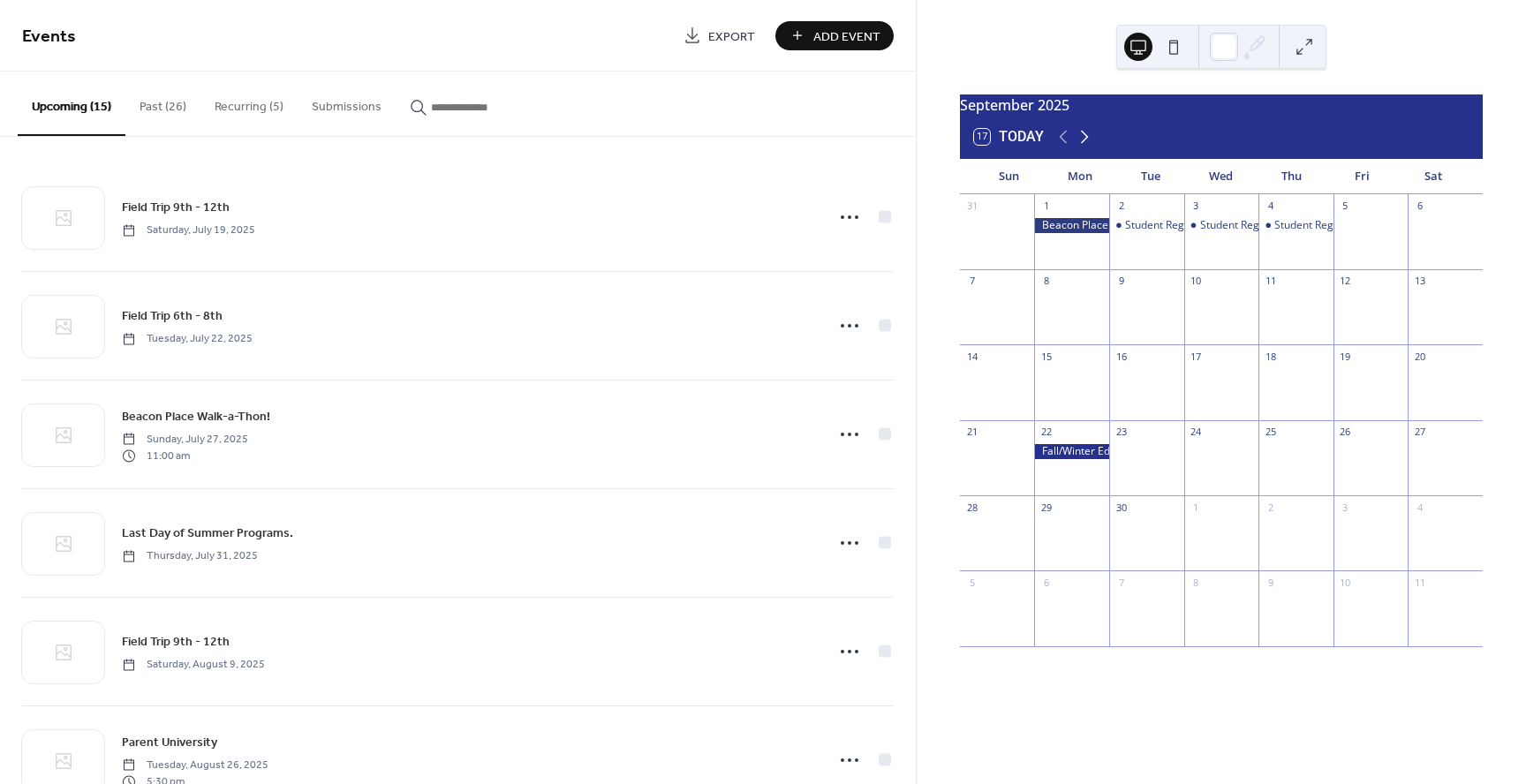 click 